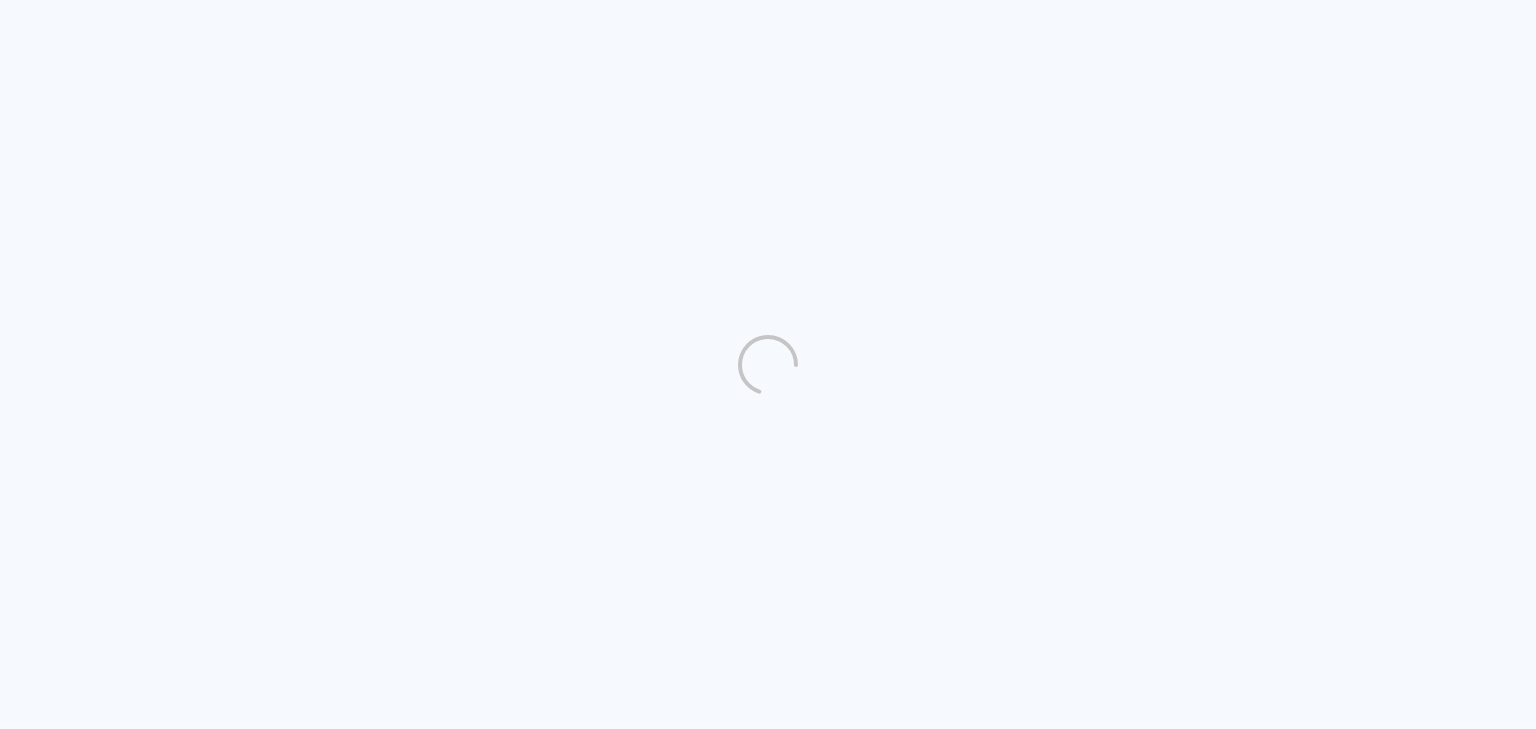 scroll, scrollTop: 0, scrollLeft: 0, axis: both 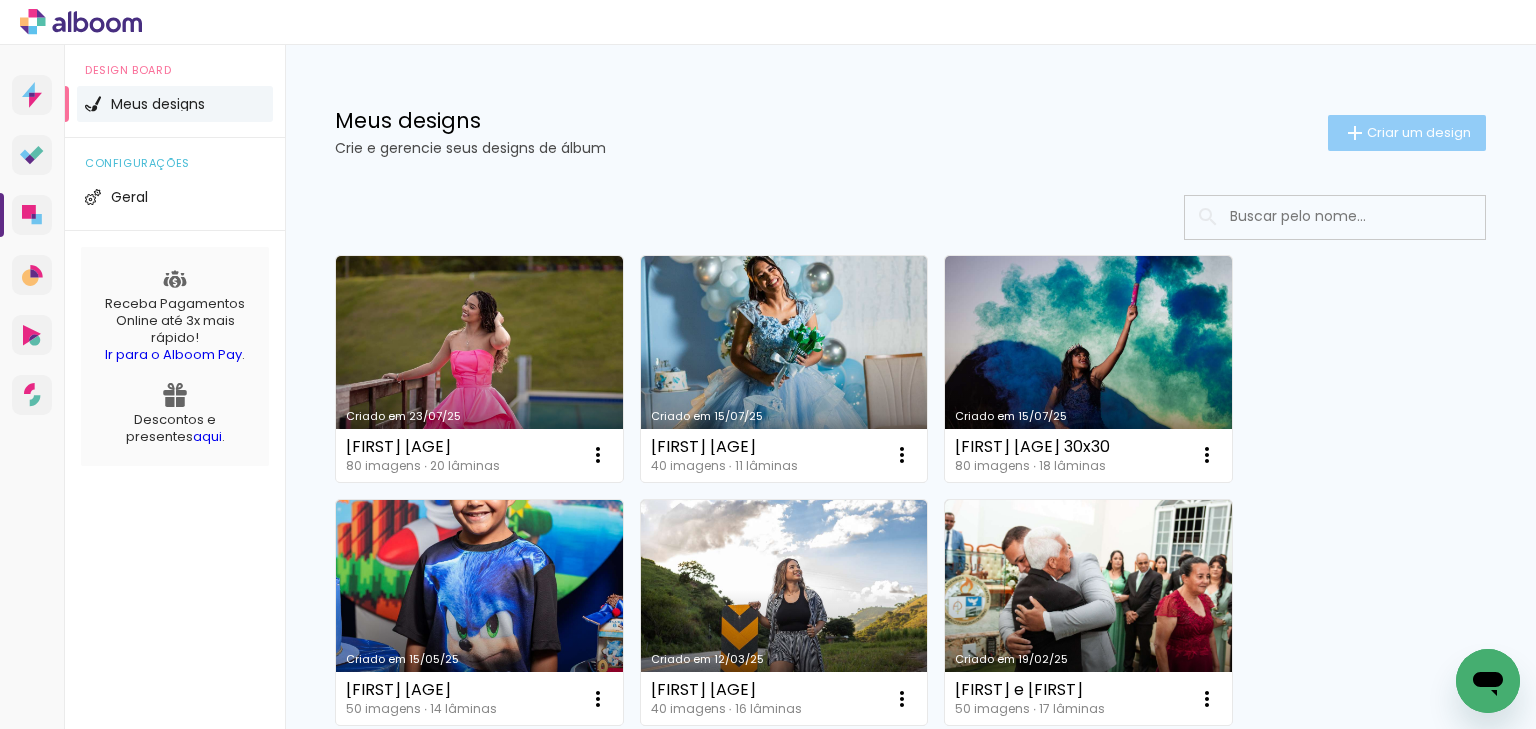 click on "Criar um design" 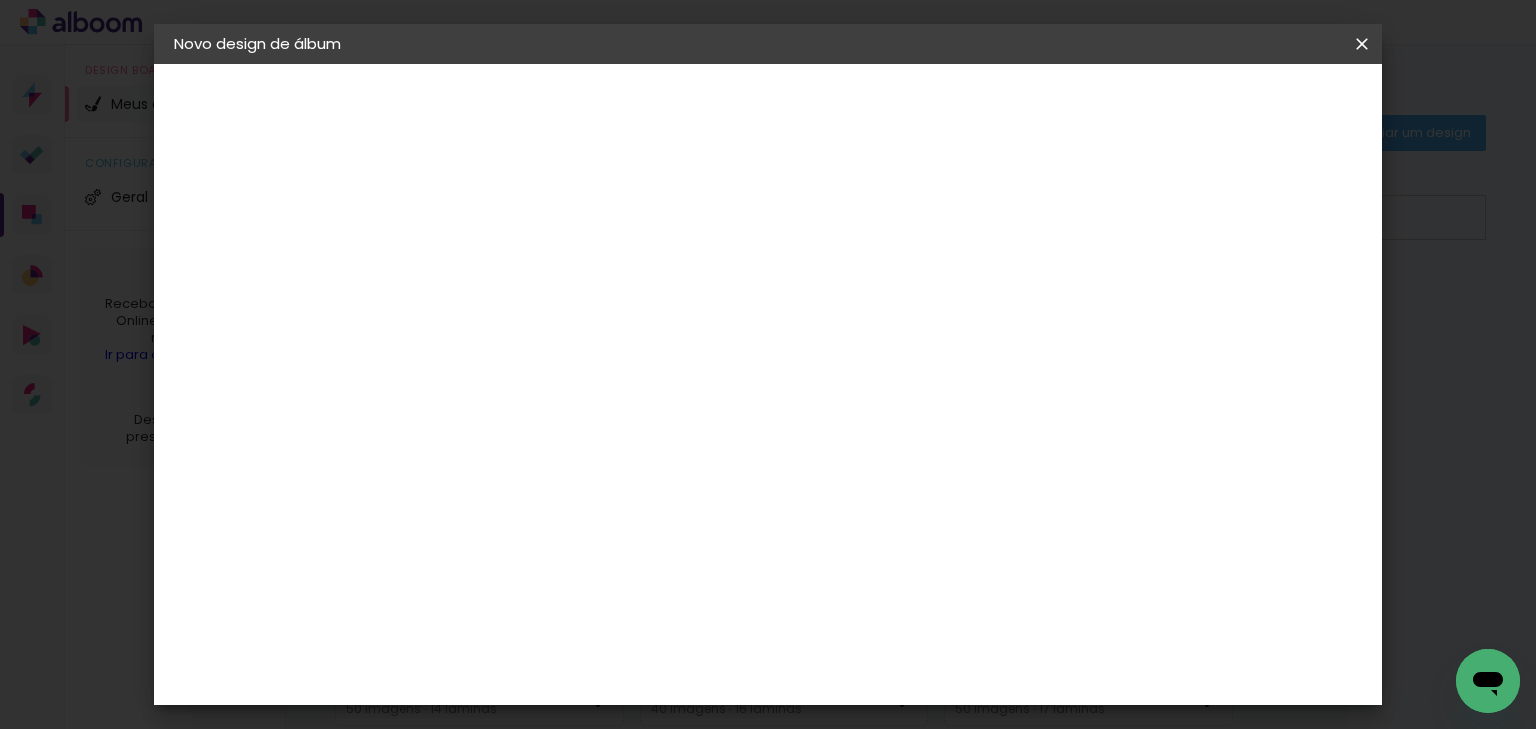 click at bounding box center [501, 268] 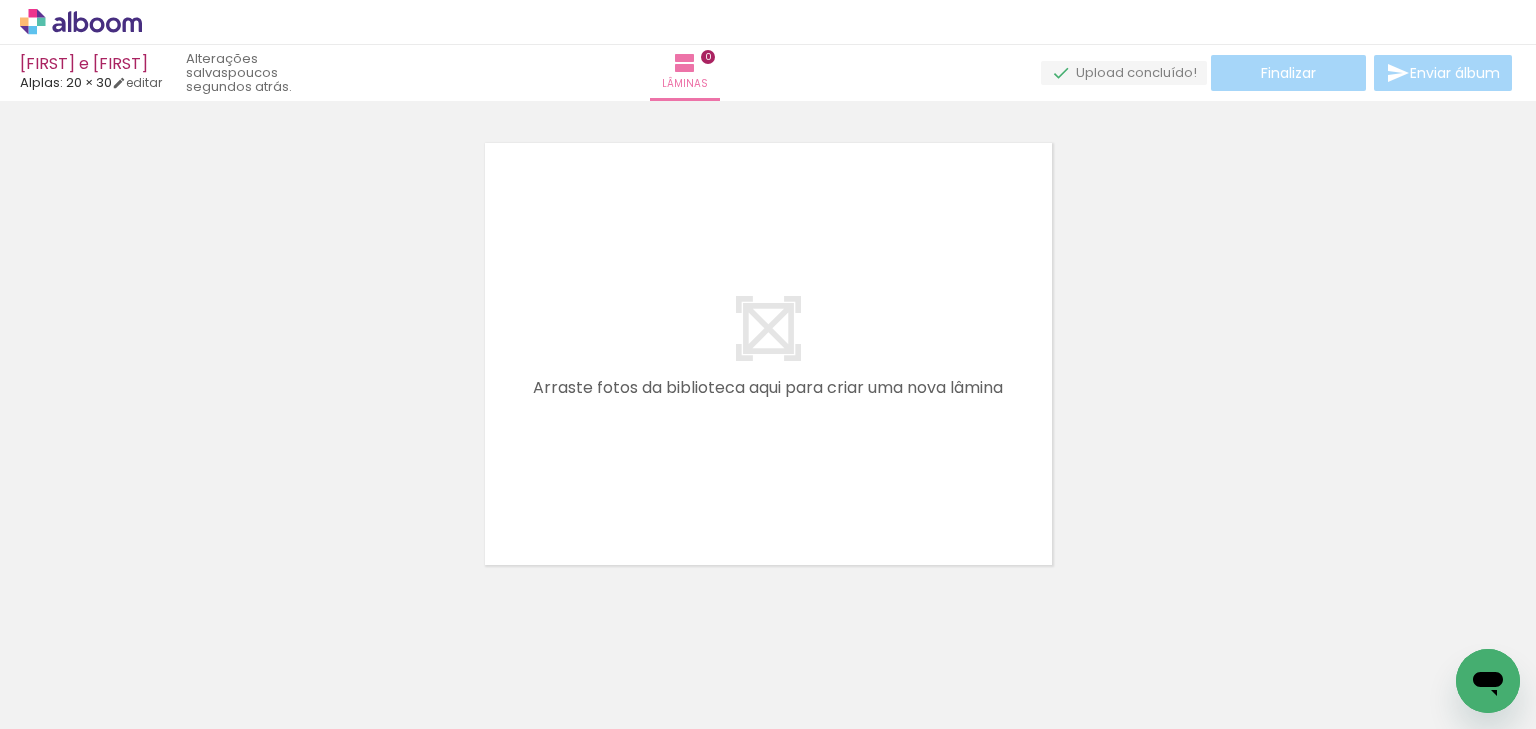 scroll, scrollTop: 25, scrollLeft: 0, axis: vertical 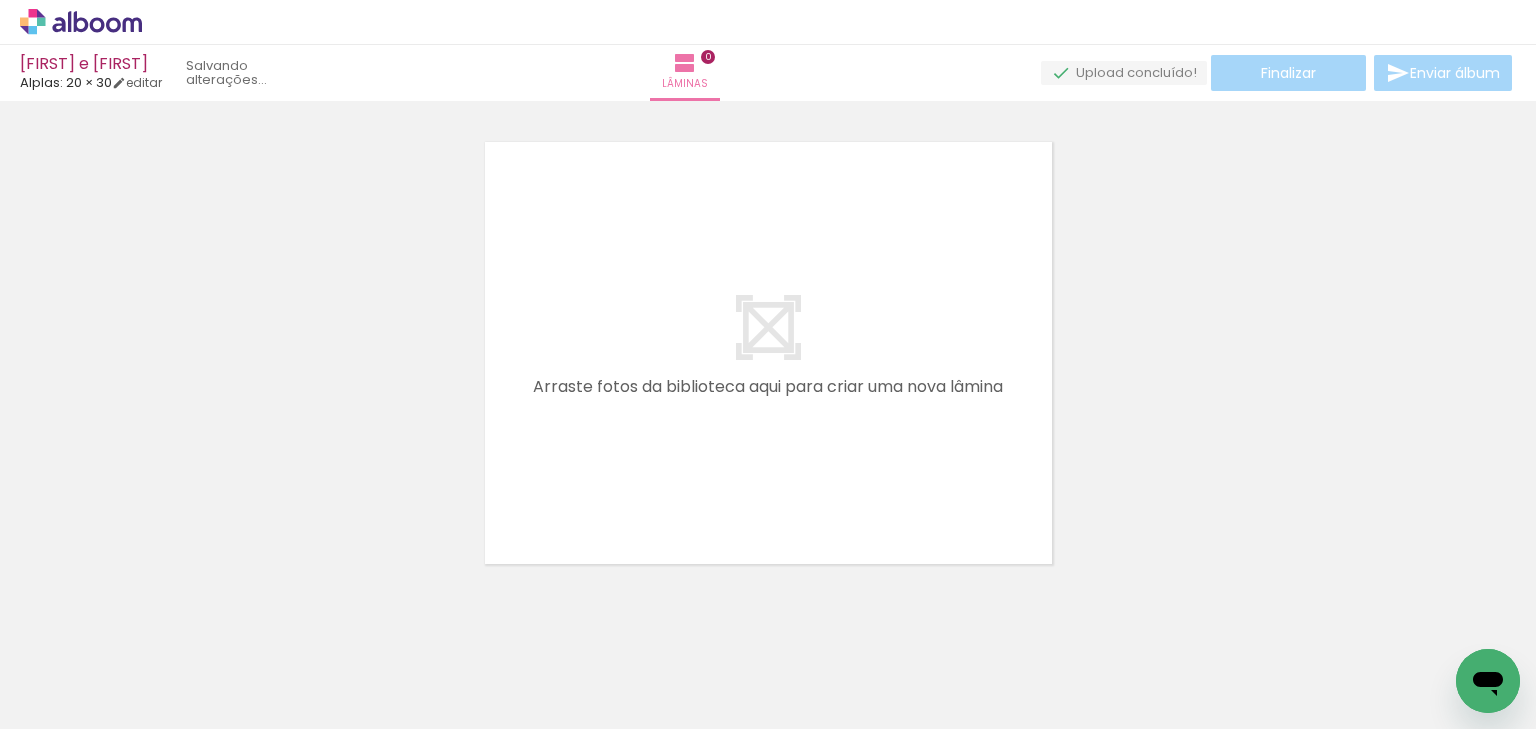 click at bounding box center [760, 661] 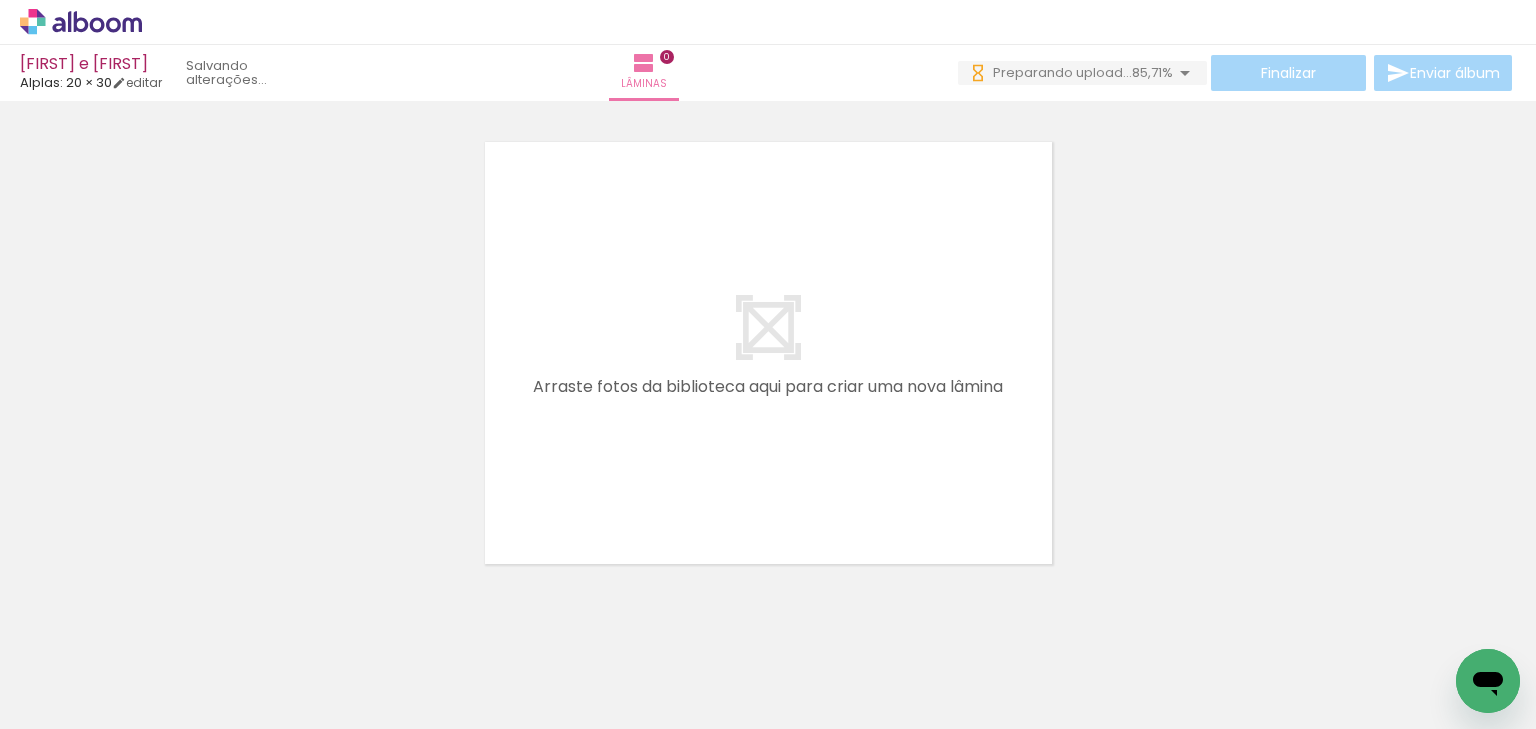 click at bounding box center [200, 662] 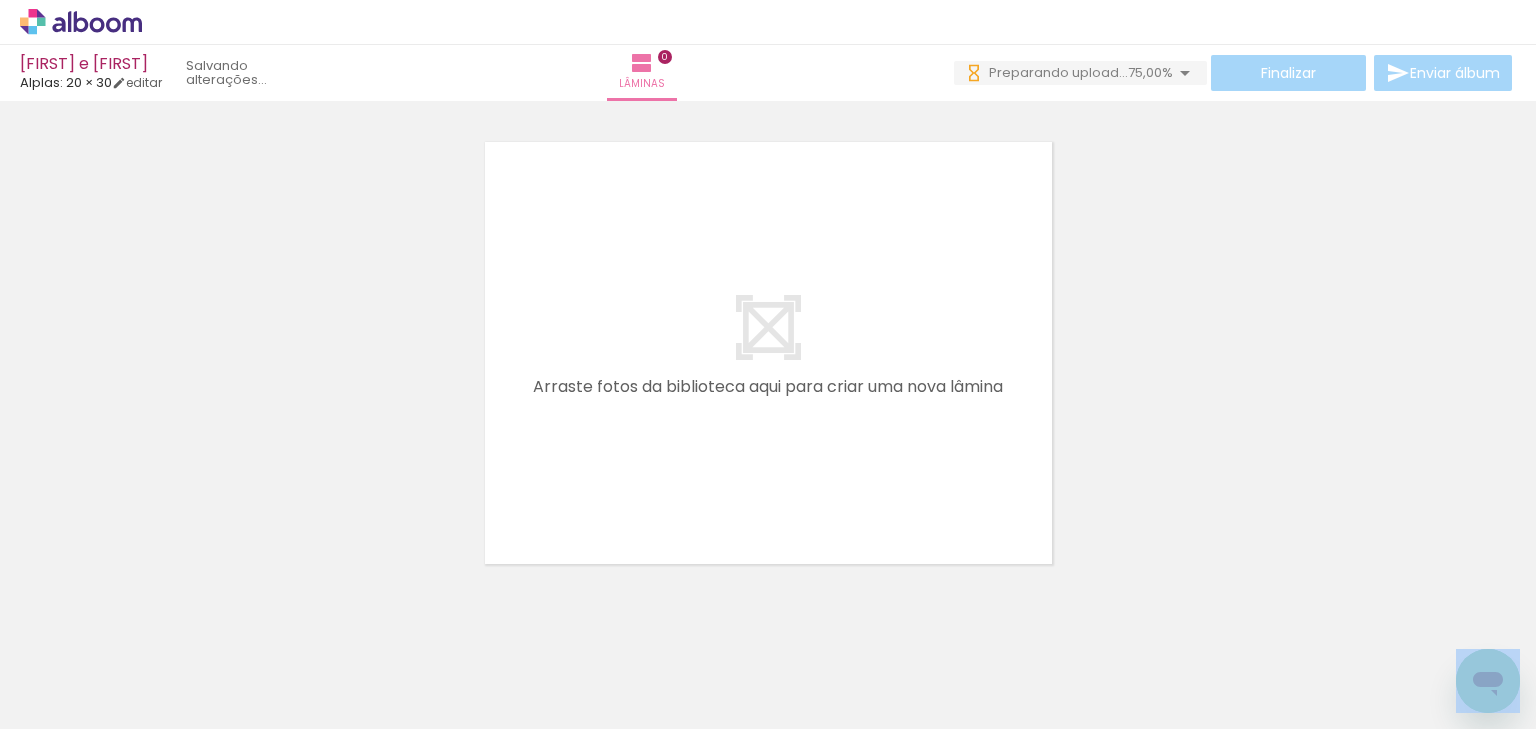 click at bounding box center [200, 662] 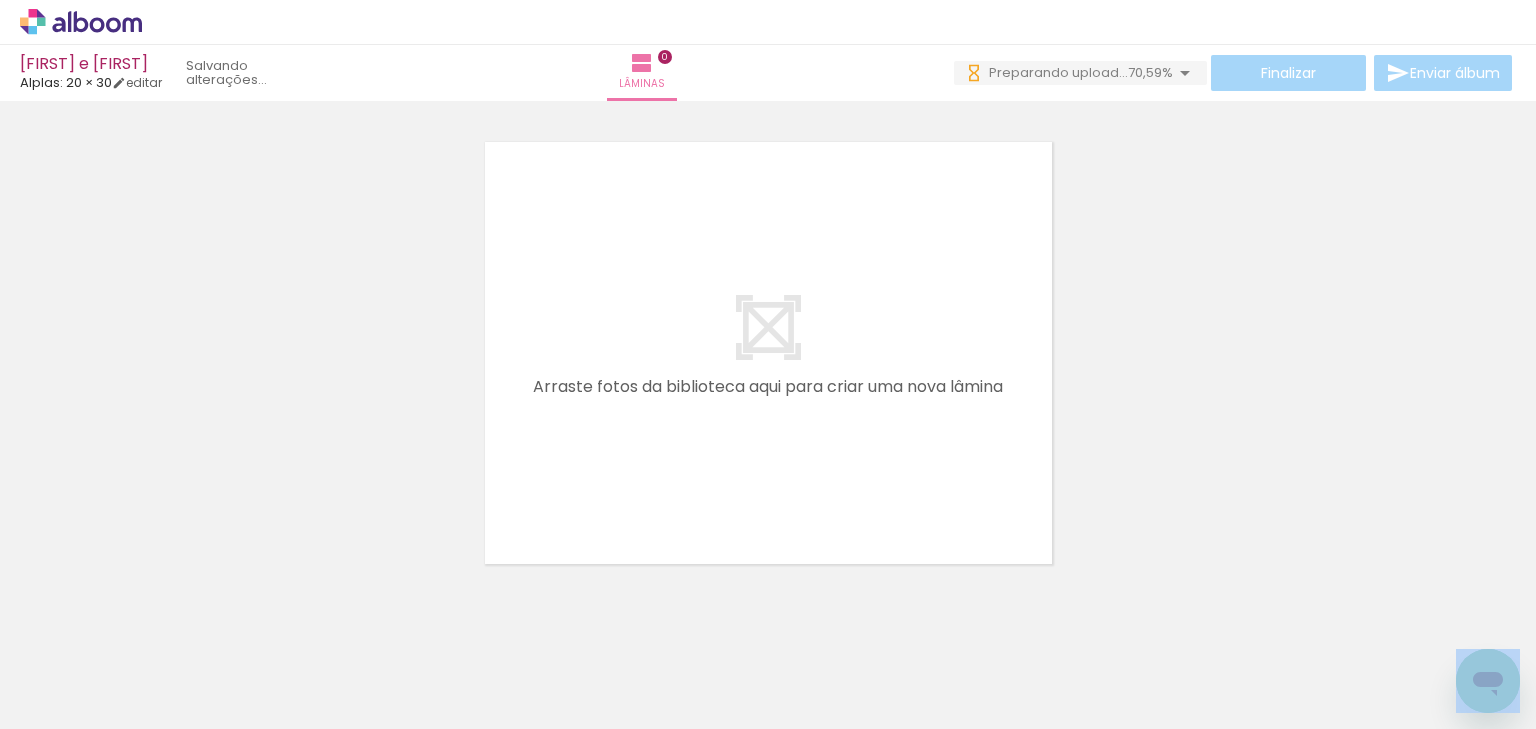 scroll, scrollTop: 0, scrollLeft: 0, axis: both 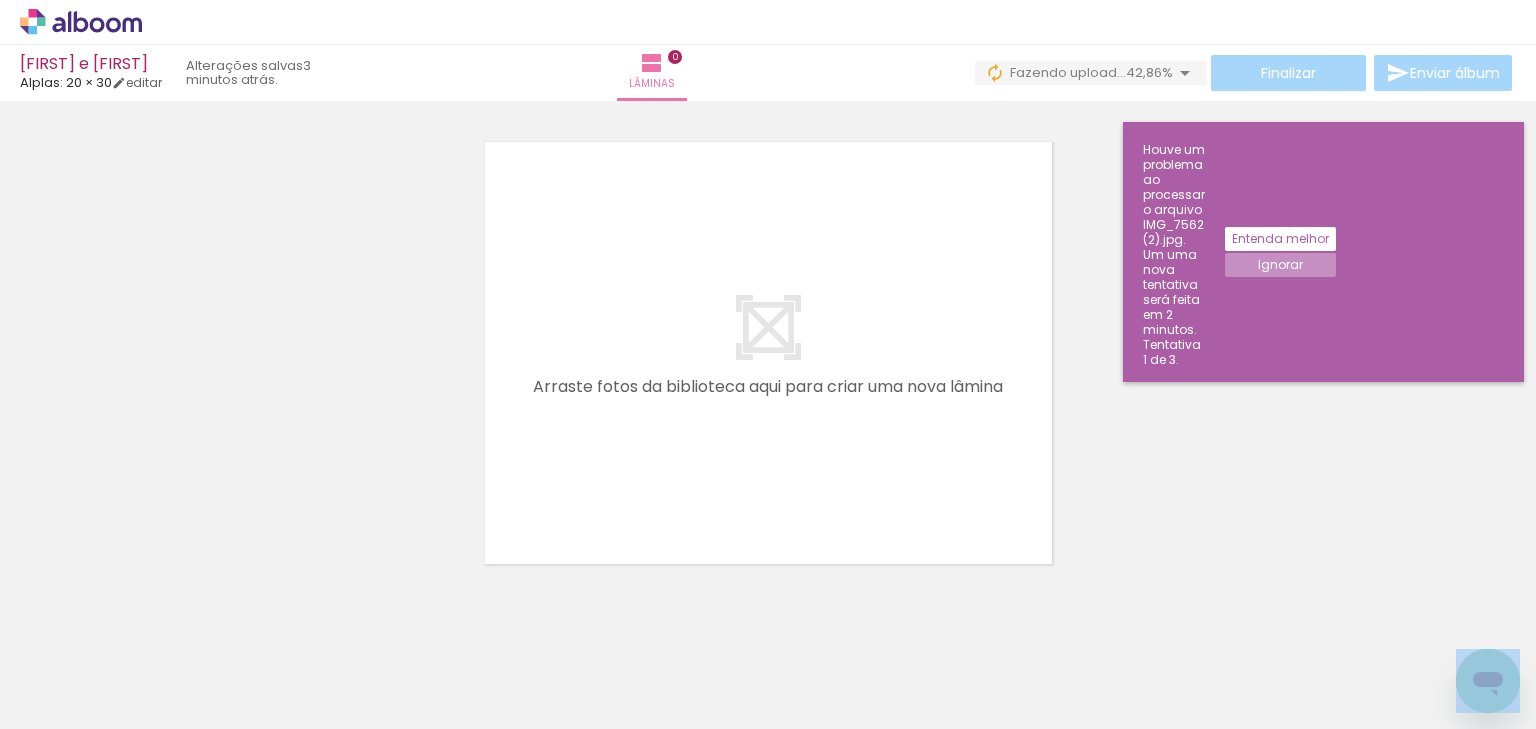 click on "Ignorar" 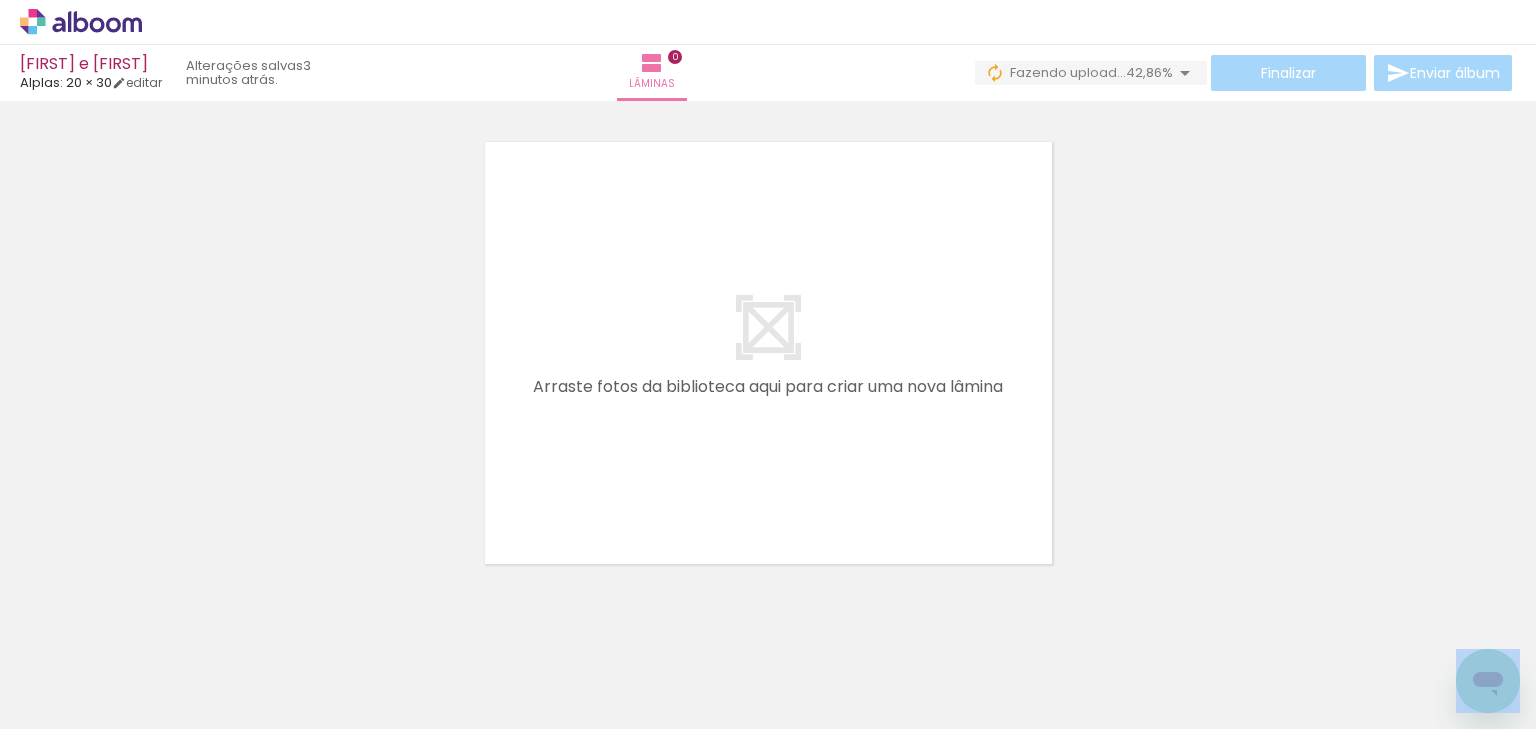 scroll, scrollTop: 0, scrollLeft: 4345, axis: horizontal 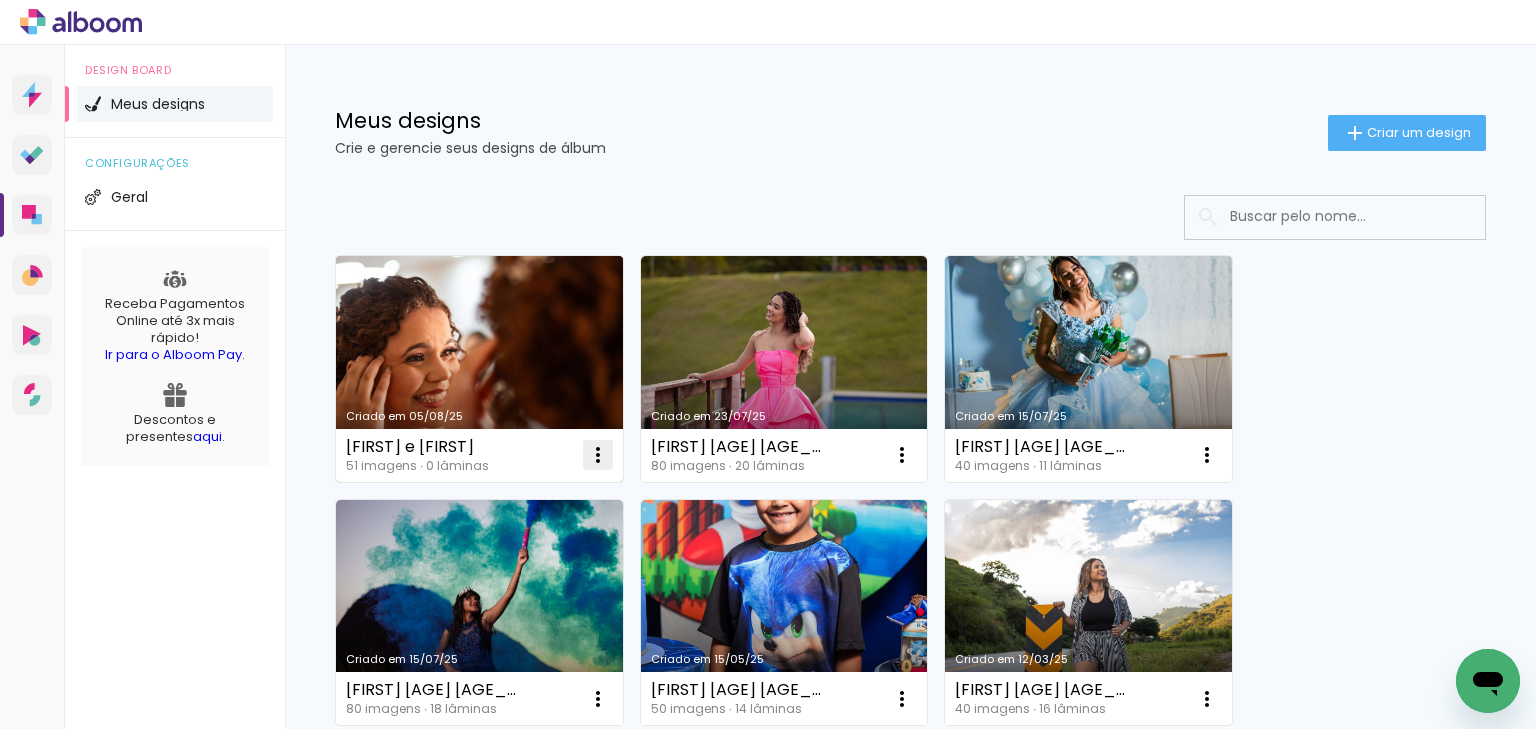 click at bounding box center [598, 455] 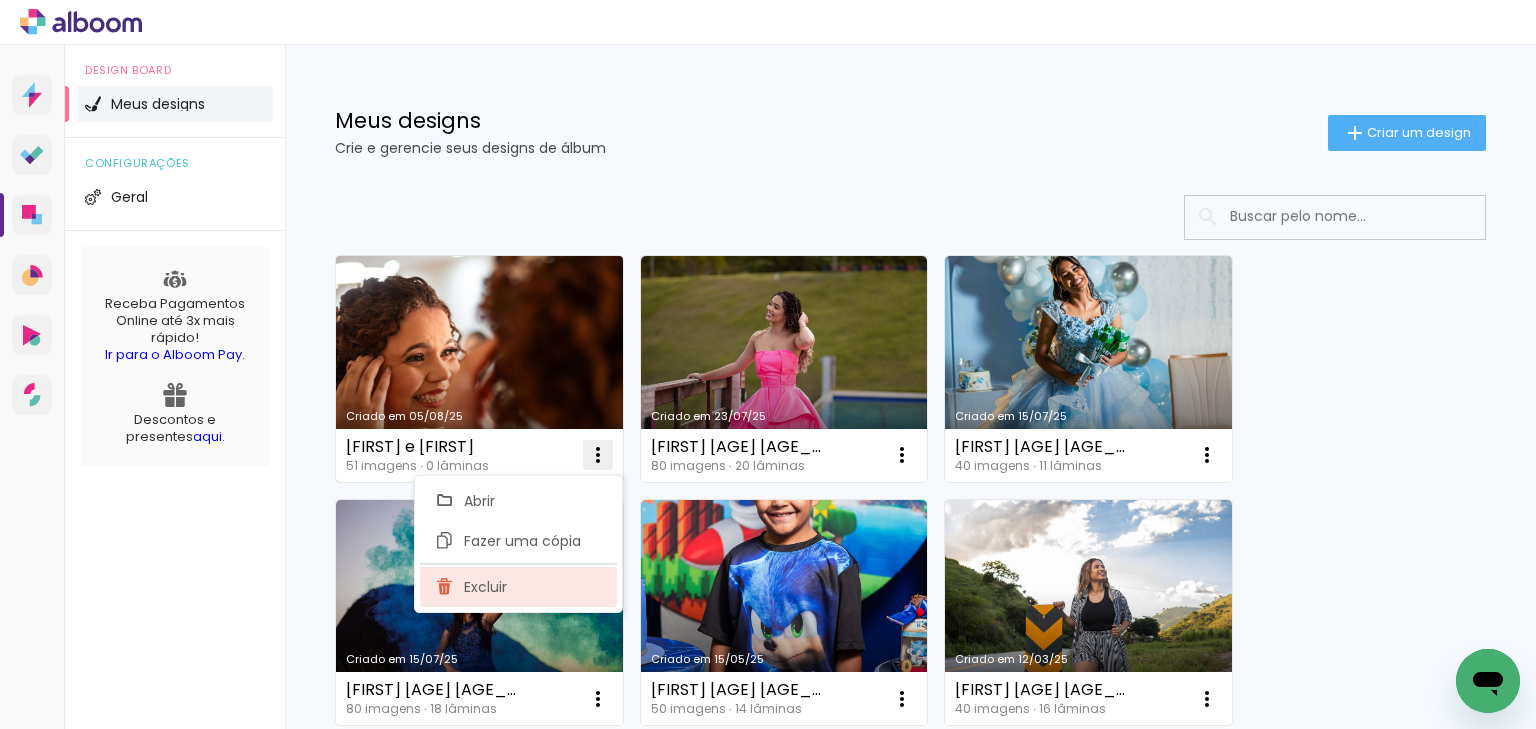 click on "Excluir" 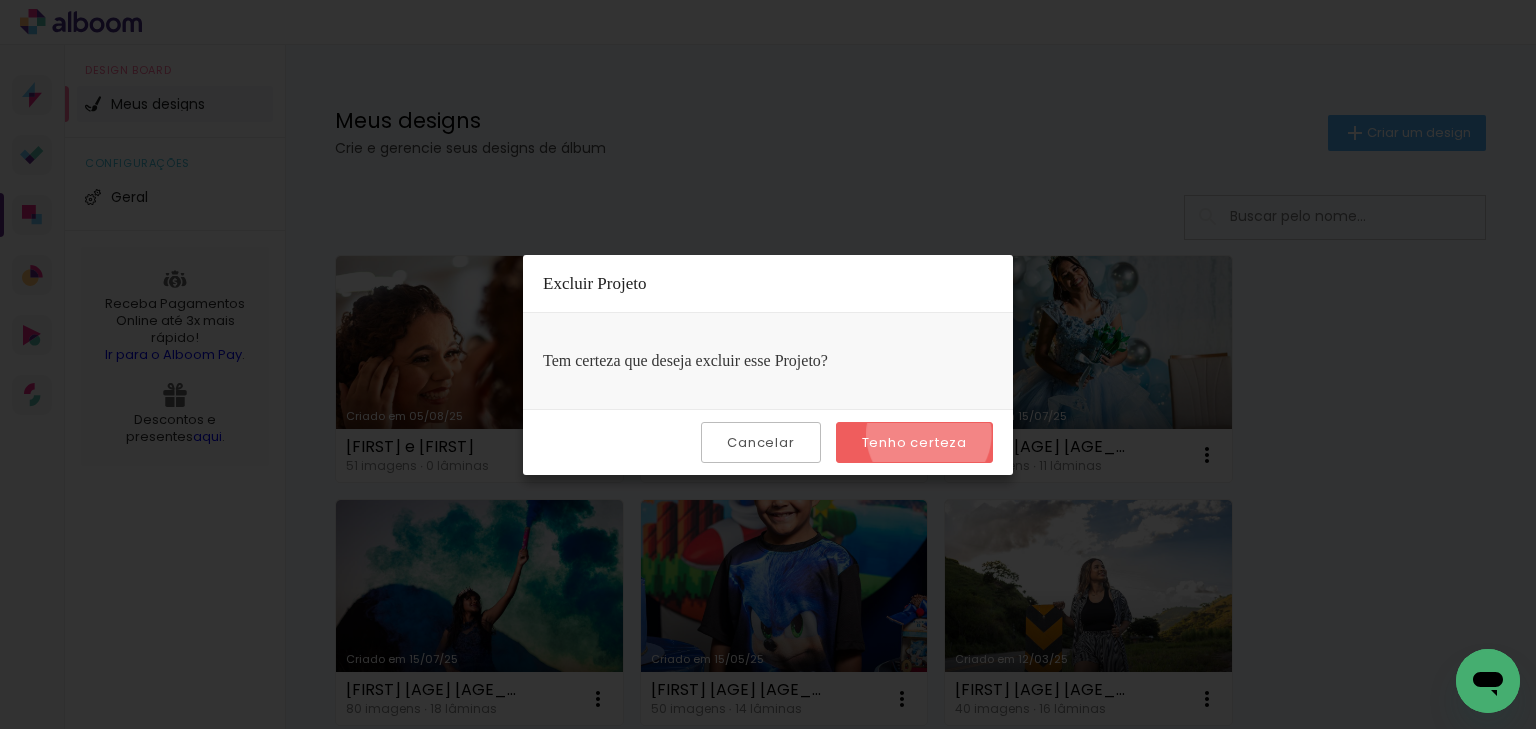 click on "Tenho certeza" at bounding box center (0, 0) 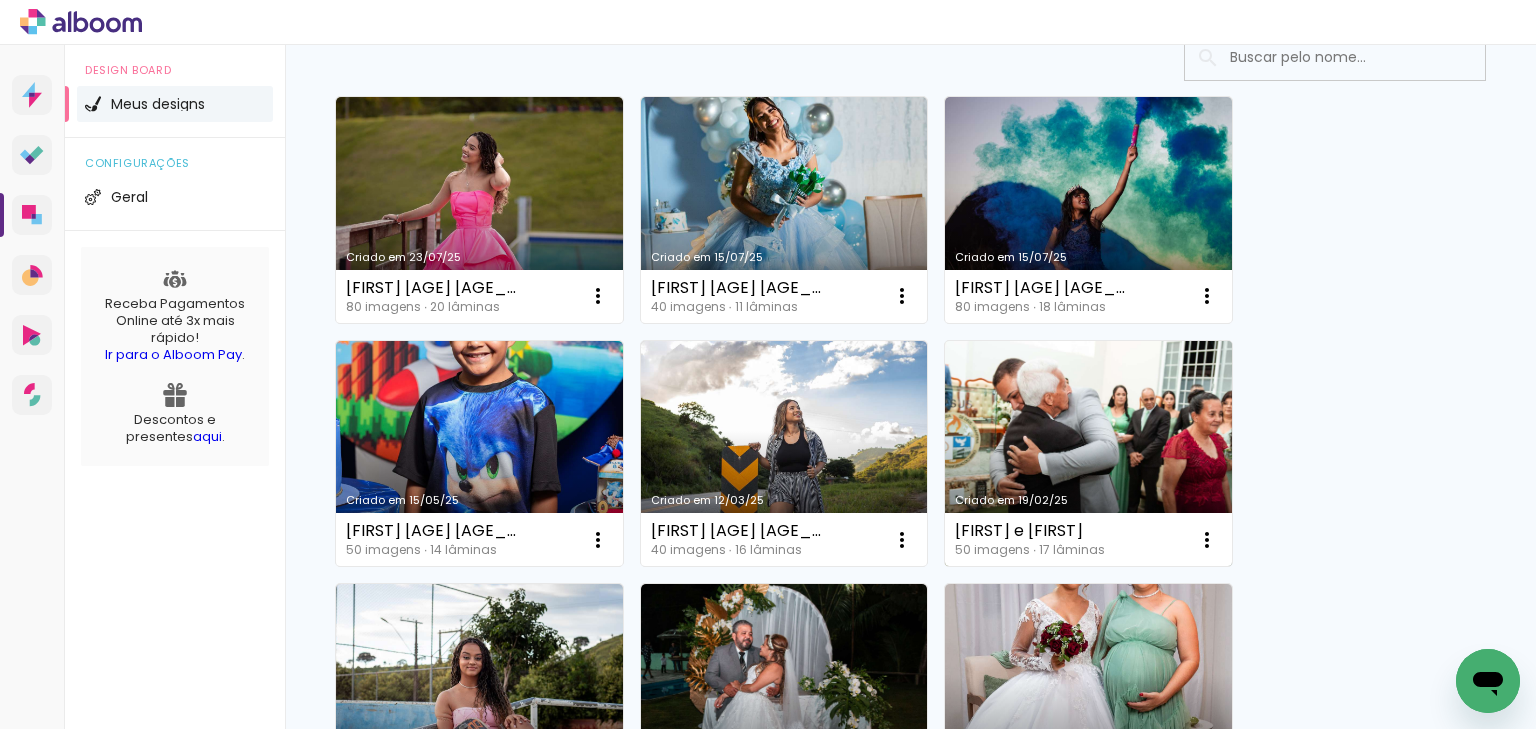 scroll, scrollTop: 160, scrollLeft: 0, axis: vertical 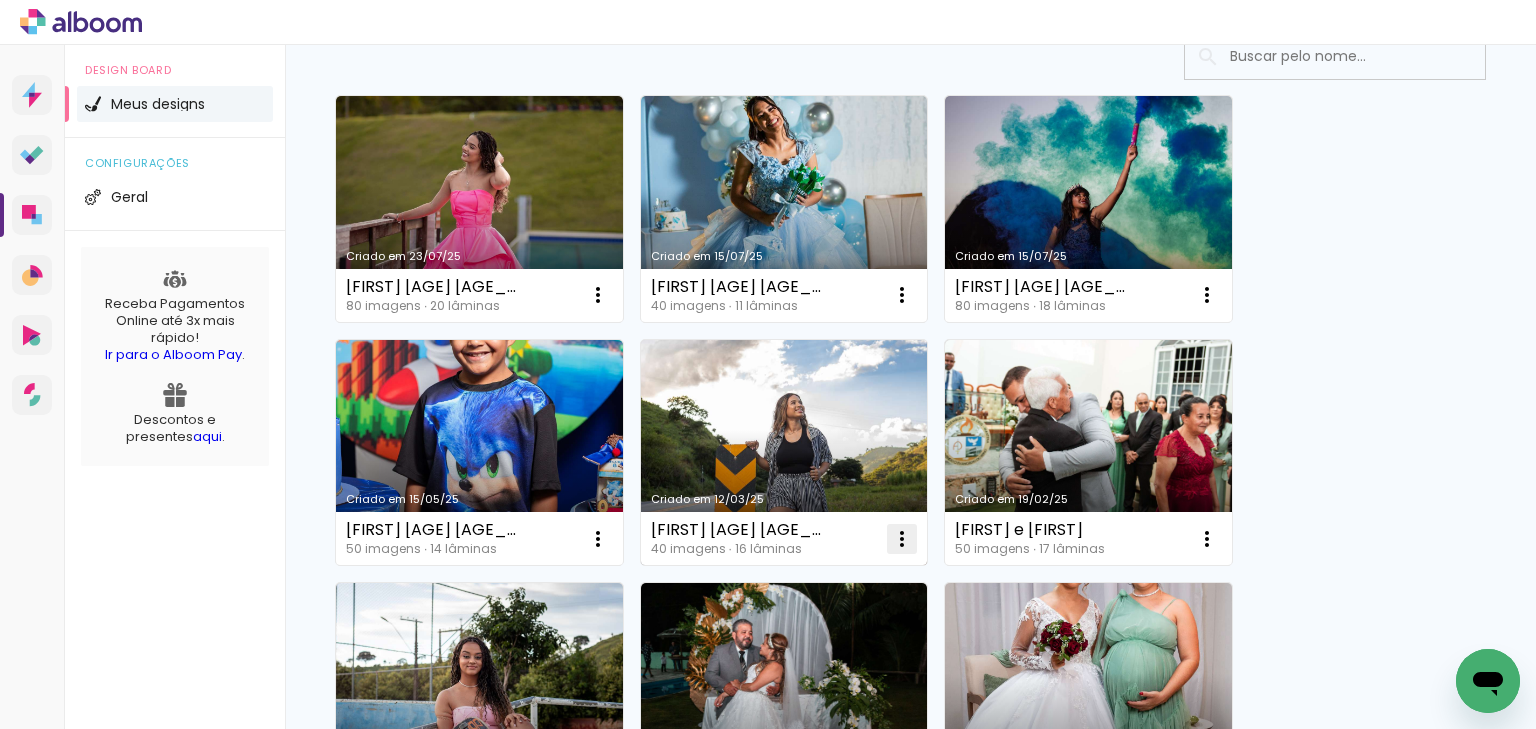 click at bounding box center (598, 295) 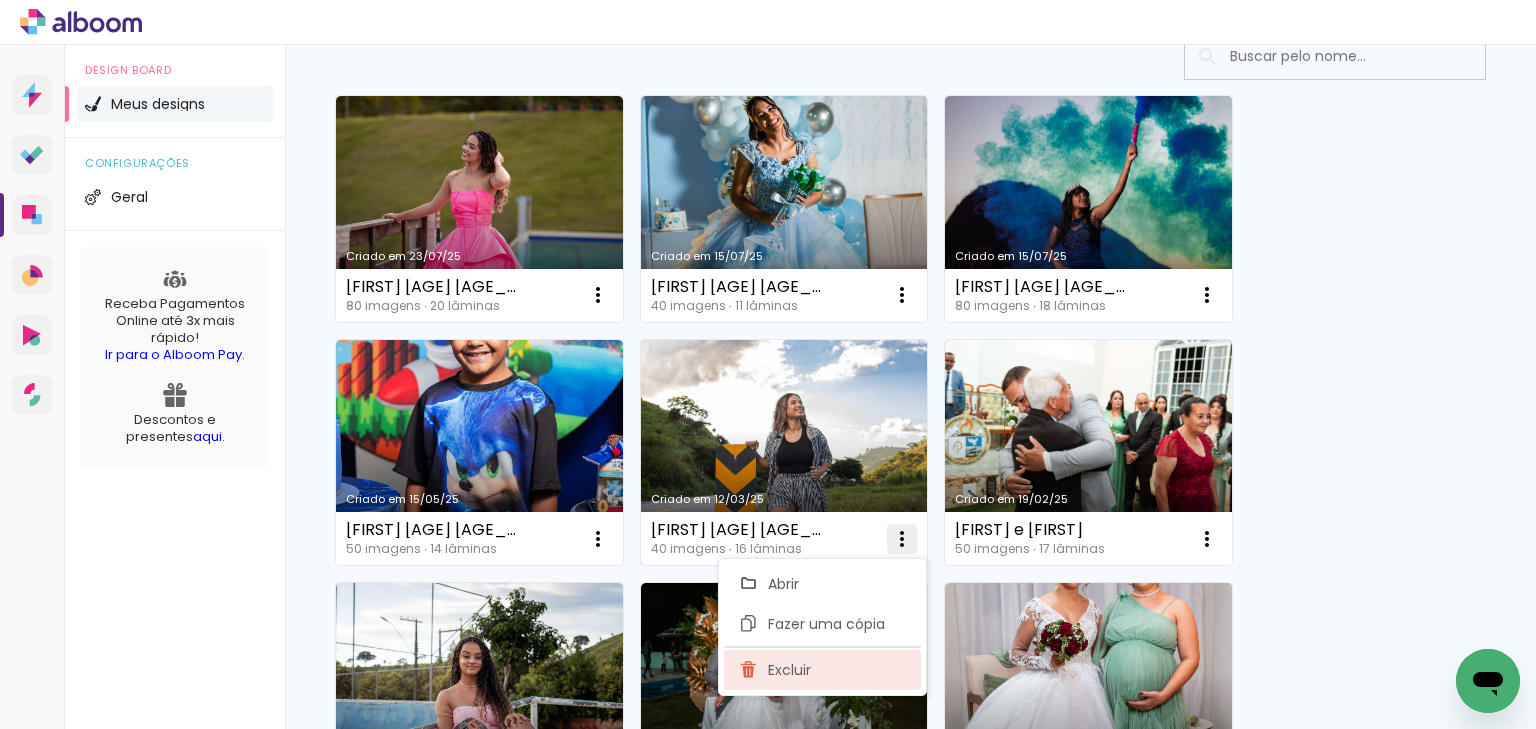 click on "Excluir" 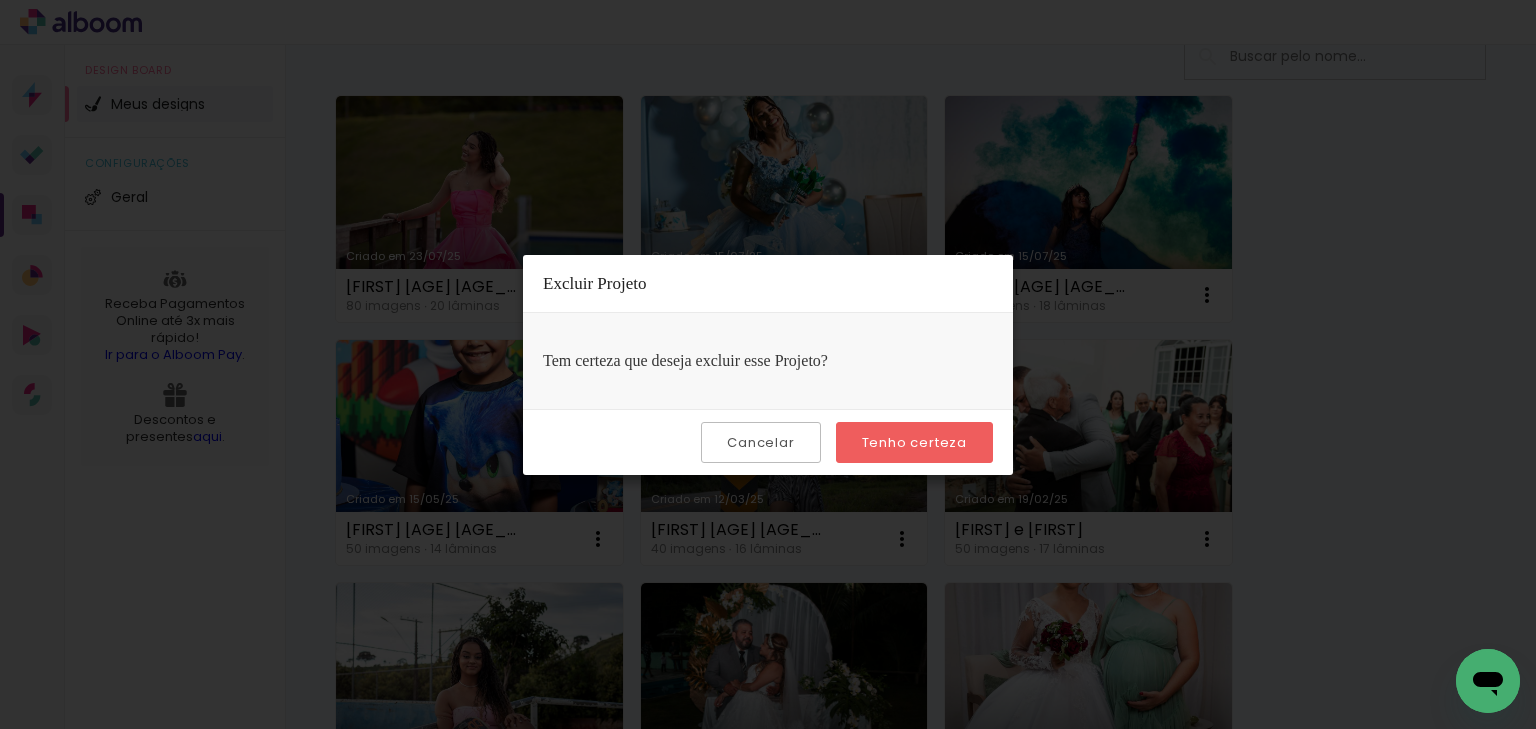 click on "Tenho certeza" at bounding box center (0, 0) 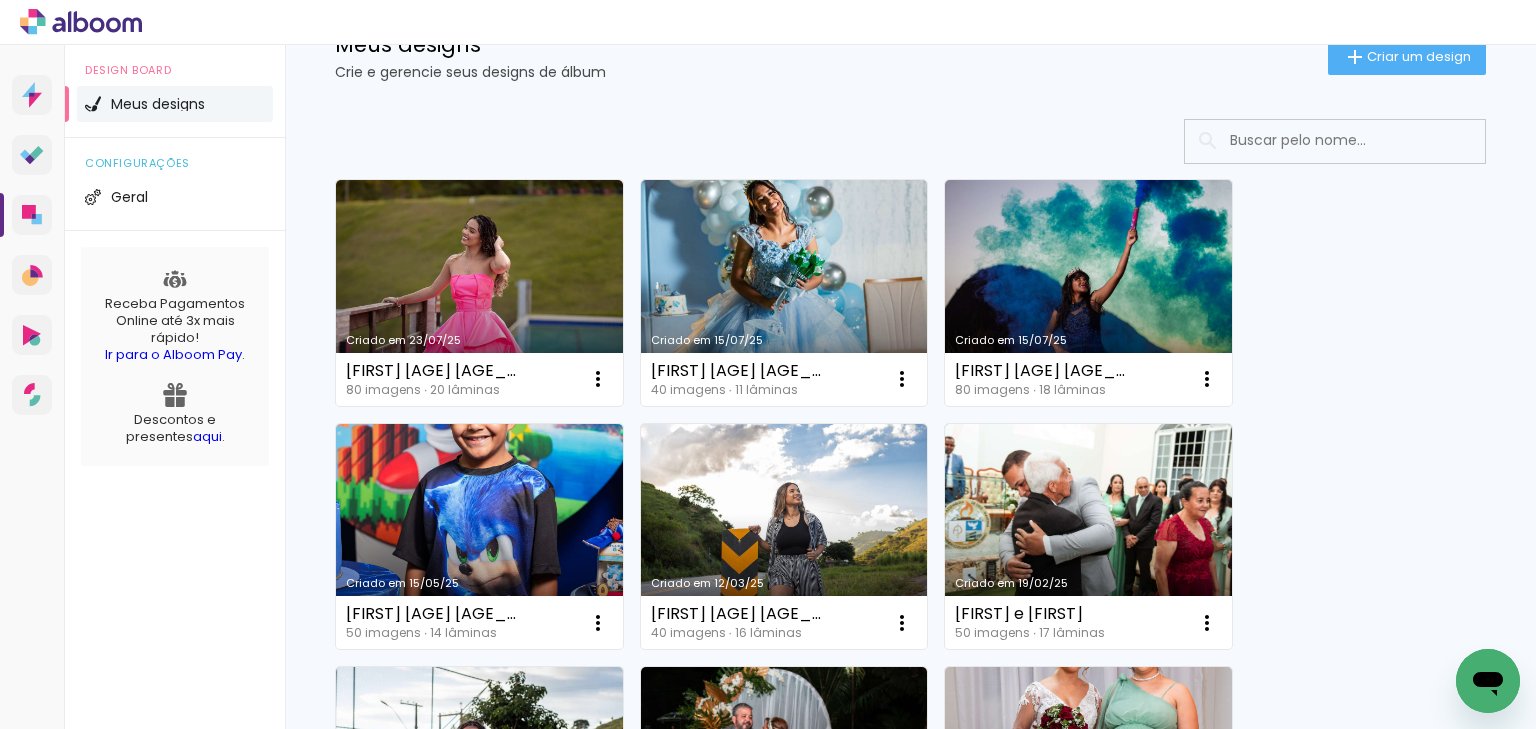 scroll, scrollTop: 0, scrollLeft: 0, axis: both 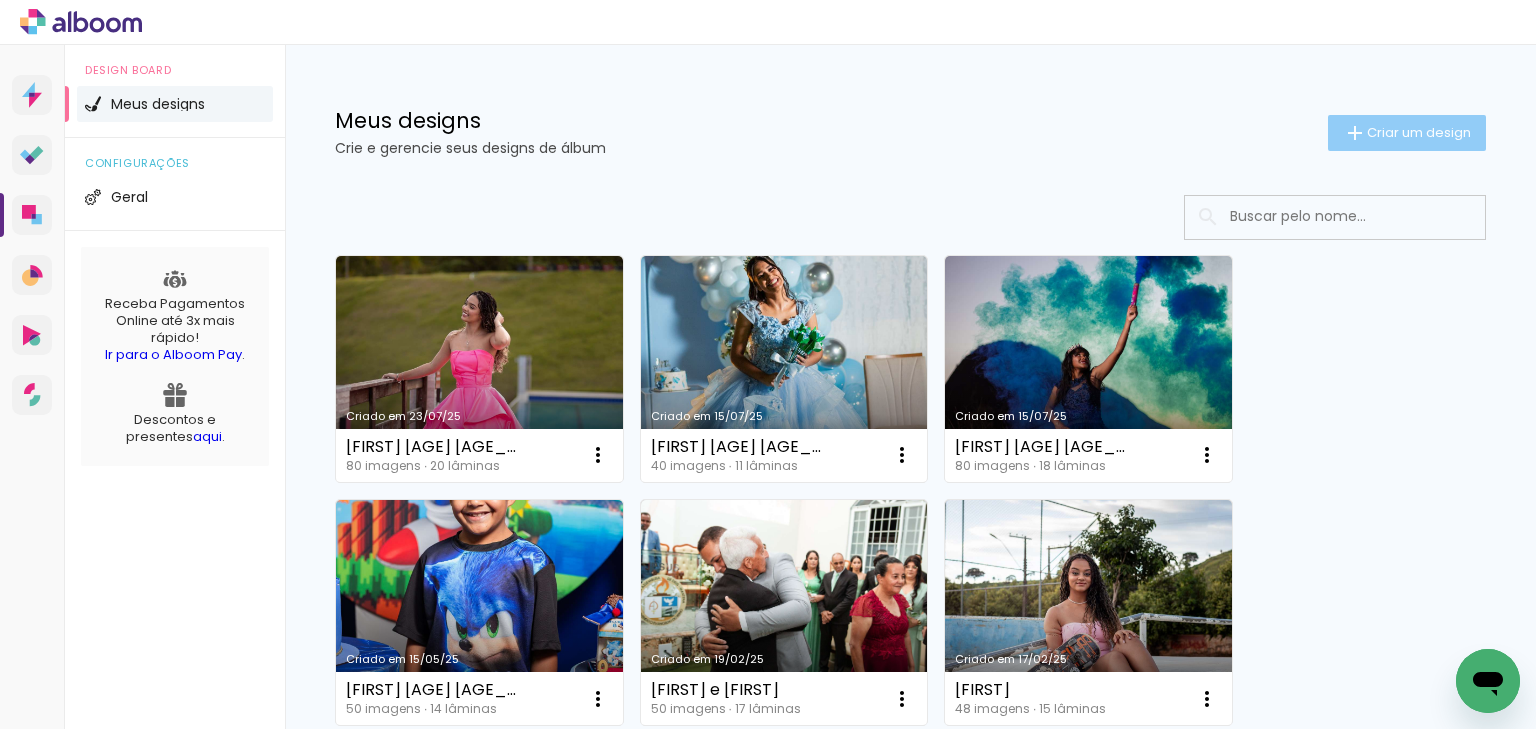 click on "Criar um design" 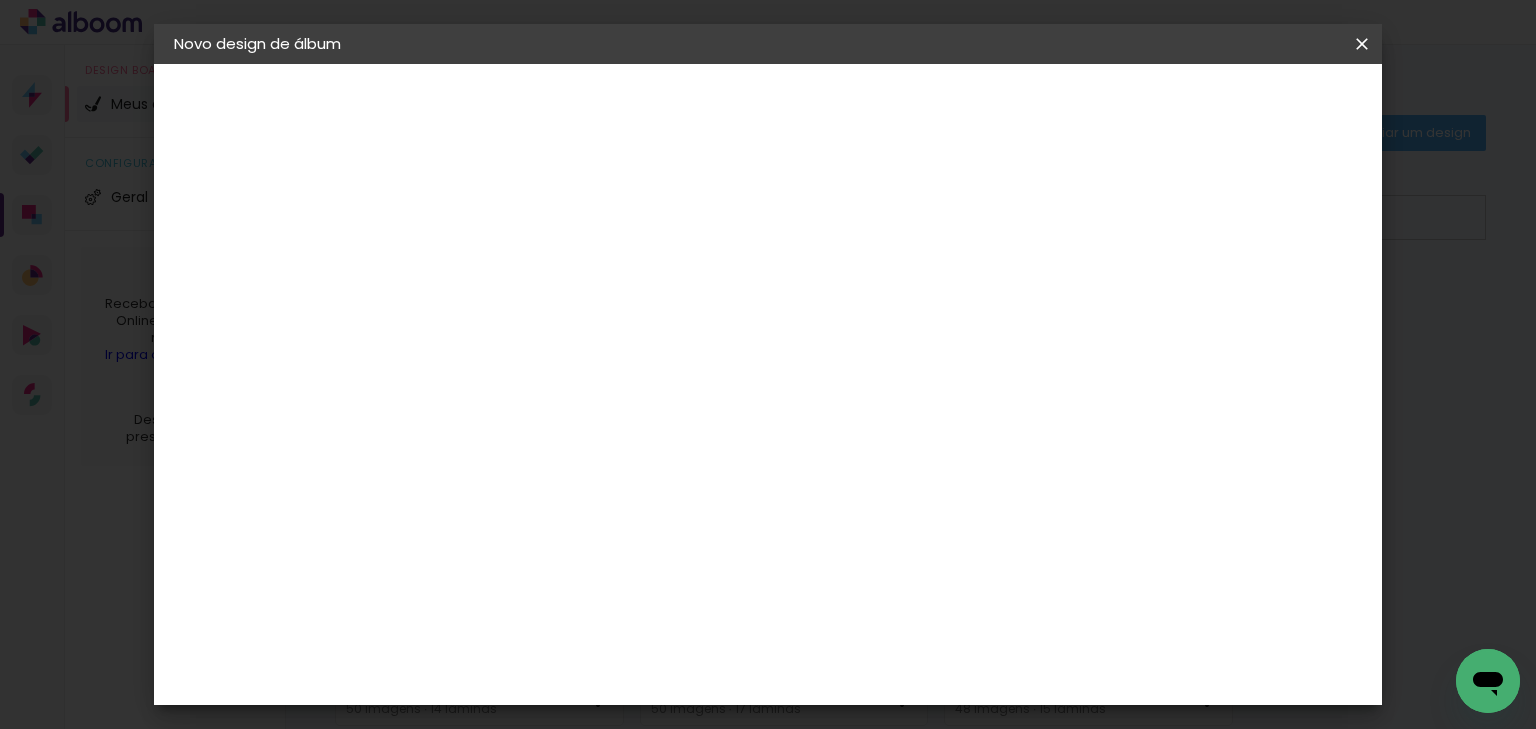 click at bounding box center (501, 268) 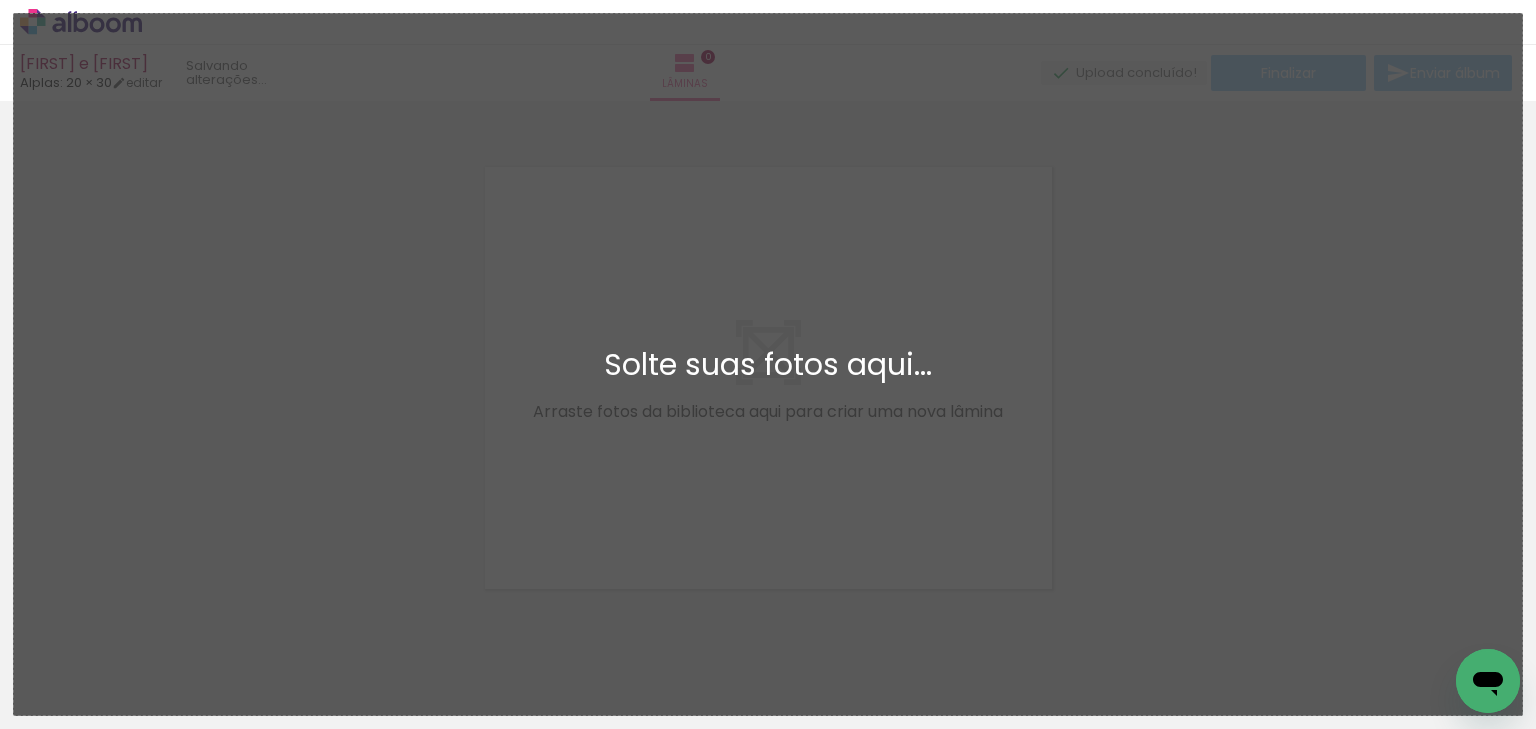 scroll, scrollTop: 25, scrollLeft: 0, axis: vertical 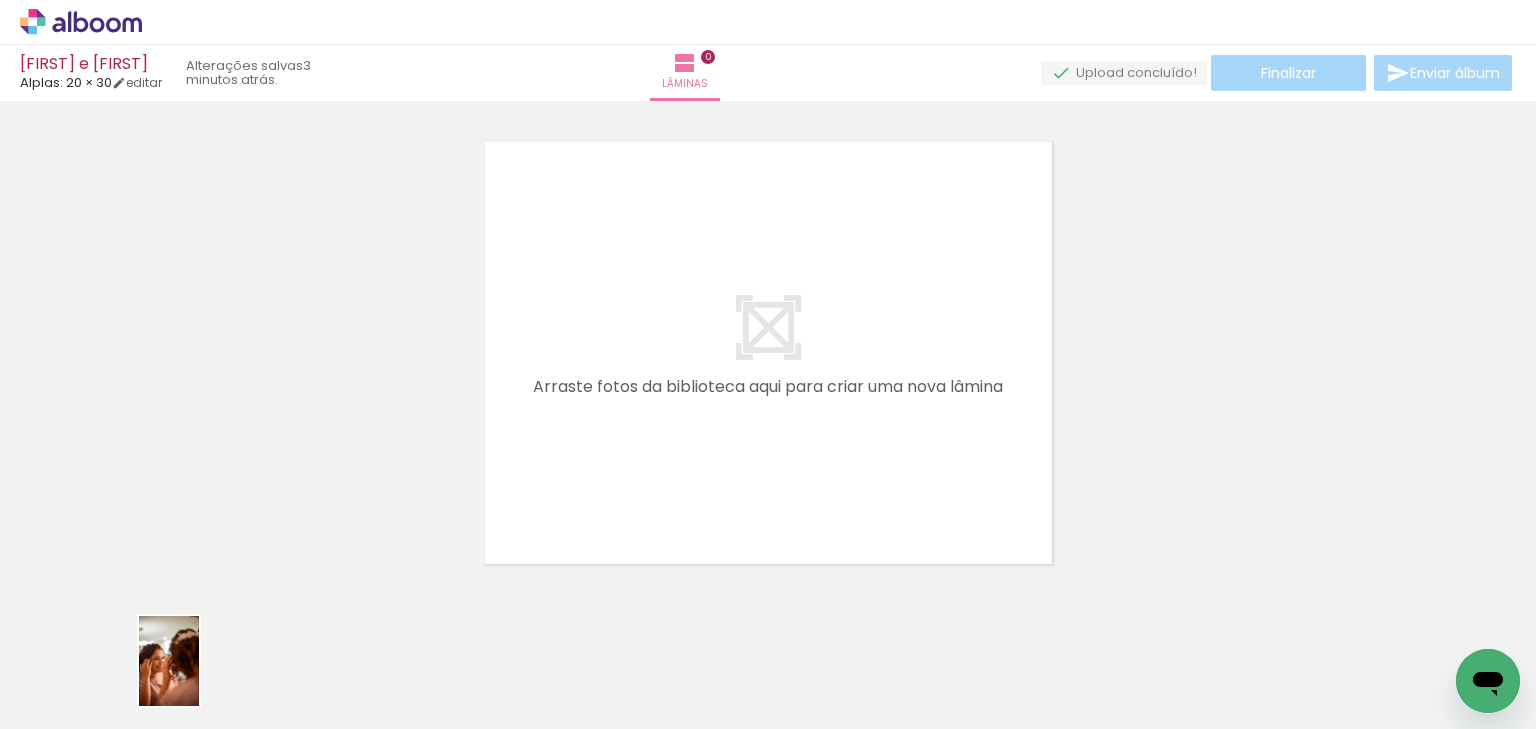 click at bounding box center [200, 661] 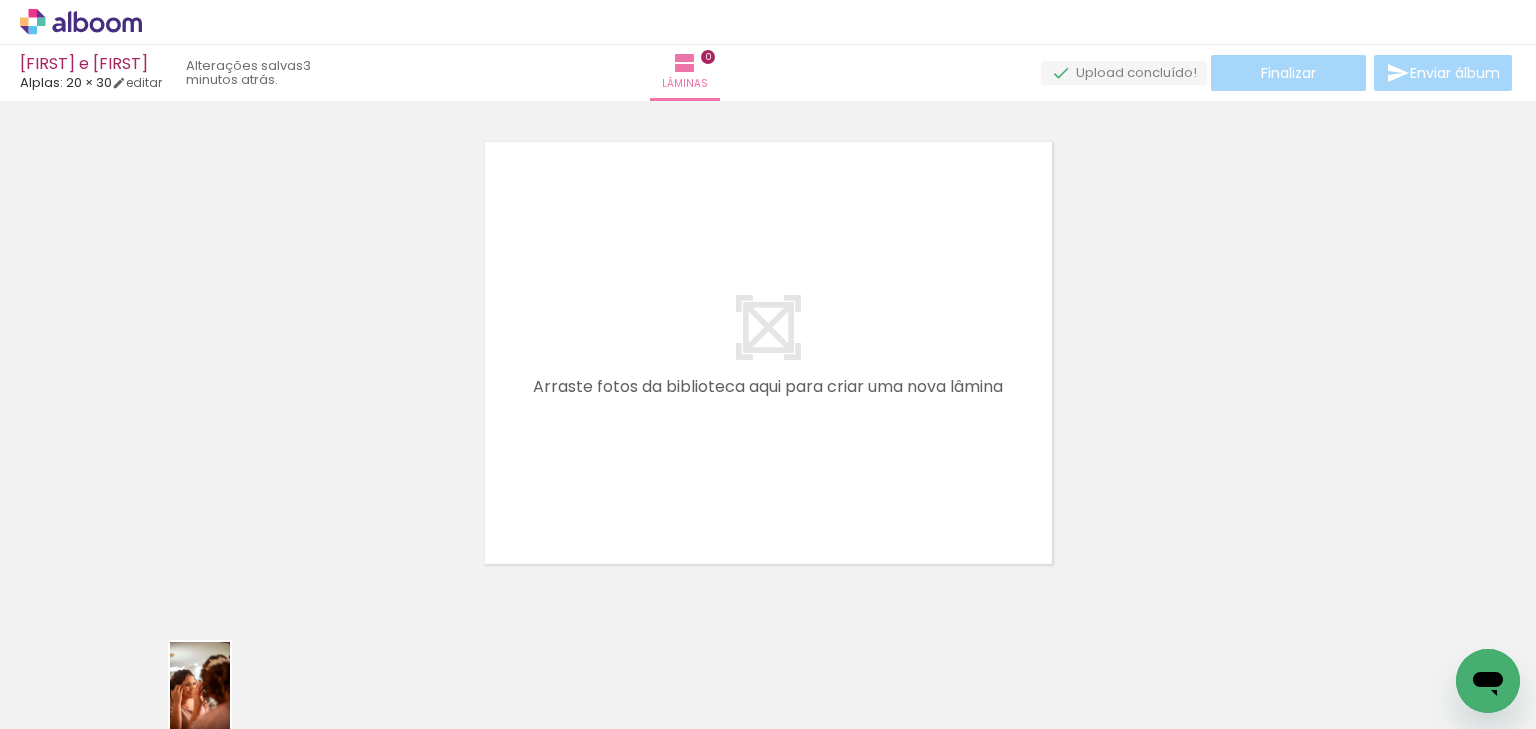 drag, startPoint x: 224, startPoint y: 683, endPoint x: 230, endPoint y: 702, distance: 19.924858 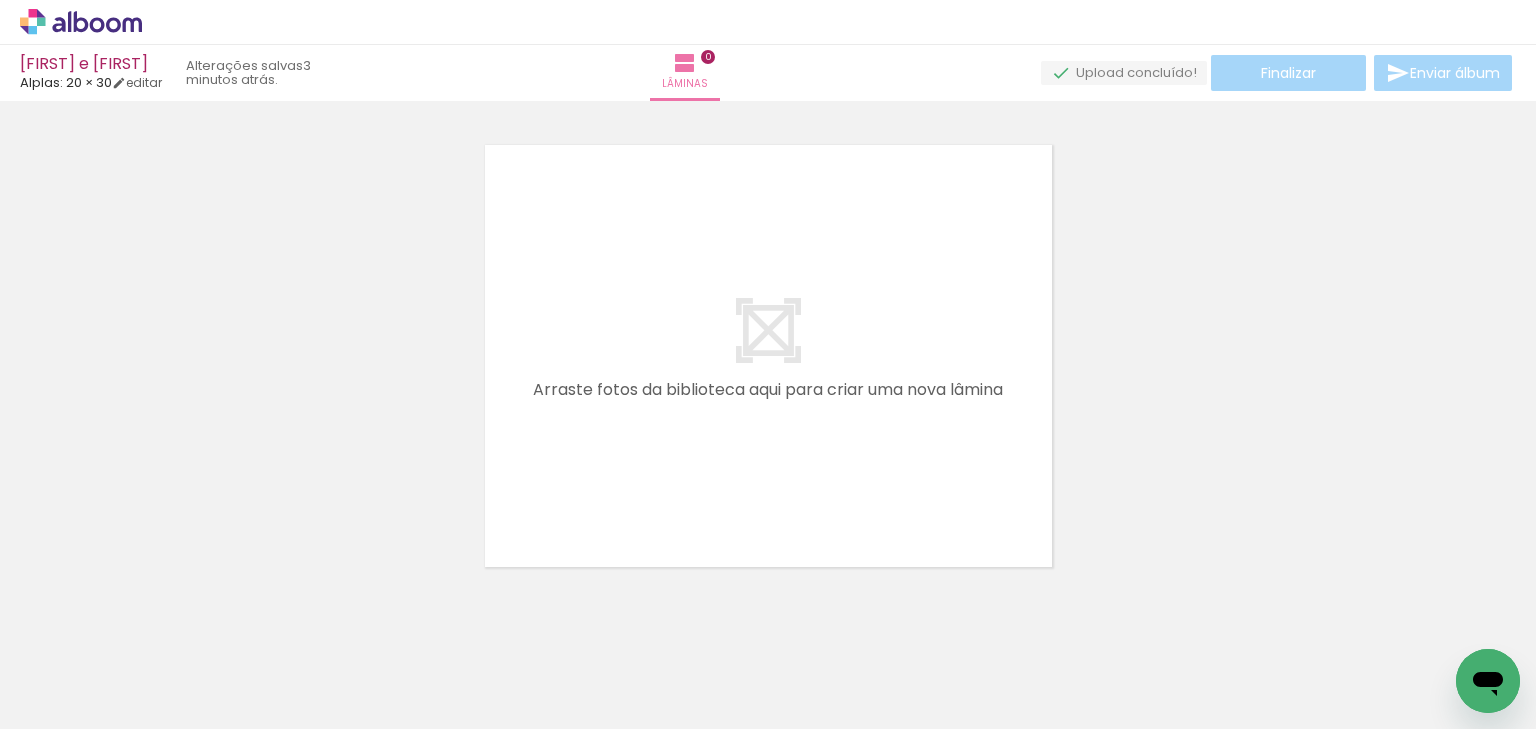 scroll, scrollTop: 0, scrollLeft: 0, axis: both 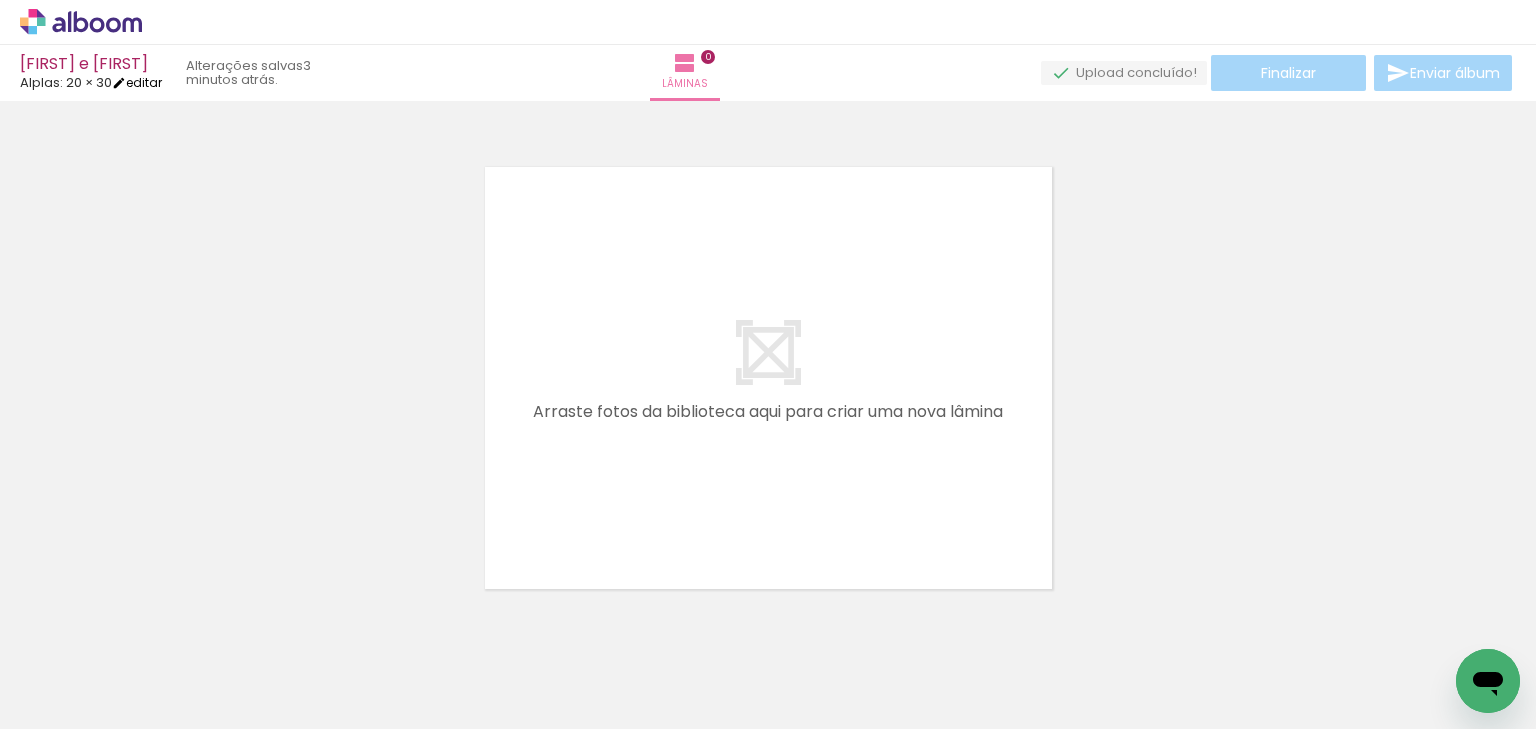 click on "editar" at bounding box center (137, 82) 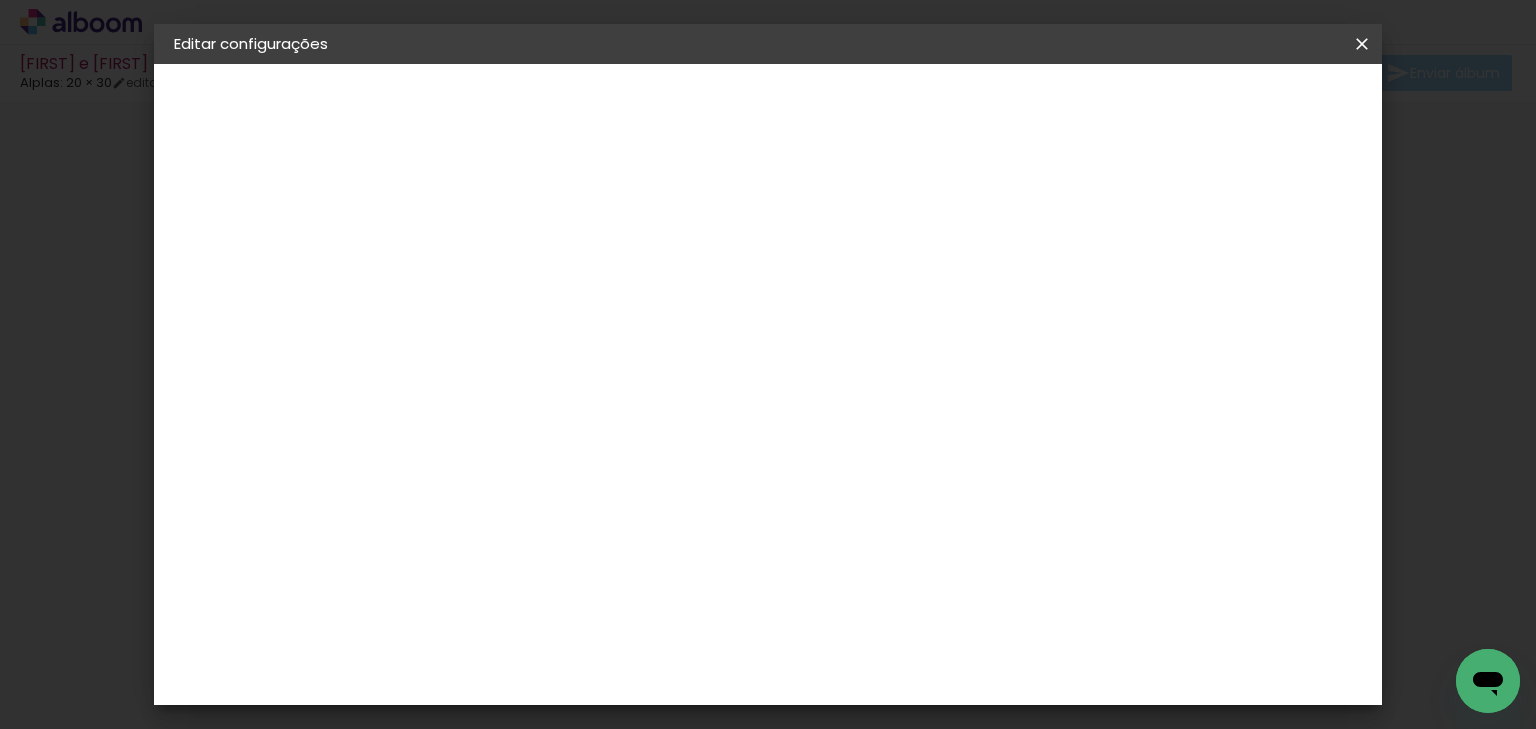click on "20 × 30" at bounding box center [209, 292] 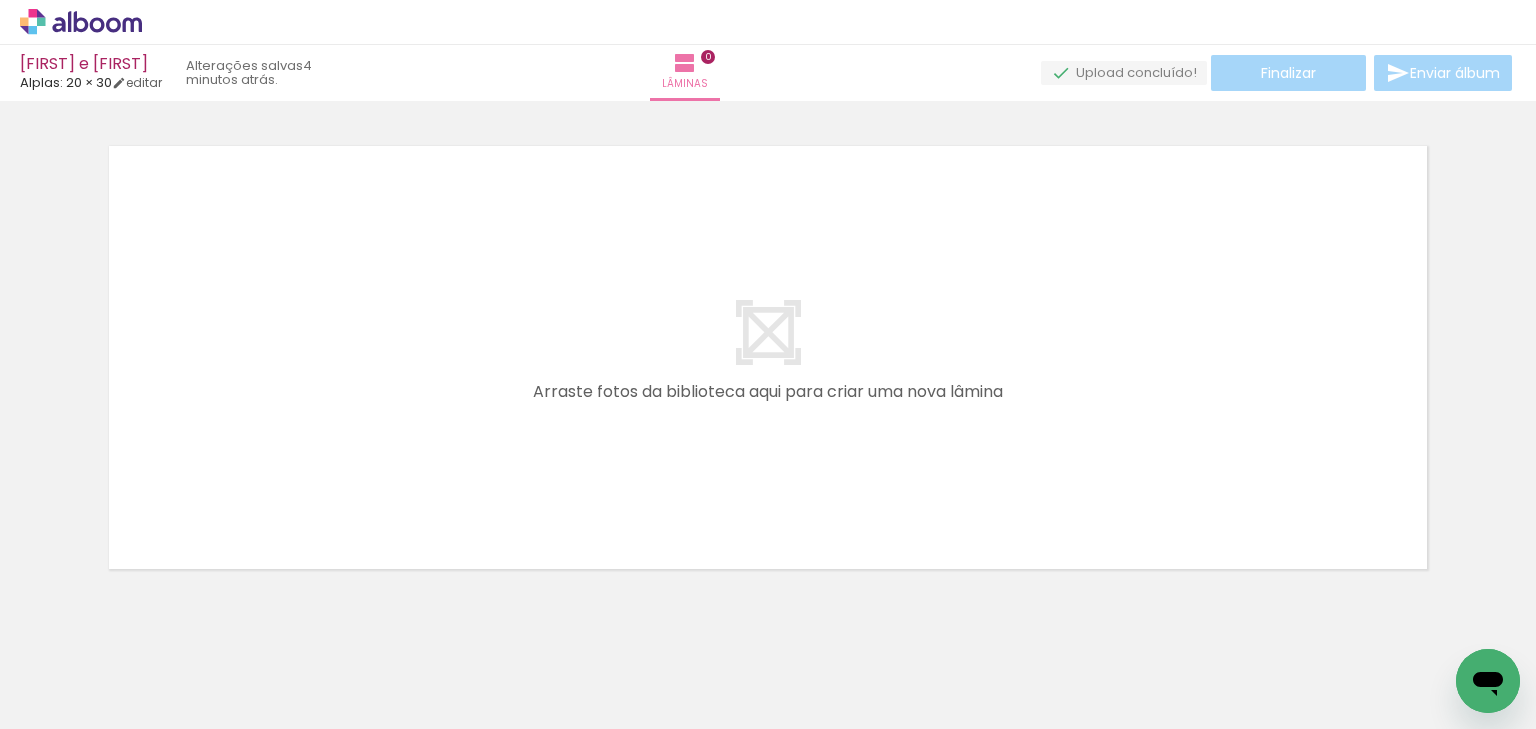 scroll, scrollTop: 0, scrollLeft: 0, axis: both 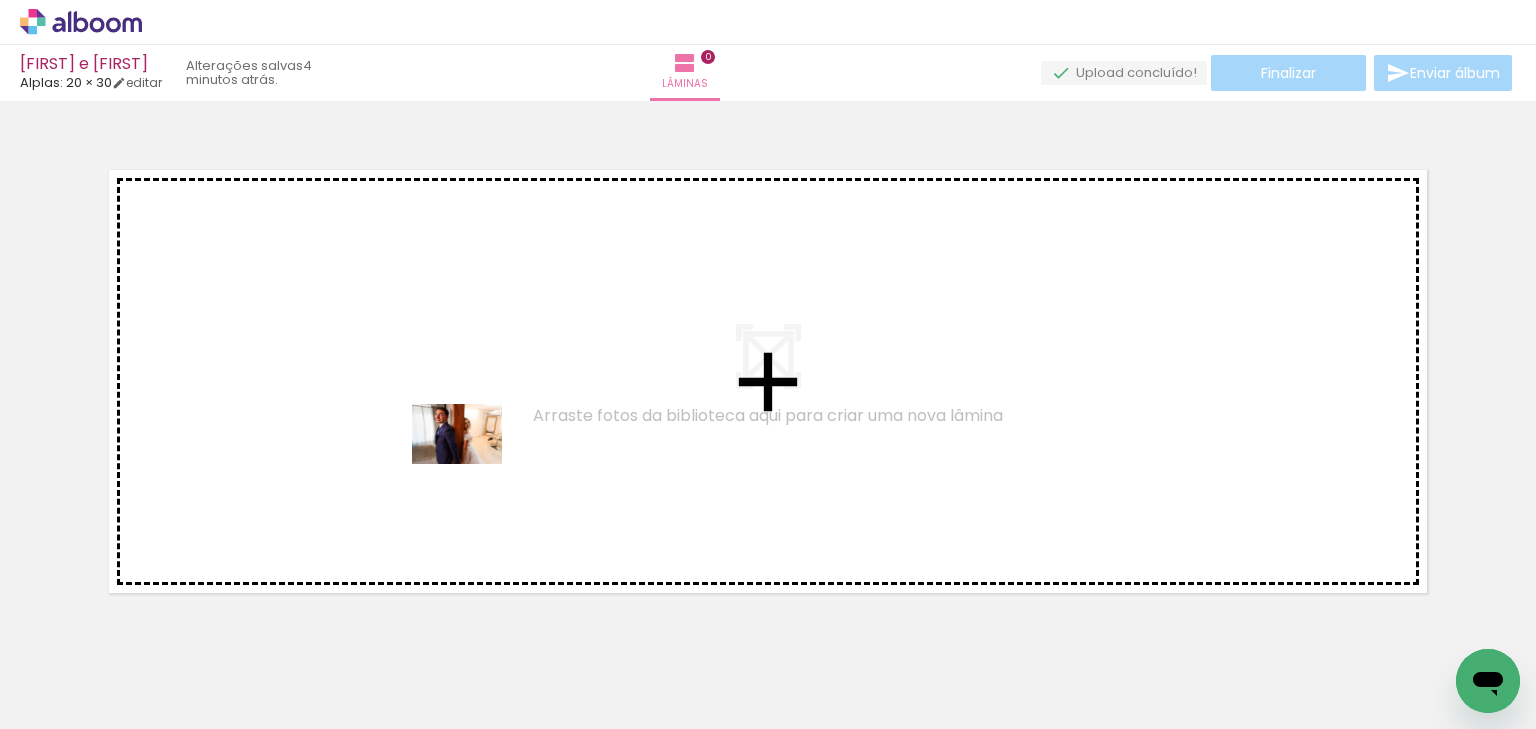 drag, startPoint x: 448, startPoint y: 686, endPoint x: 472, endPoint y: 464, distance: 223.29353 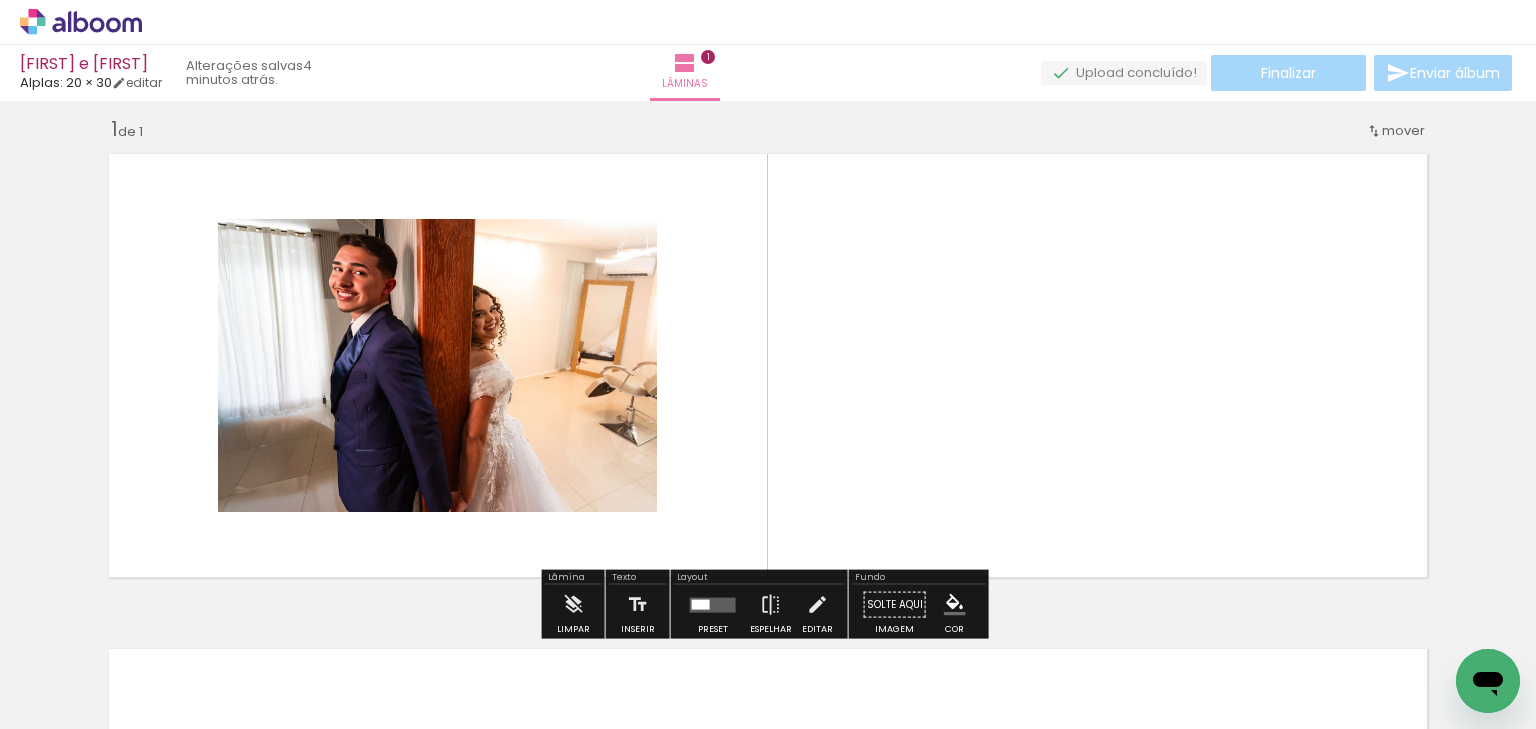scroll, scrollTop: 28, scrollLeft: 0, axis: vertical 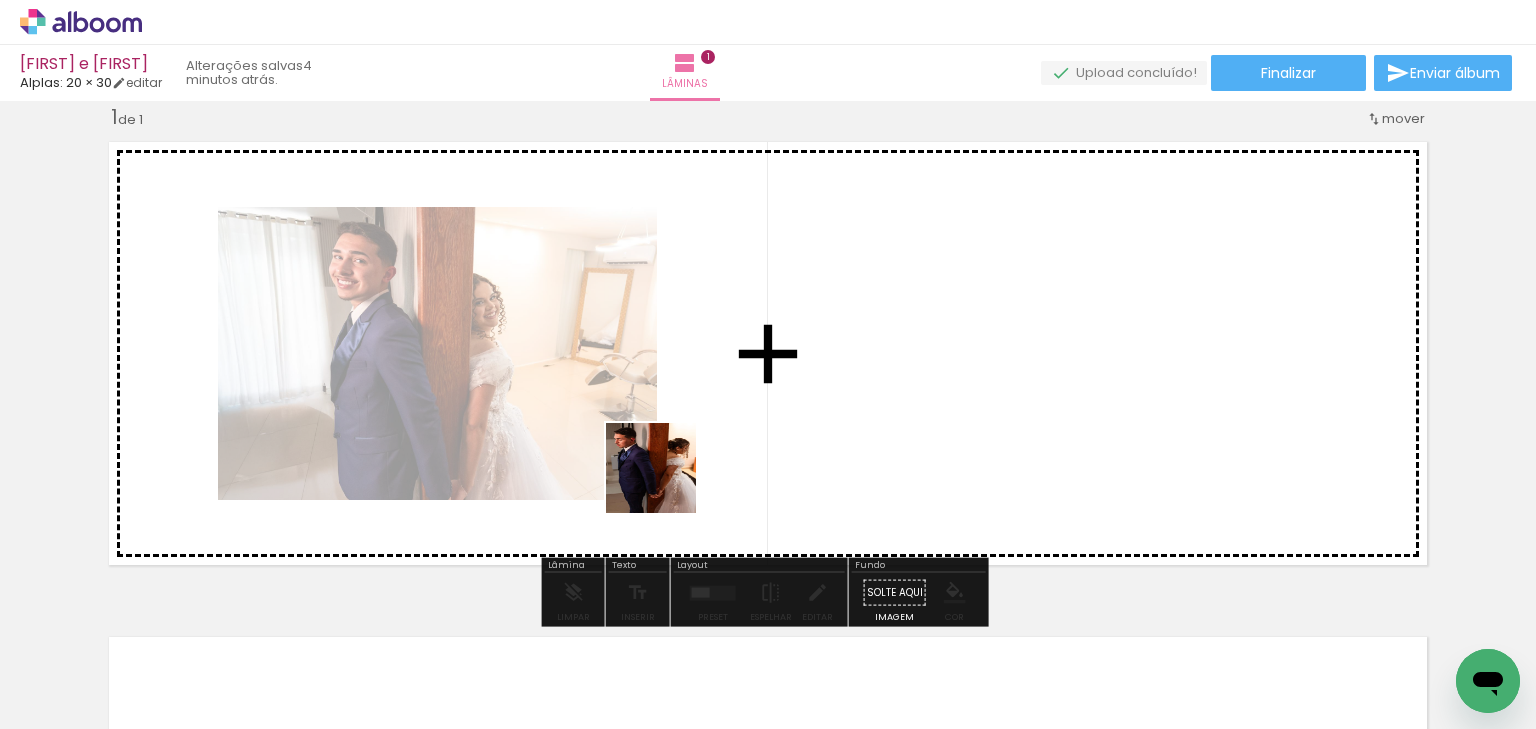 drag, startPoint x: 537, startPoint y: 671, endPoint x: 805, endPoint y: 312, distance: 448.00113 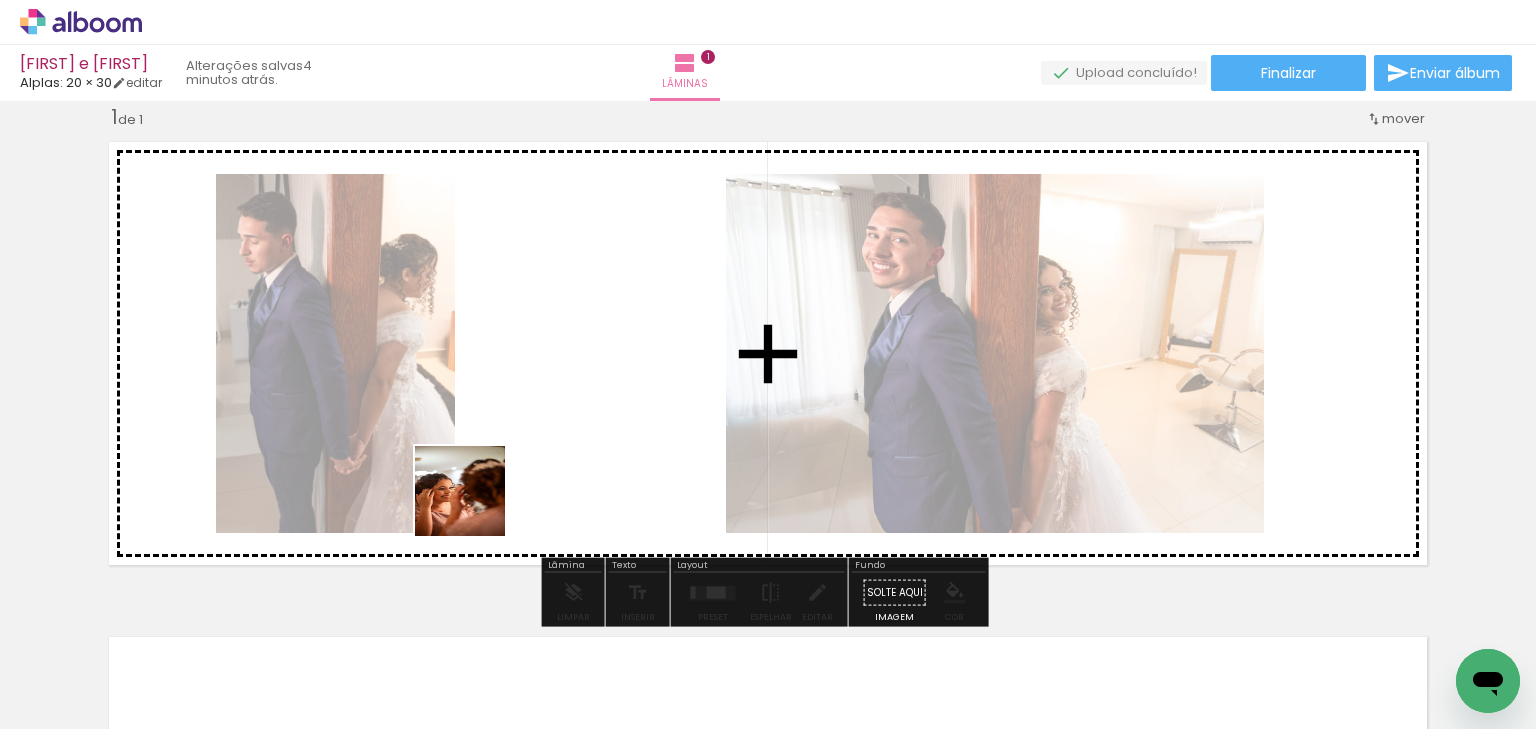 drag, startPoint x: 207, startPoint y: 681, endPoint x: 649, endPoint y: 400, distance: 523.76044 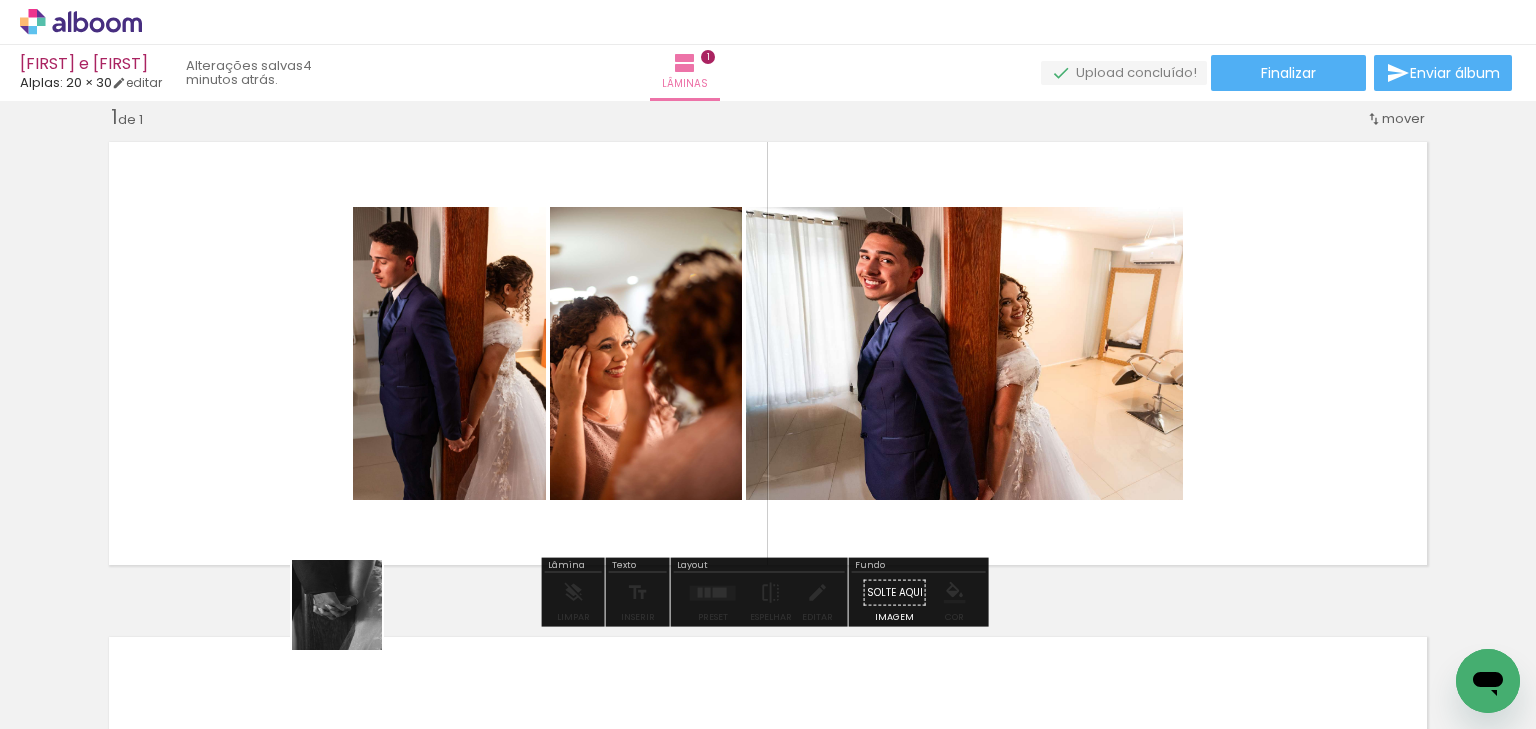 drag, startPoint x: 308, startPoint y: 685, endPoint x: 646, endPoint y: 374, distance: 459.30927 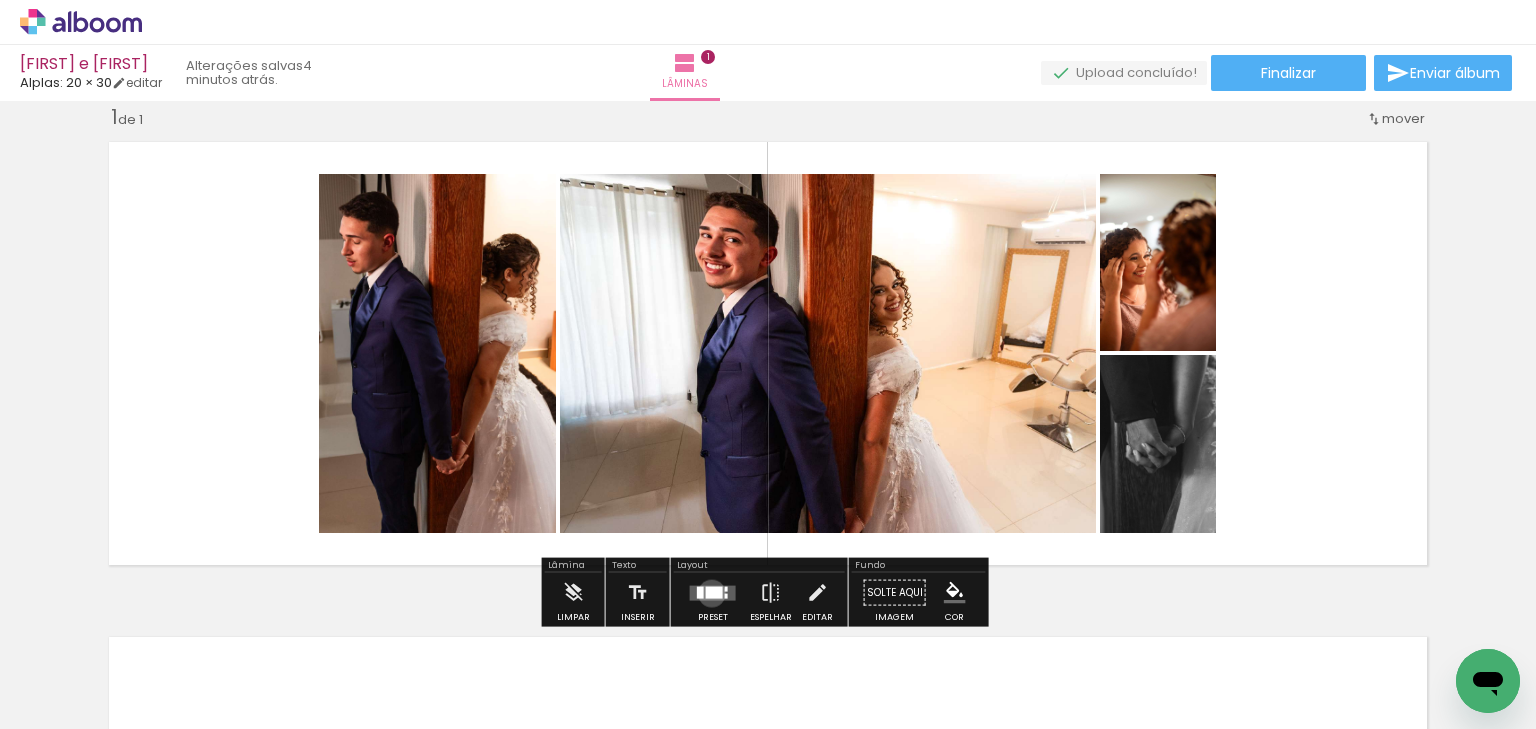 click at bounding box center (714, 592) 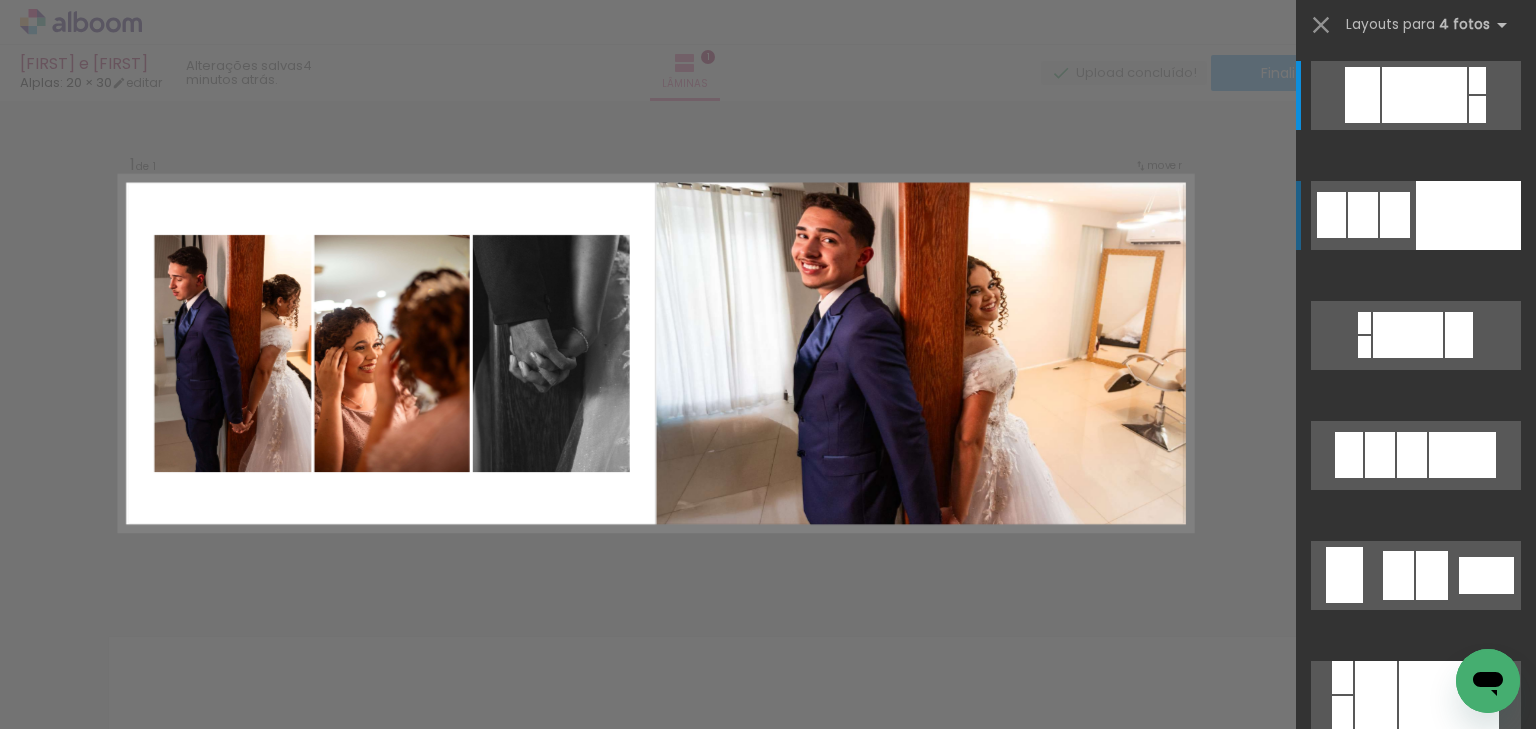 click at bounding box center [1416, 95] 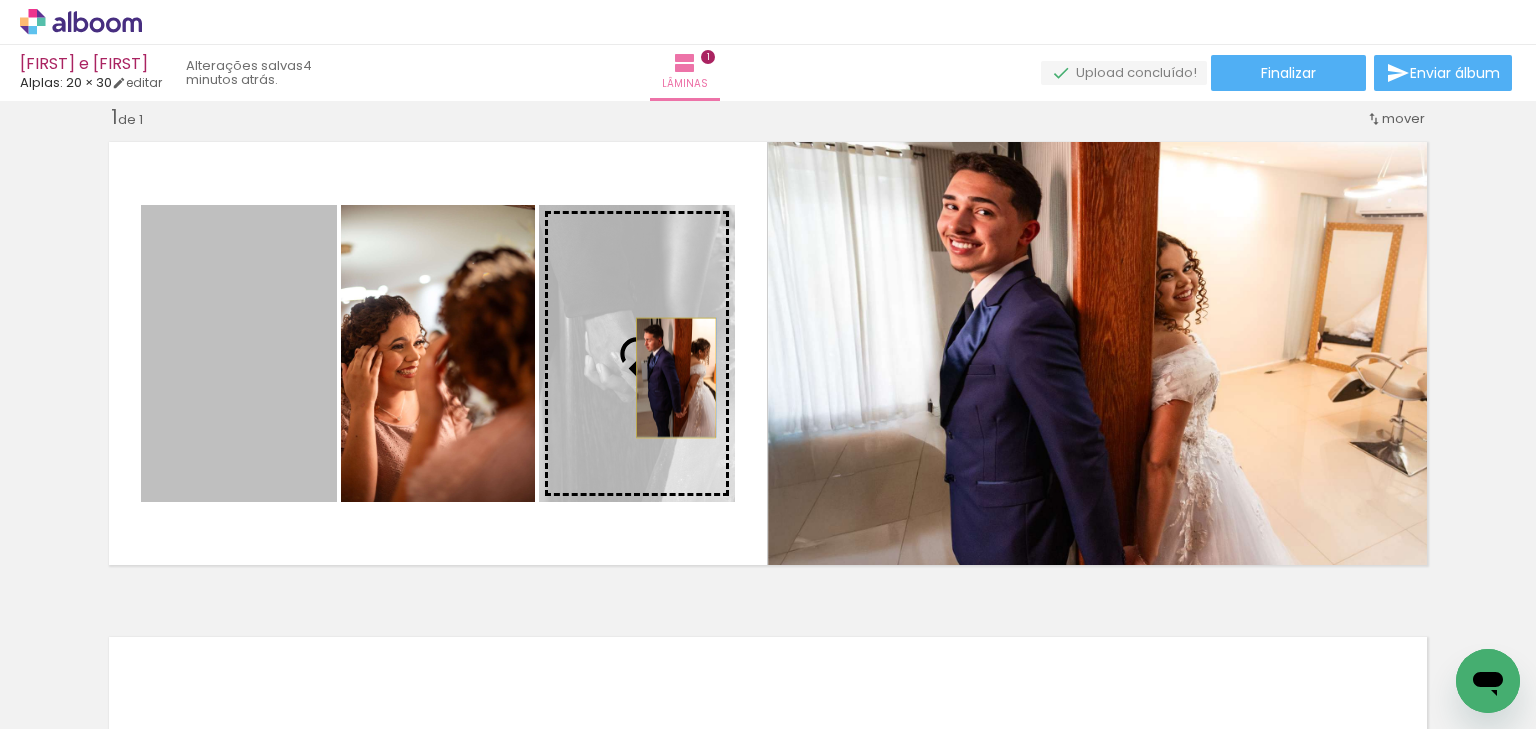 drag, startPoint x: 266, startPoint y: 406, endPoint x: 670, endPoint y: 377, distance: 405.0395 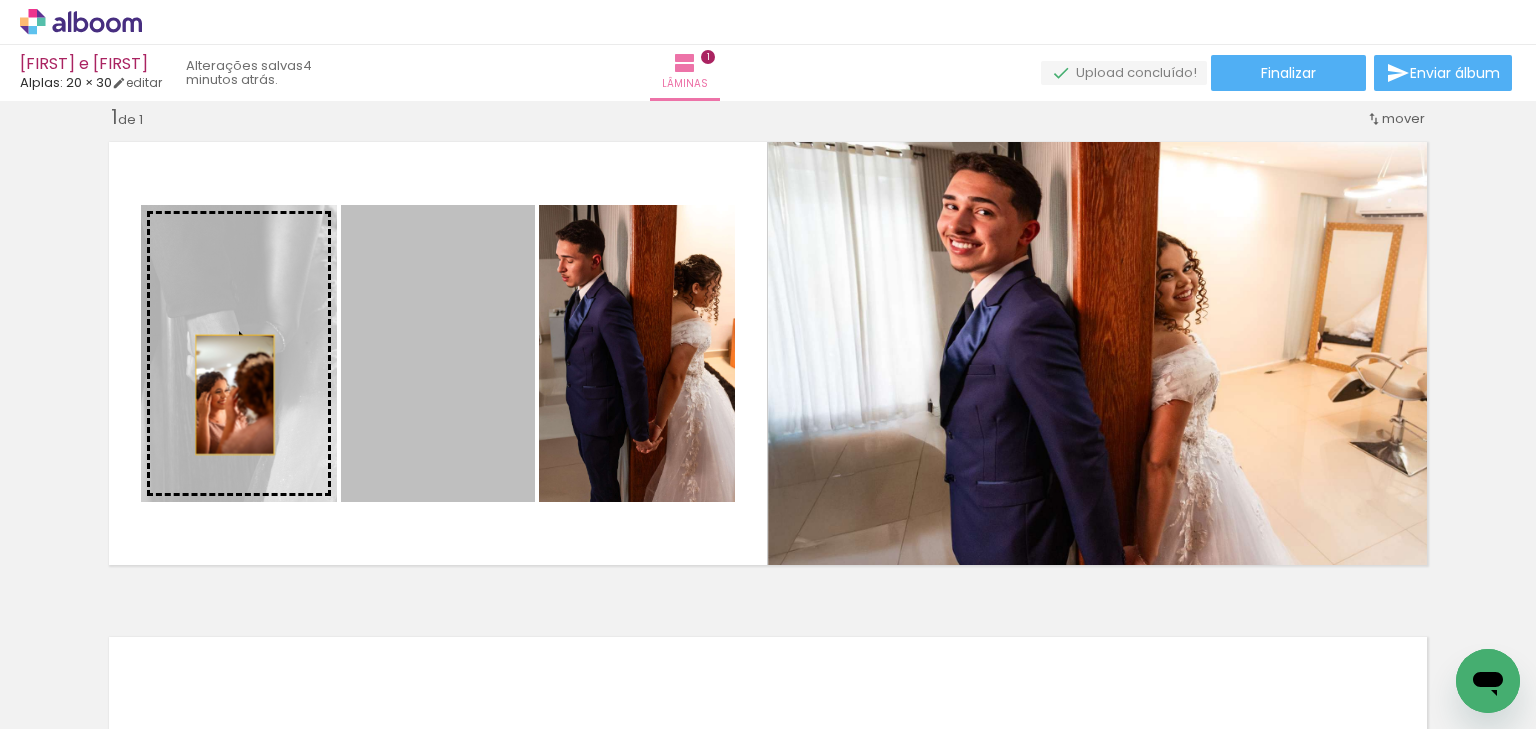 drag, startPoint x: 455, startPoint y: 401, endPoint x: 226, endPoint y: 394, distance: 229.10696 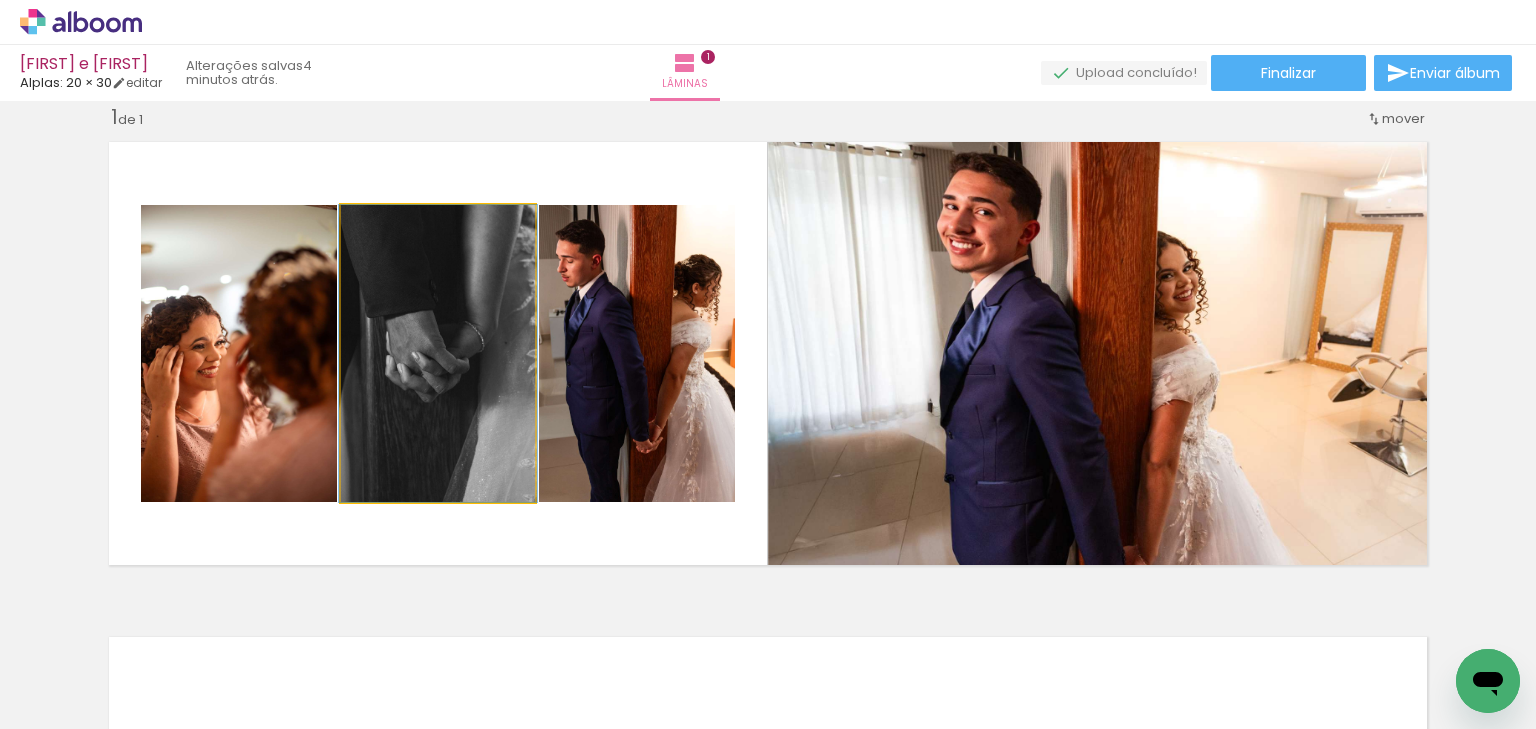 drag, startPoint x: 435, startPoint y: 370, endPoint x: 612, endPoint y: 355, distance: 177.63446 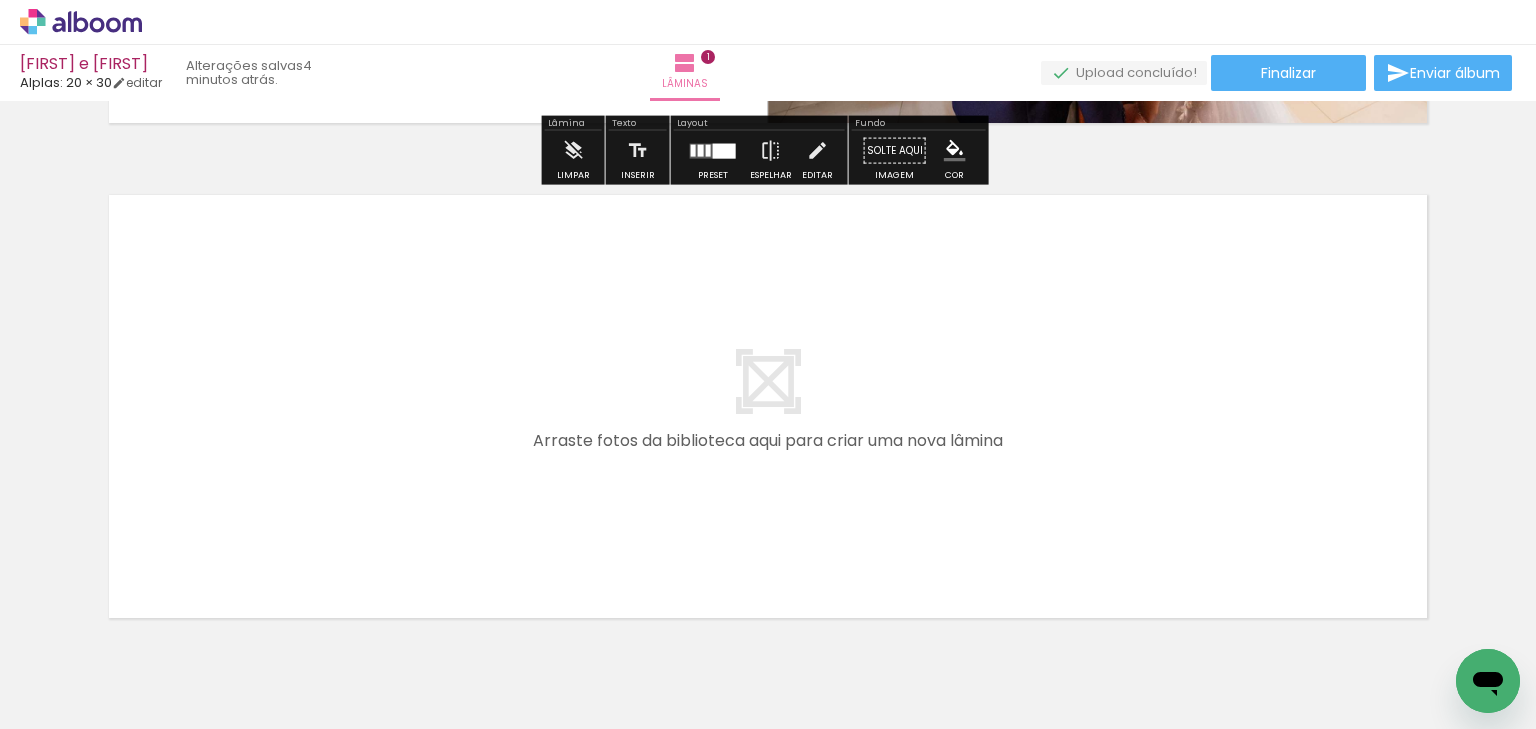 scroll, scrollTop: 564, scrollLeft: 0, axis: vertical 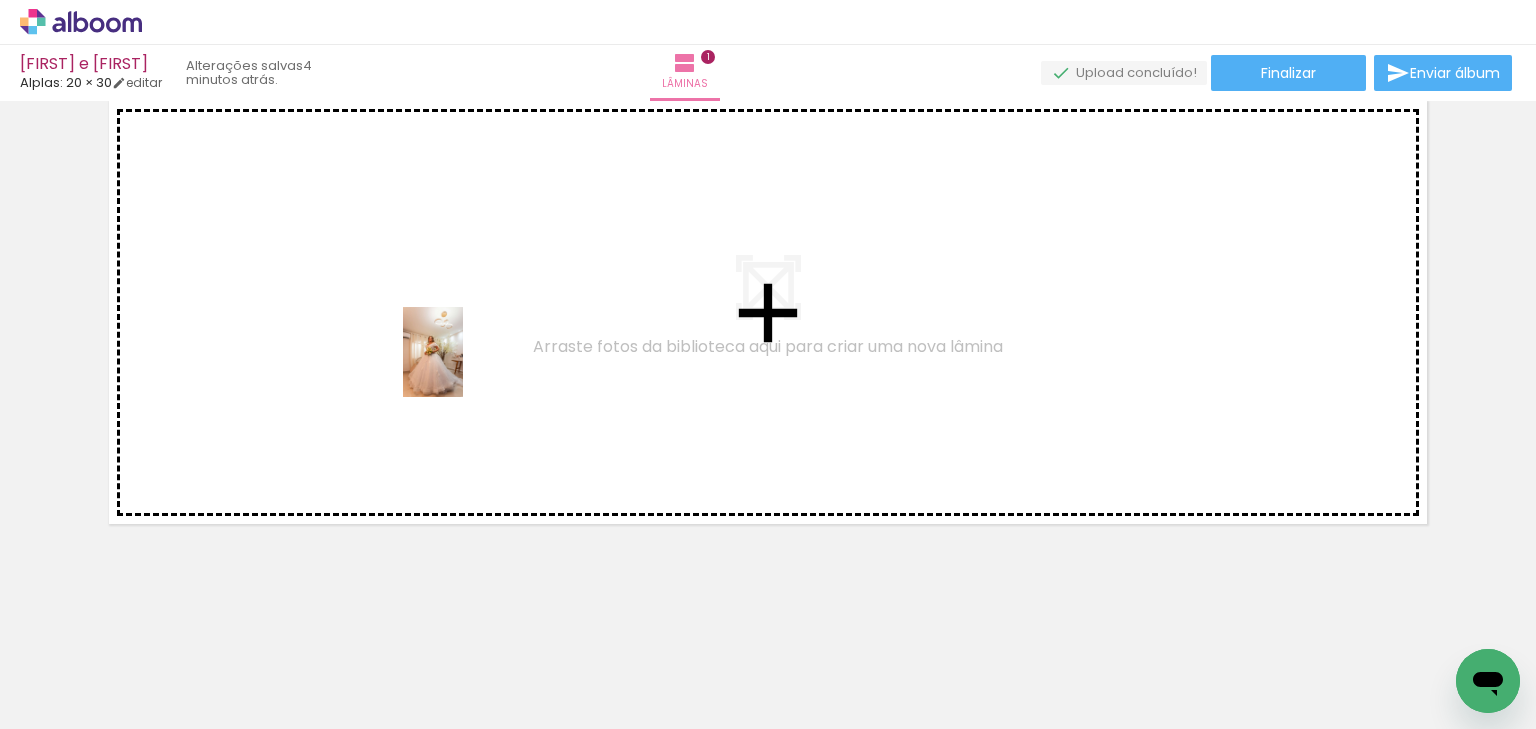 drag, startPoint x: 665, startPoint y: 679, endPoint x: 460, endPoint y: 364, distance: 375.8324 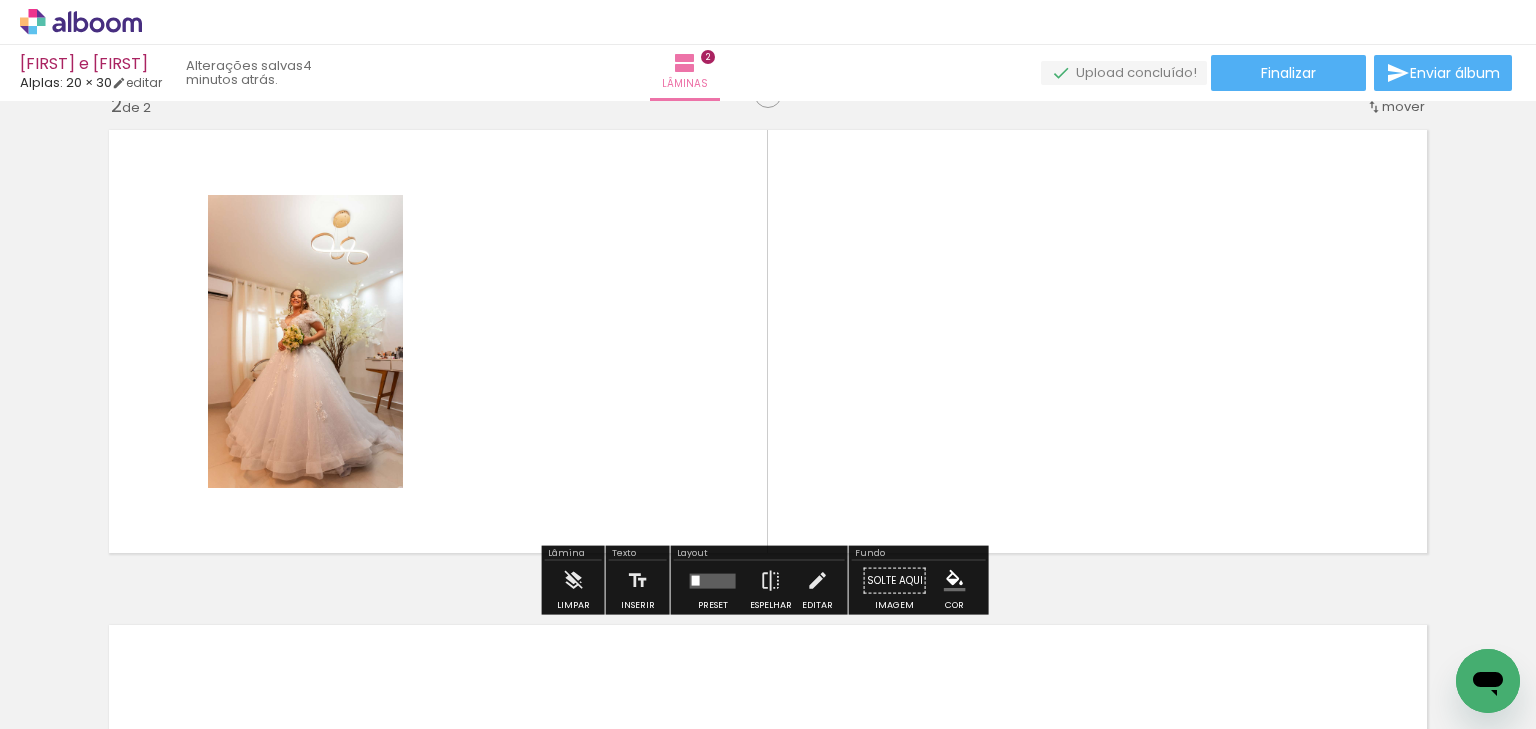 scroll, scrollTop: 524, scrollLeft: 0, axis: vertical 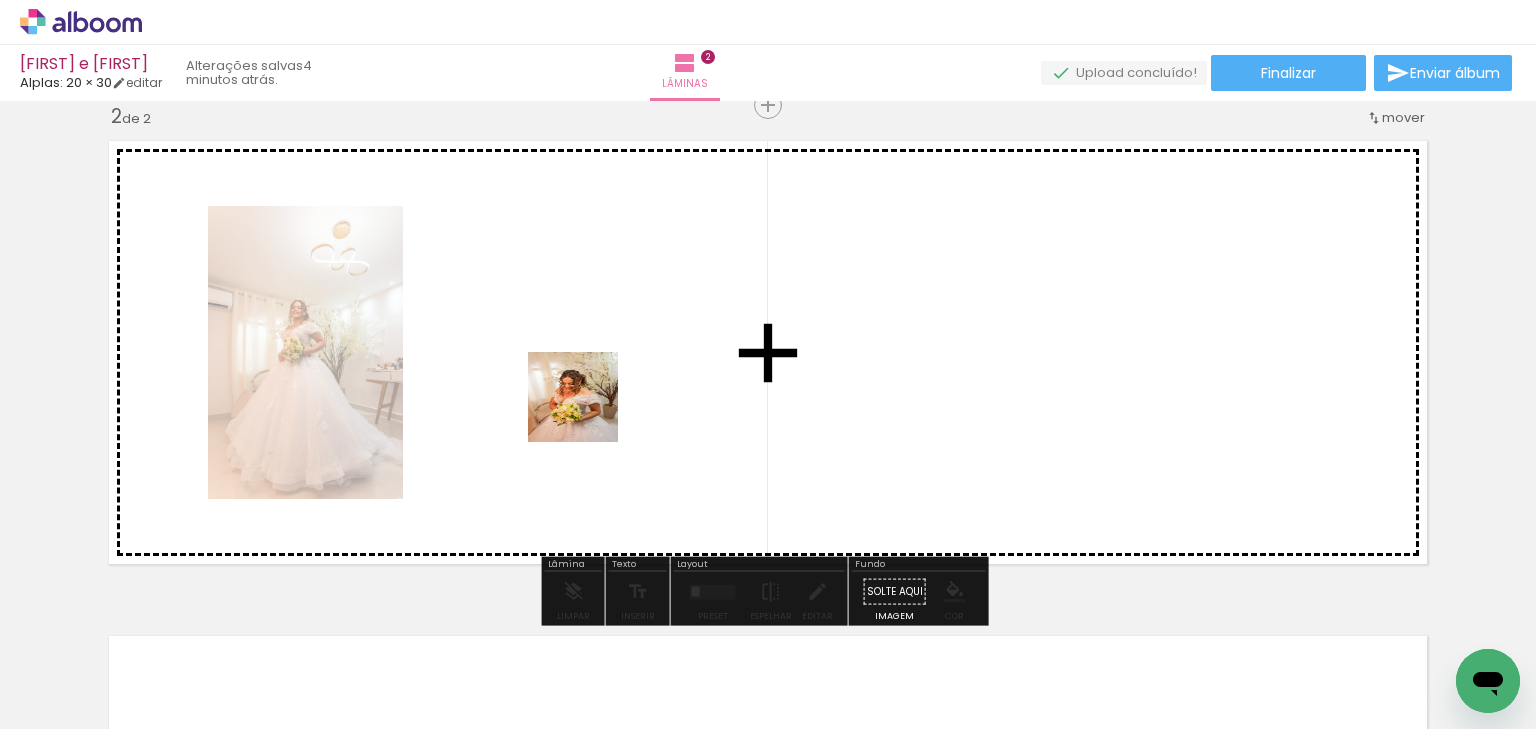 drag, startPoint x: 774, startPoint y: 659, endPoint x: 570, endPoint y: 368, distance: 355.3829 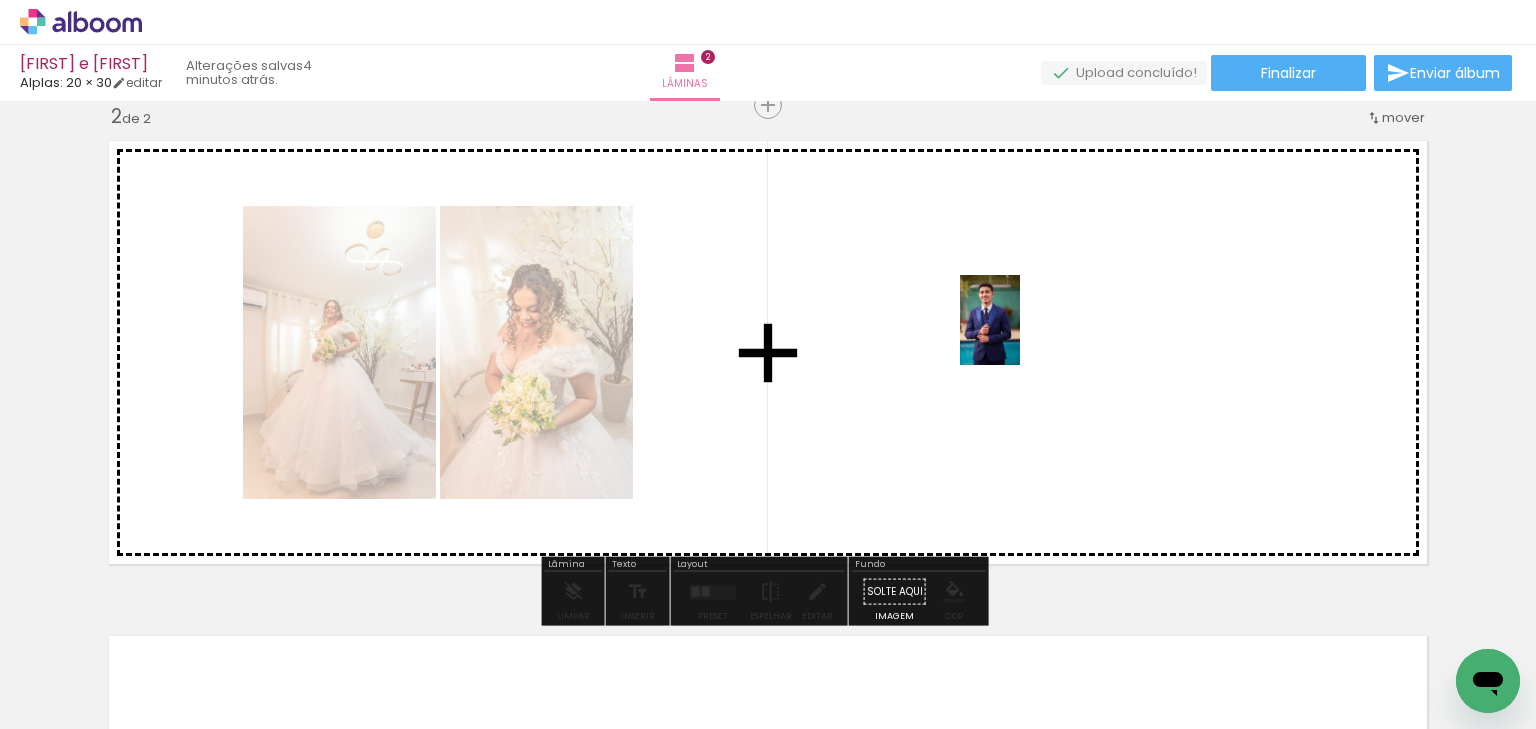 drag, startPoint x: 883, startPoint y: 674, endPoint x: 1020, endPoint y: 335, distance: 365.63644 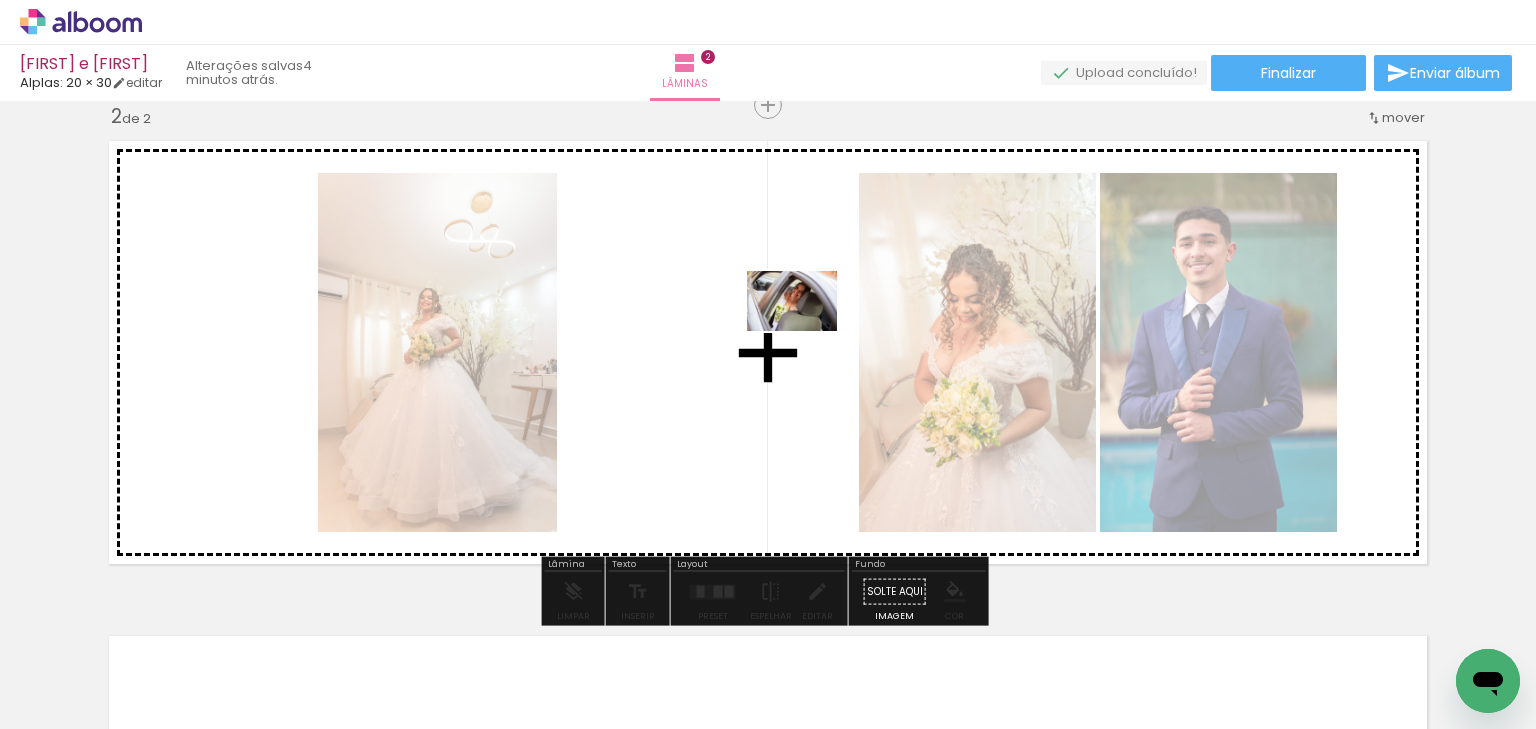 drag, startPoint x: 980, startPoint y: 673, endPoint x: 807, endPoint y: 331, distance: 383.26624 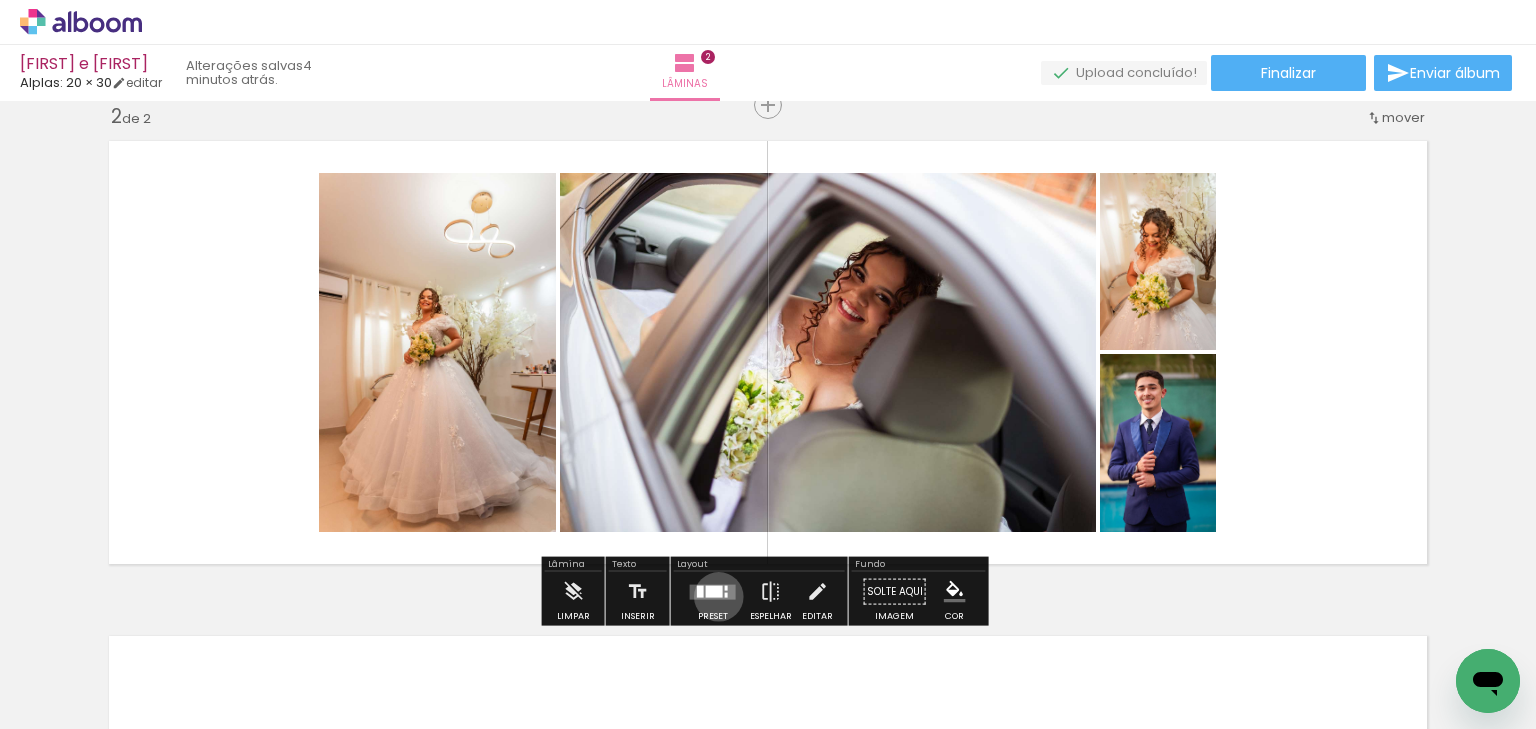 click at bounding box center (714, 591) 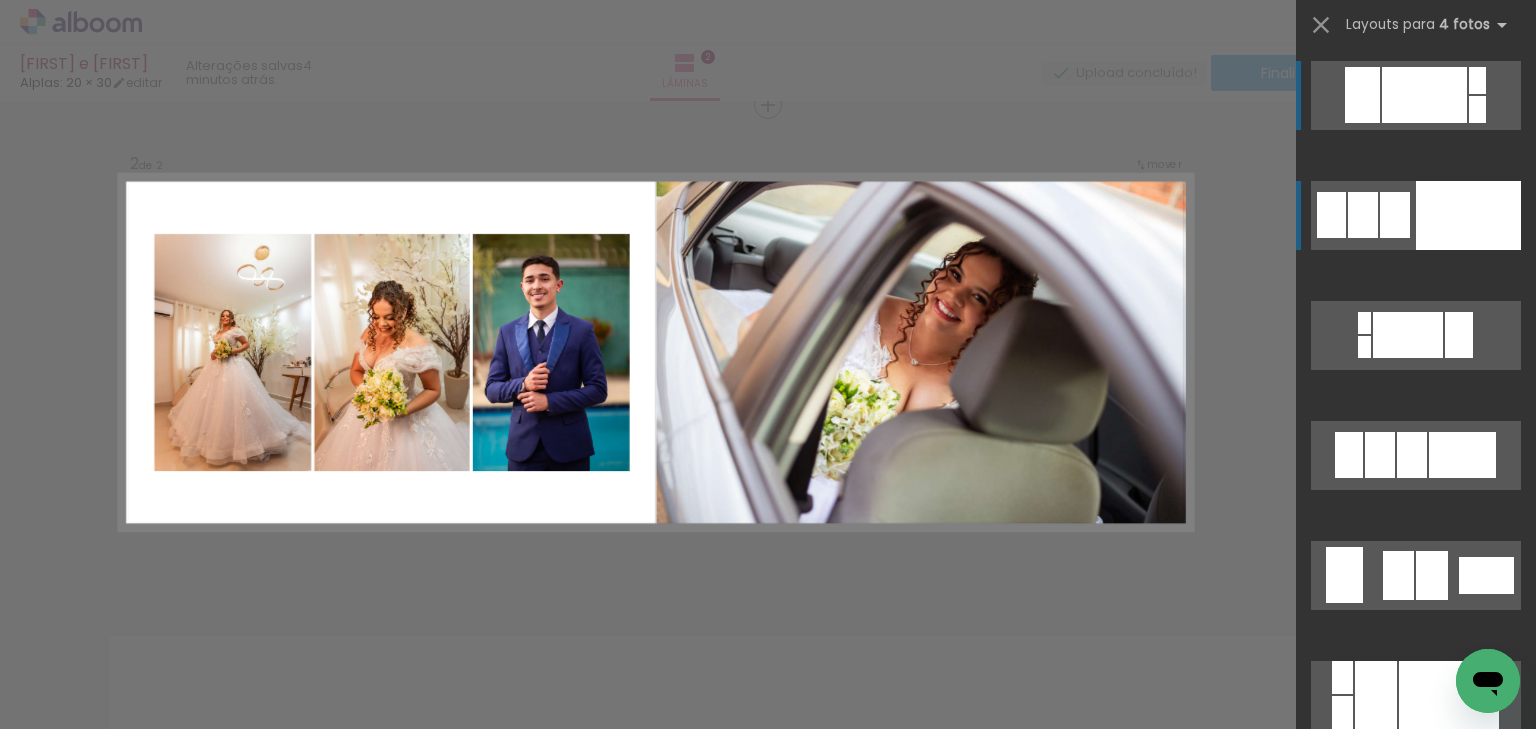 click at bounding box center [1468, 215] 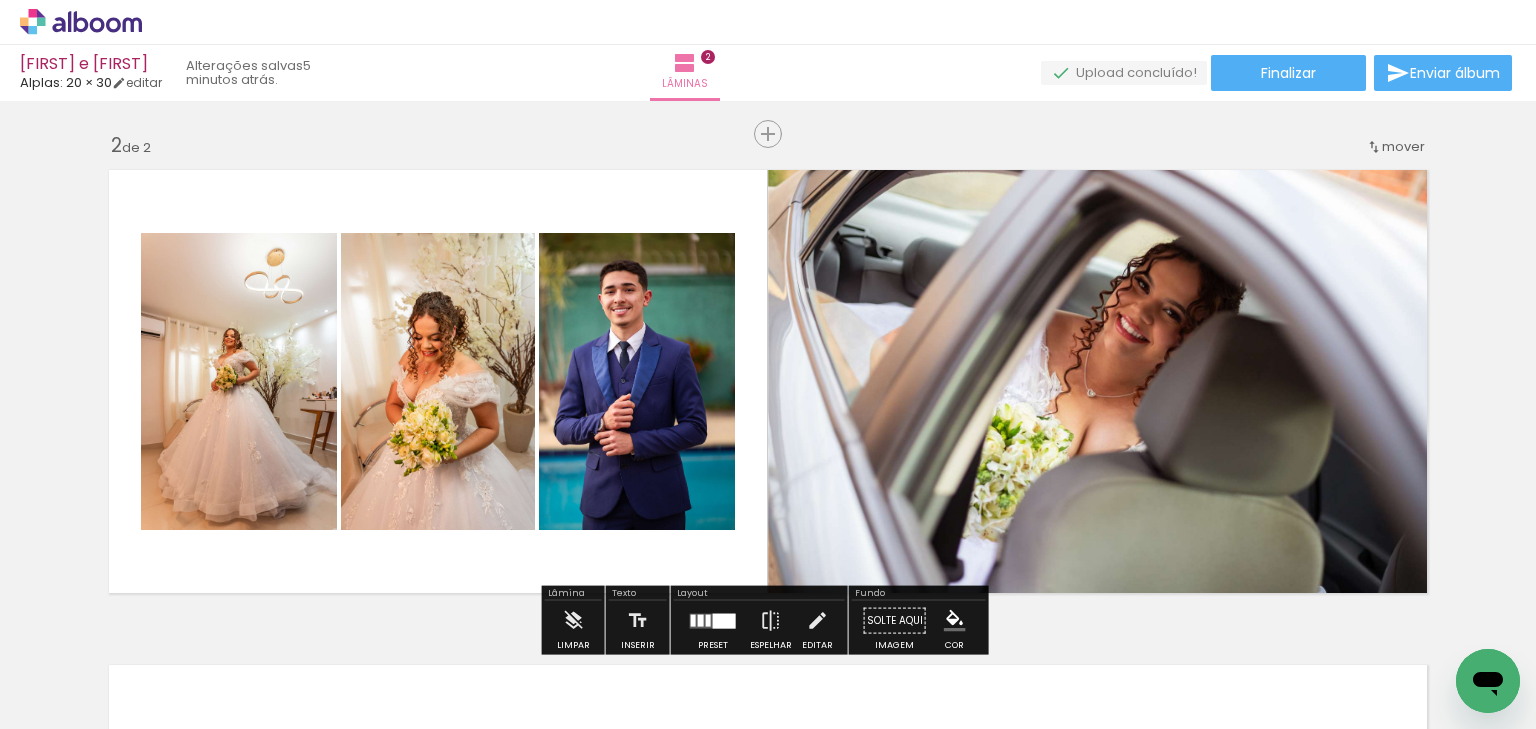 scroll, scrollTop: 524, scrollLeft: 0, axis: vertical 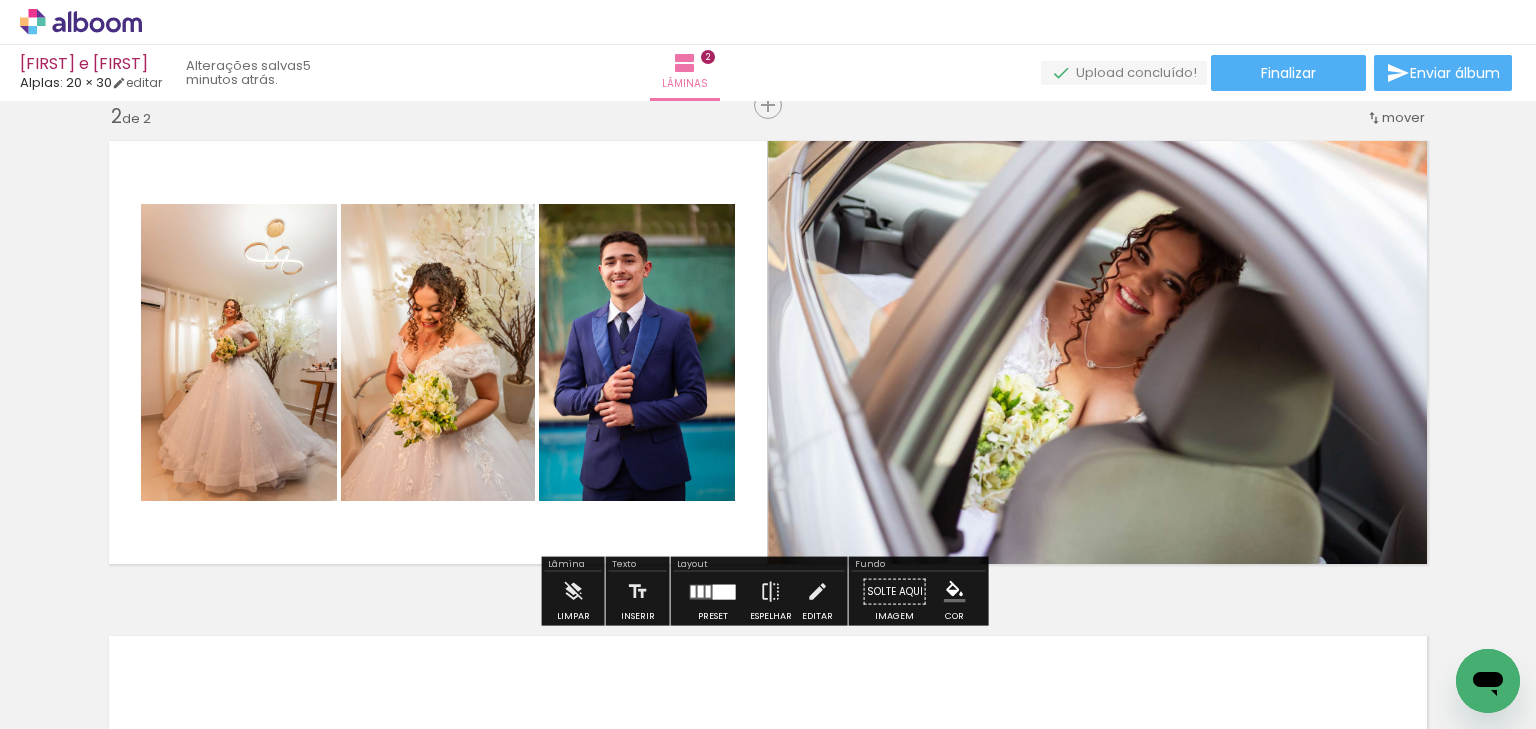 click at bounding box center (713, 591) 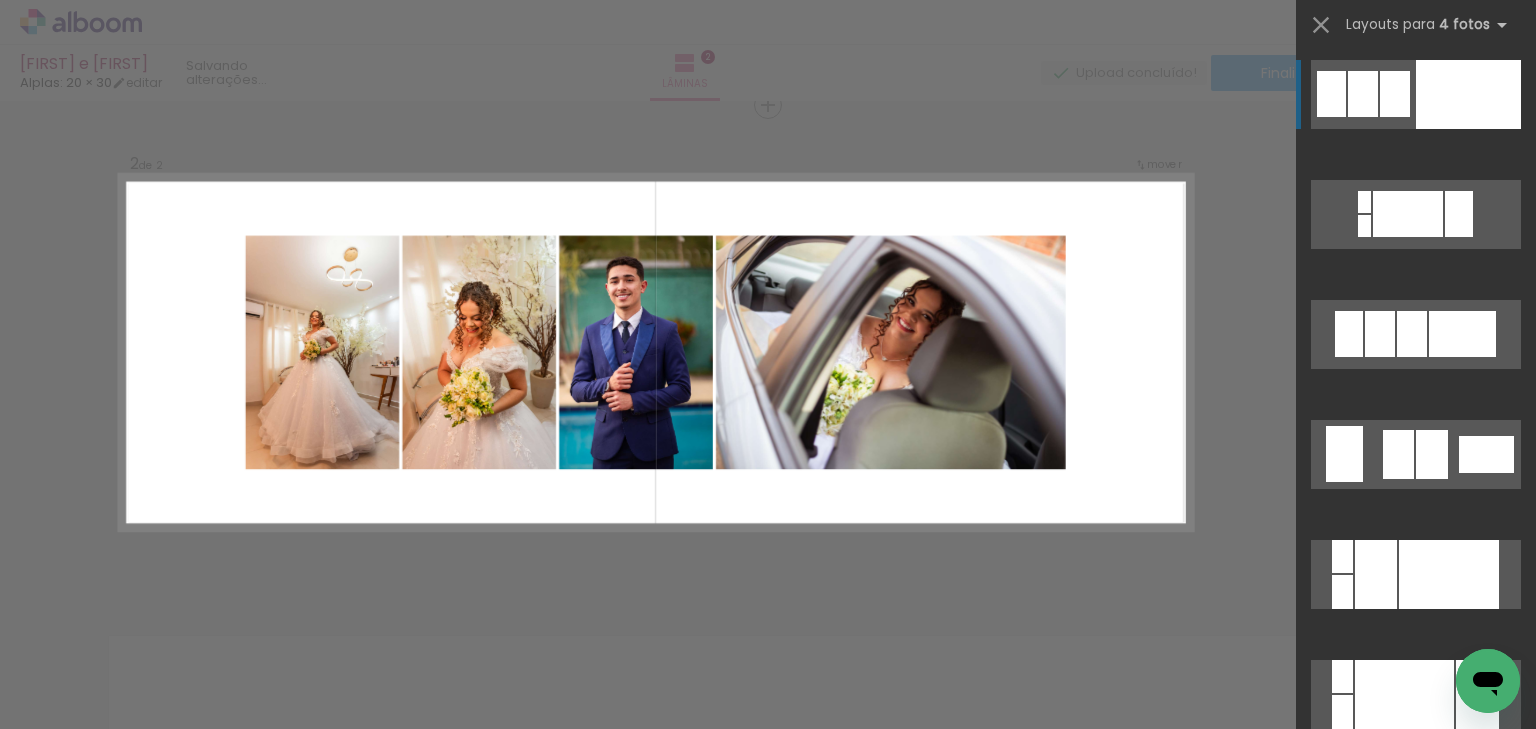 scroll, scrollTop: 120, scrollLeft: 0, axis: vertical 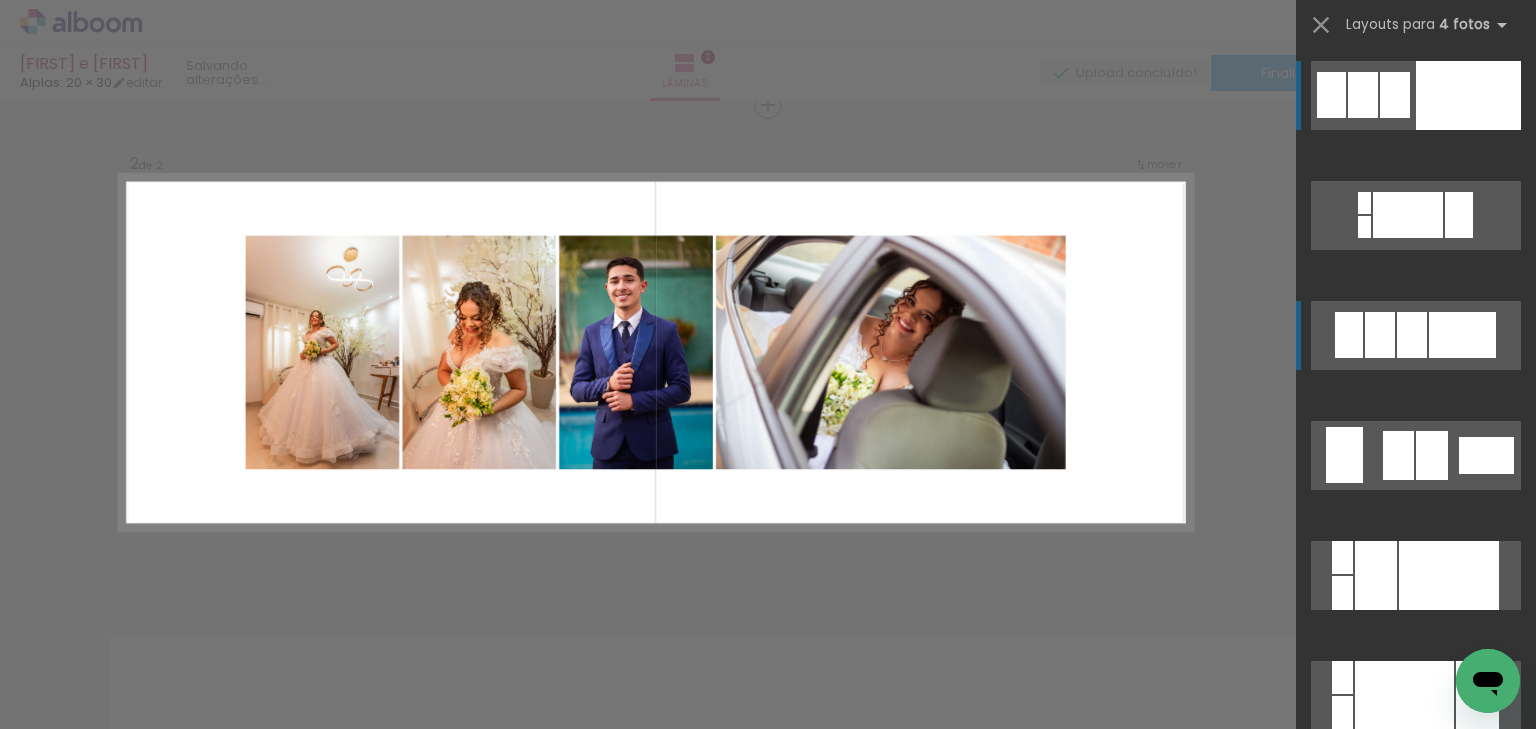 click at bounding box center [1477, -11] 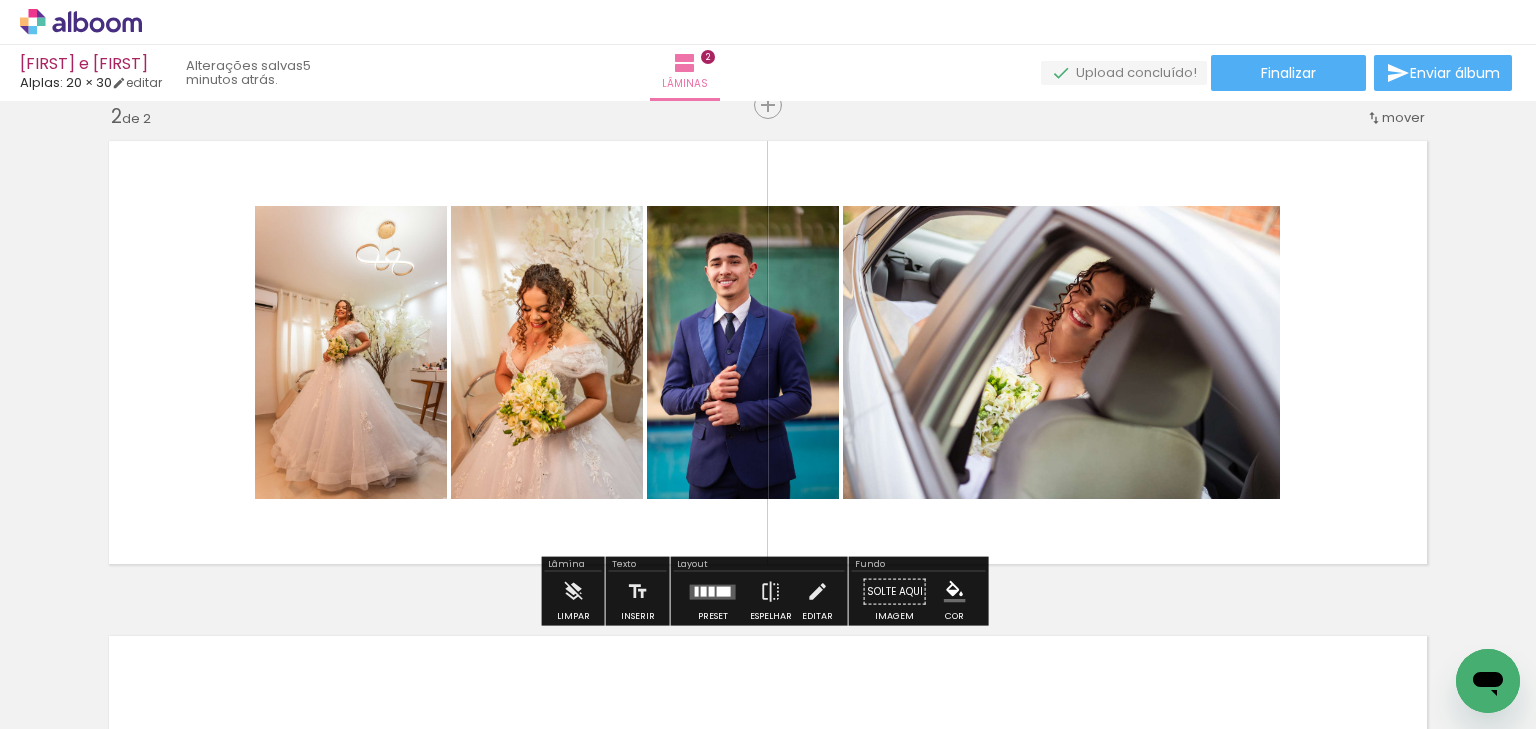 click at bounding box center (713, 592) 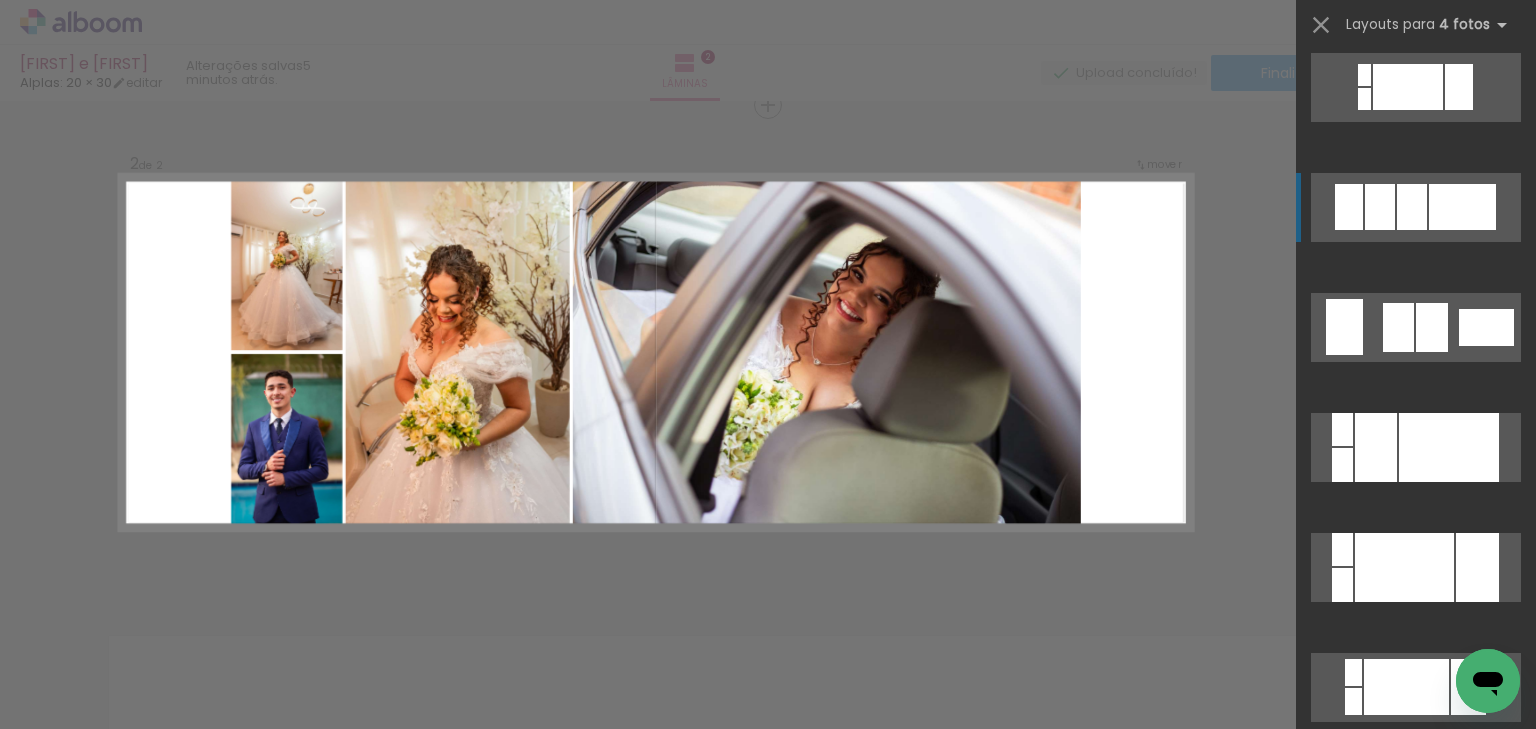 scroll, scrollTop: 120, scrollLeft: 0, axis: vertical 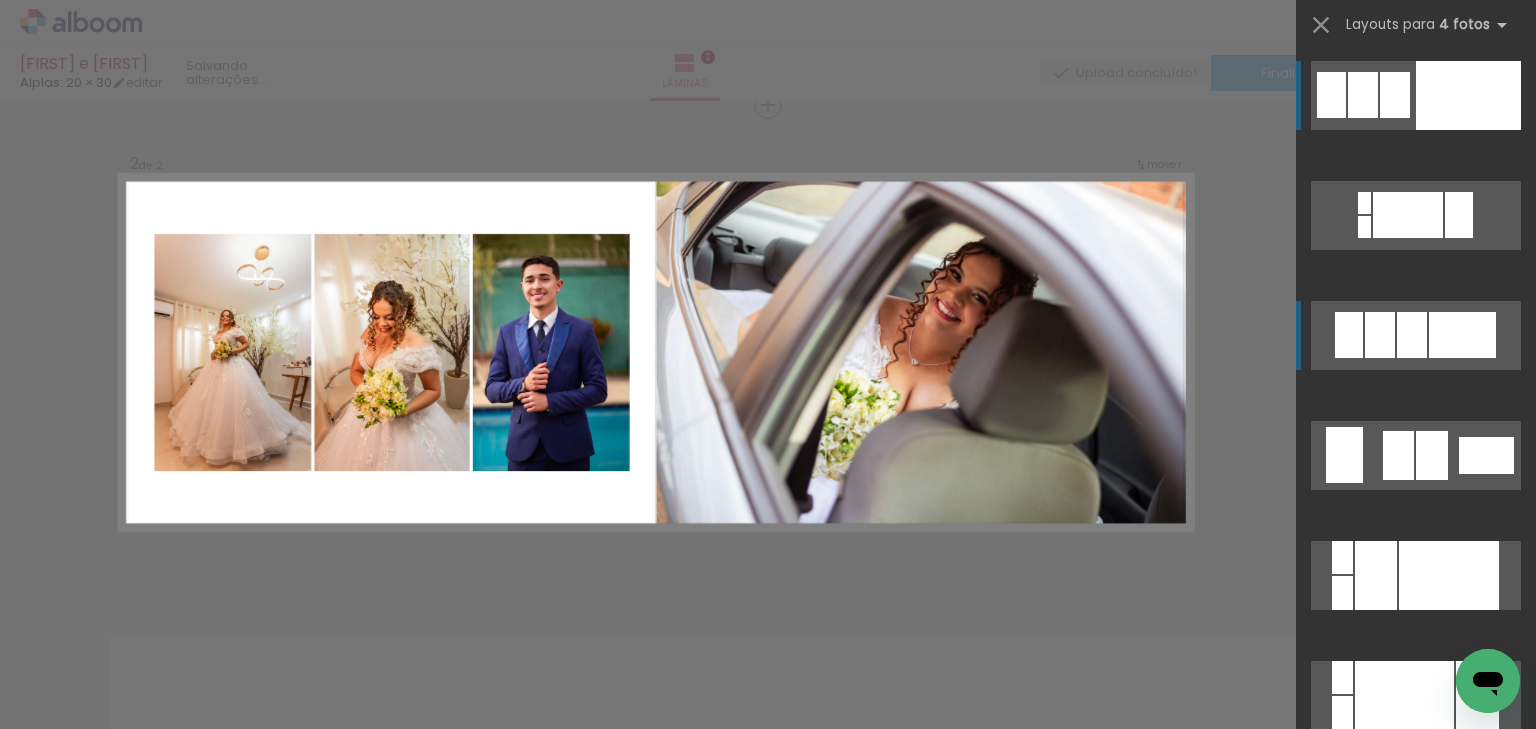click at bounding box center (1468, 95) 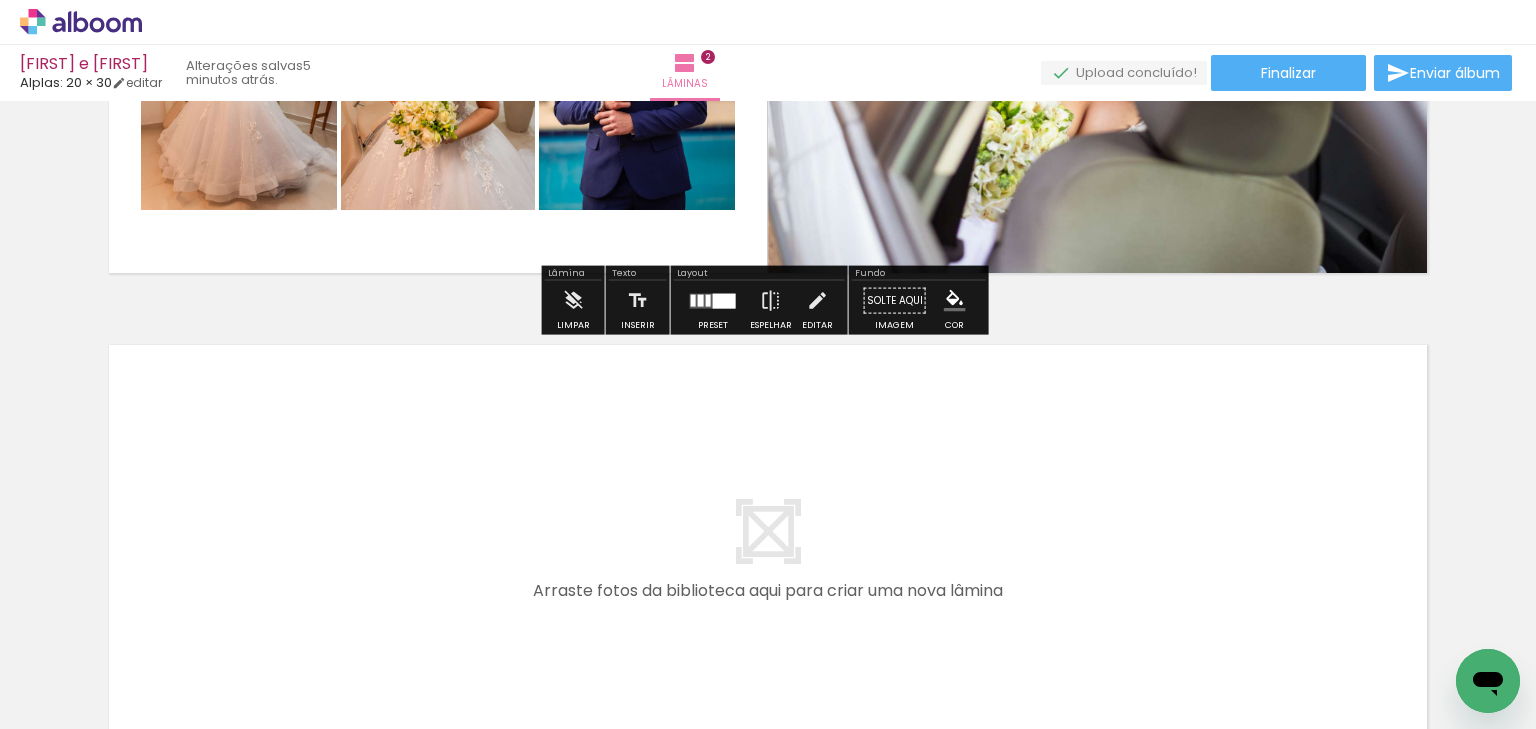 scroll, scrollTop: 844, scrollLeft: 0, axis: vertical 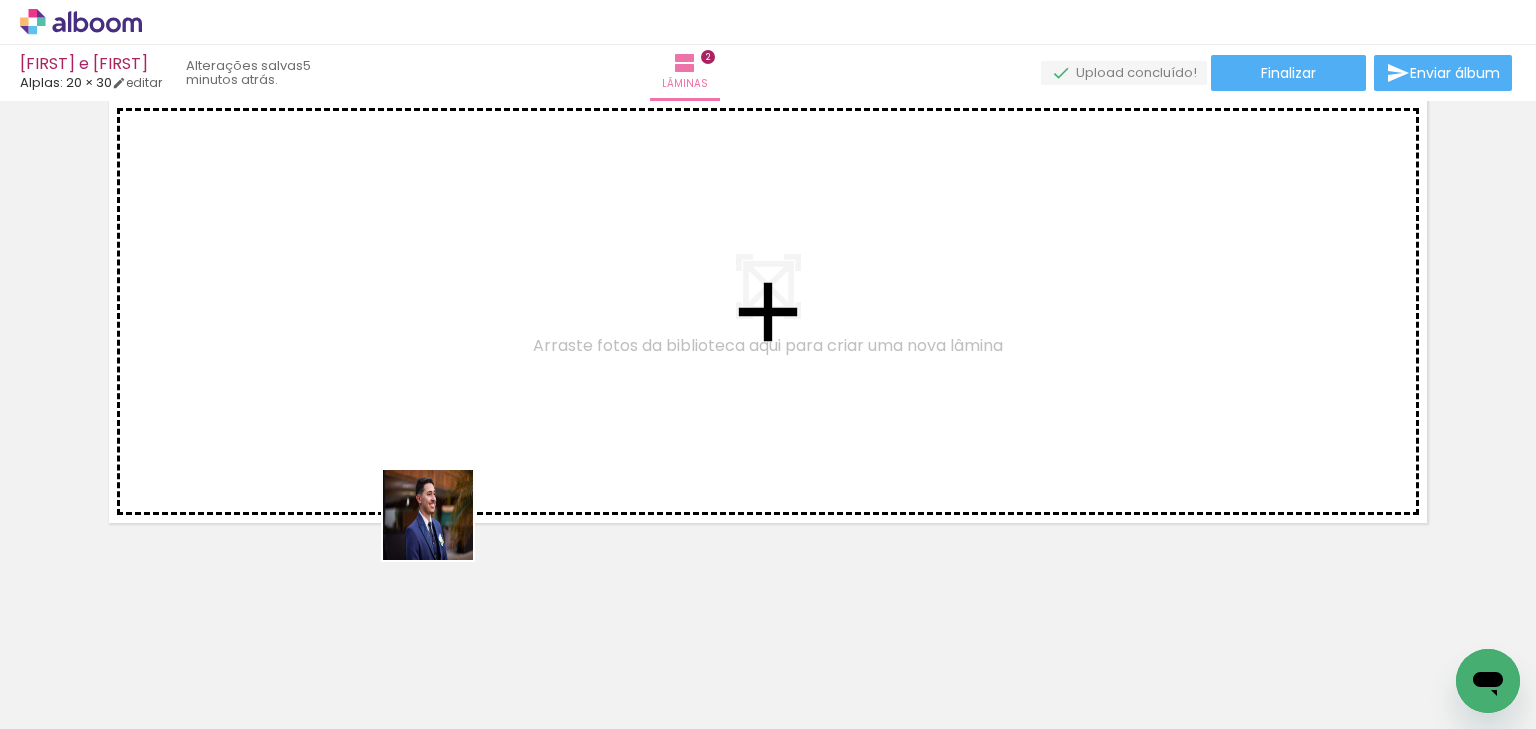 drag, startPoint x: 519, startPoint y: 674, endPoint x: 367, endPoint y: 404, distance: 309.84512 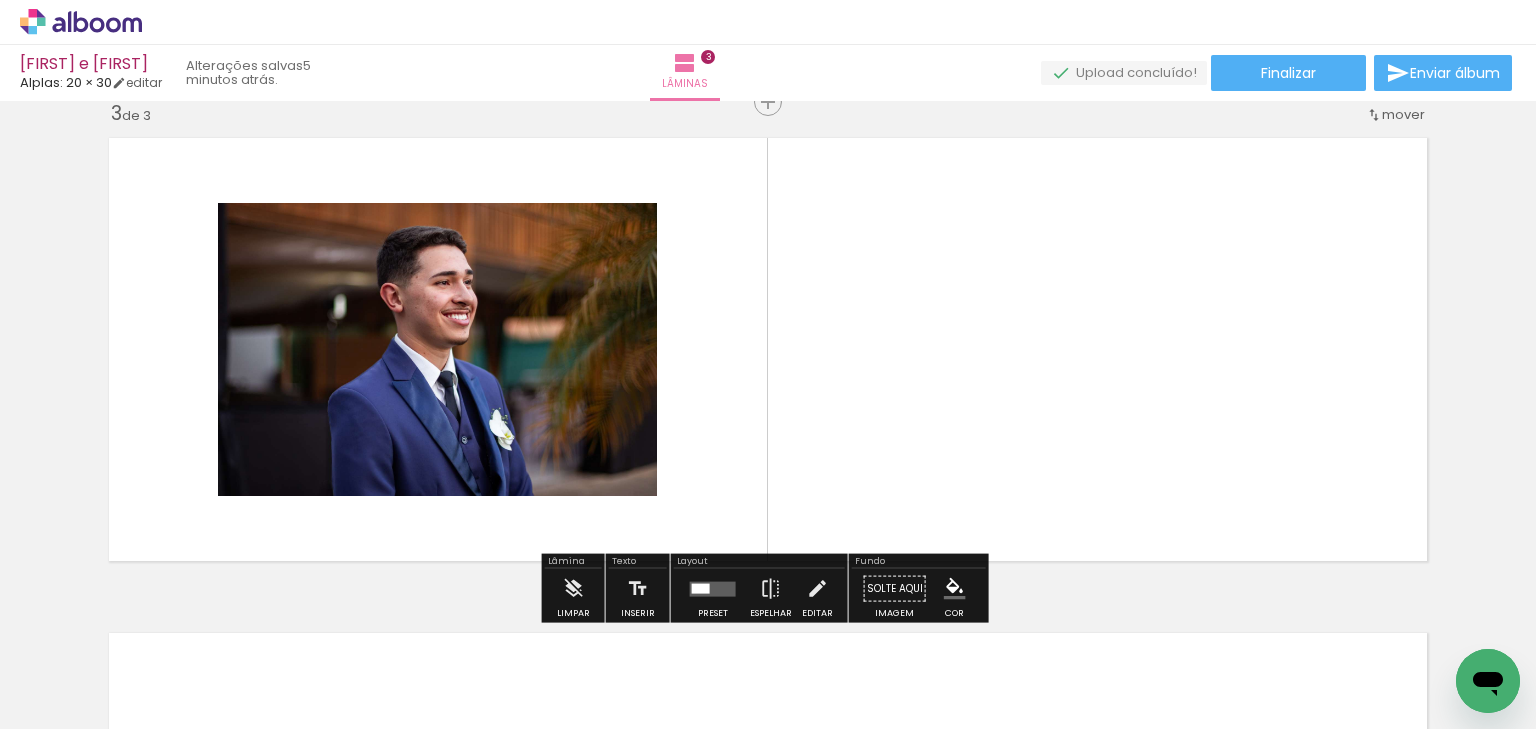 scroll, scrollTop: 1019, scrollLeft: 0, axis: vertical 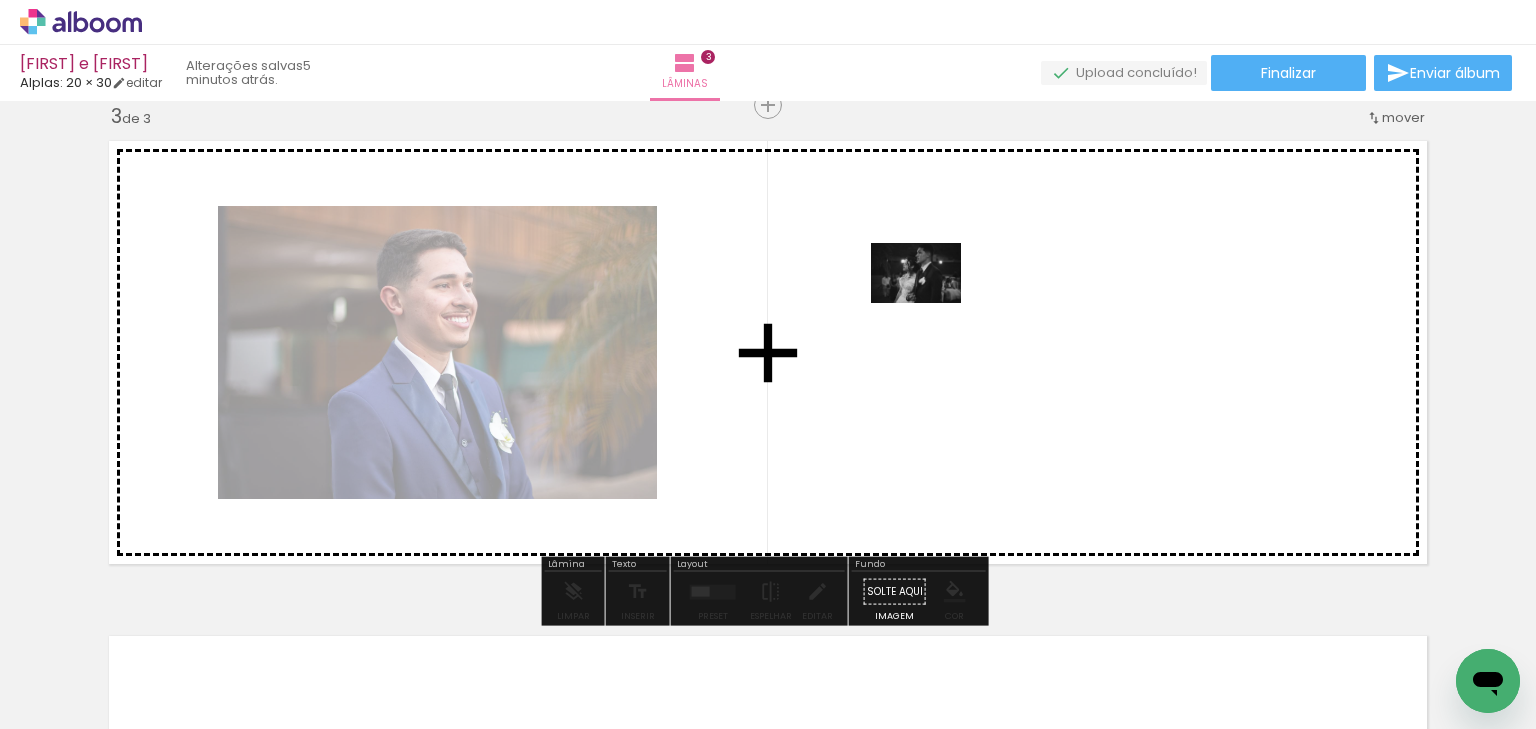 drag, startPoint x: 625, startPoint y: 665, endPoint x: 931, endPoint y: 303, distance: 474.0042 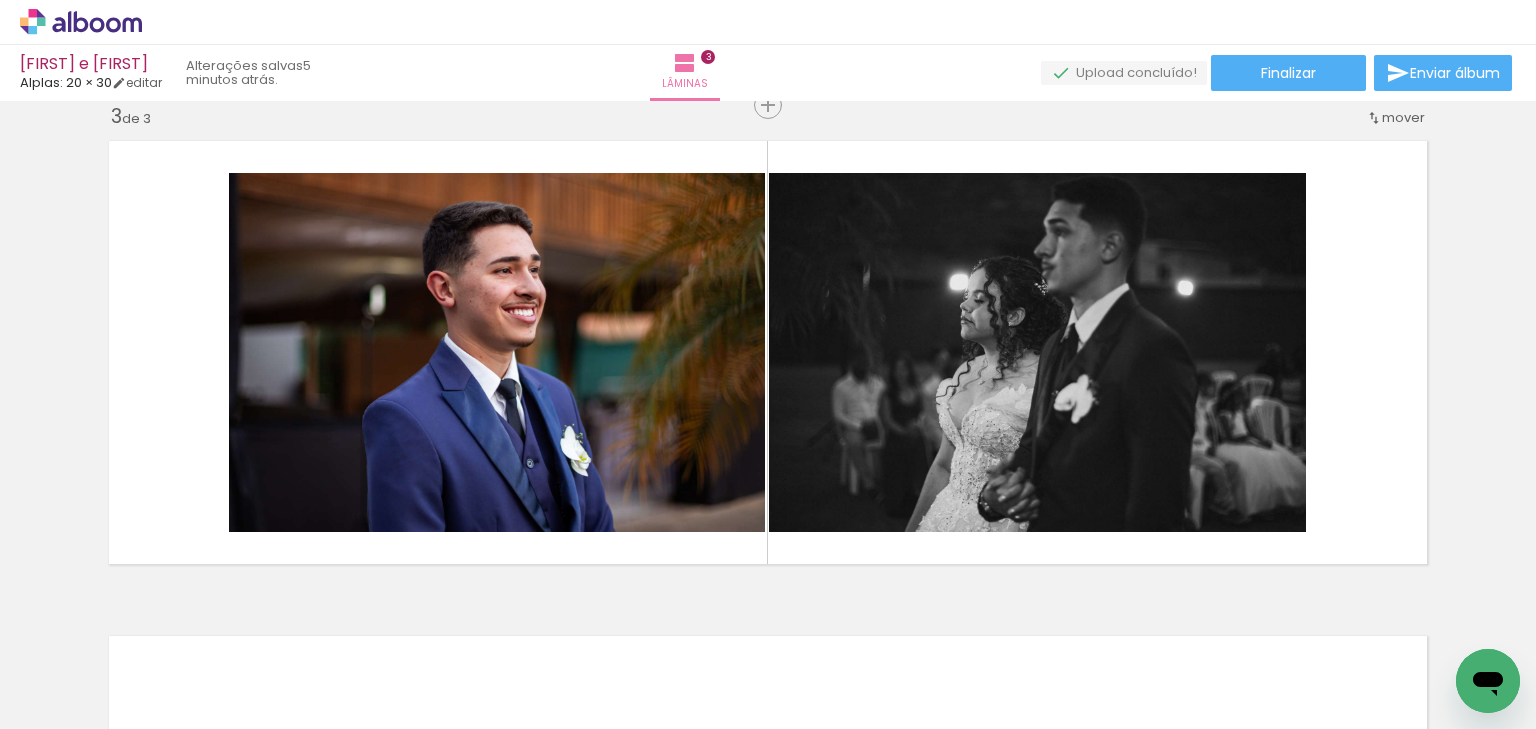 scroll, scrollTop: 0, scrollLeft: 953, axis: horizontal 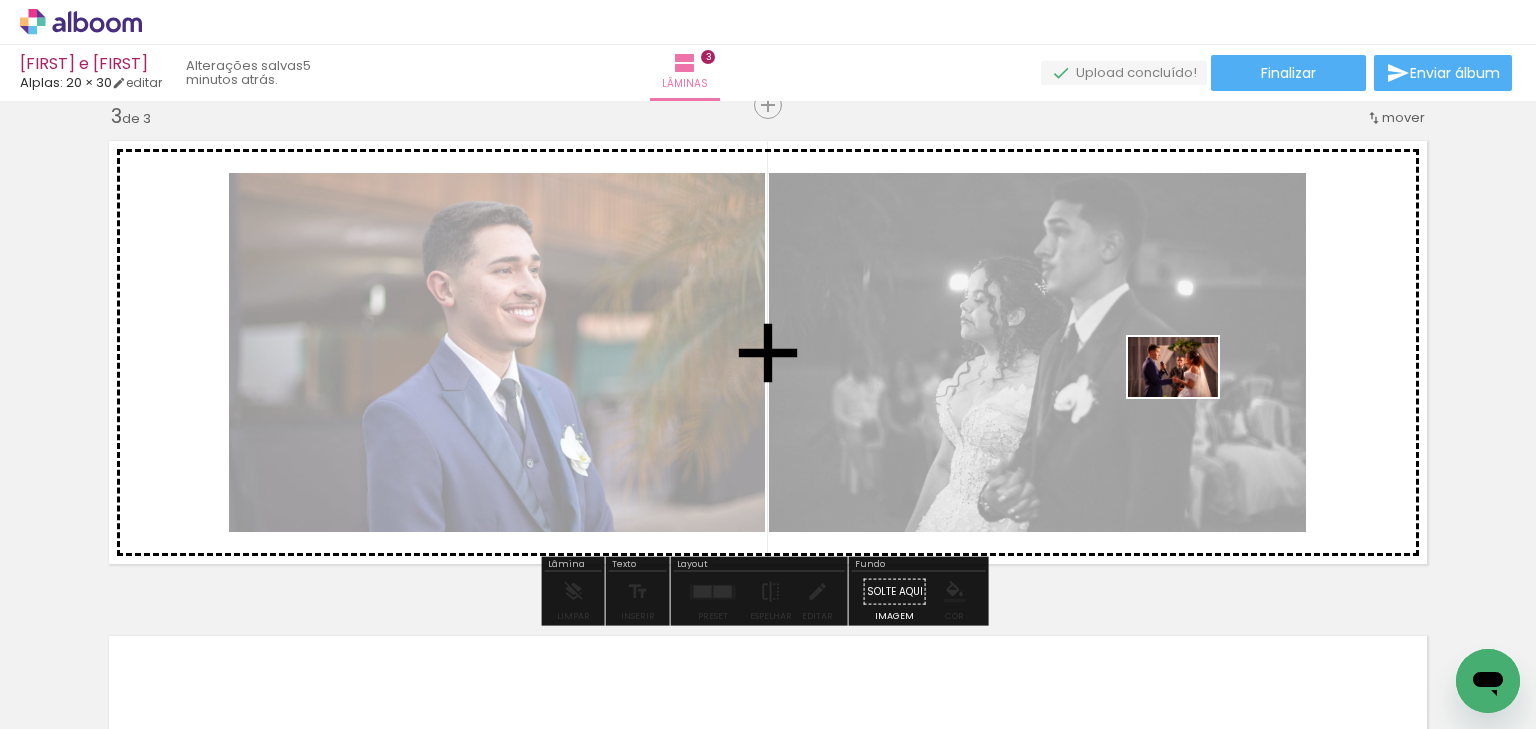 drag, startPoint x: 396, startPoint y: 670, endPoint x: 932, endPoint y: 513, distance: 558.5204 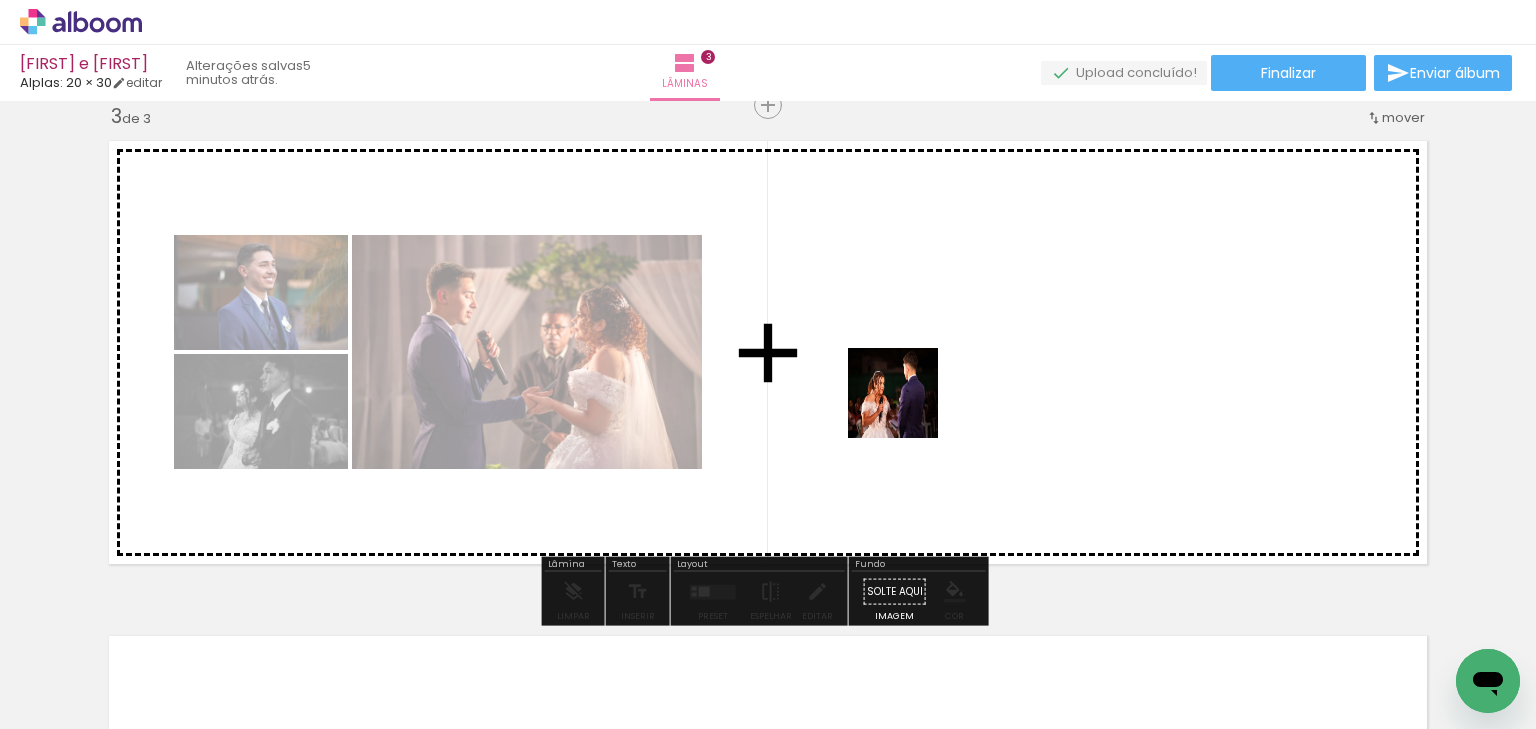 drag, startPoint x: 509, startPoint y: 668, endPoint x: 933, endPoint y: 396, distance: 503.74597 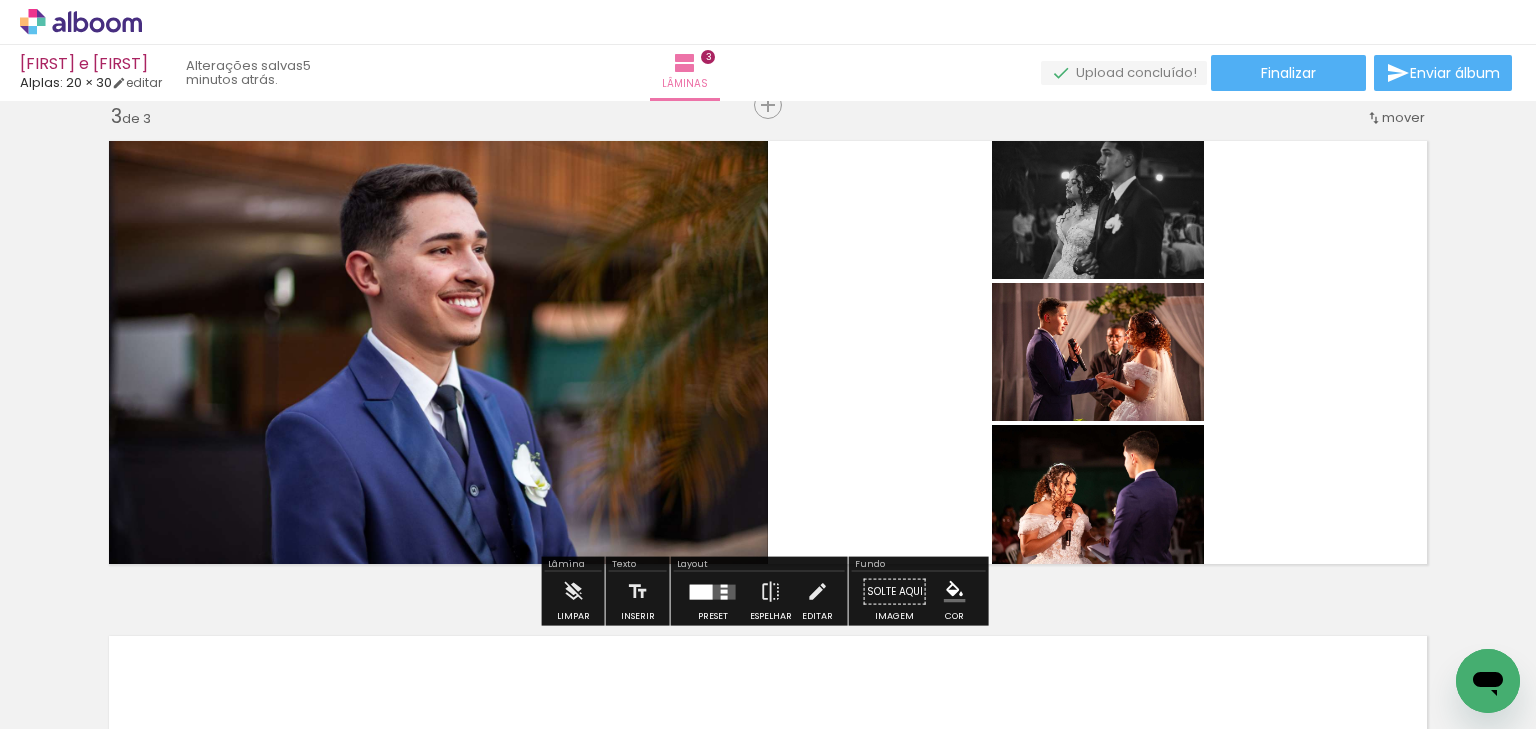 click at bounding box center [701, 591] 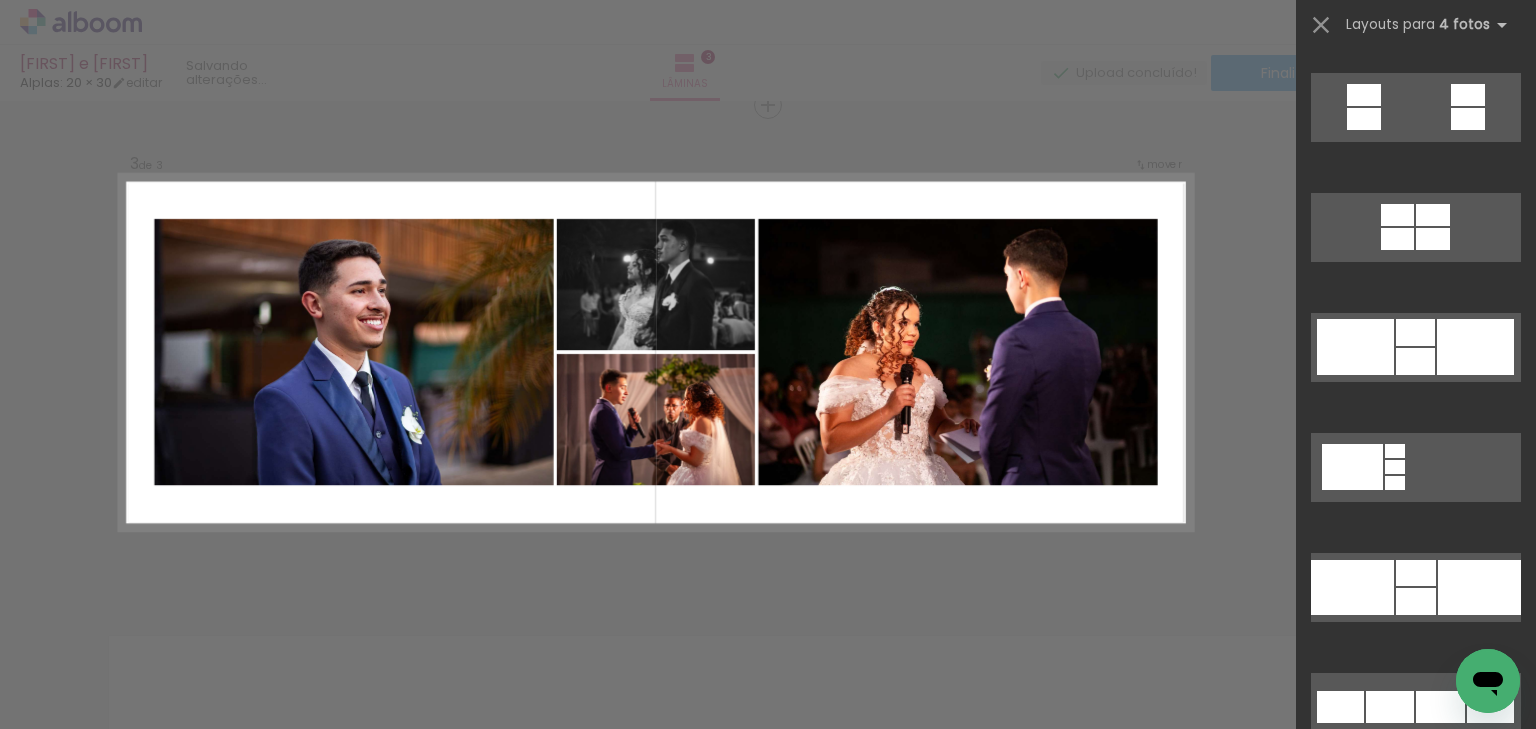 scroll, scrollTop: 2400, scrollLeft: 0, axis: vertical 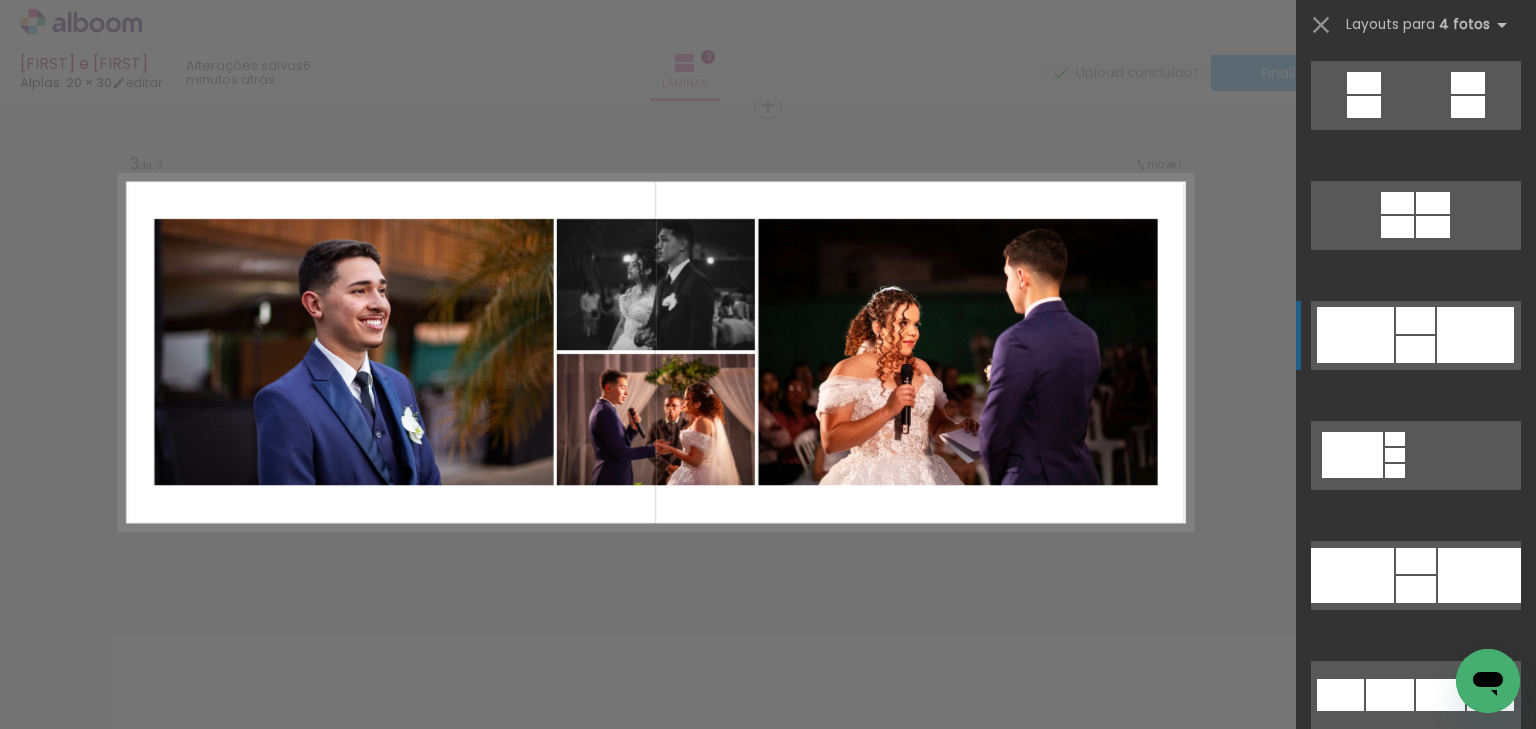 click at bounding box center (1416, -37) 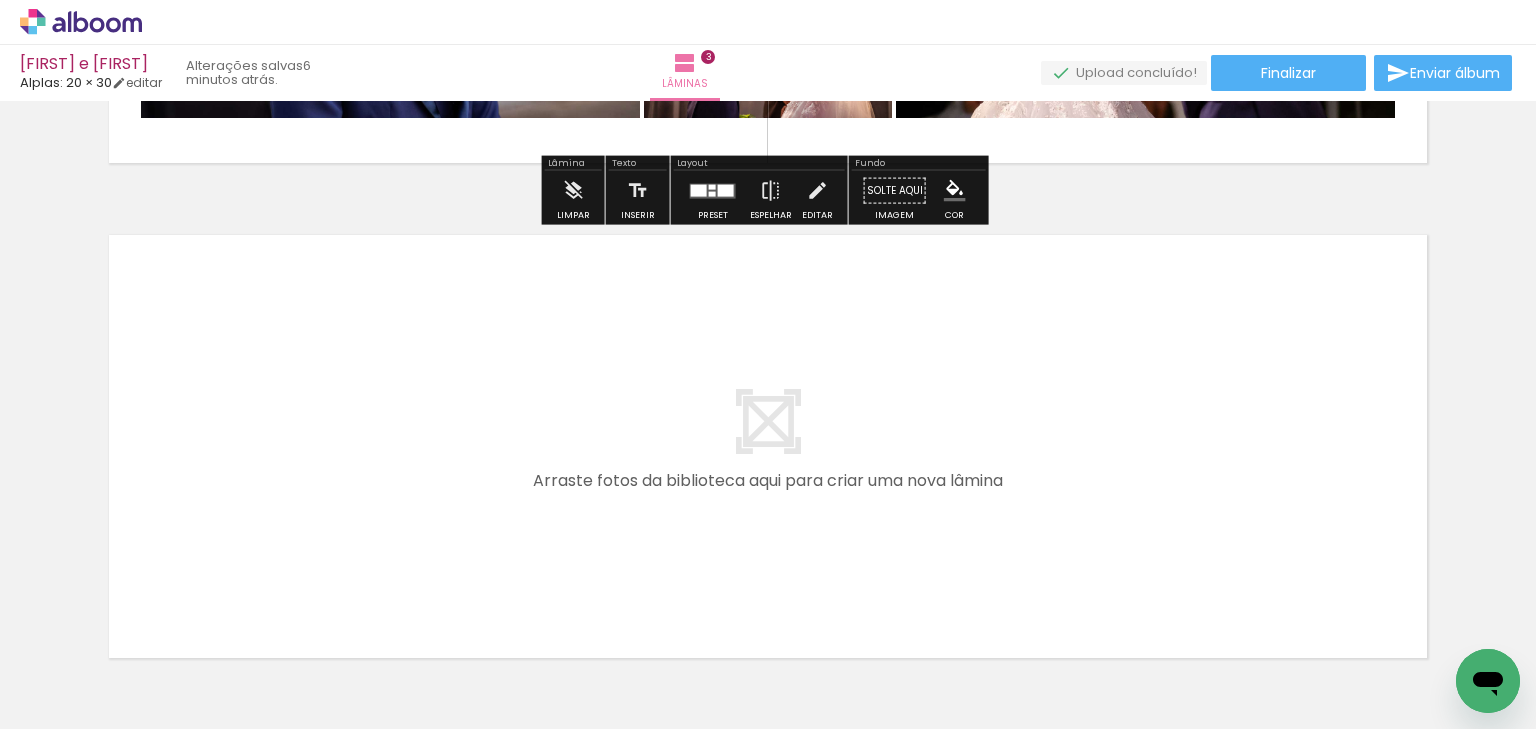 scroll, scrollTop: 1499, scrollLeft: 0, axis: vertical 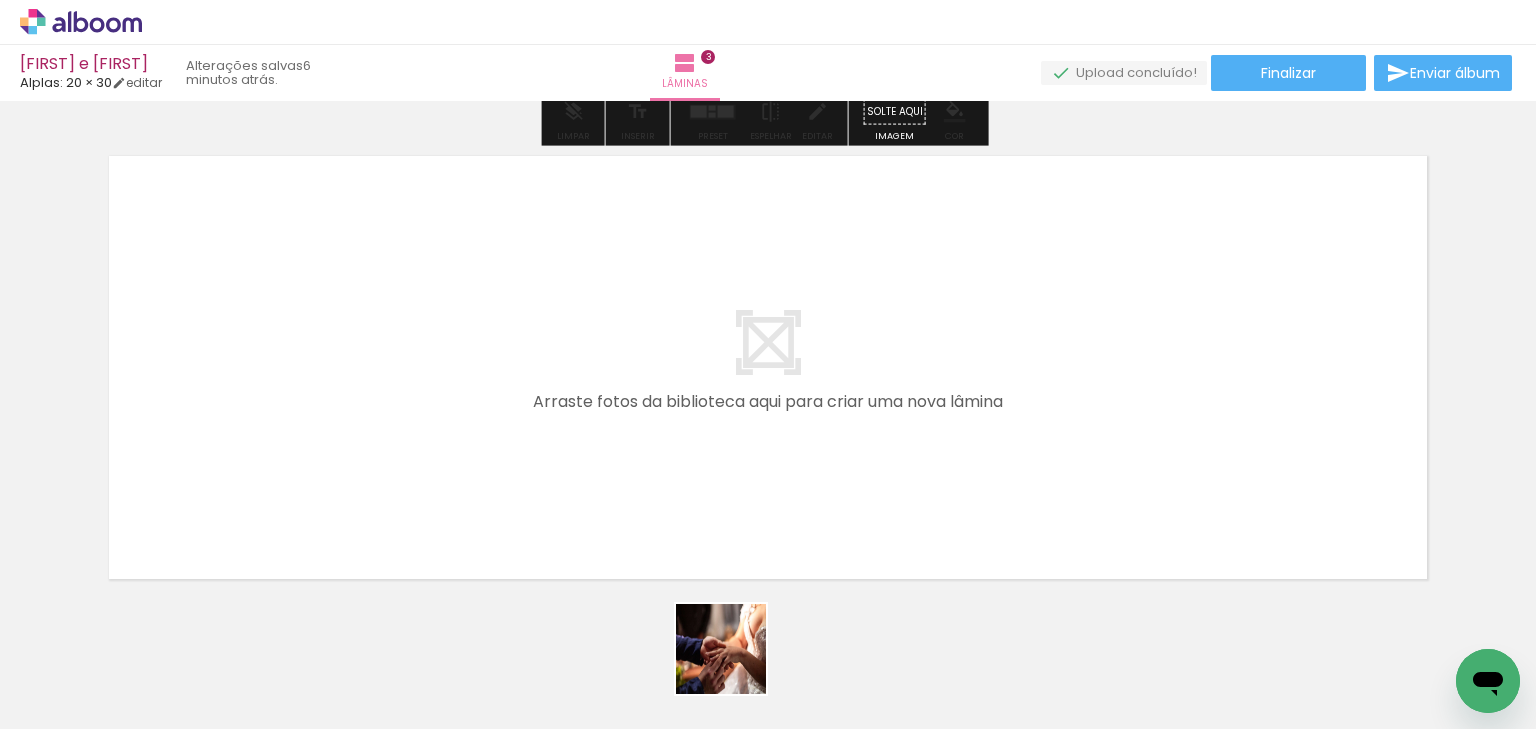 drag, startPoint x: 740, startPoint y: 674, endPoint x: 677, endPoint y: 625, distance: 79.81228 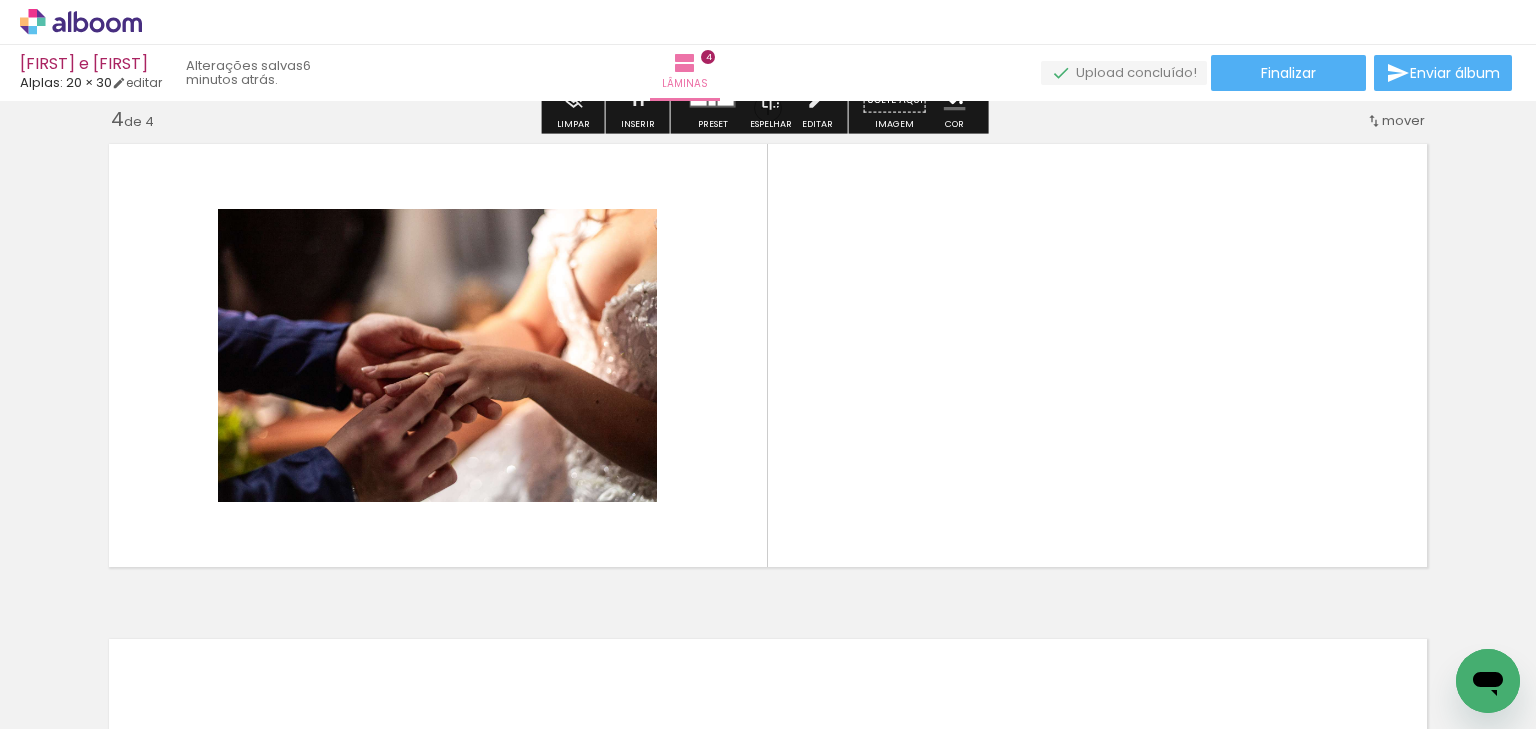 scroll, scrollTop: 1514, scrollLeft: 0, axis: vertical 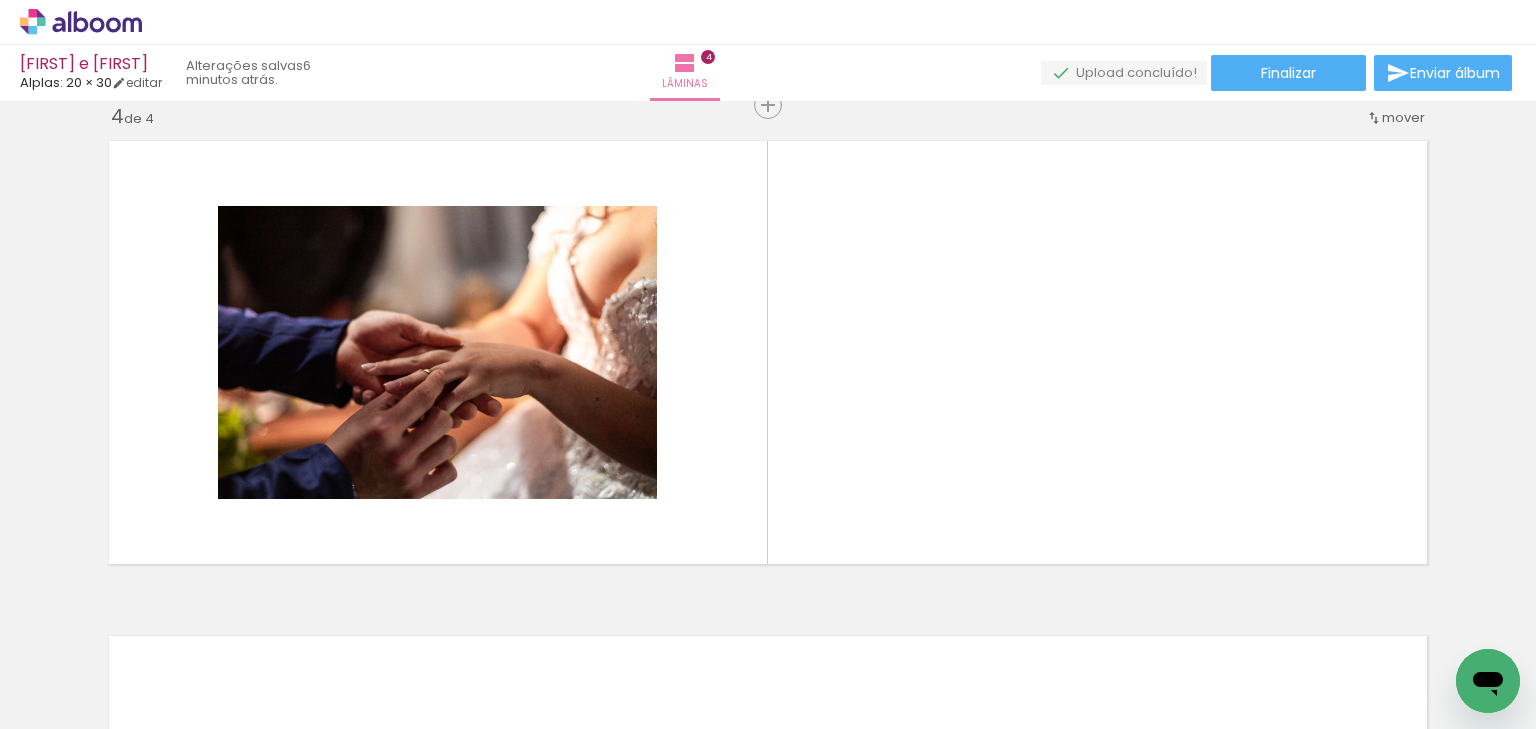 drag, startPoint x: 726, startPoint y: 508, endPoint x: 806, endPoint y: 457, distance: 94.873604 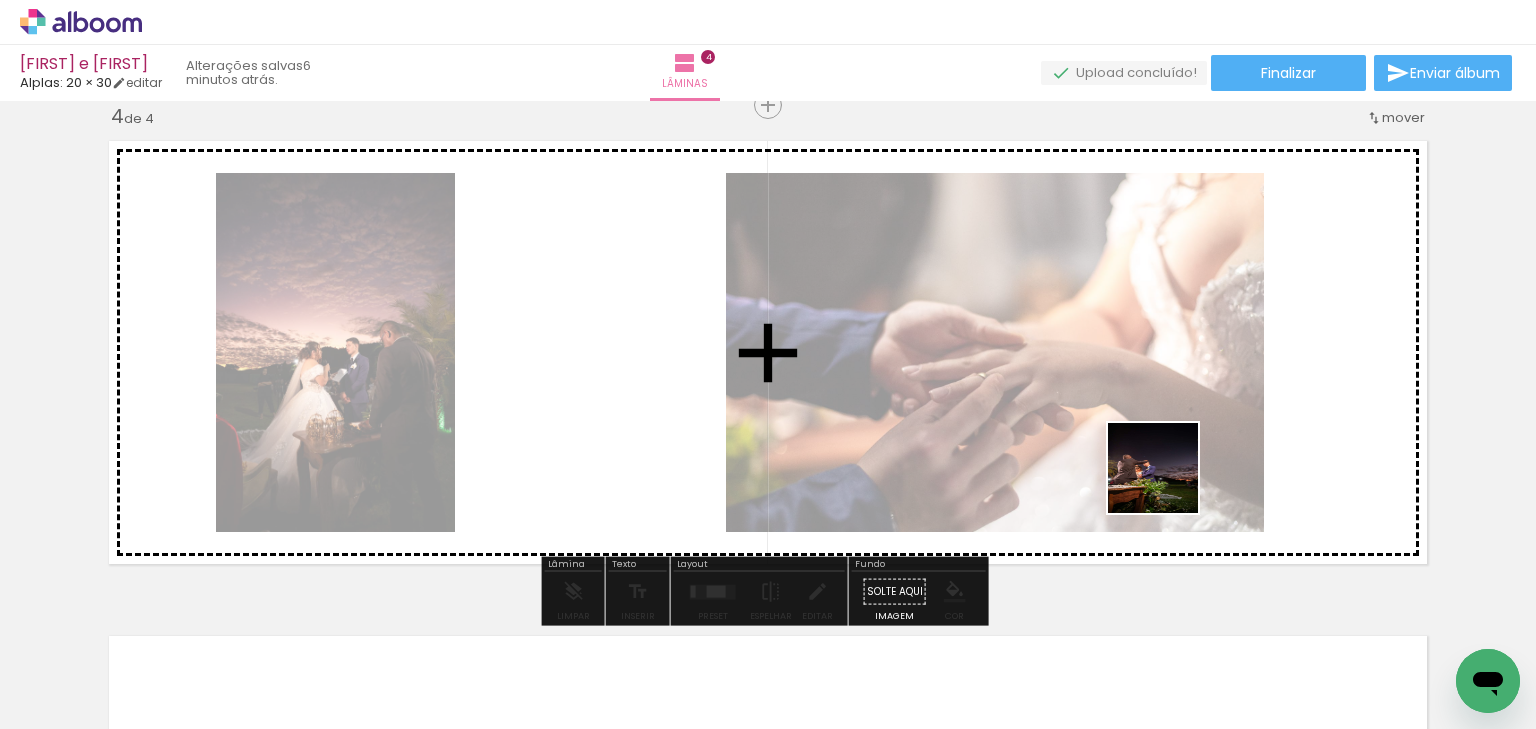 drag, startPoint x: 1061, startPoint y: 641, endPoint x: 1224, endPoint y: 427, distance: 269.00745 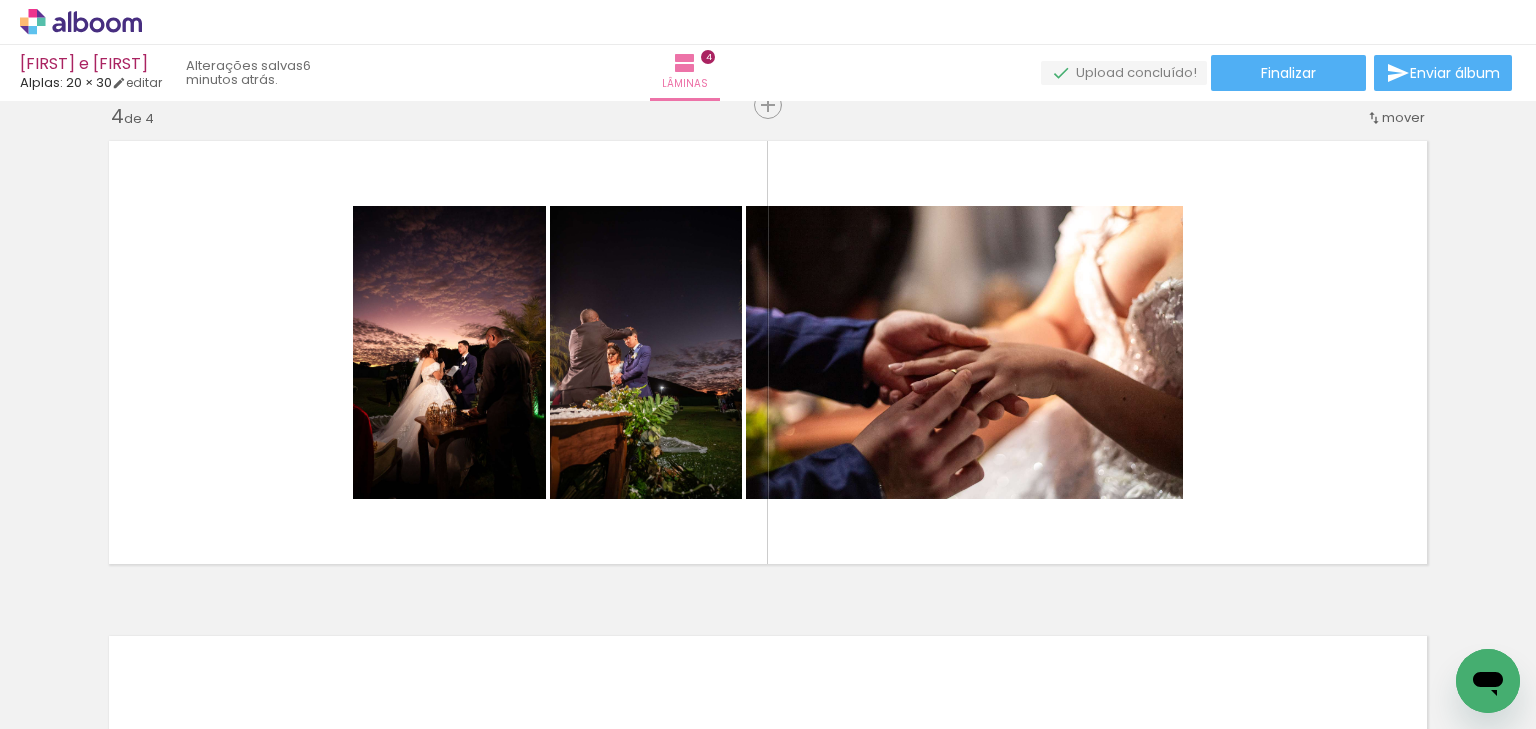 scroll, scrollTop: 0, scrollLeft: 1741, axis: horizontal 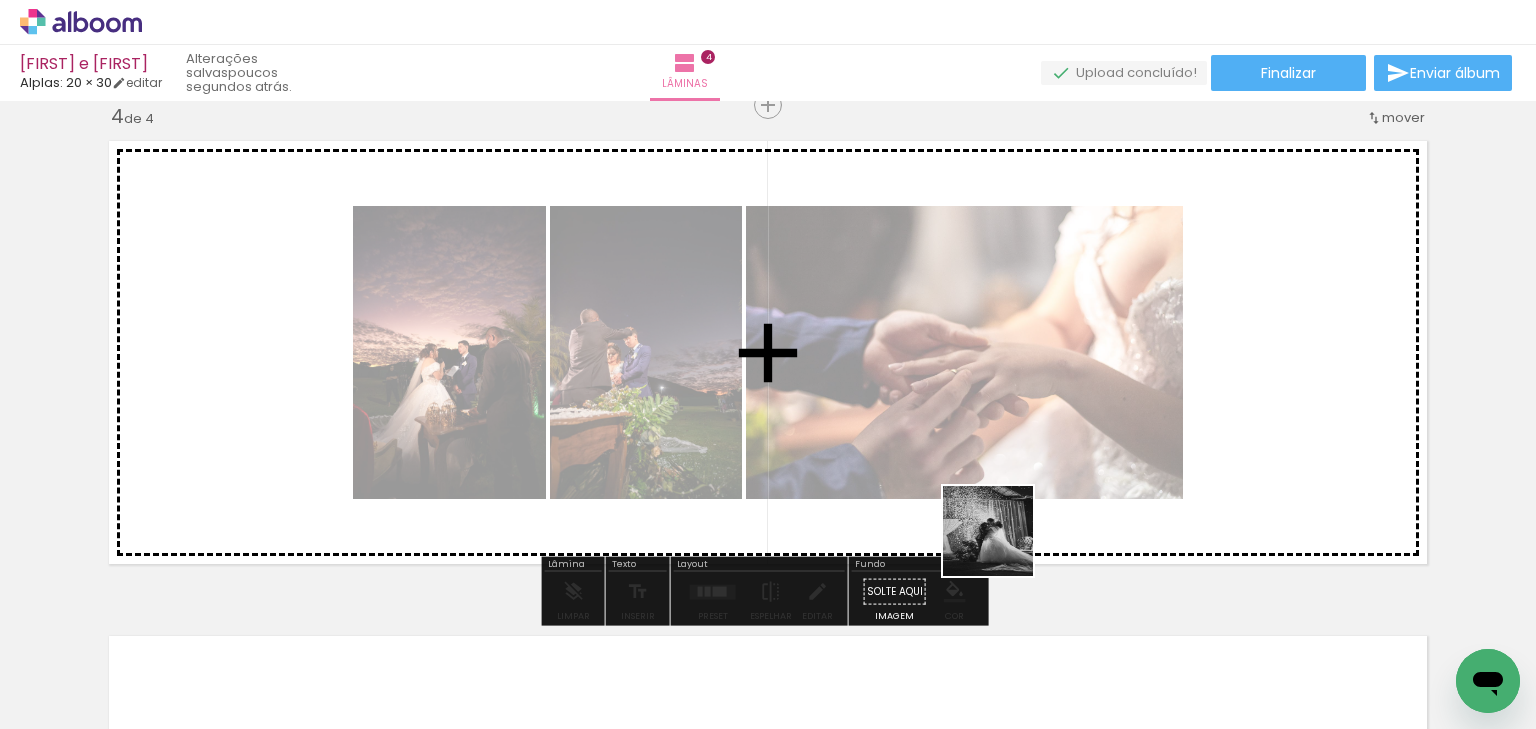 drag, startPoint x: 920, startPoint y: 580, endPoint x: 1041, endPoint y: 562, distance: 122.33152 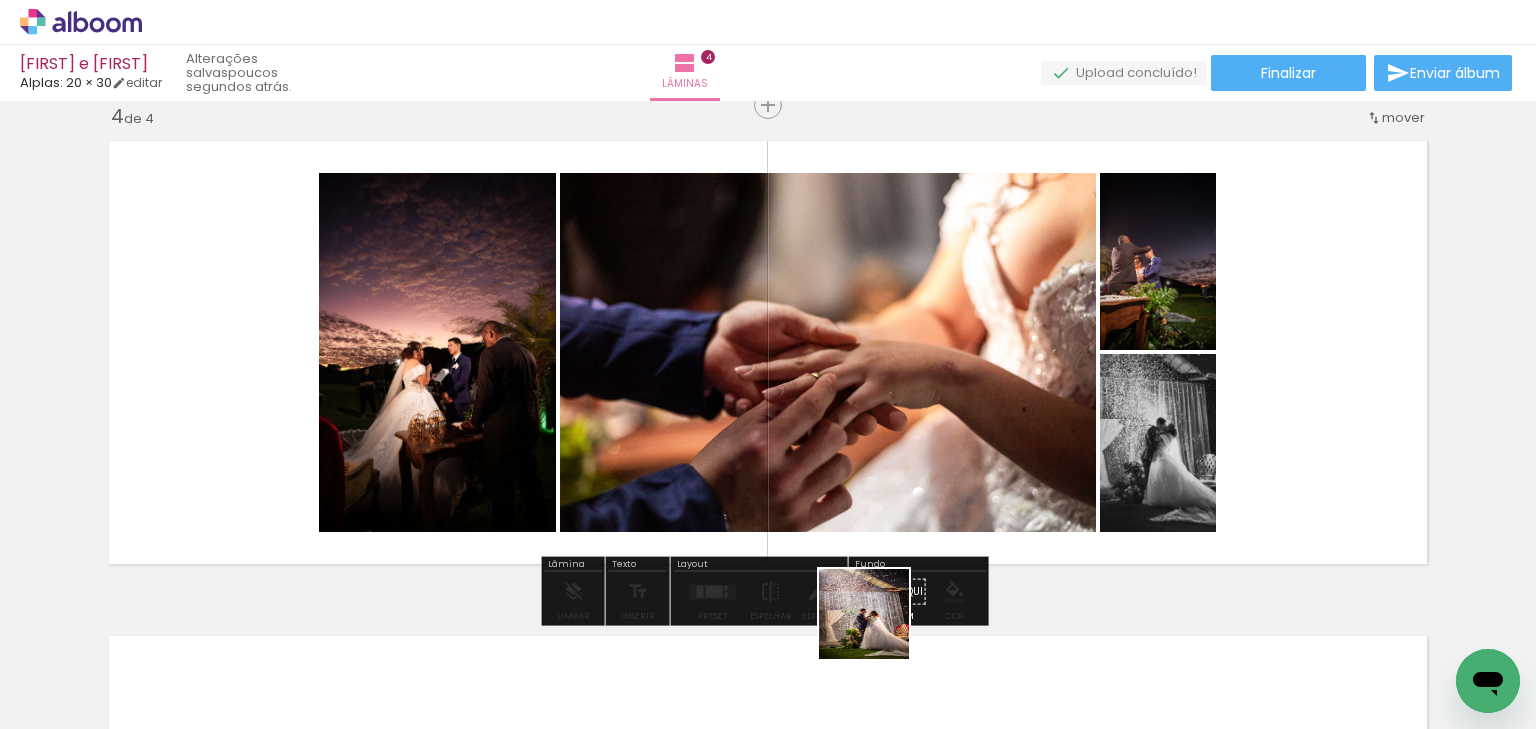 drag, startPoint x: 815, startPoint y: 667, endPoint x: 1322, endPoint y: 348, distance: 599.0075 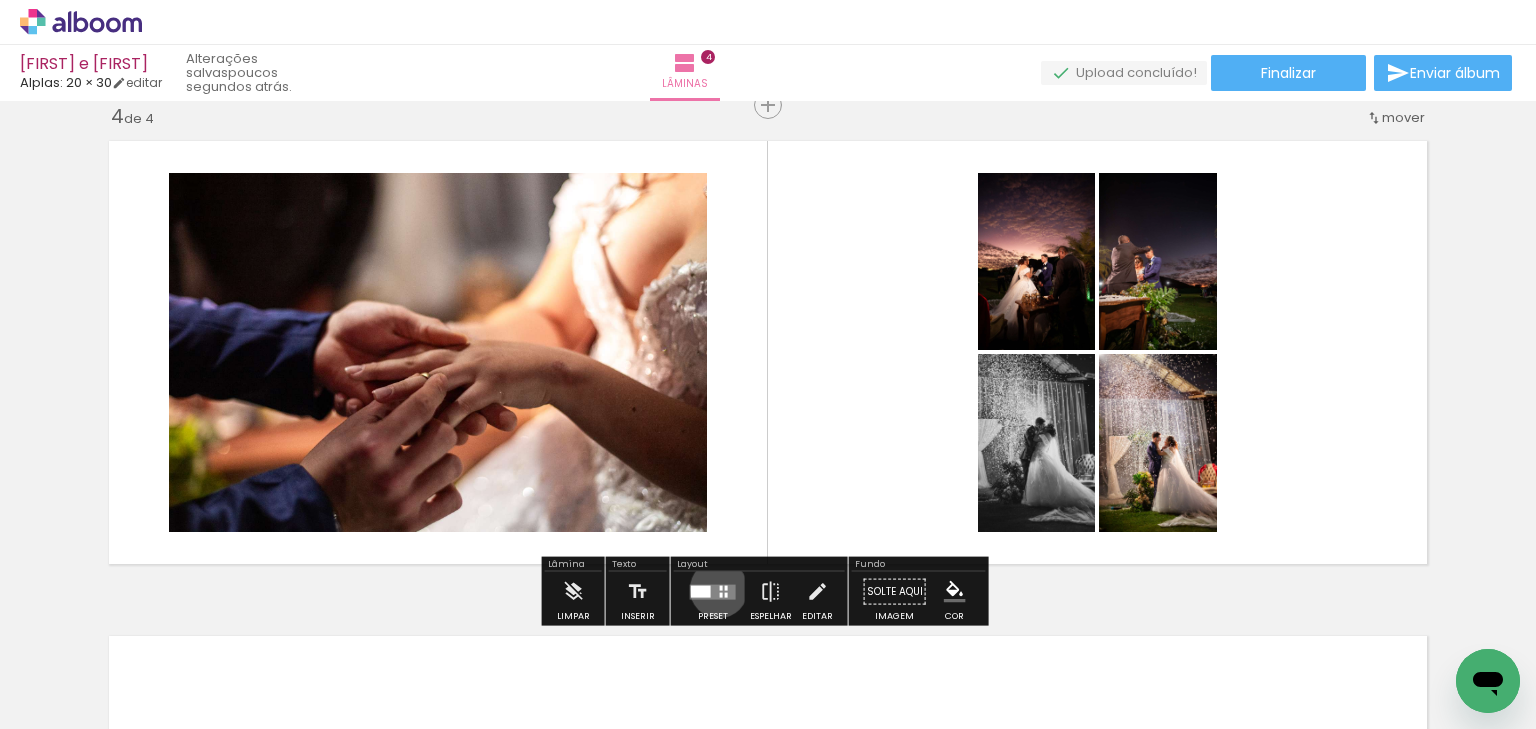 click at bounding box center [721, 587] 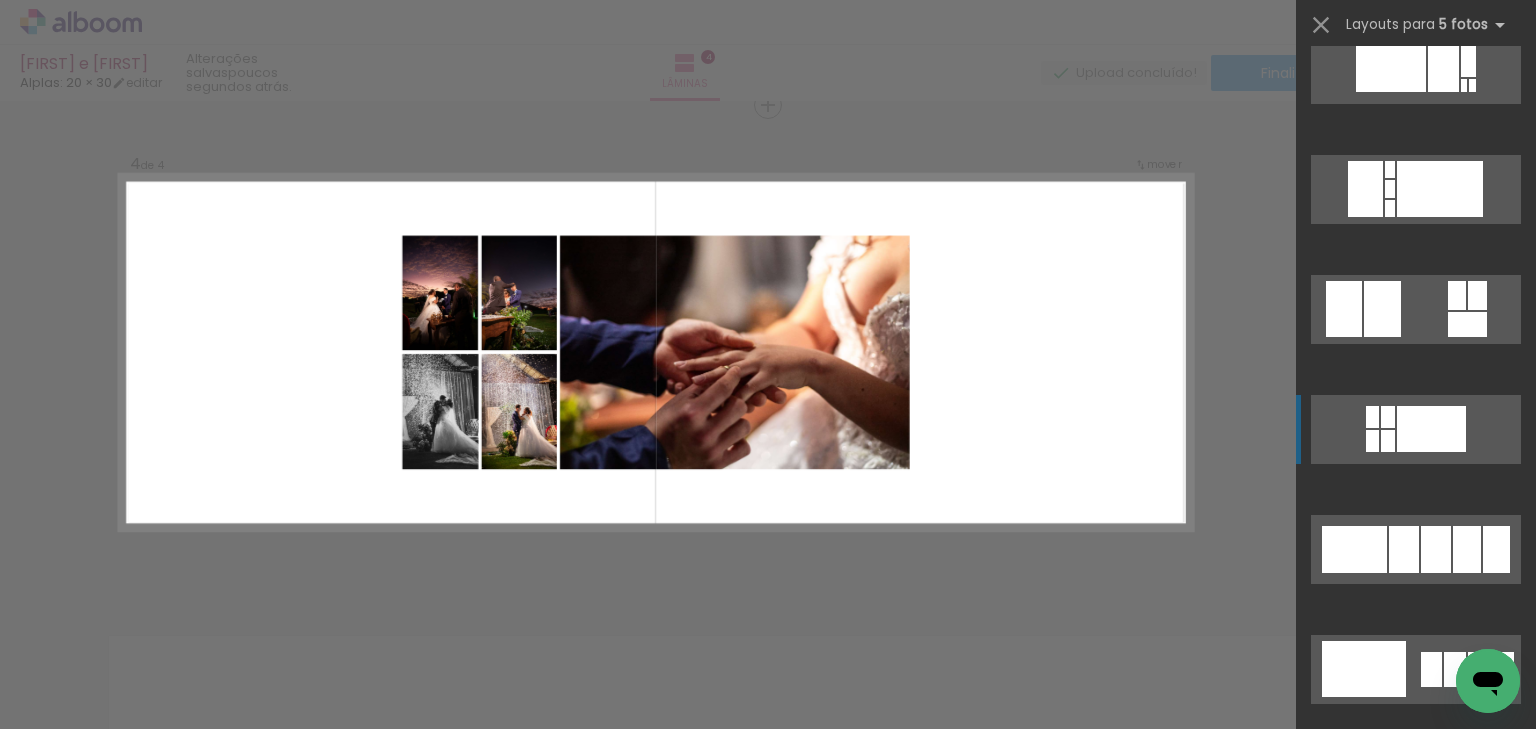 scroll, scrollTop: 880, scrollLeft: 0, axis: vertical 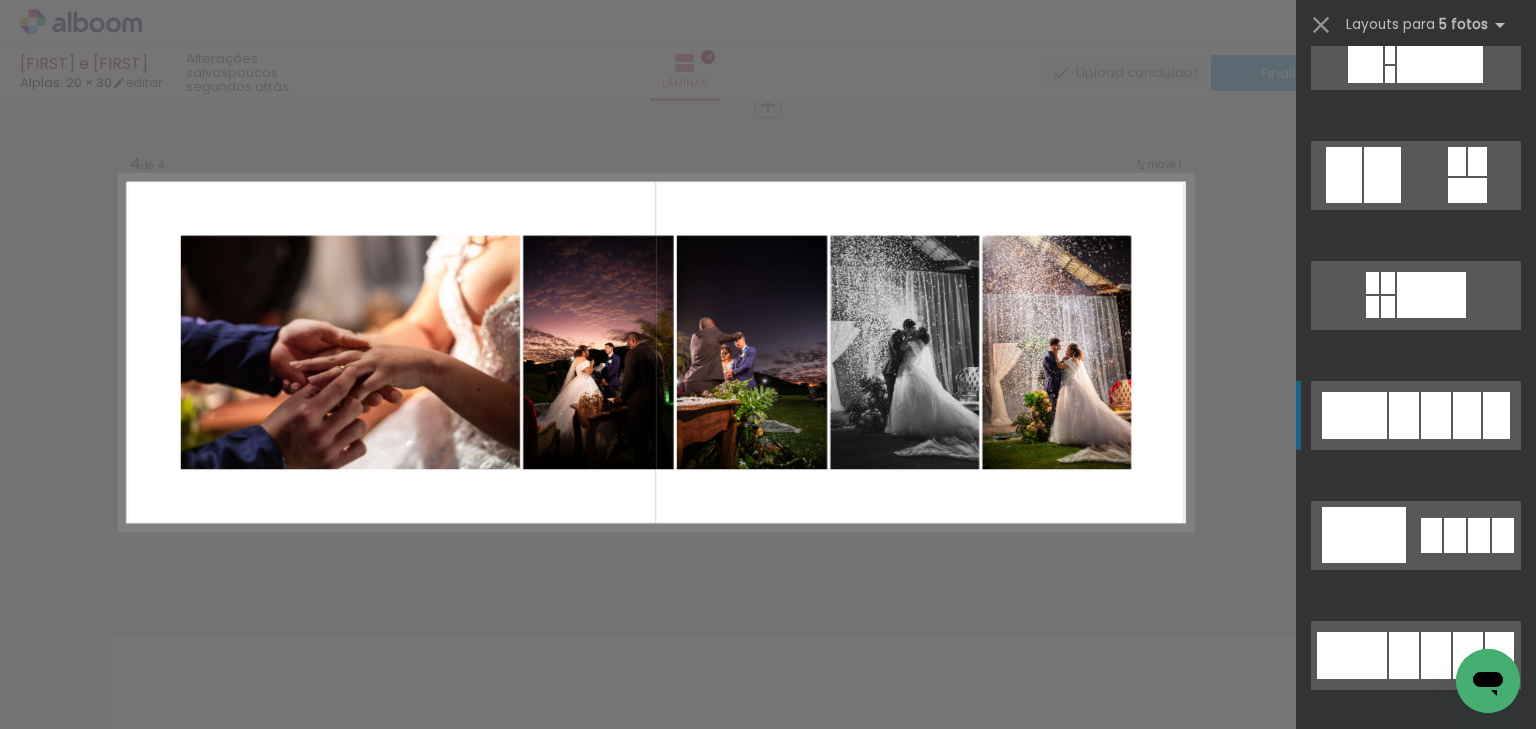 click at bounding box center (1403, 1015) 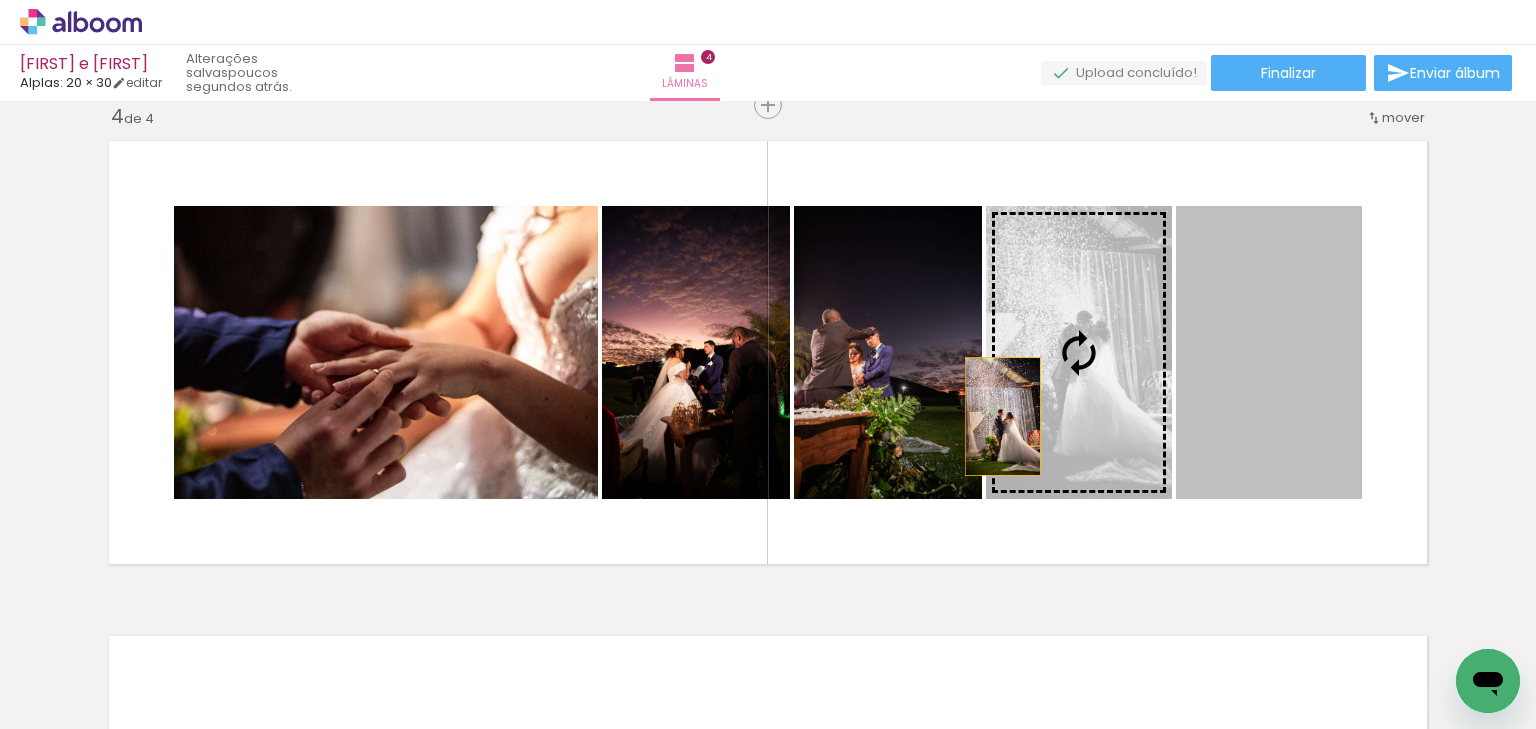drag, startPoint x: 1229, startPoint y: 456, endPoint x: 997, endPoint y: 416, distance: 235.42302 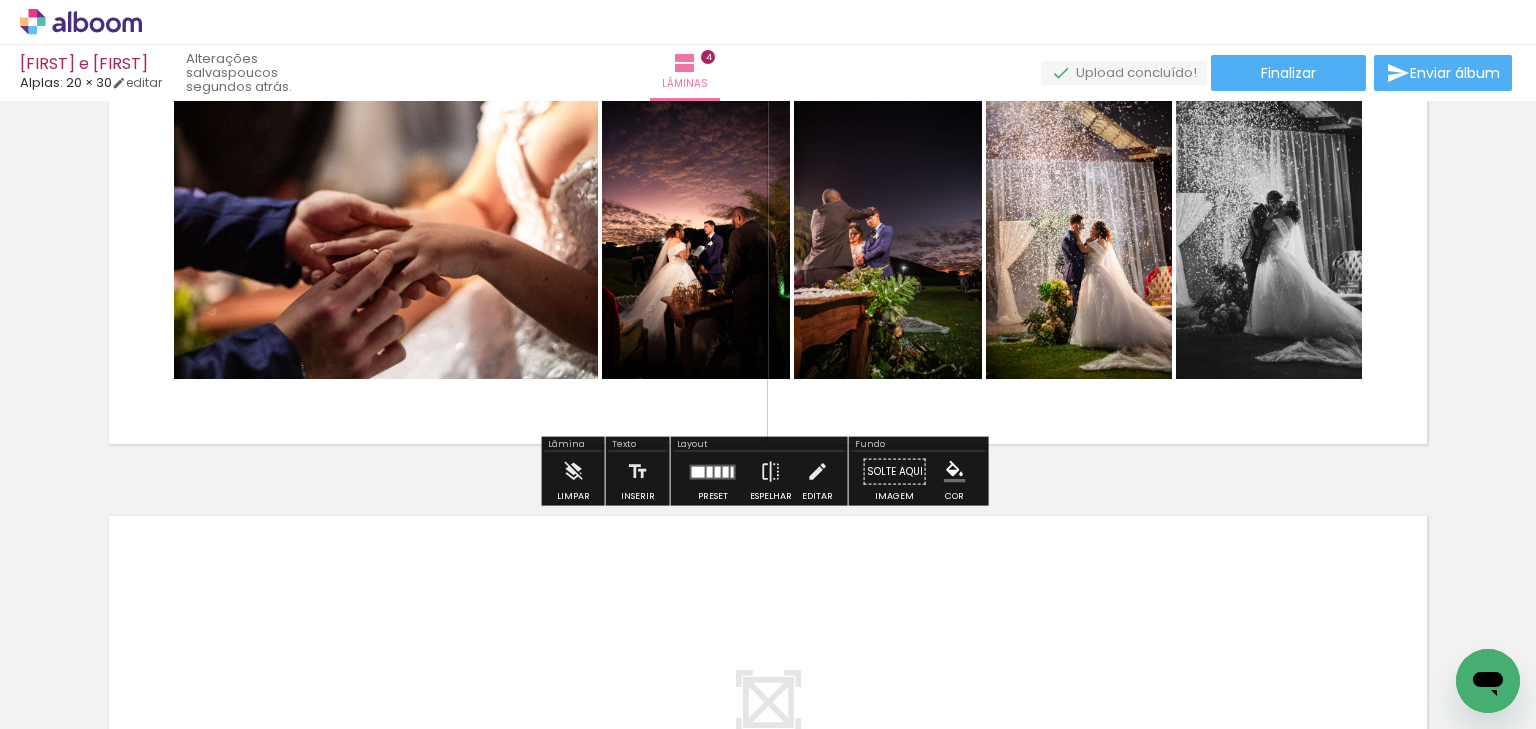 scroll, scrollTop: 1674, scrollLeft: 0, axis: vertical 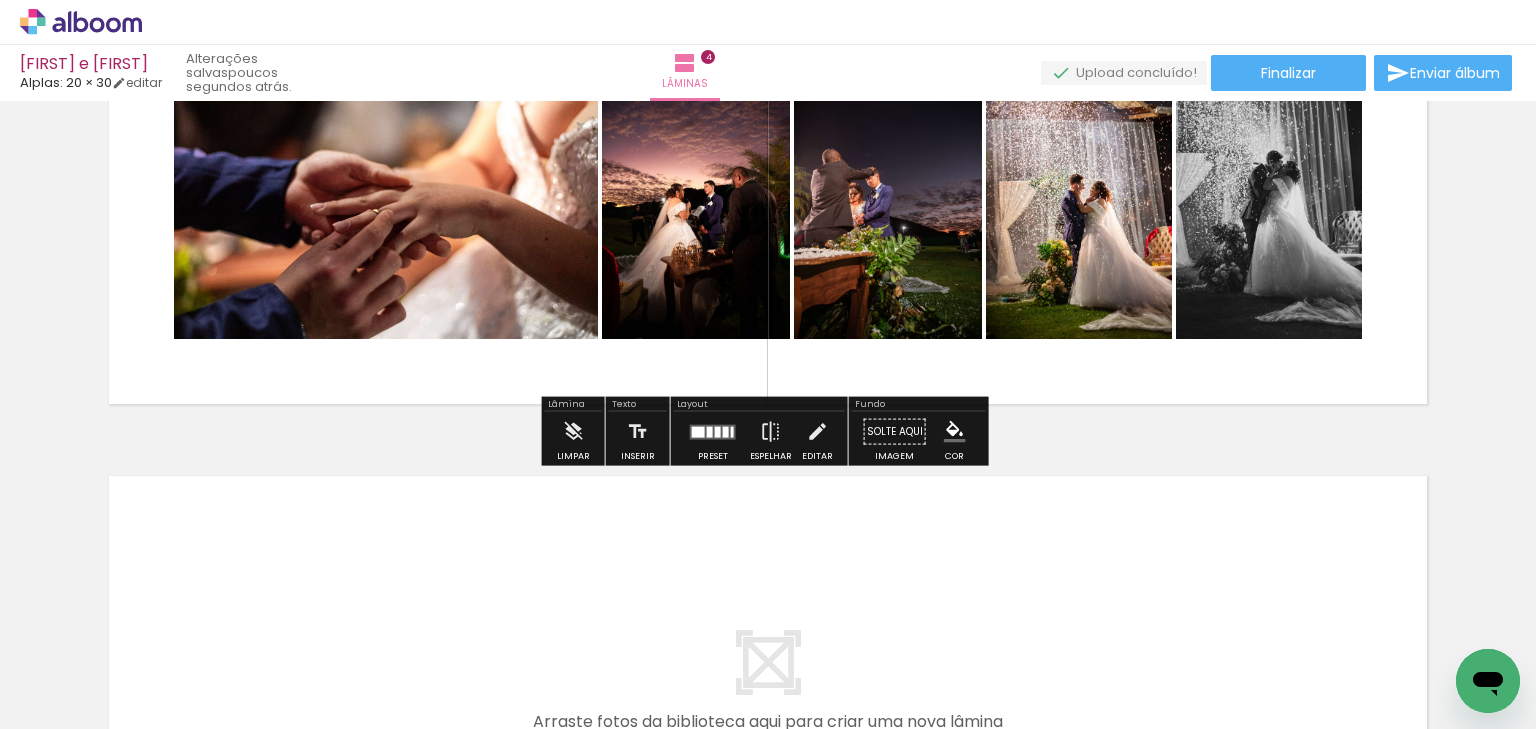click at bounding box center (726, 431) 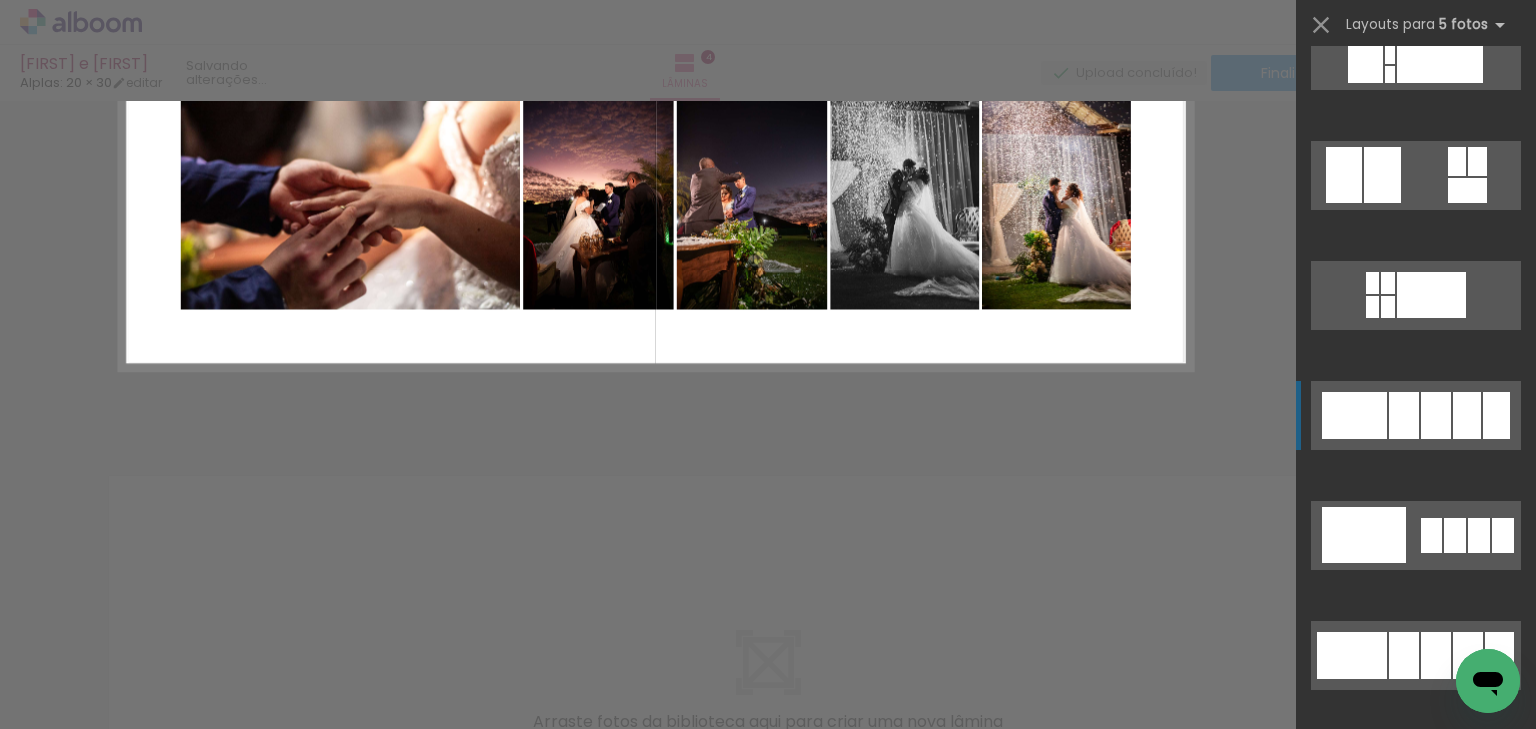 scroll, scrollTop: 1200, scrollLeft: 0, axis: vertical 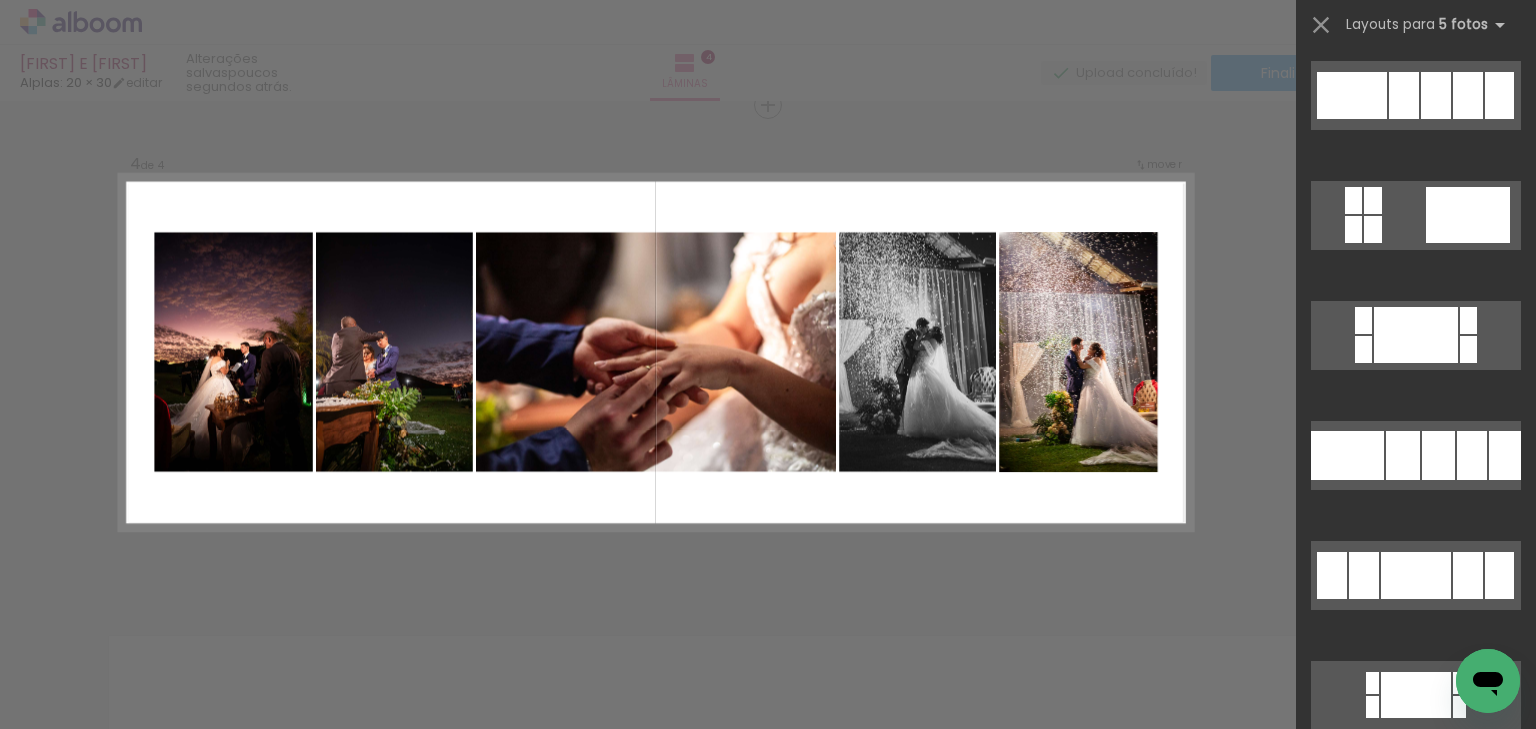click at bounding box center [1416, 335] 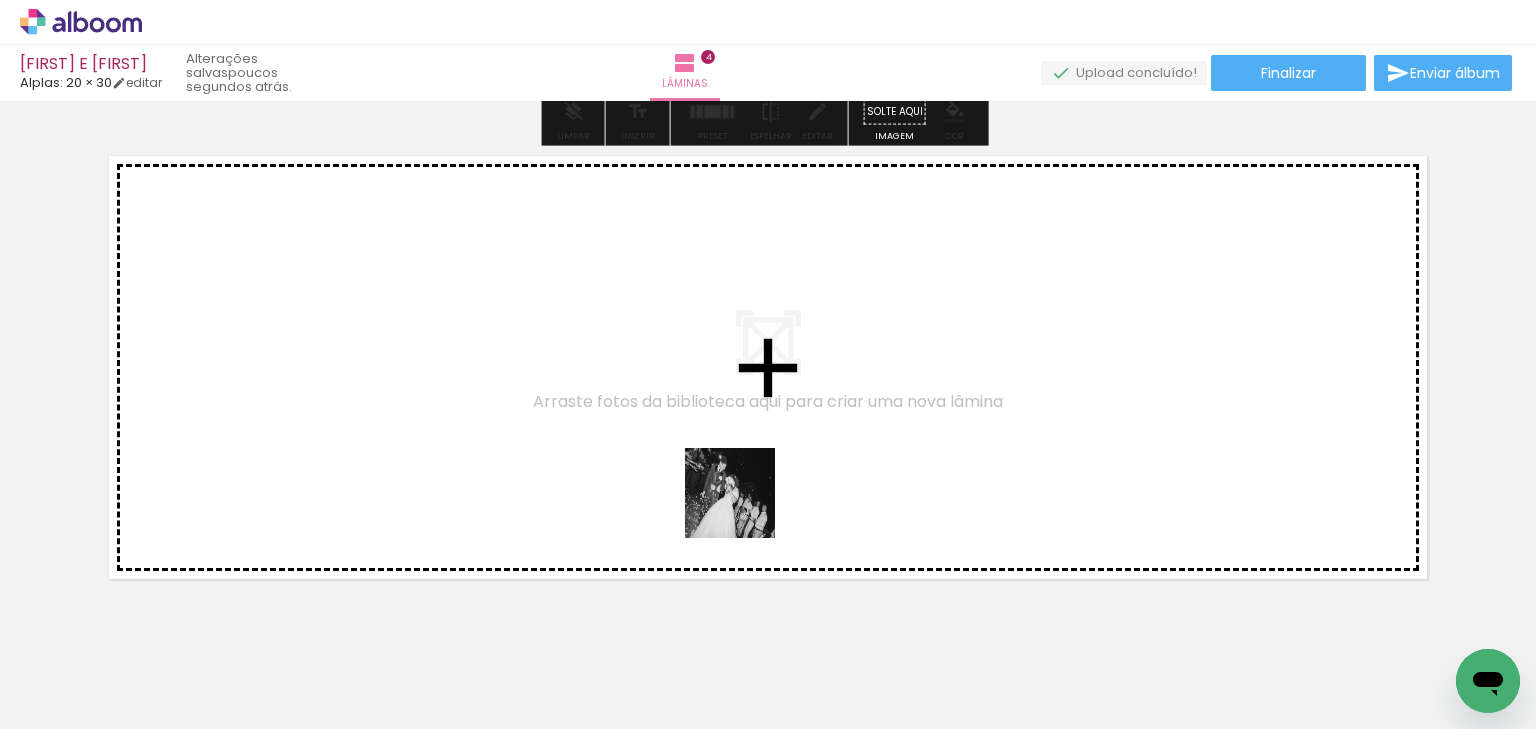 drag, startPoint x: 1031, startPoint y: 668, endPoint x: 649, endPoint y: 472, distance: 429.34836 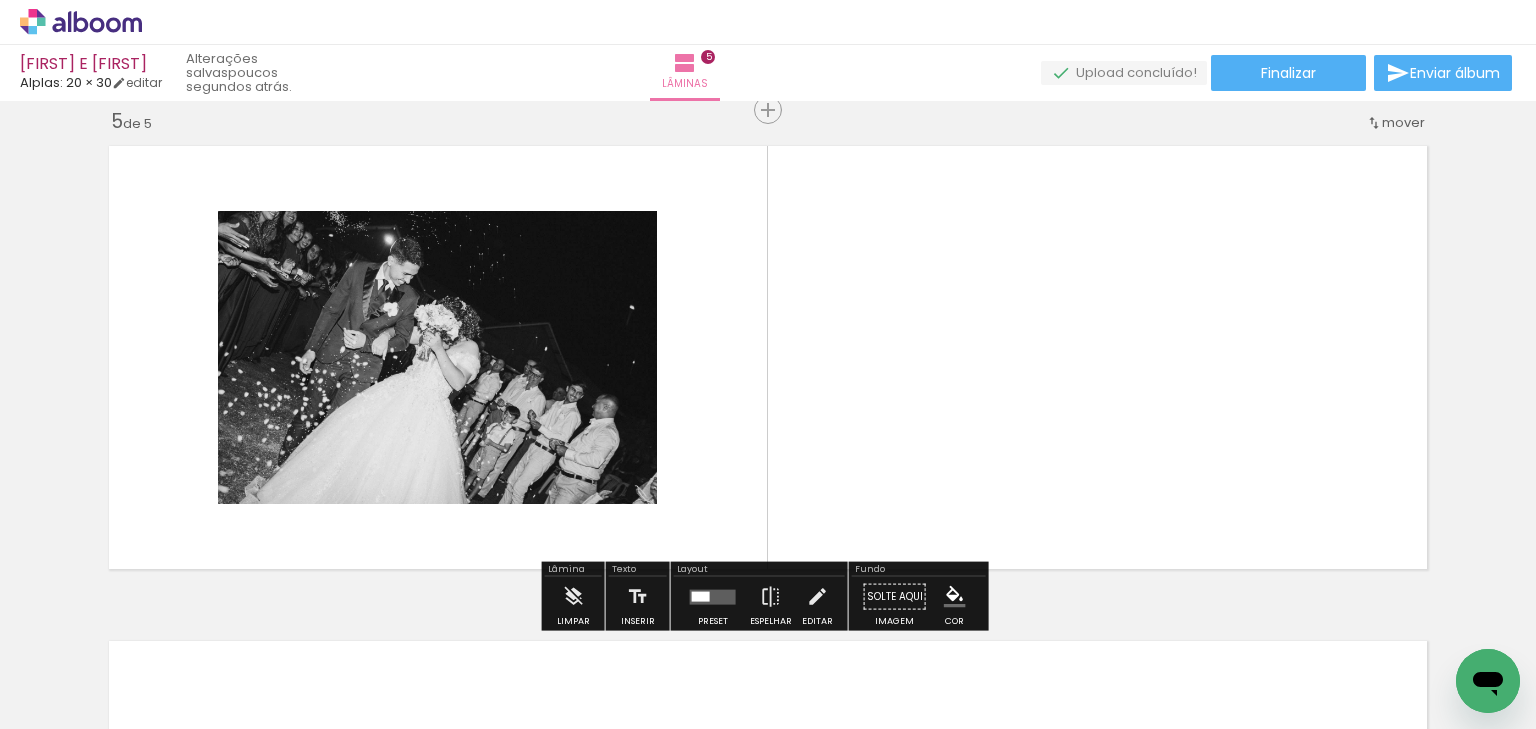 scroll, scrollTop: 2008, scrollLeft: 0, axis: vertical 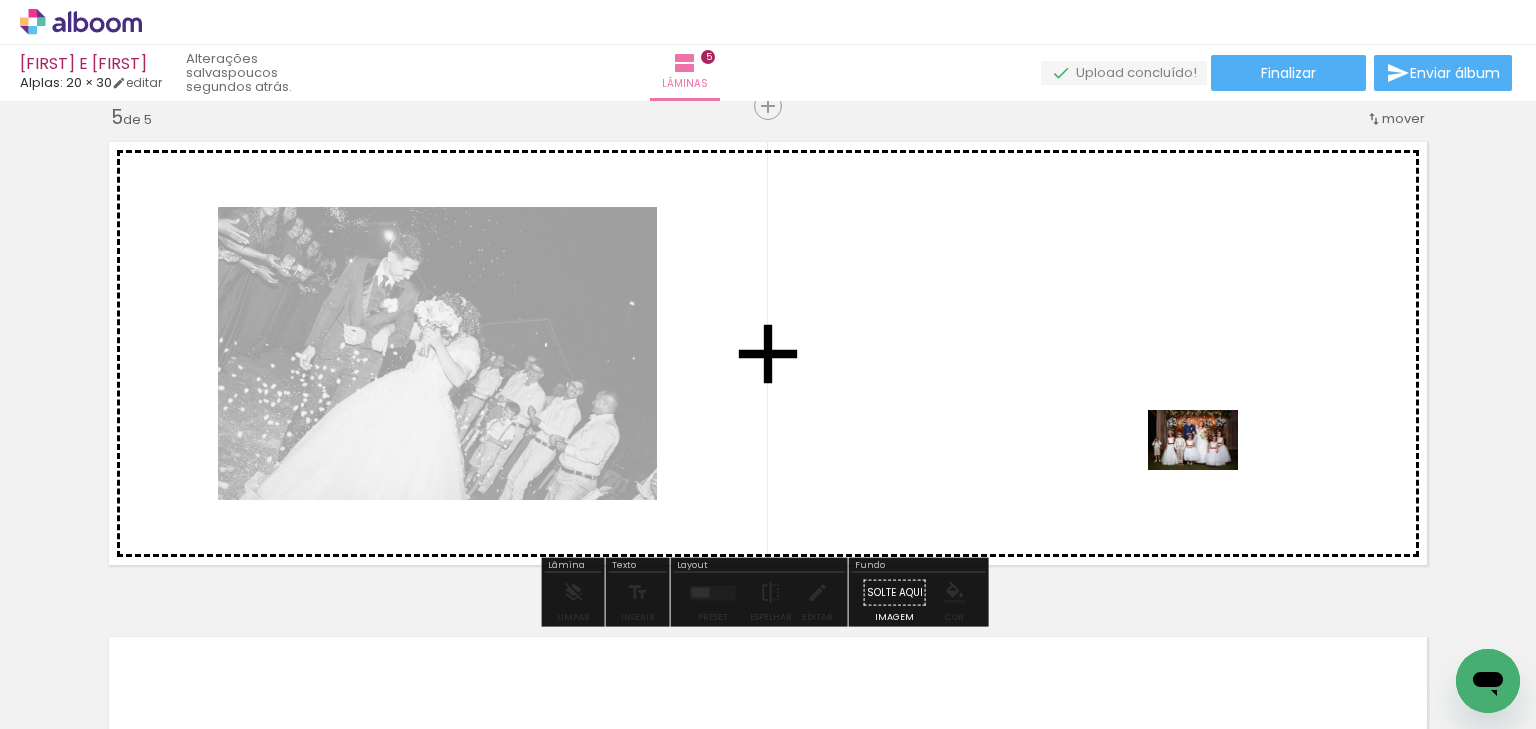 drag, startPoint x: 1168, startPoint y: 660, endPoint x: 1208, endPoint y: 470, distance: 194.16487 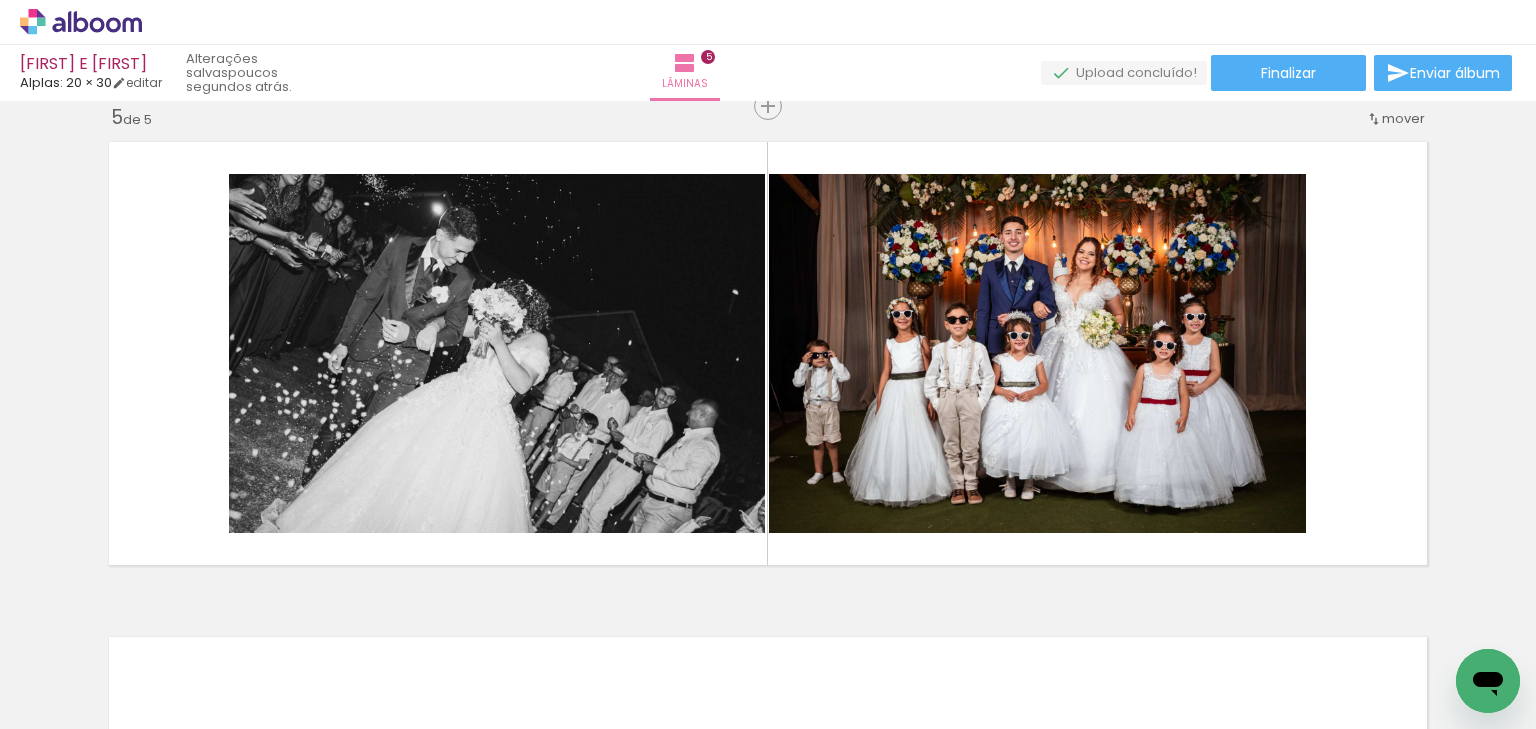 scroll, scrollTop: 0, scrollLeft: 1812, axis: horizontal 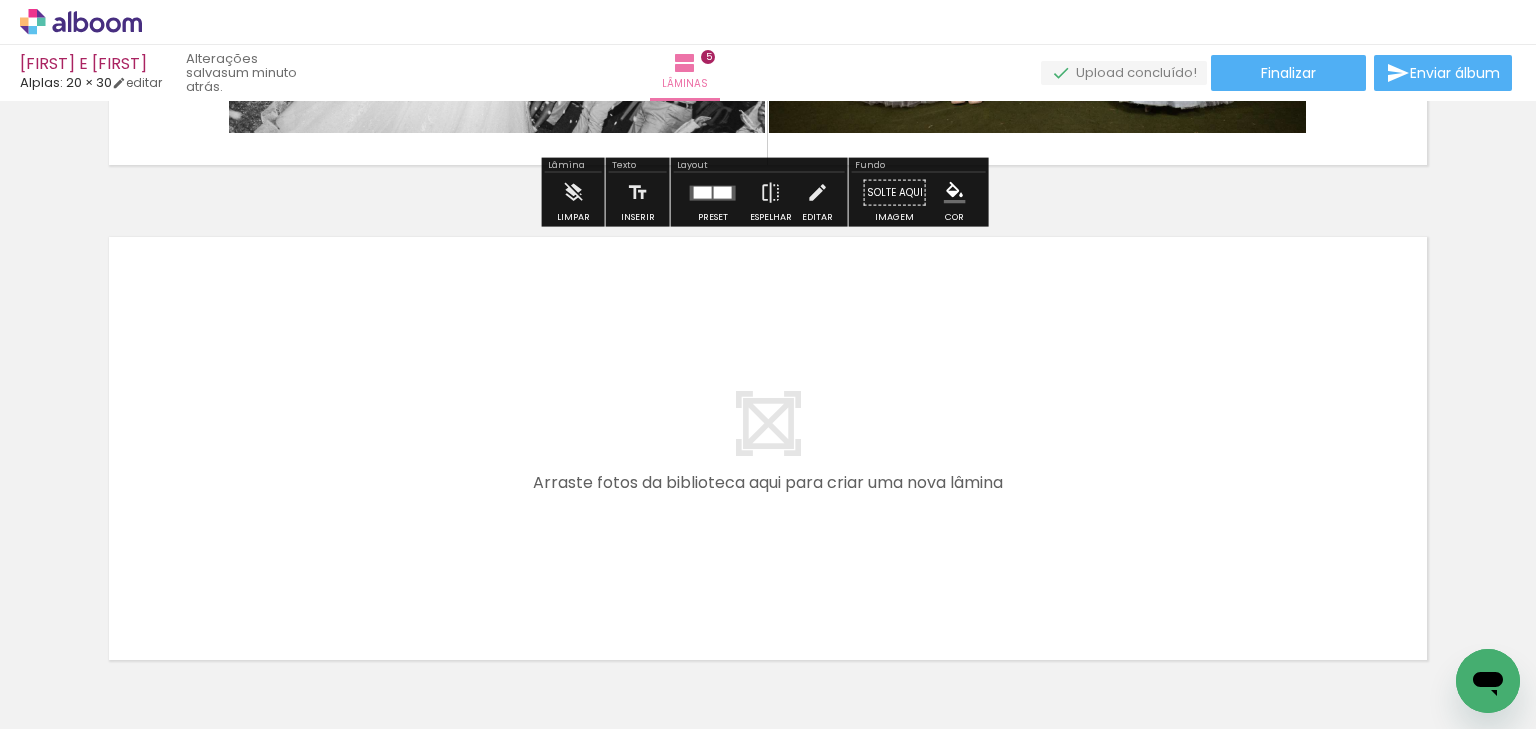 drag, startPoint x: 845, startPoint y: 666, endPoint x: 991, endPoint y: 658, distance: 146.21901 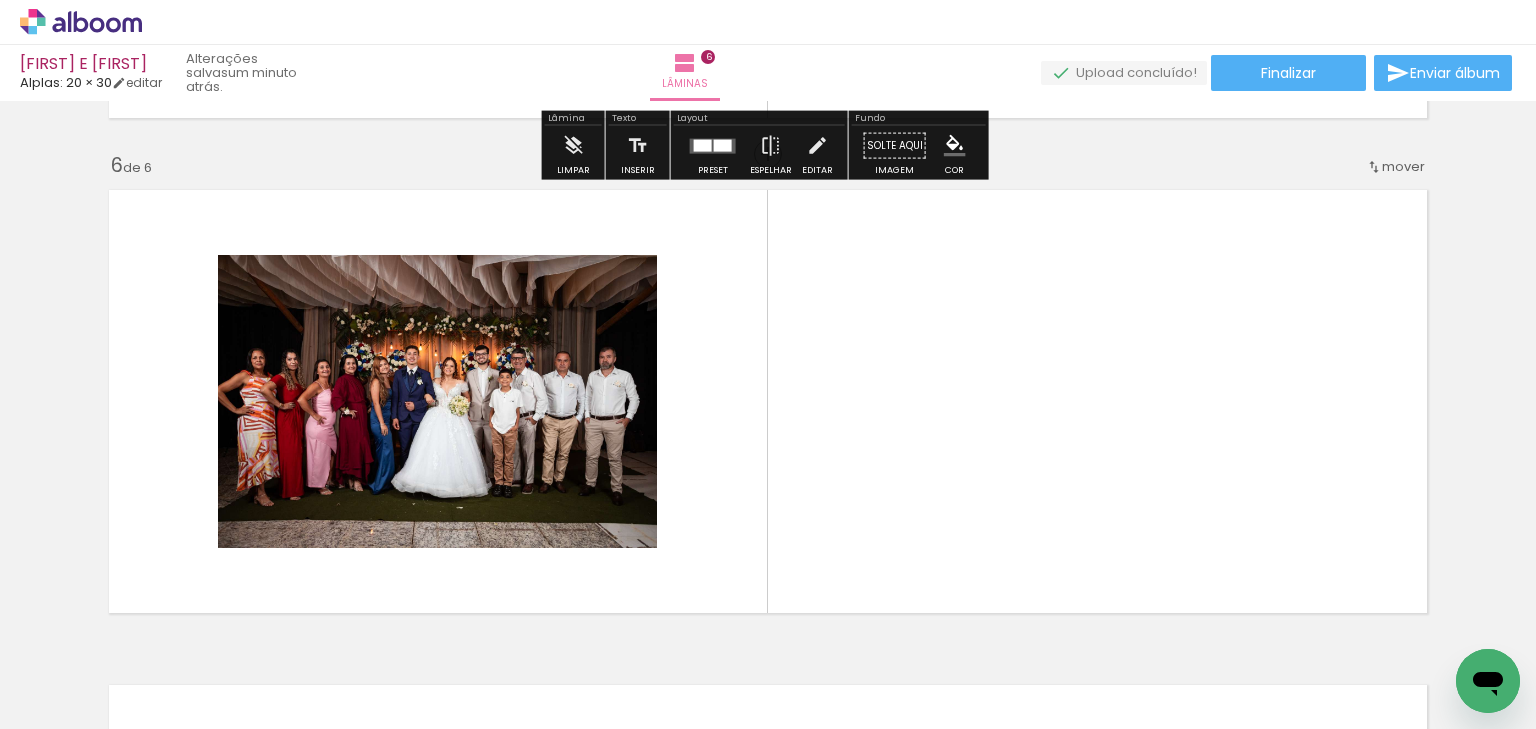 scroll, scrollTop: 2504, scrollLeft: 0, axis: vertical 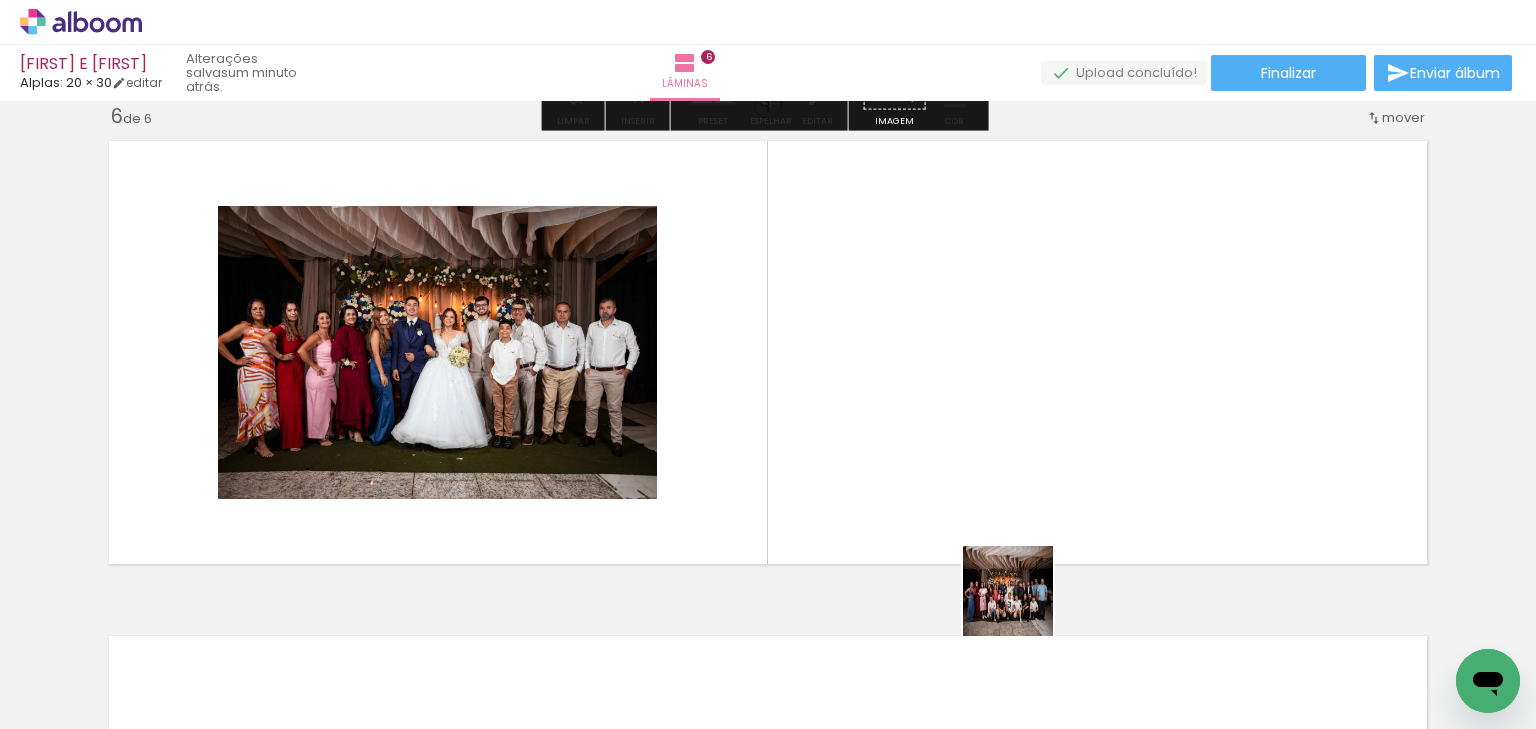 drag, startPoint x: 1023, startPoint y: 606, endPoint x: 929, endPoint y: 598, distance: 94.33981 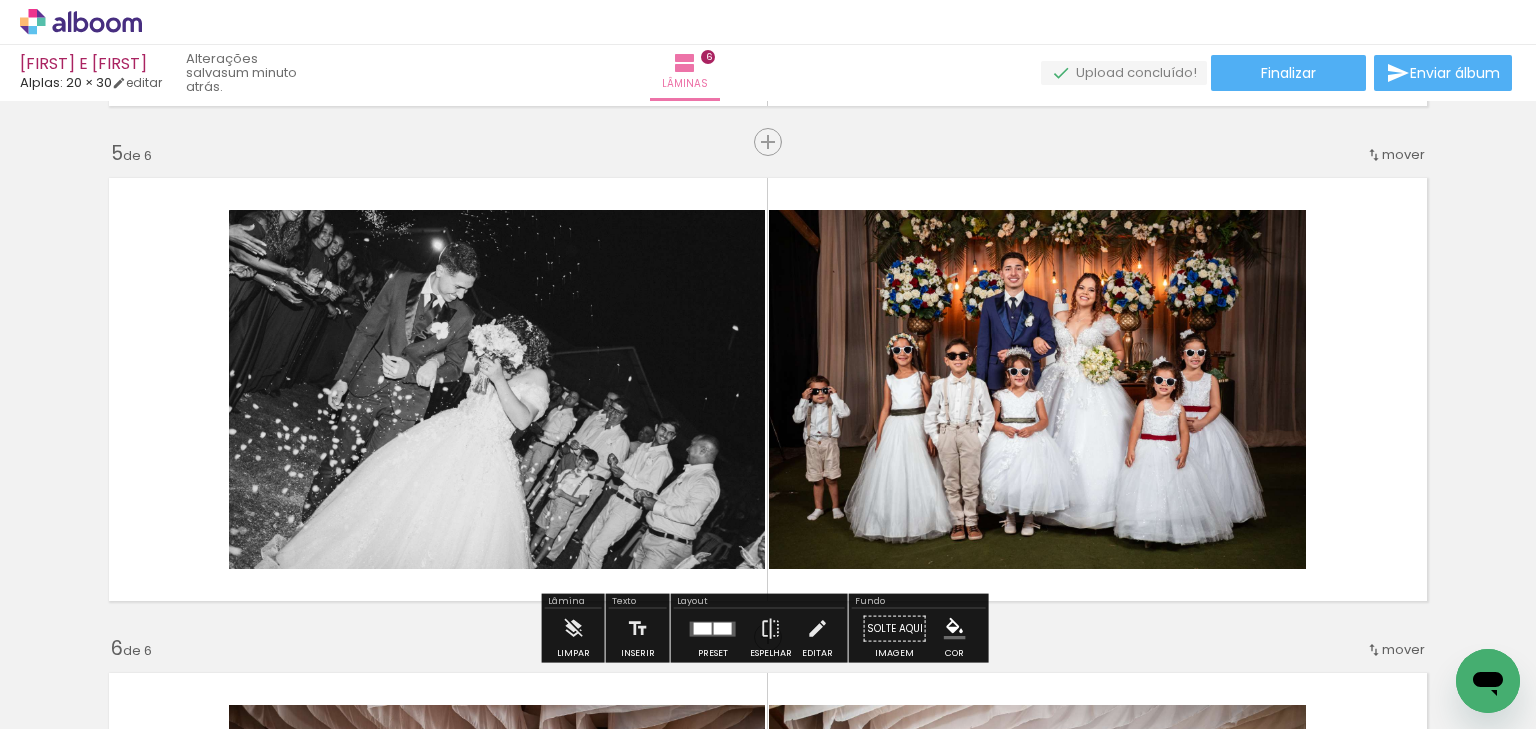scroll, scrollTop: 1944, scrollLeft: 0, axis: vertical 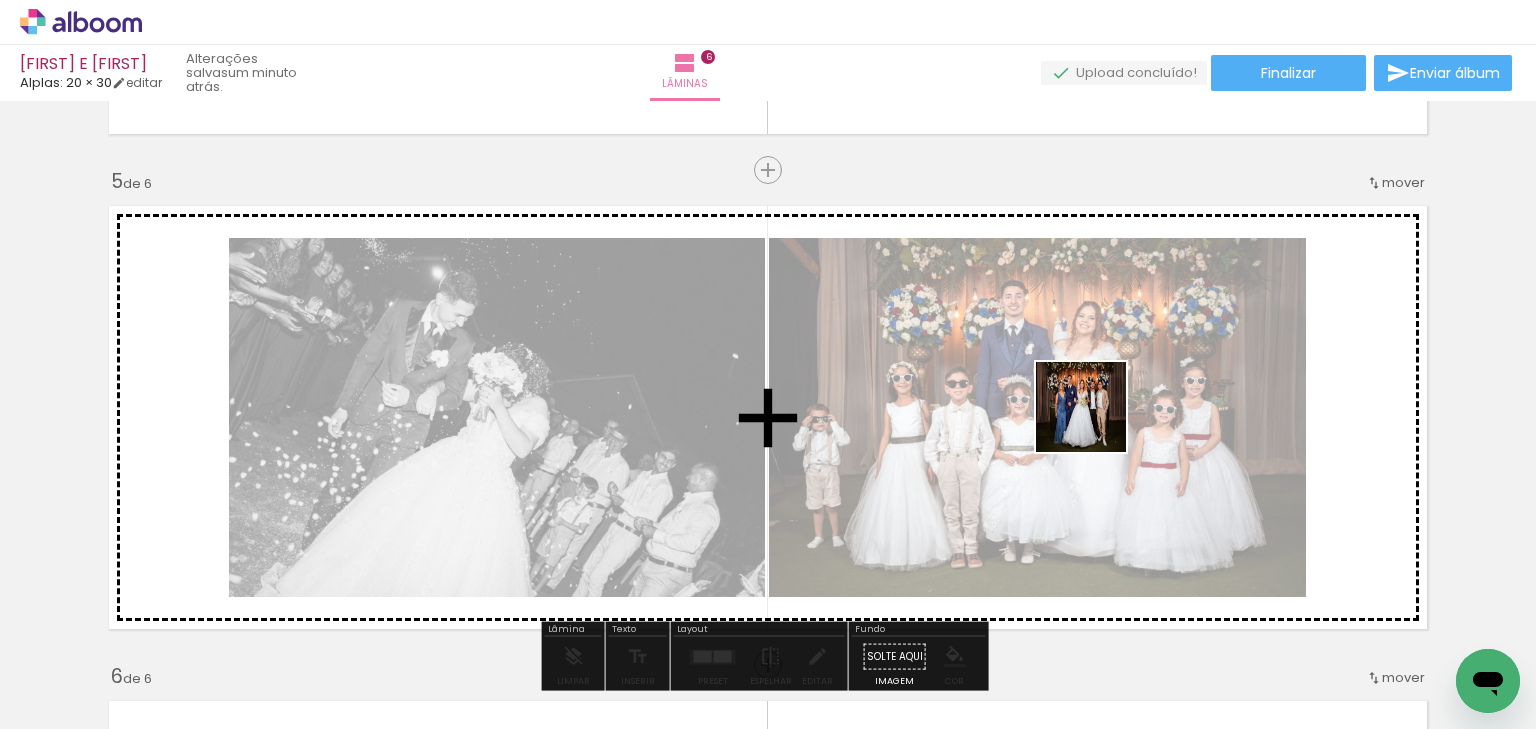 drag, startPoint x: 1061, startPoint y: 437, endPoint x: 1096, endPoint y: 422, distance: 38.078865 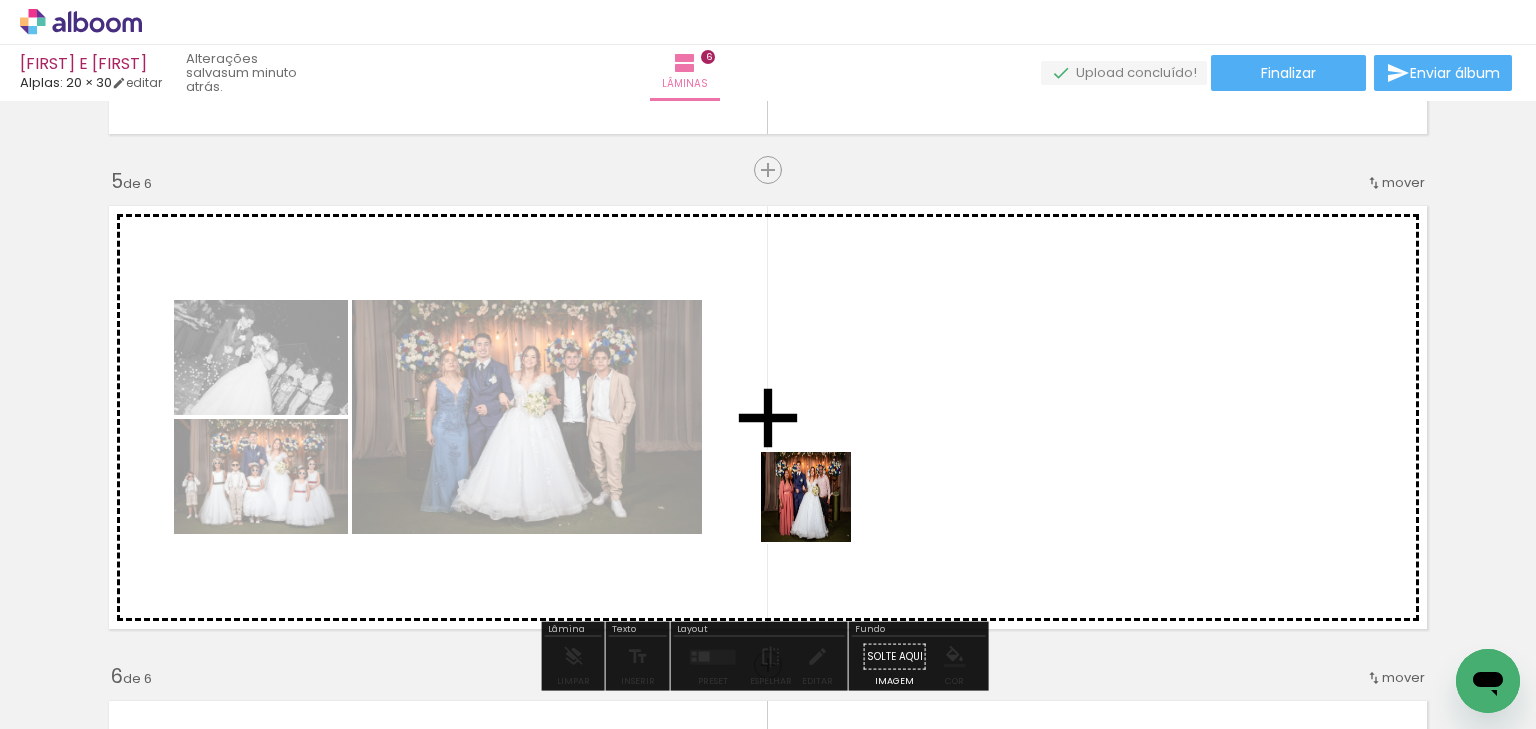 drag, startPoint x: 517, startPoint y: 668, endPoint x: 915, endPoint y: 470, distance: 444.53122 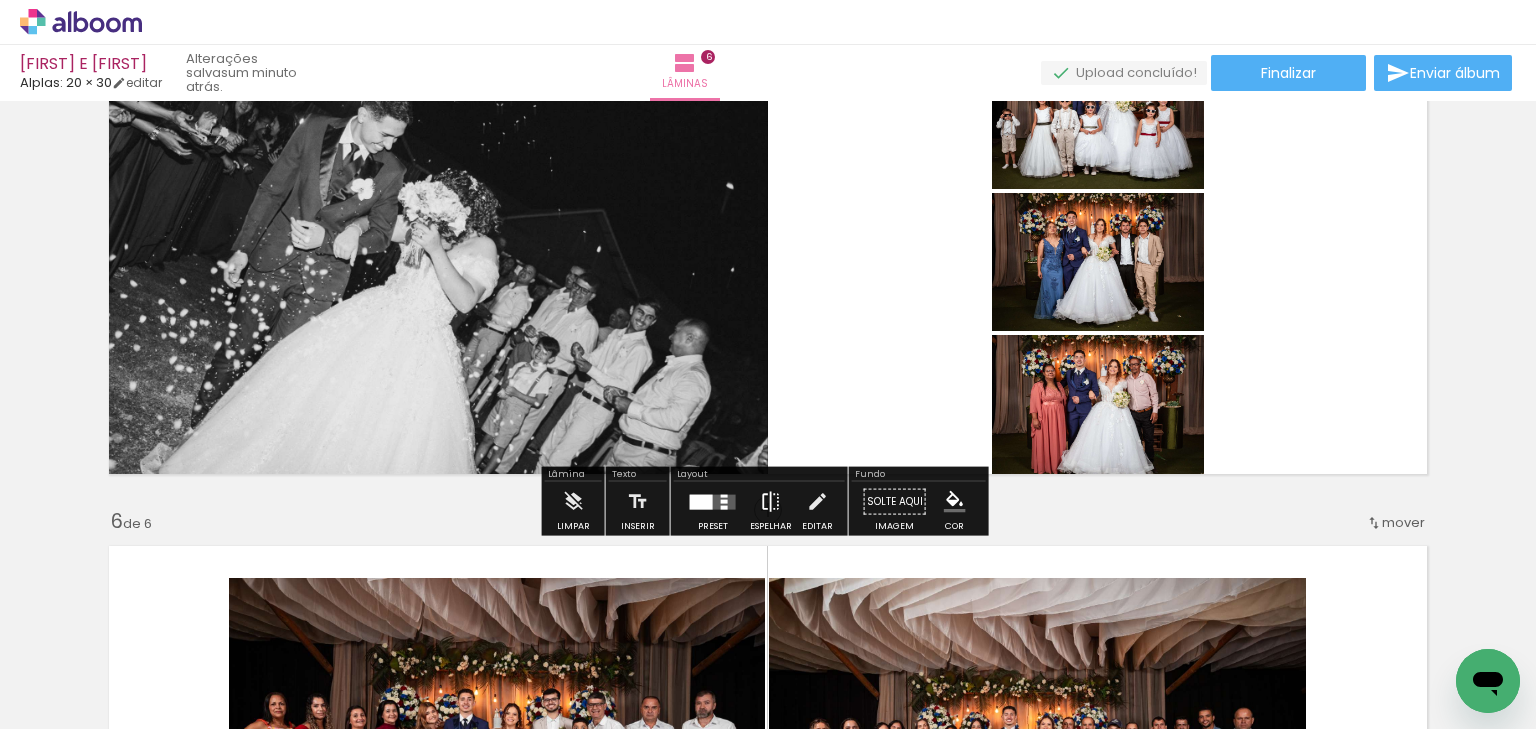 scroll, scrollTop: 2104, scrollLeft: 0, axis: vertical 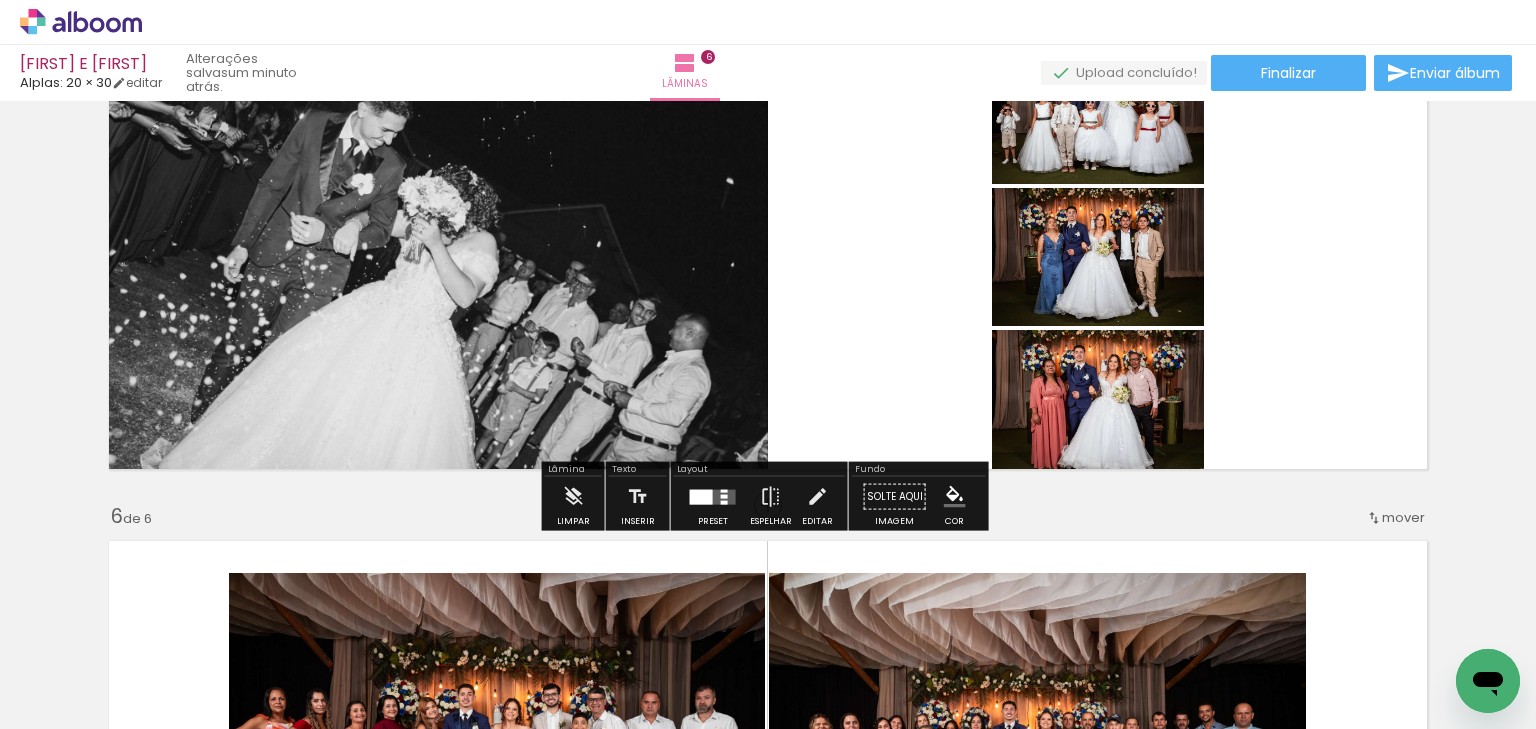 click at bounding box center (724, 502) 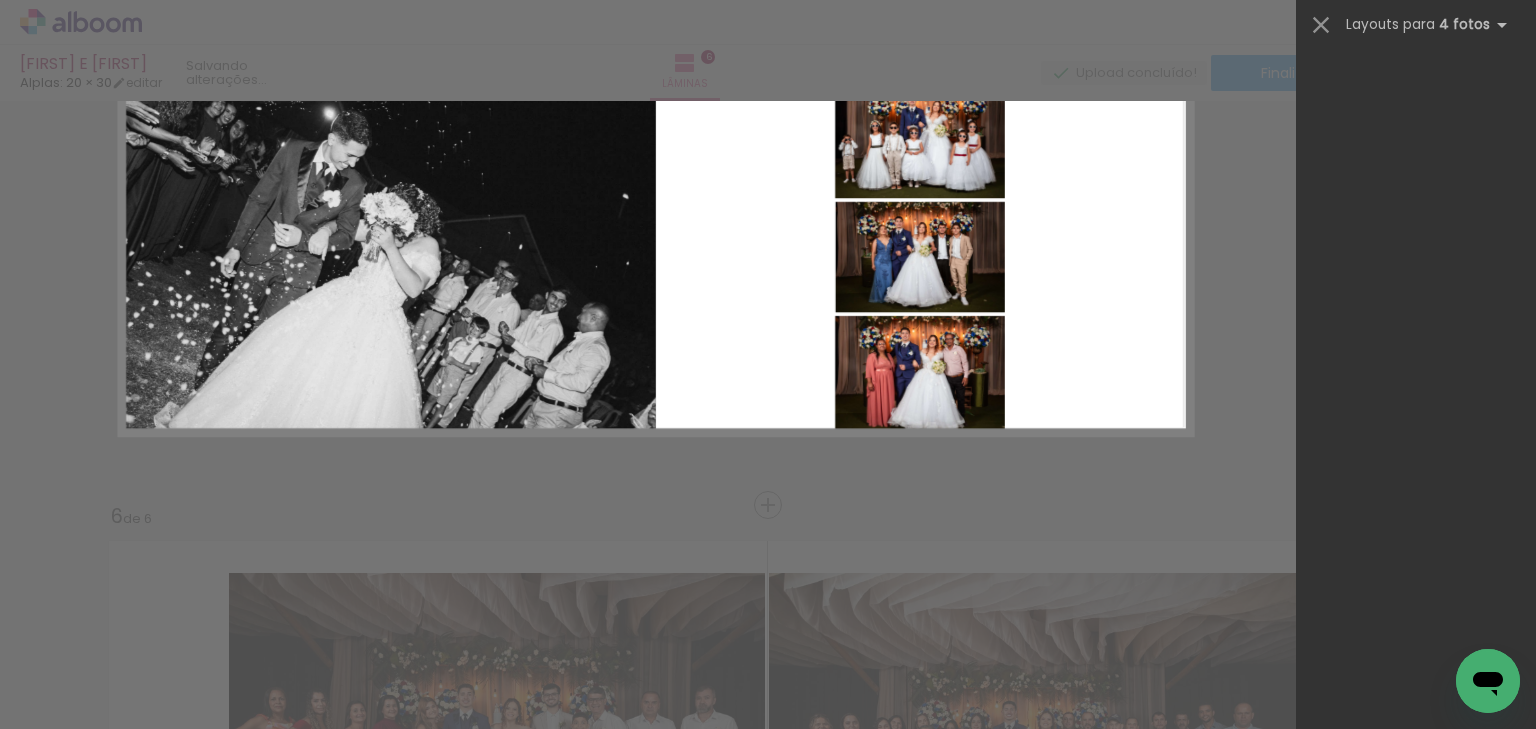 scroll, scrollTop: 0, scrollLeft: 0, axis: both 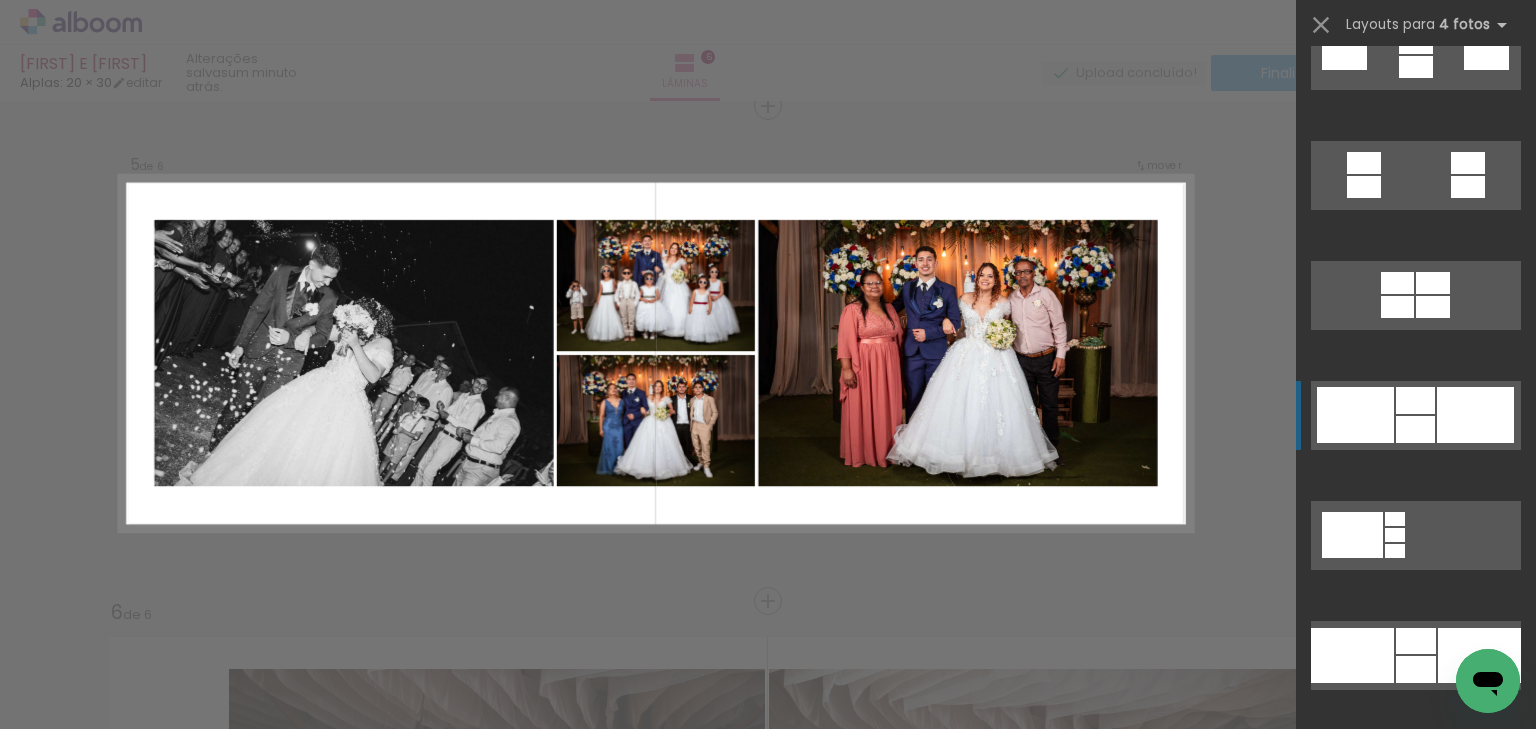 click at bounding box center [1340, 775] 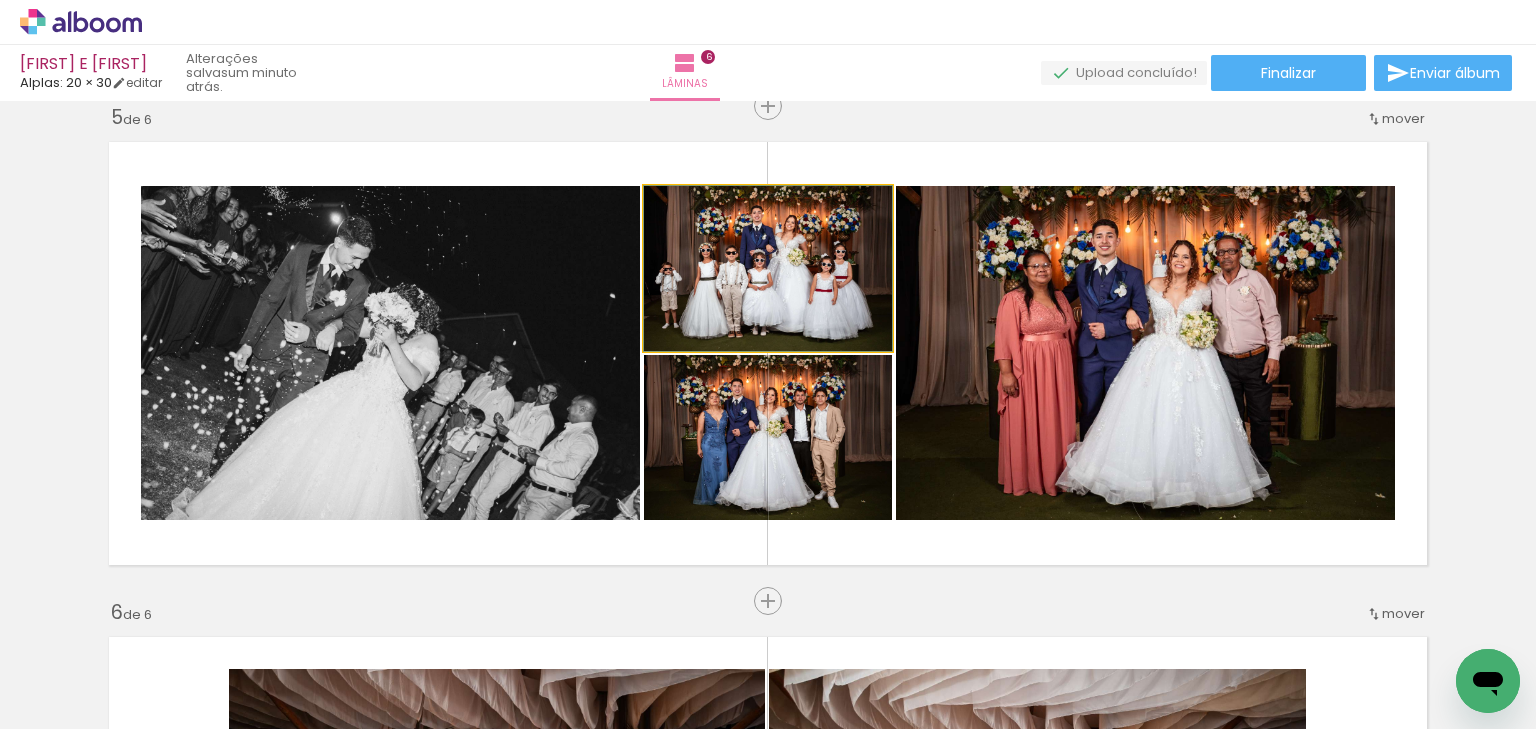 drag, startPoint x: 833, startPoint y: 284, endPoint x: 1082, endPoint y: 319, distance: 251.44781 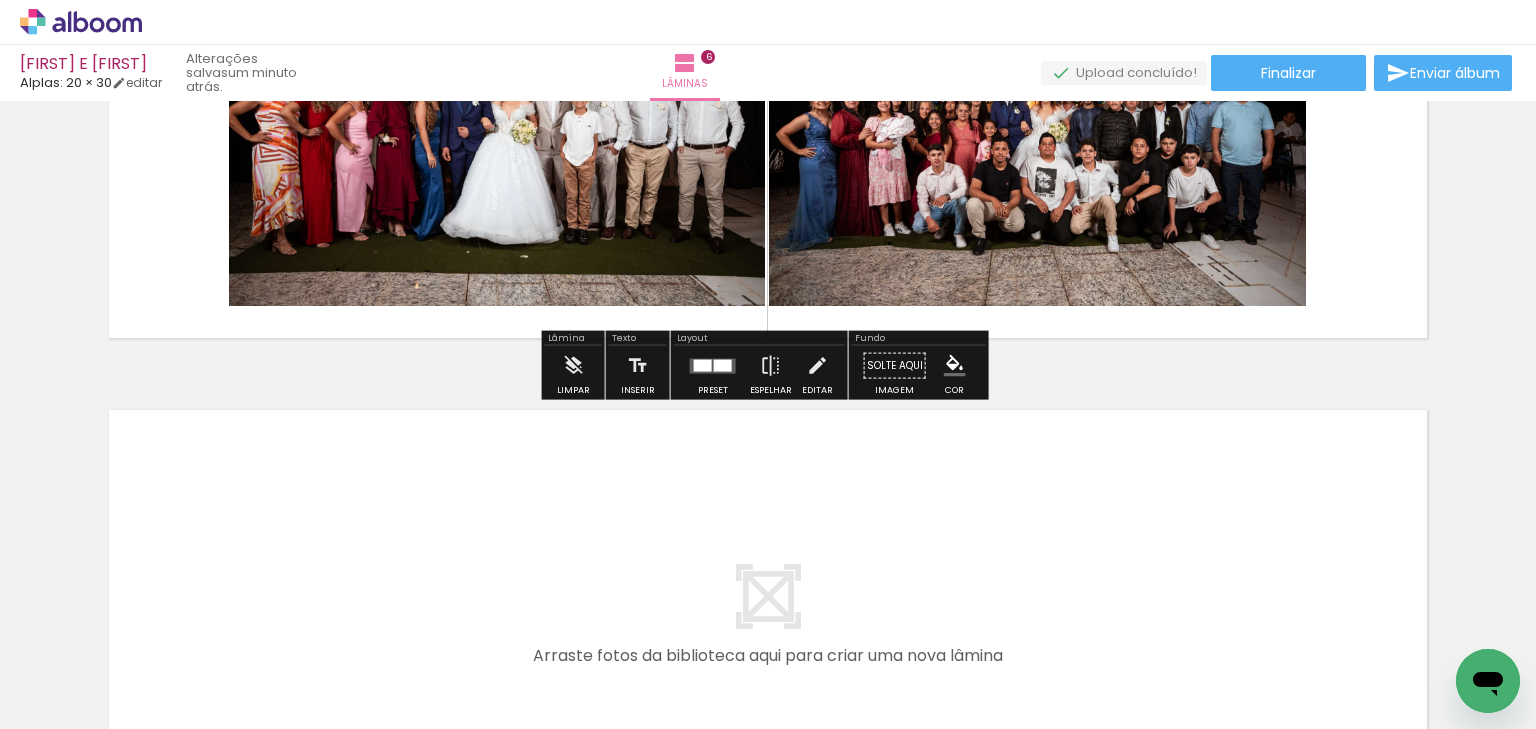 scroll, scrollTop: 2888, scrollLeft: 0, axis: vertical 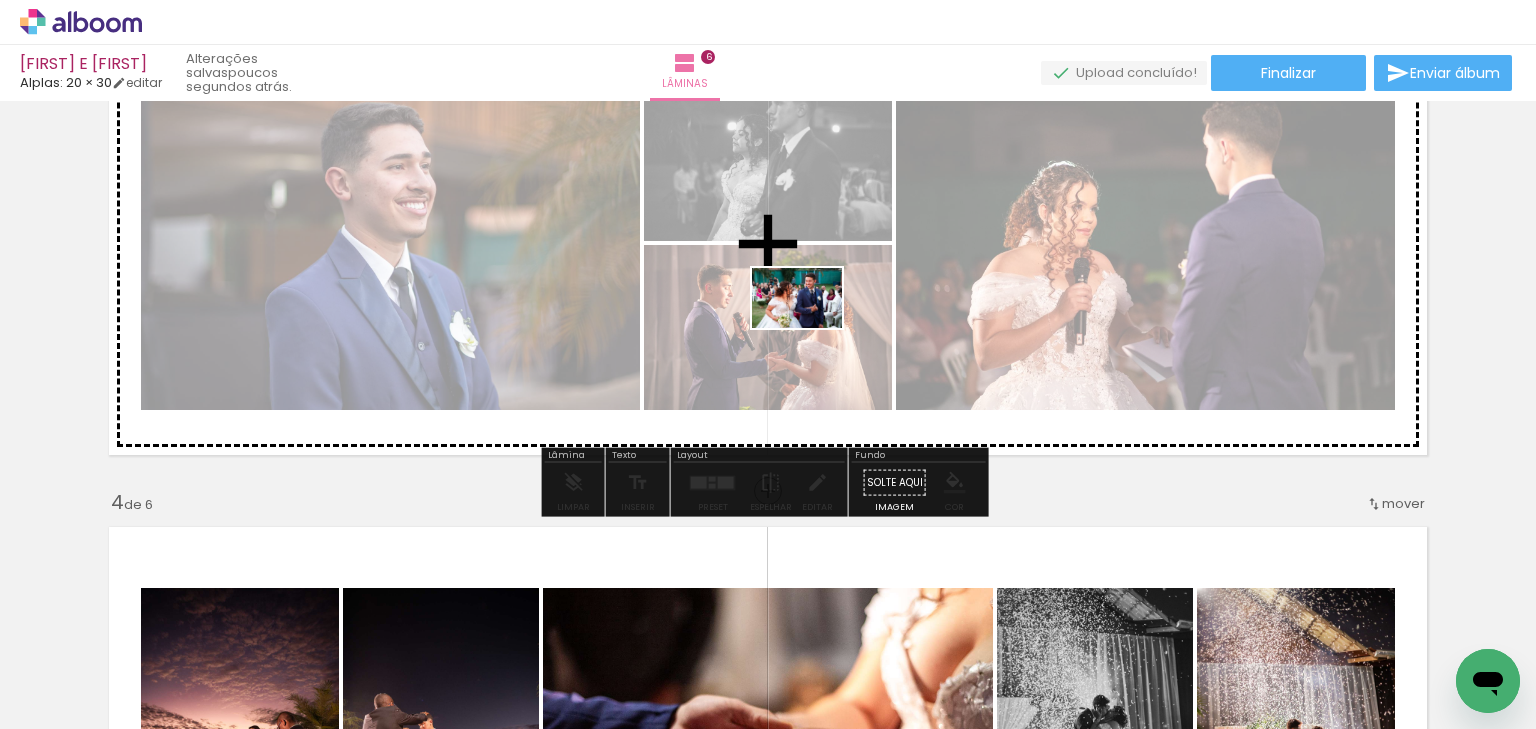 drag, startPoint x: 542, startPoint y: 680, endPoint x: 810, endPoint y: 328, distance: 442.41156 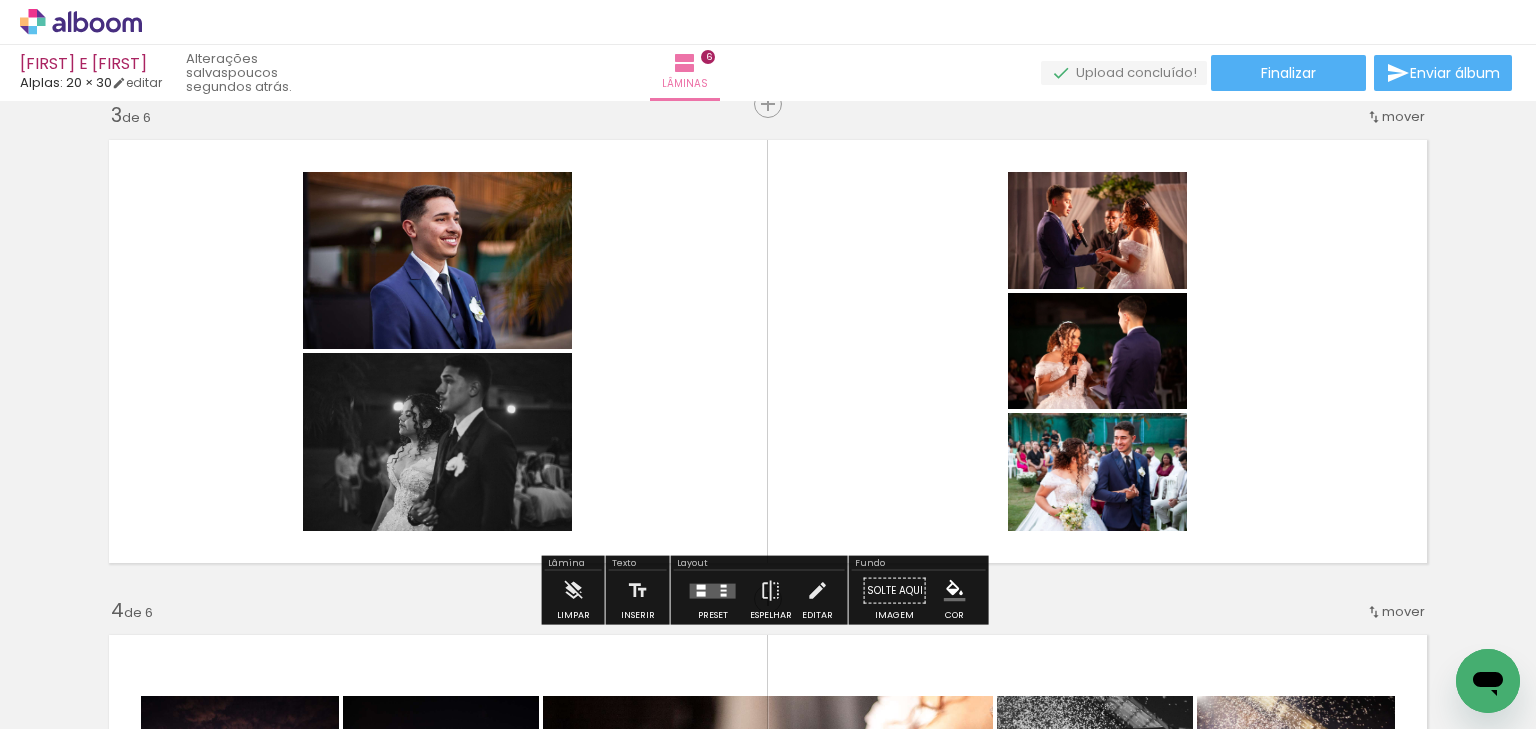 scroll, scrollTop: 1048, scrollLeft: 0, axis: vertical 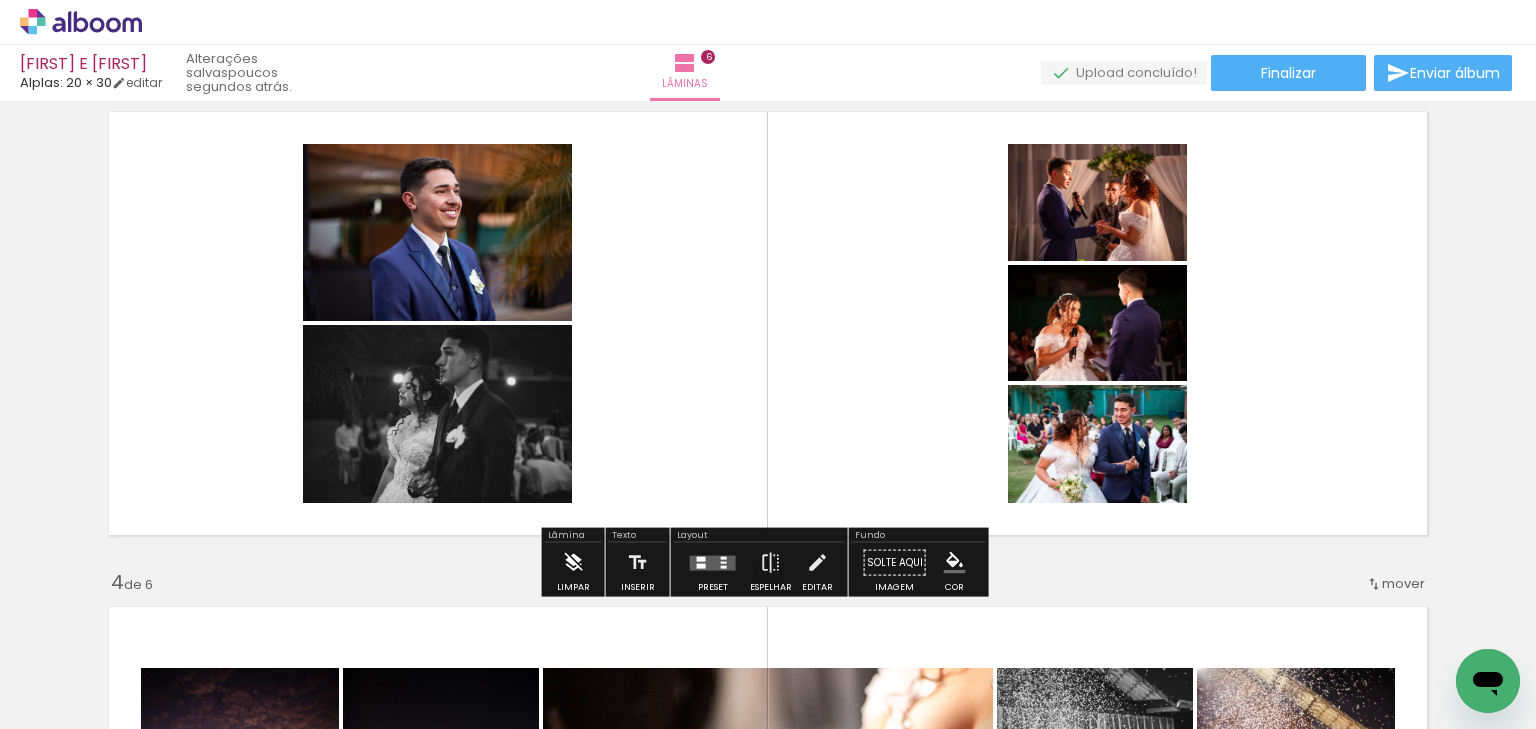click on "Limpar" at bounding box center [573, 568] 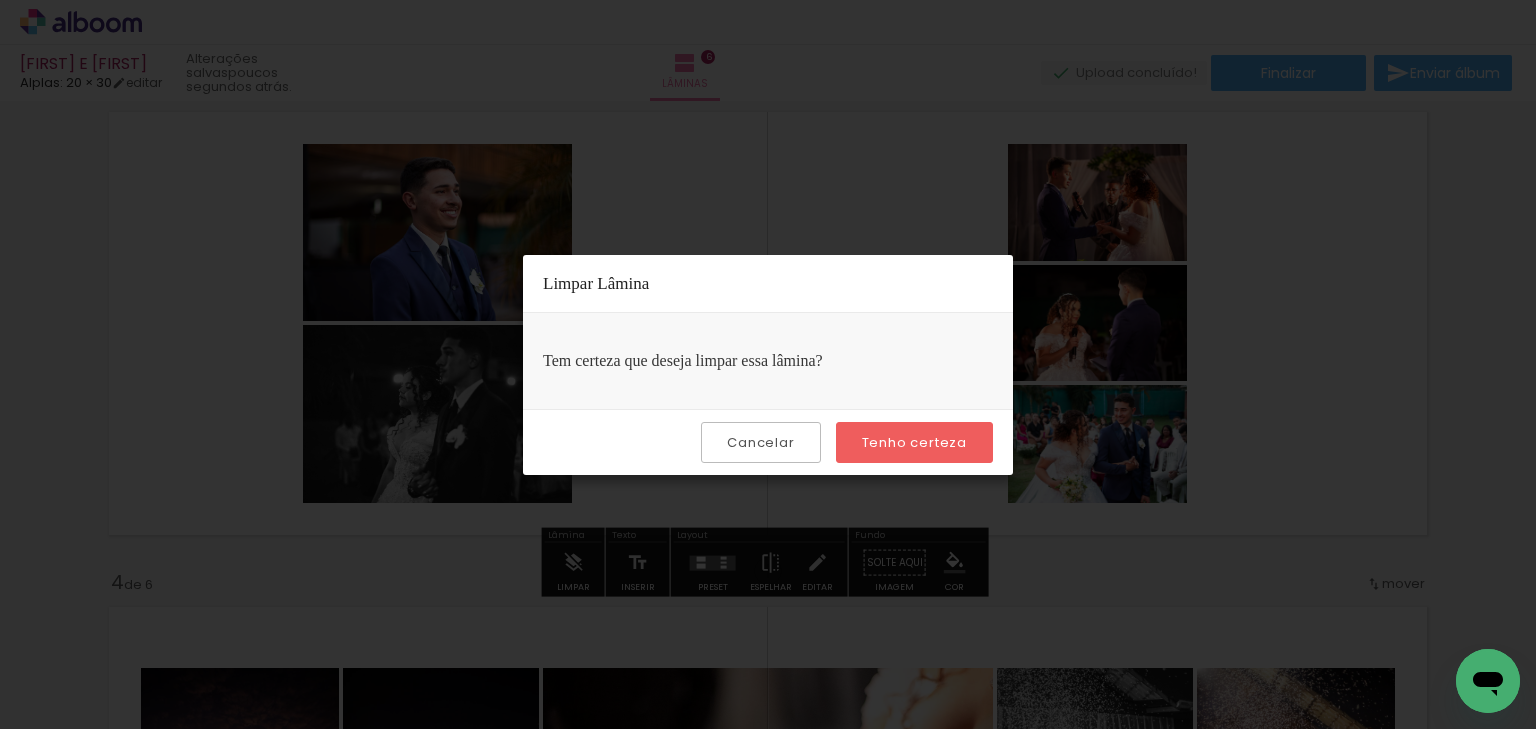 click on "Tenho certeza" at bounding box center [0, 0] 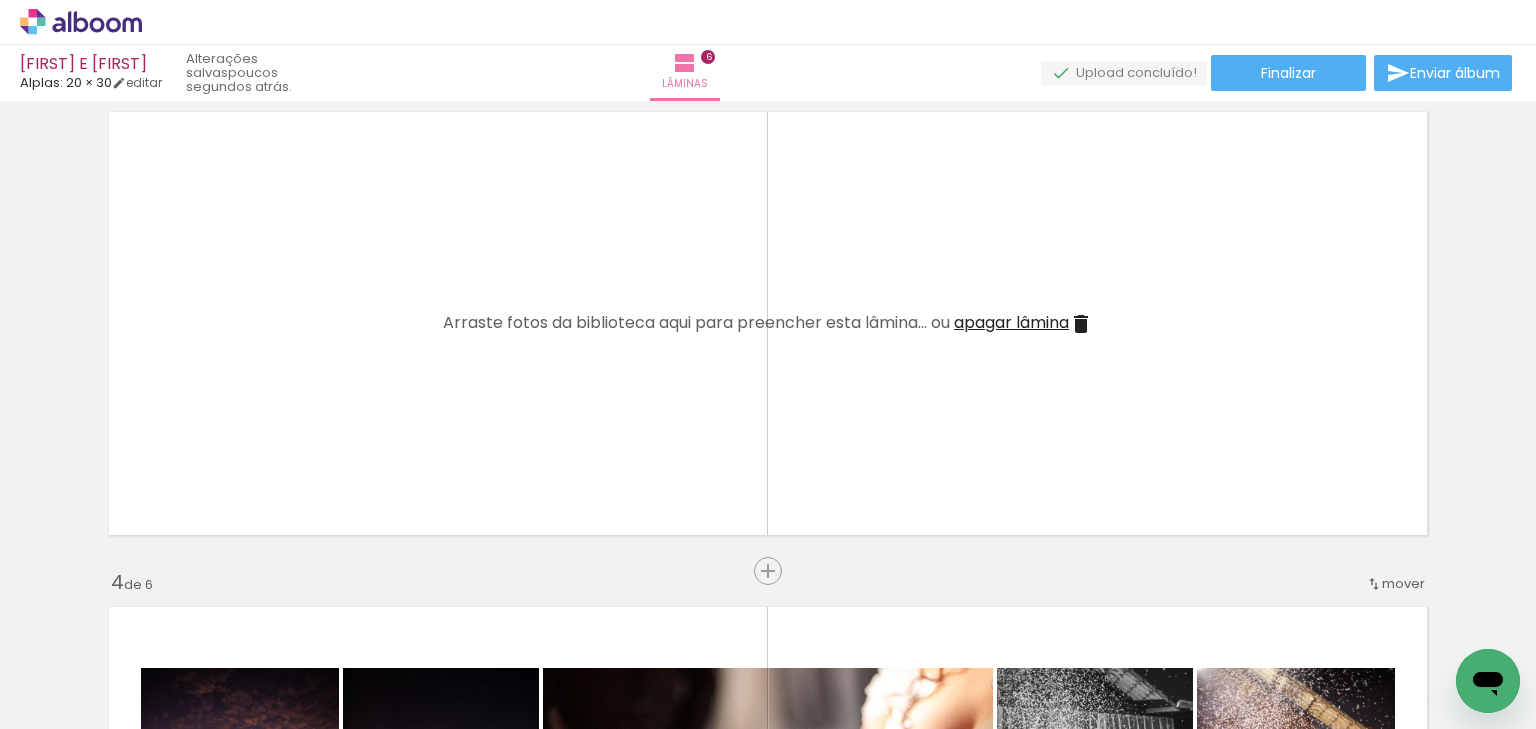 scroll, scrollTop: 0, scrollLeft: 2525, axis: horizontal 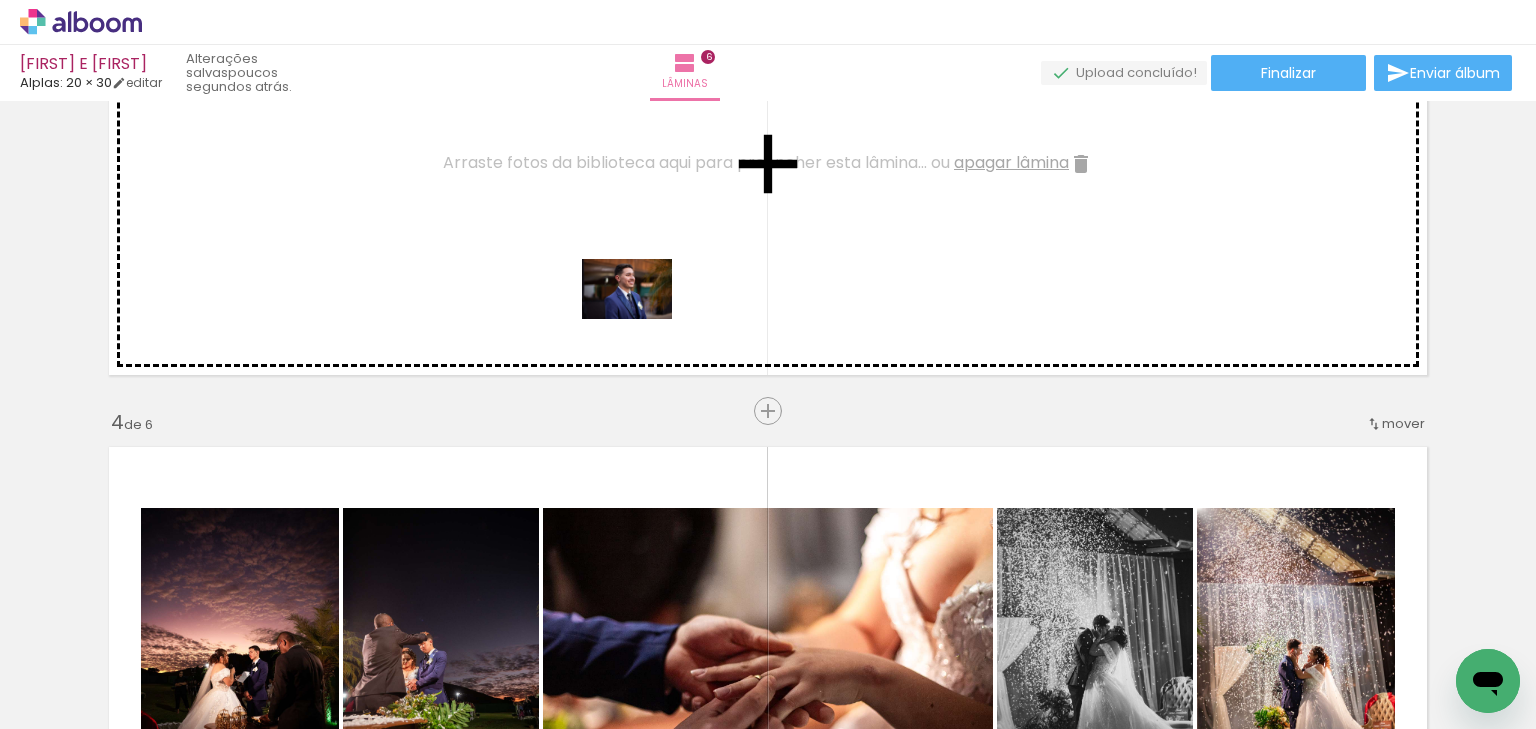 drag, startPoint x: 856, startPoint y: 669, endPoint x: 642, endPoint y: 319, distance: 410.23895 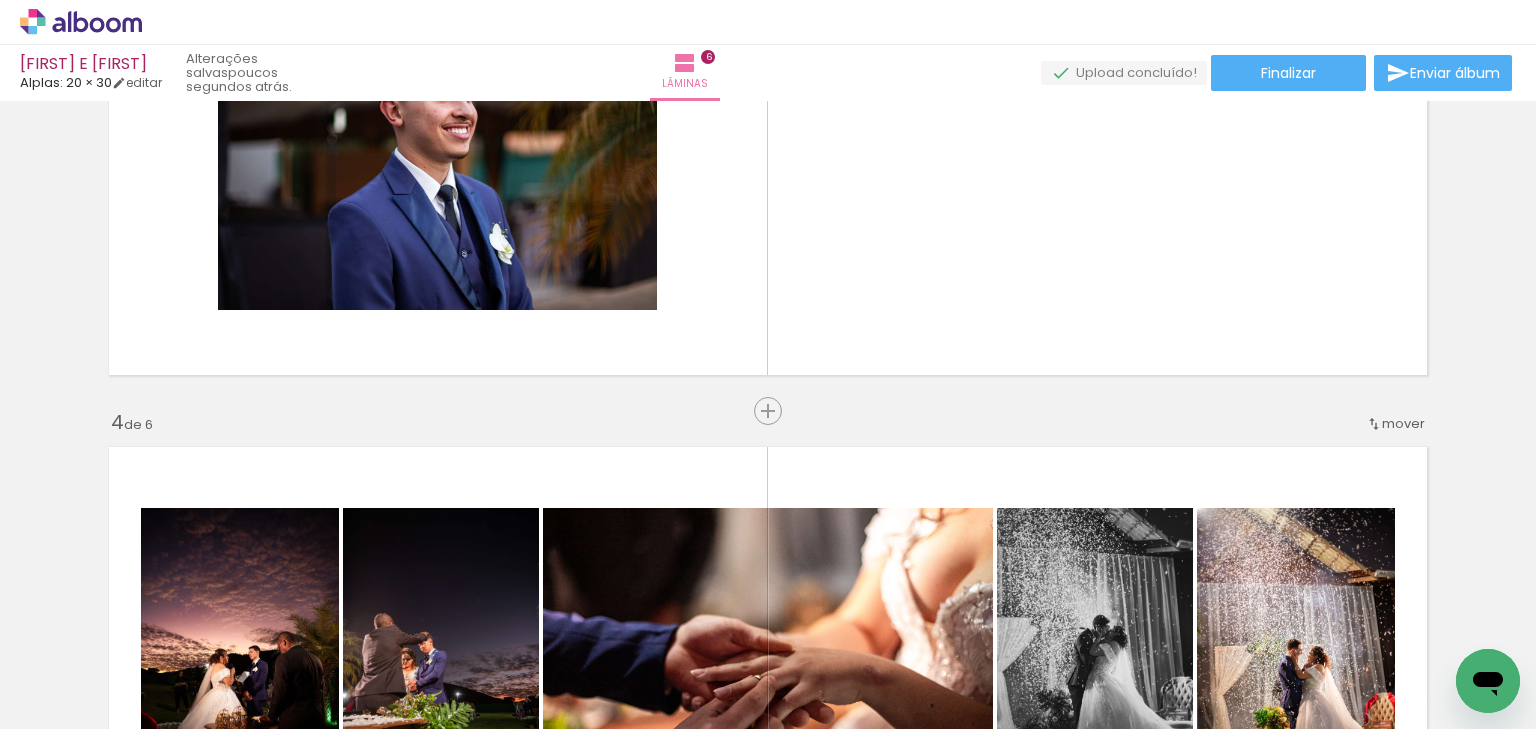 scroll, scrollTop: 0, scrollLeft: 3348, axis: horizontal 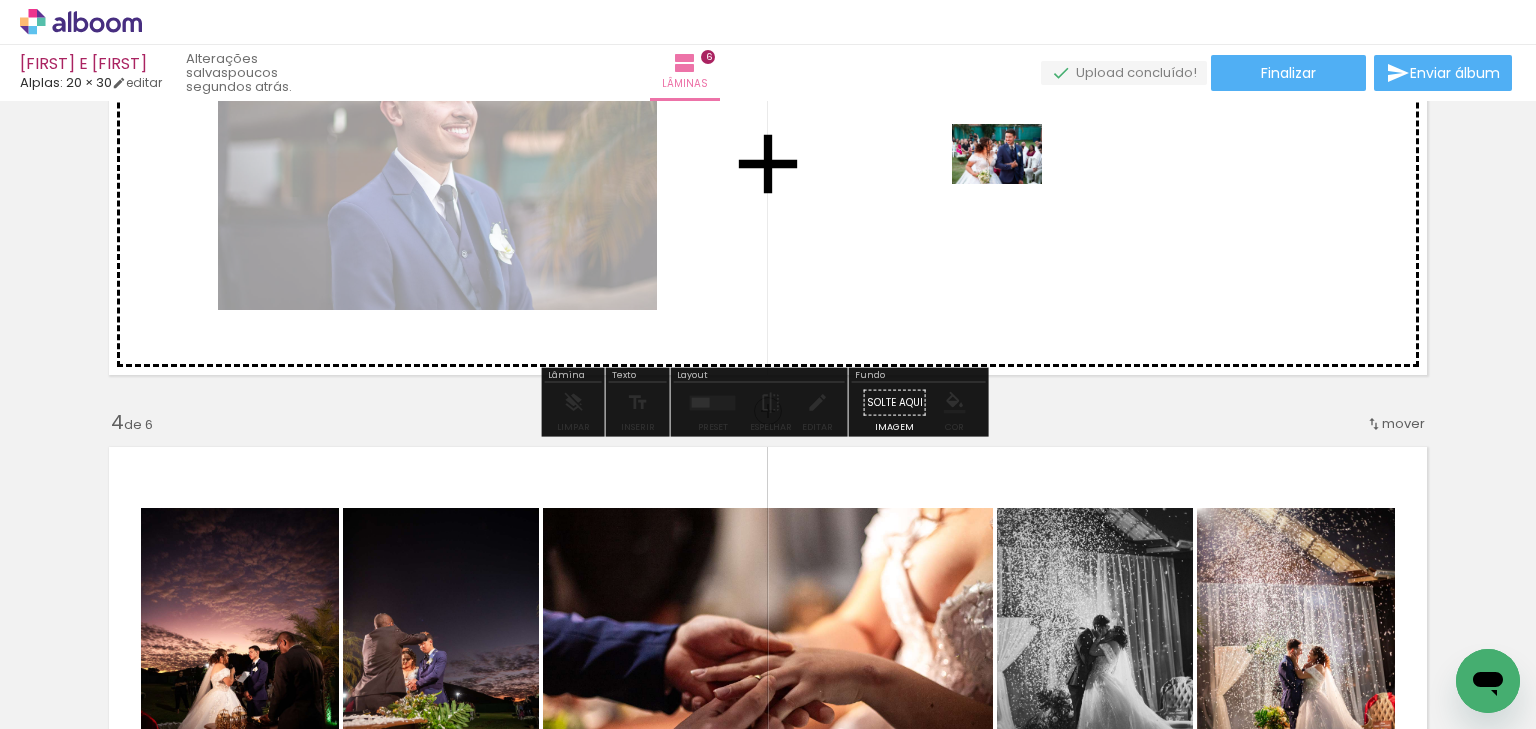 drag, startPoint x: 794, startPoint y: 669, endPoint x: 1012, endPoint y: 184, distance: 531.74146 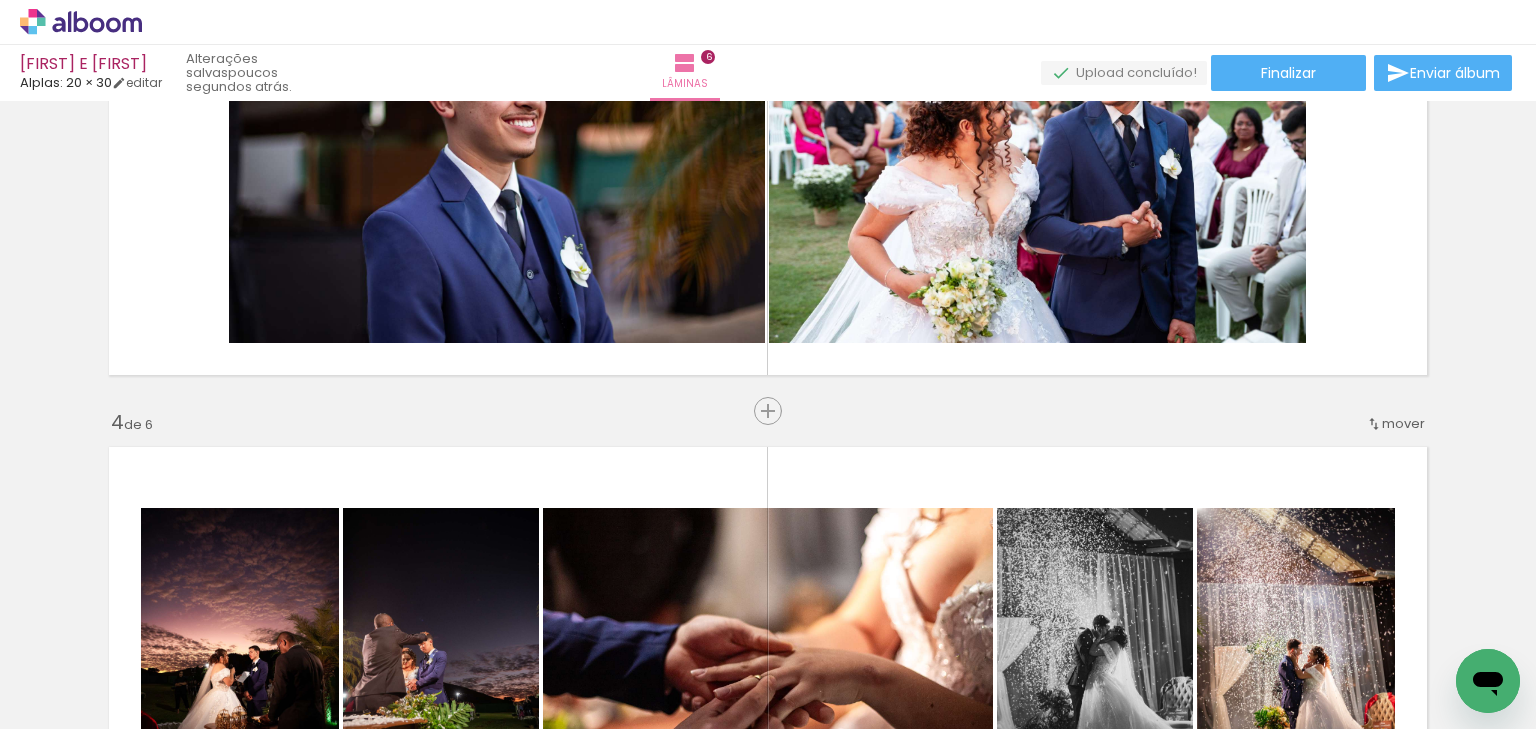 scroll, scrollTop: 0, scrollLeft: 3673, axis: horizontal 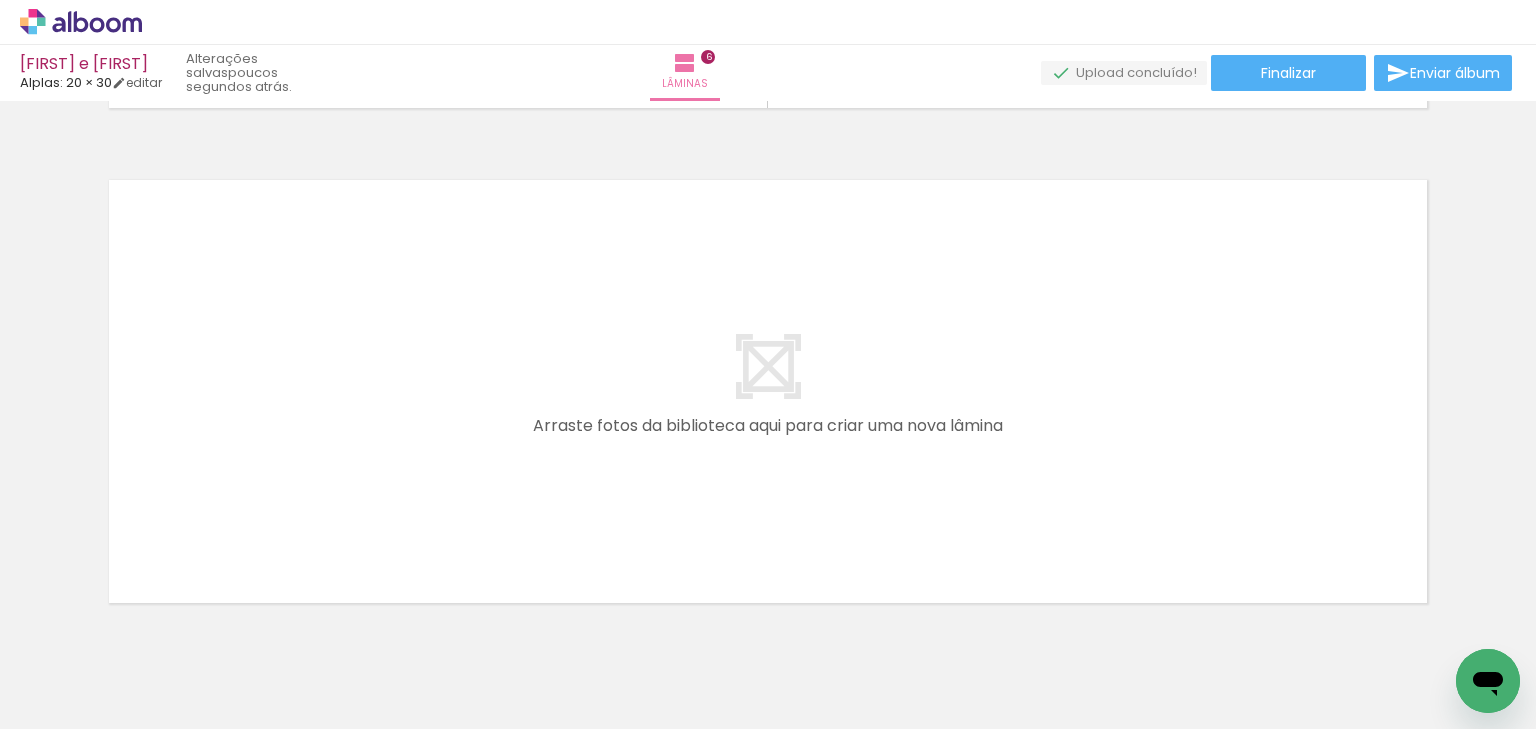 drag, startPoint x: 1437, startPoint y: 660, endPoint x: 1307, endPoint y: 383, distance: 305.98856 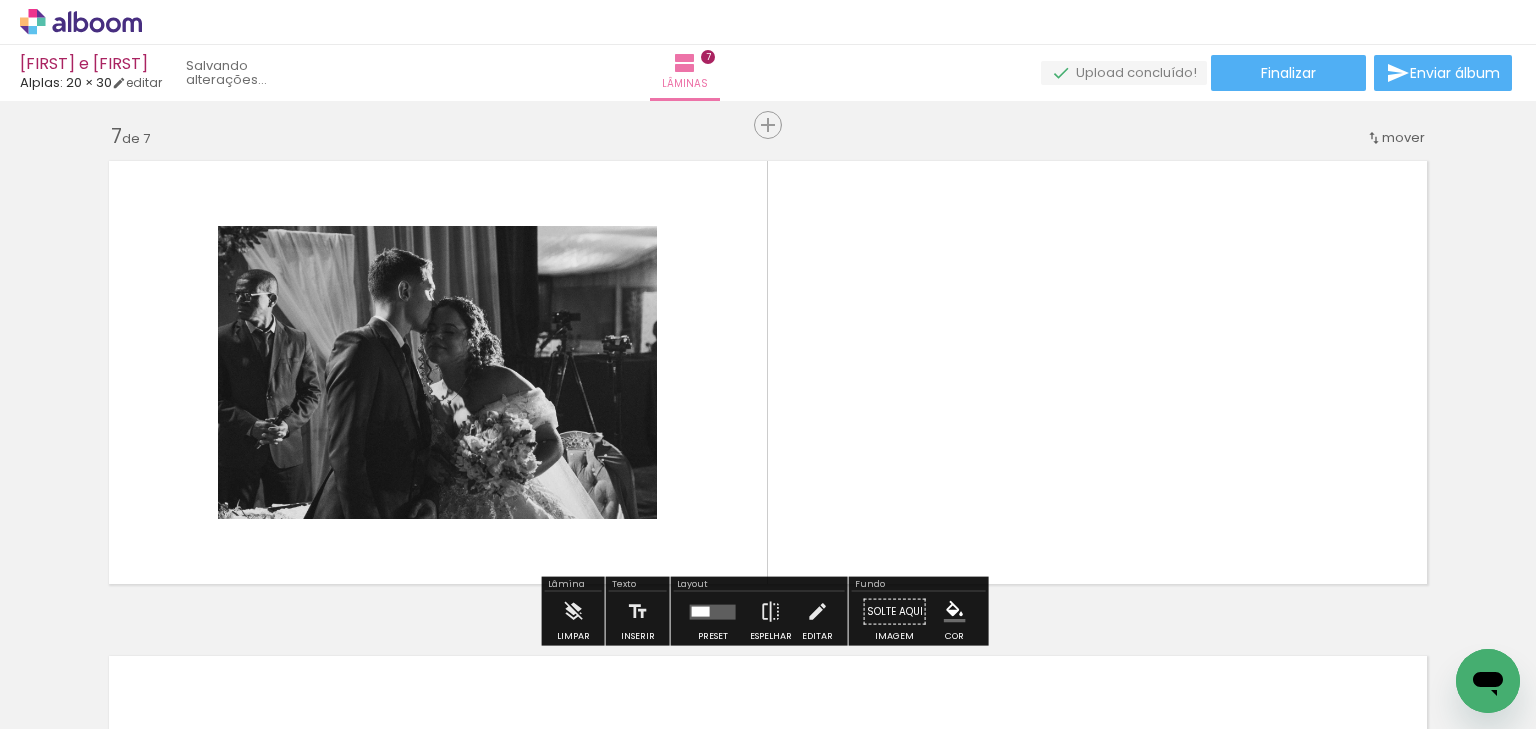 scroll, scrollTop: 2999, scrollLeft: 0, axis: vertical 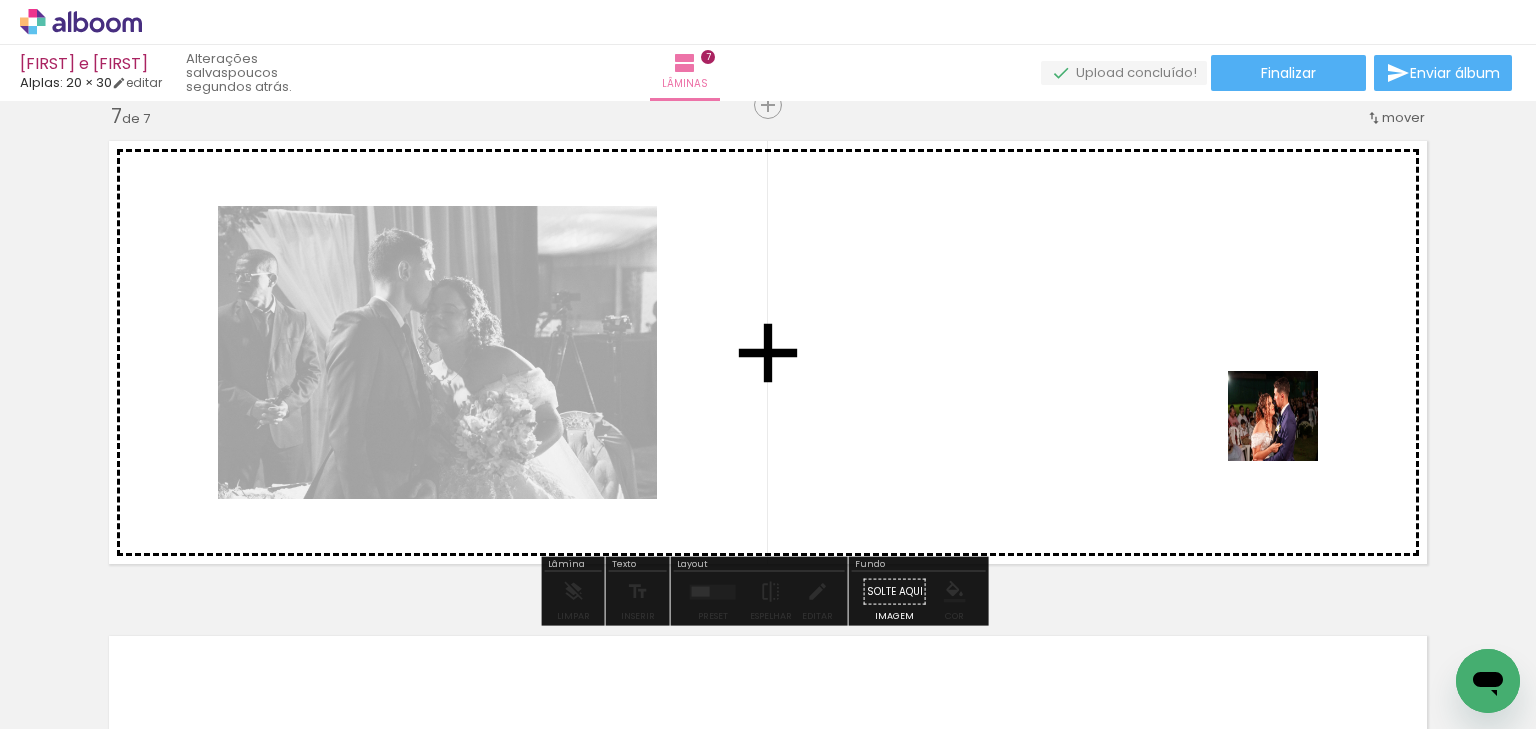 drag, startPoint x: 1351, startPoint y: 678, endPoint x: 1258, endPoint y: 367, distance: 324.60745 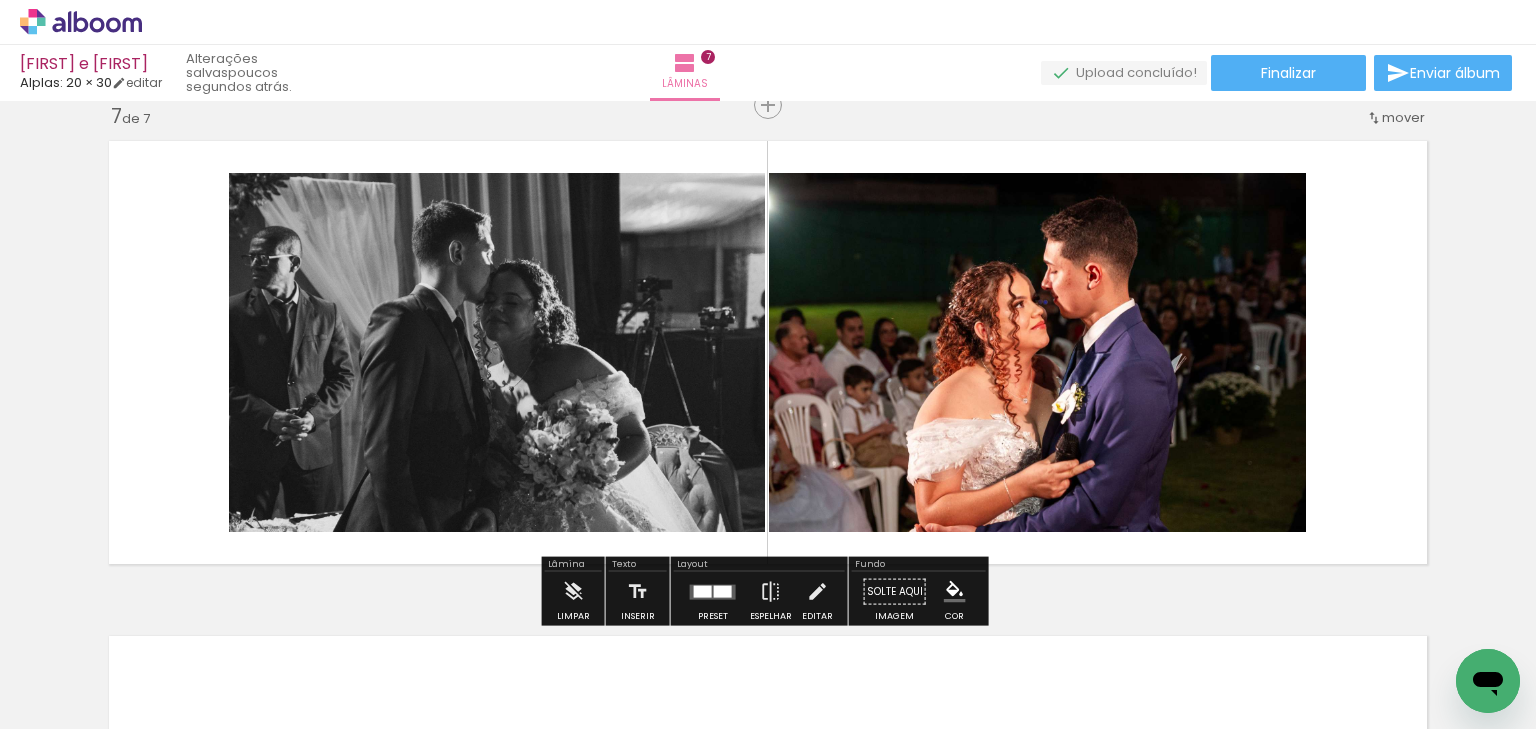 drag, startPoint x: 1242, startPoint y: 663, endPoint x: 1310, endPoint y: 419, distance: 253.29825 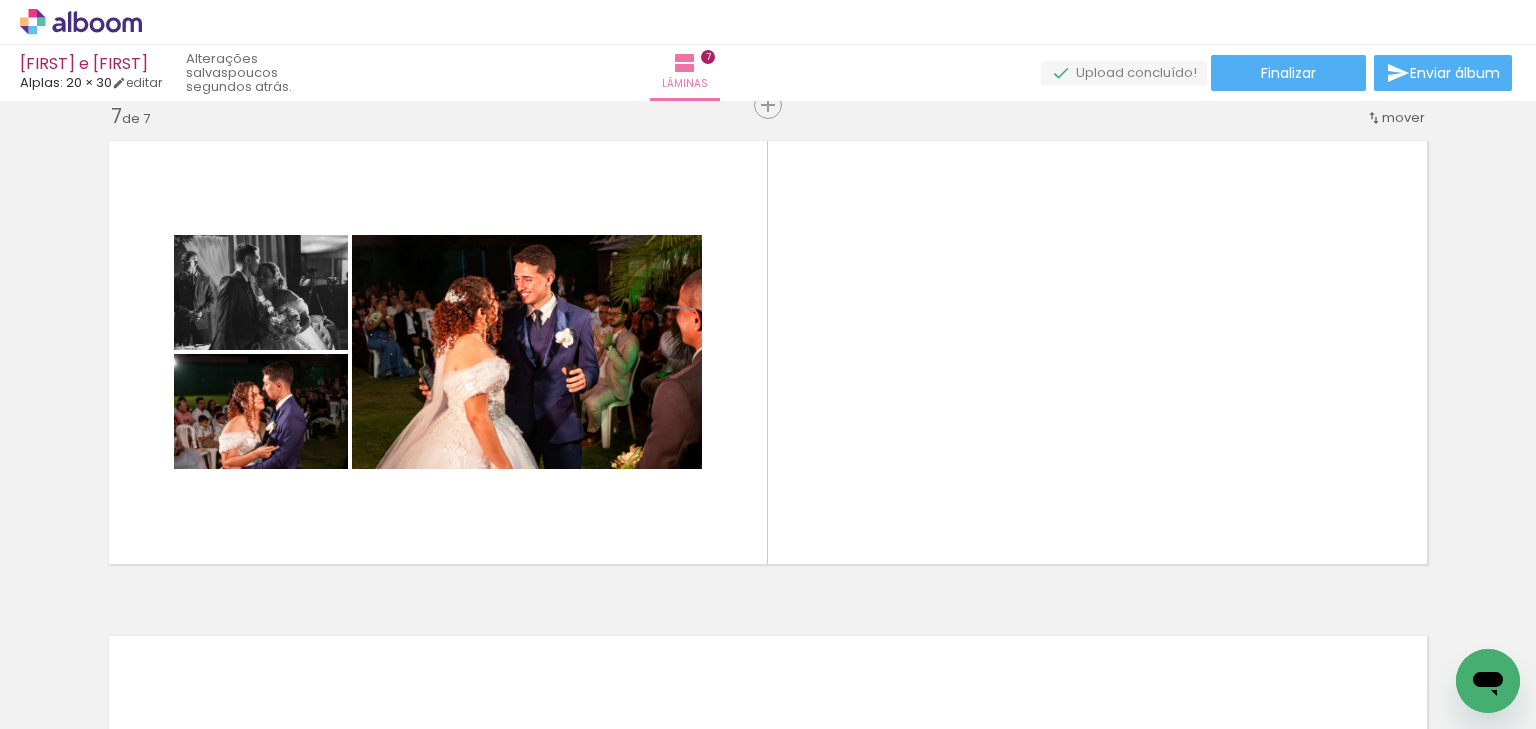 scroll, scrollTop: 0, scrollLeft: 3044, axis: horizontal 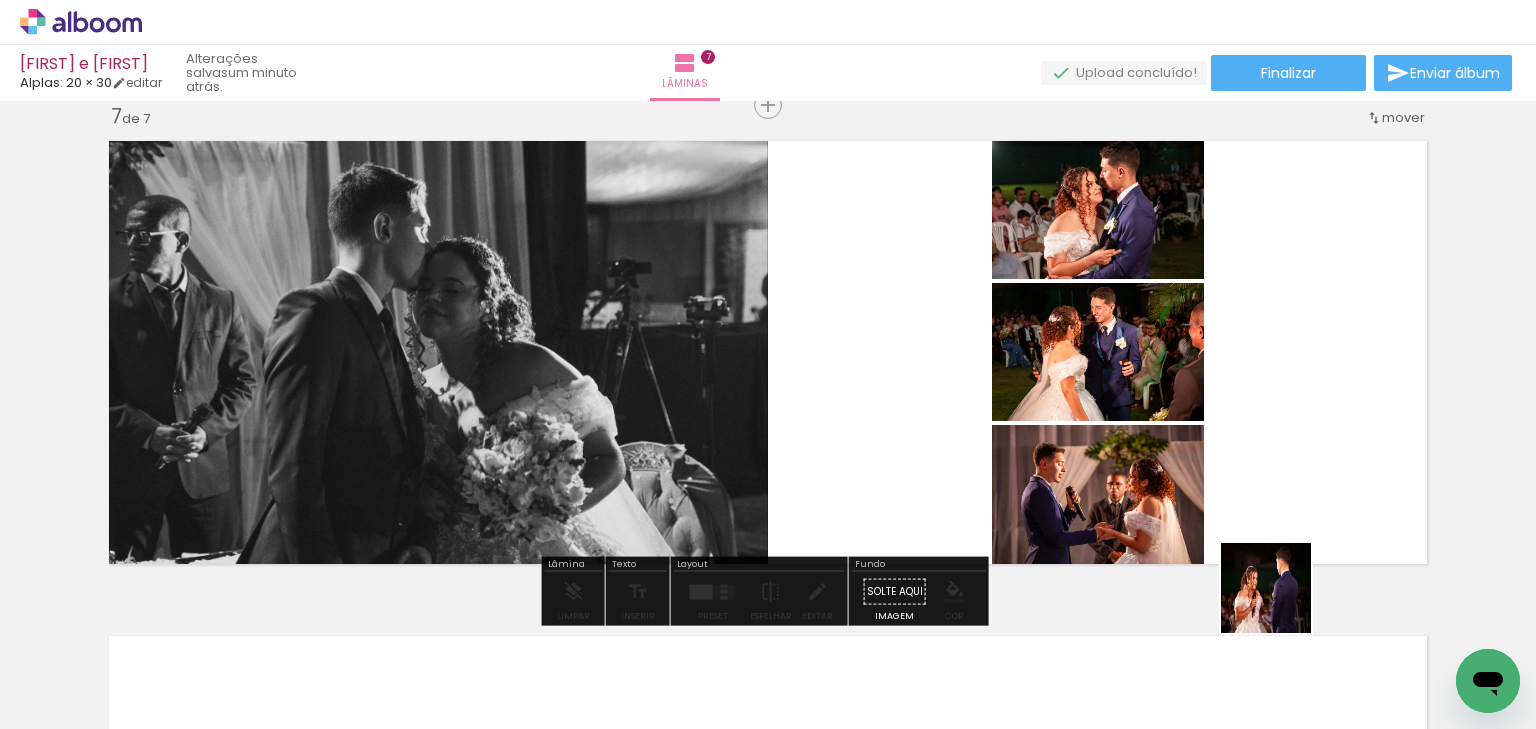 drag, startPoint x: 1281, startPoint y: 603, endPoint x: 1331, endPoint y: 425, distance: 184.88916 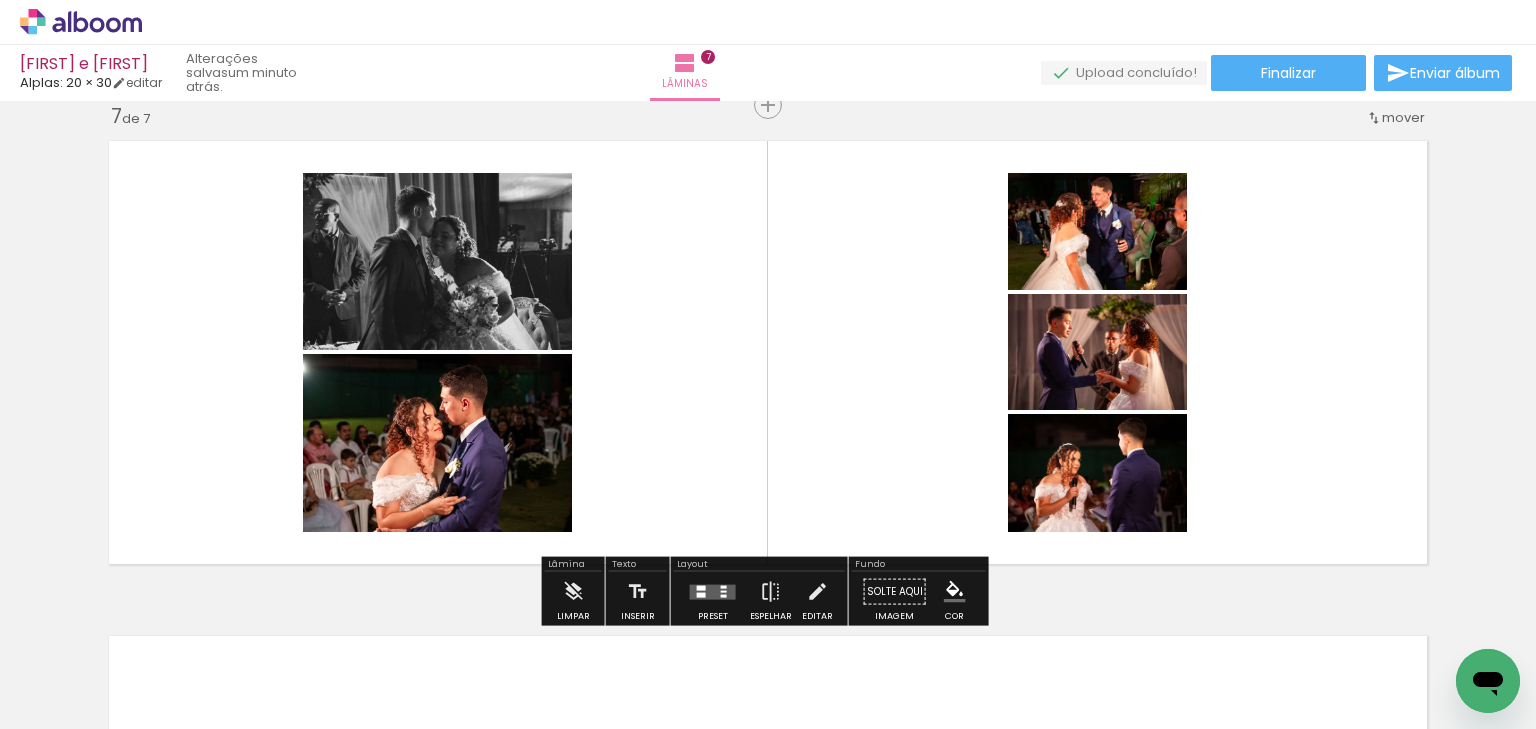 click at bounding box center [713, 591] 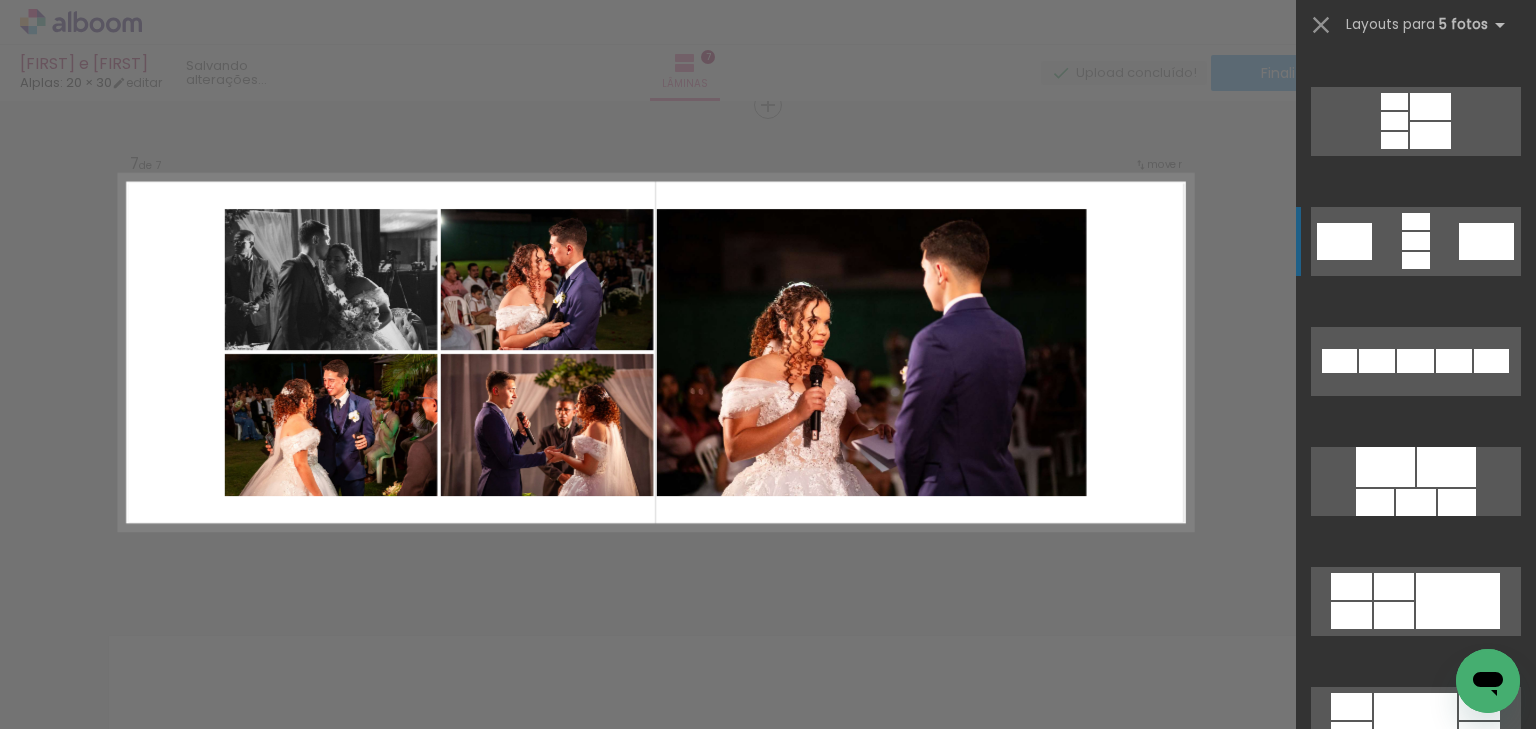 scroll, scrollTop: 880, scrollLeft: 0, axis: vertical 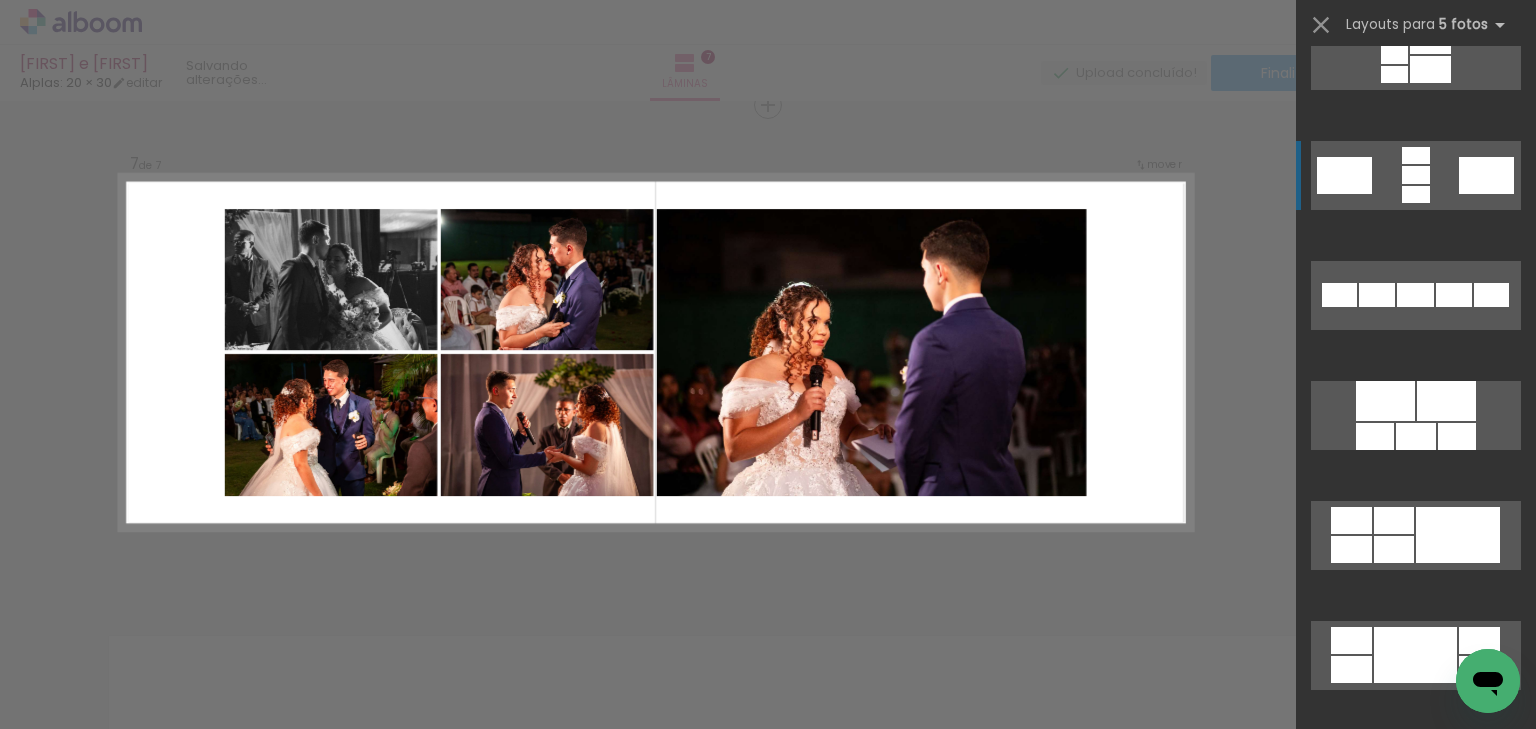 click at bounding box center [1442, 798] 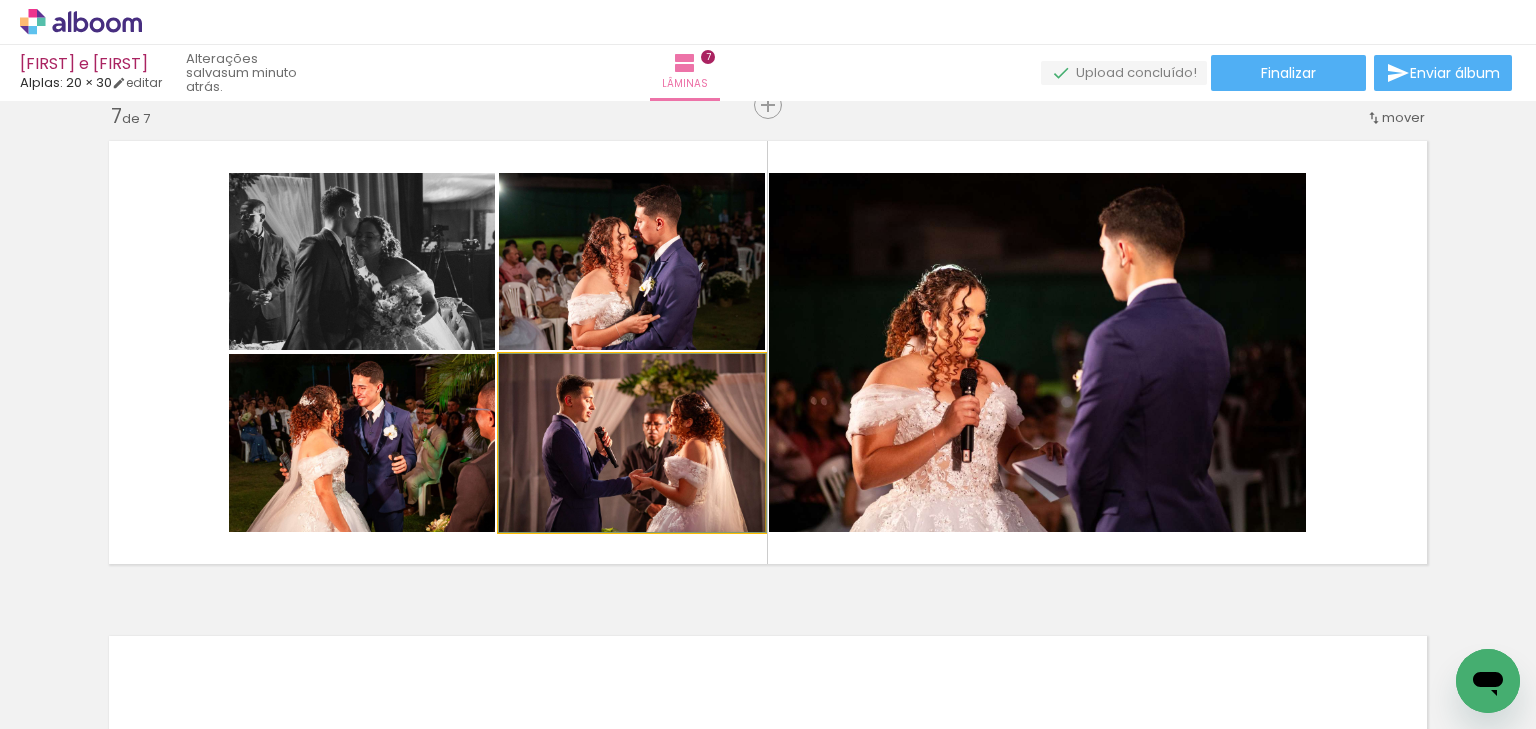 drag, startPoint x: 645, startPoint y: 444, endPoint x: 999, endPoint y: 434, distance: 354.1412 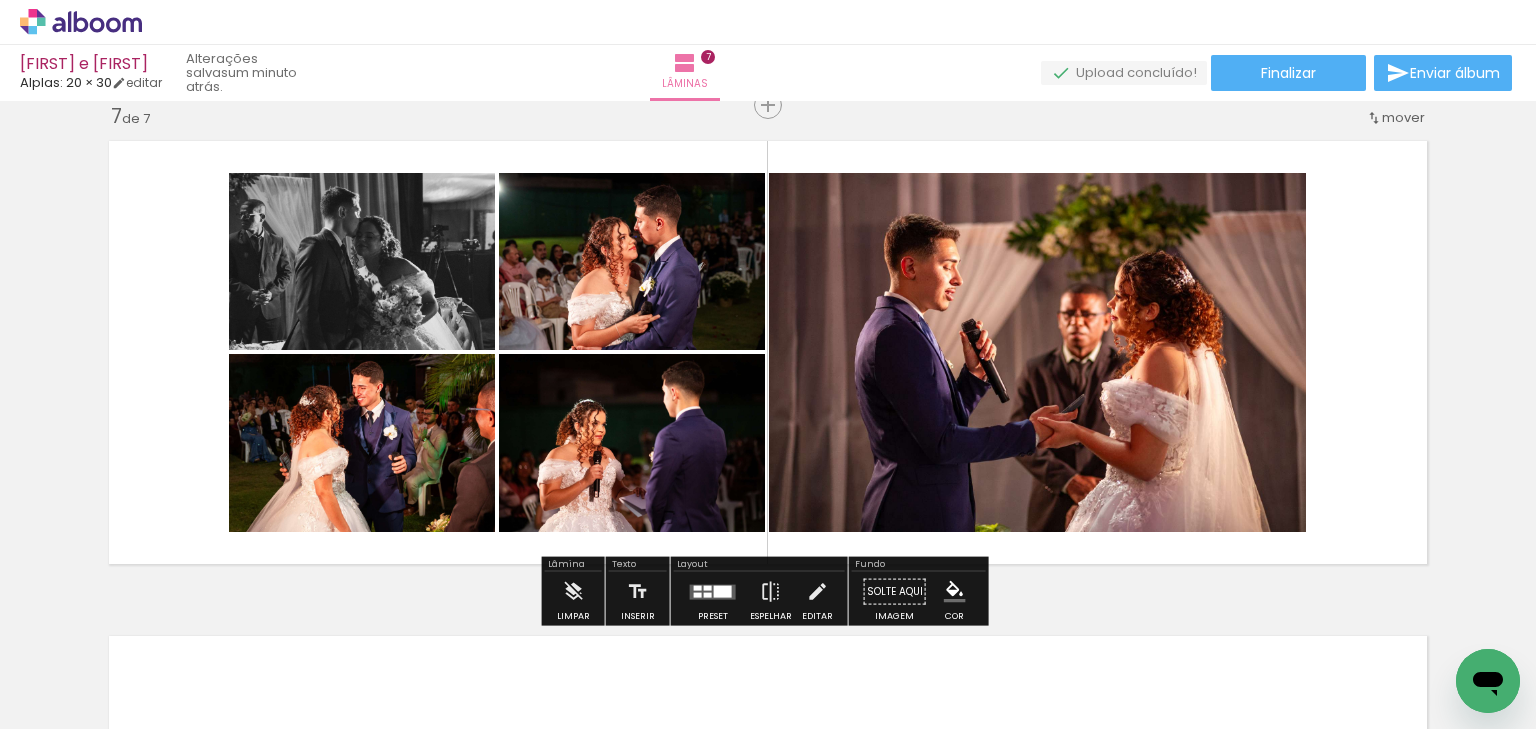 click on "mover" at bounding box center [1403, 117] 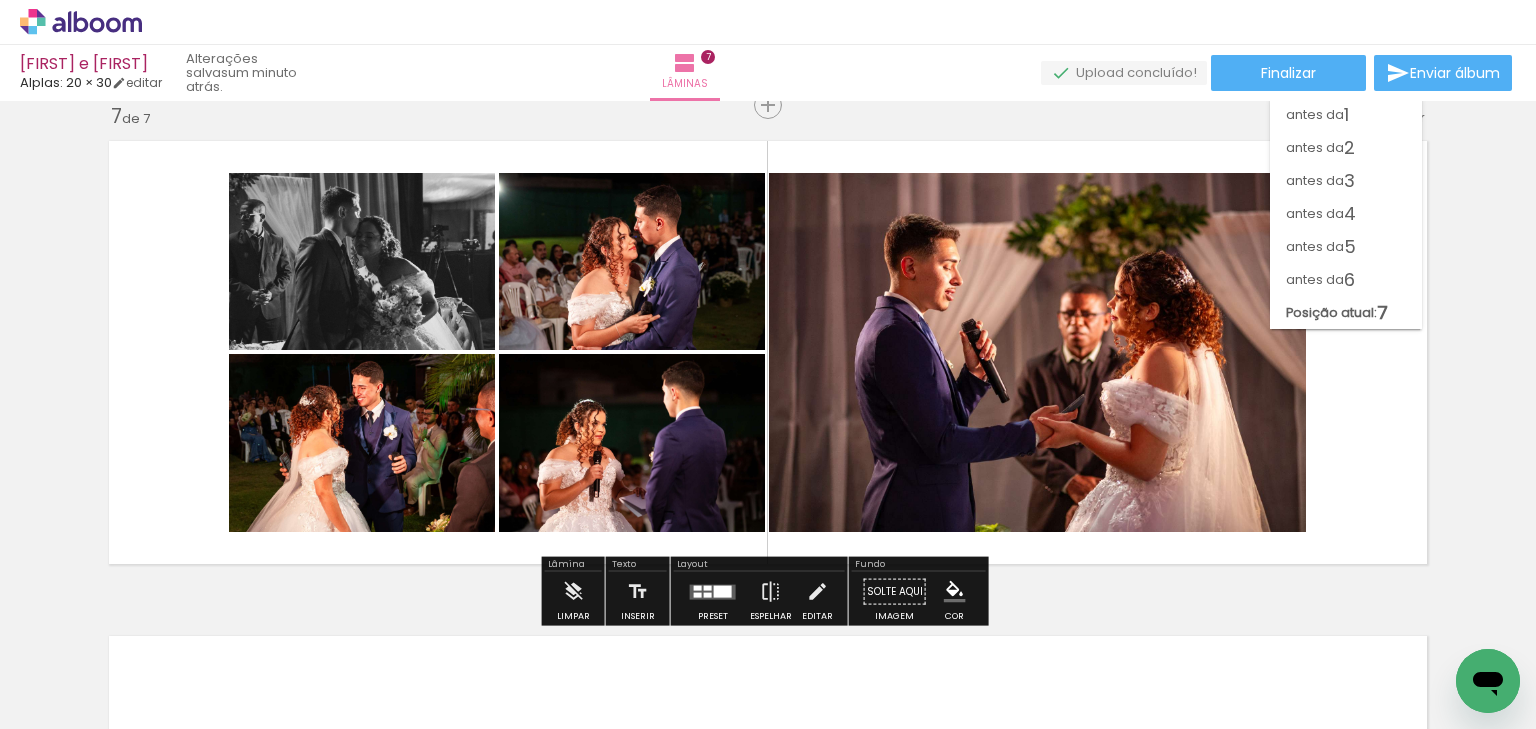 drag, startPoint x: 1343, startPoint y: 311, endPoint x: 1371, endPoint y: 332, distance: 35 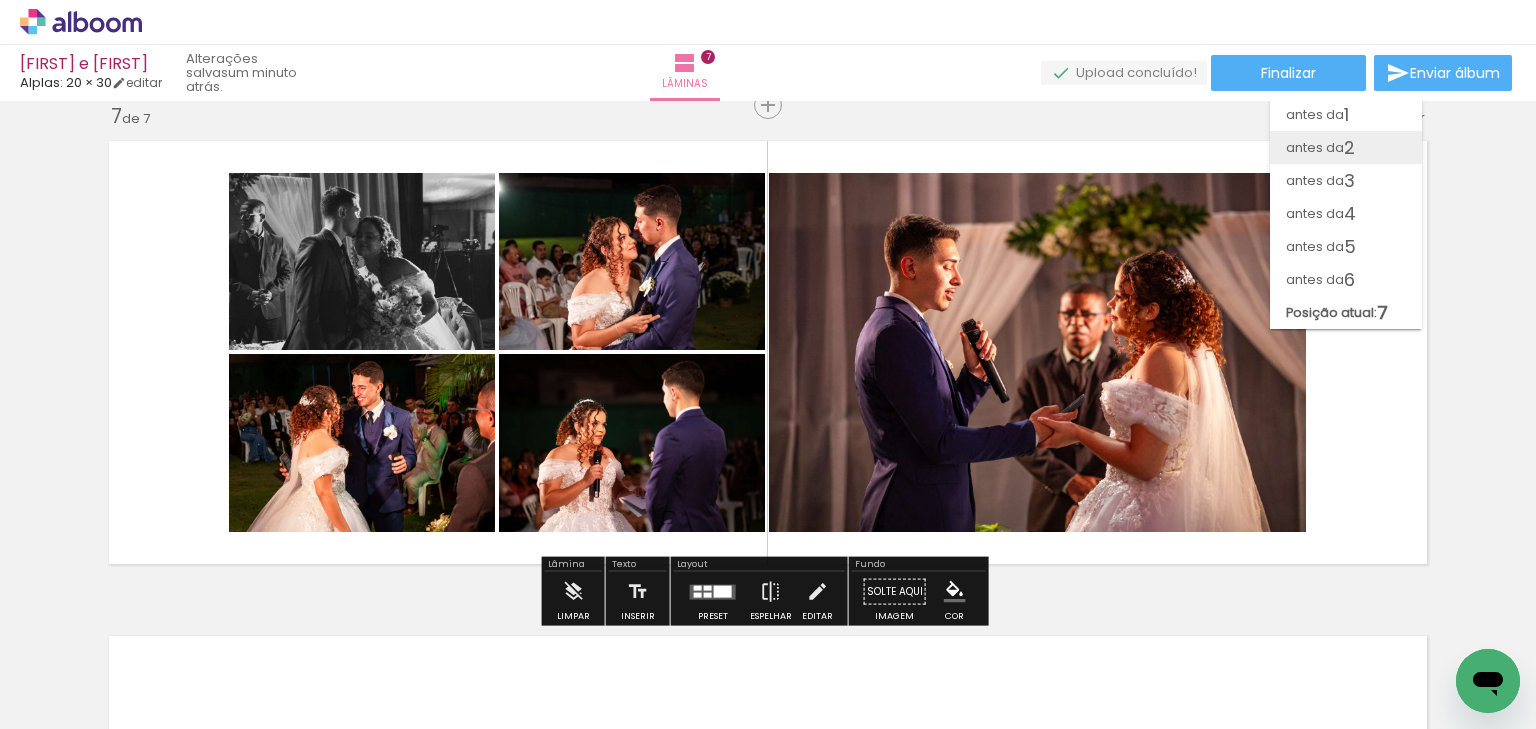 drag, startPoint x: 1390, startPoint y: 307, endPoint x: 1390, endPoint y: 159, distance: 148 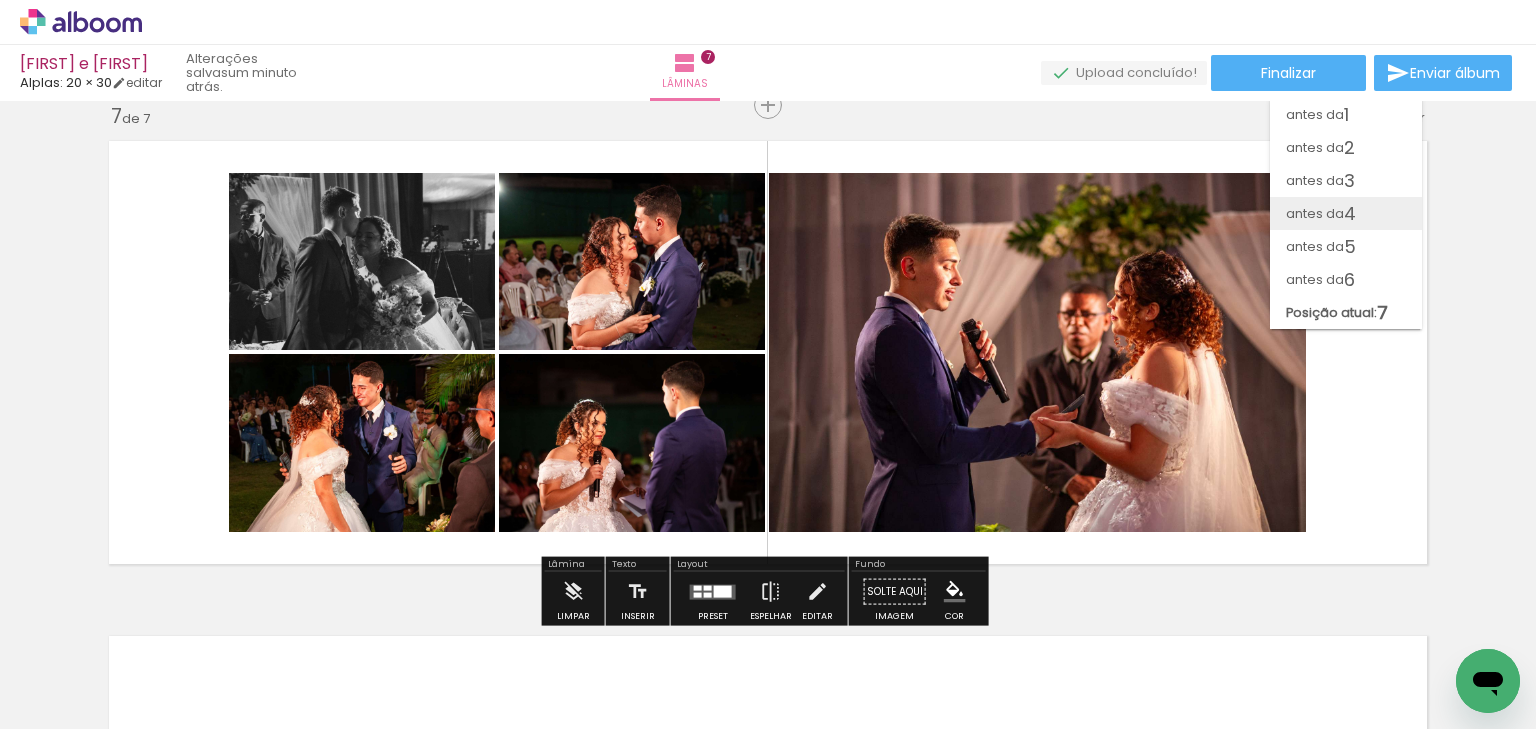 click on "4" at bounding box center (1350, 213) 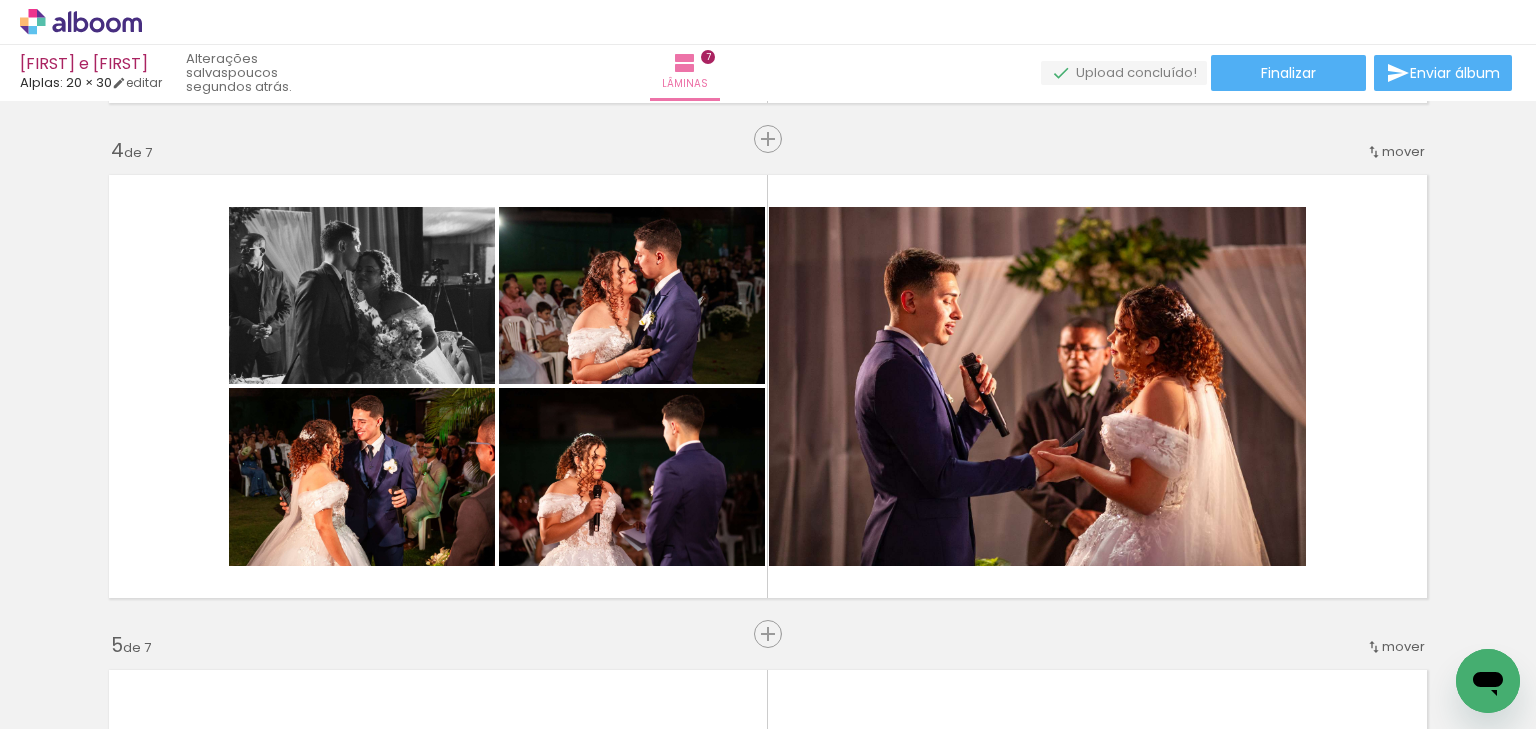 scroll, scrollTop: 1754, scrollLeft: 0, axis: vertical 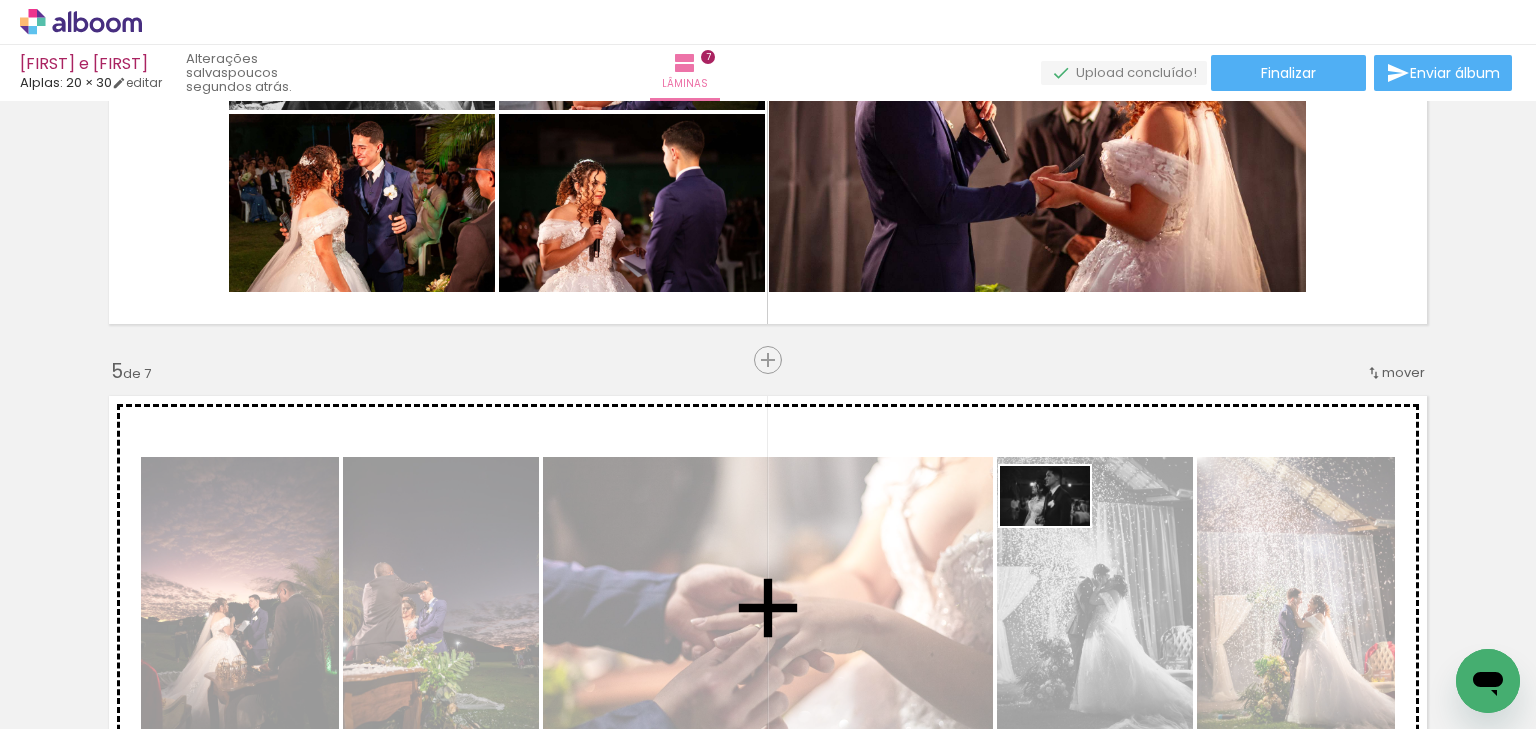 drag, startPoint x: 1054, startPoint y: 653, endPoint x: 1060, endPoint y: 526, distance: 127.141655 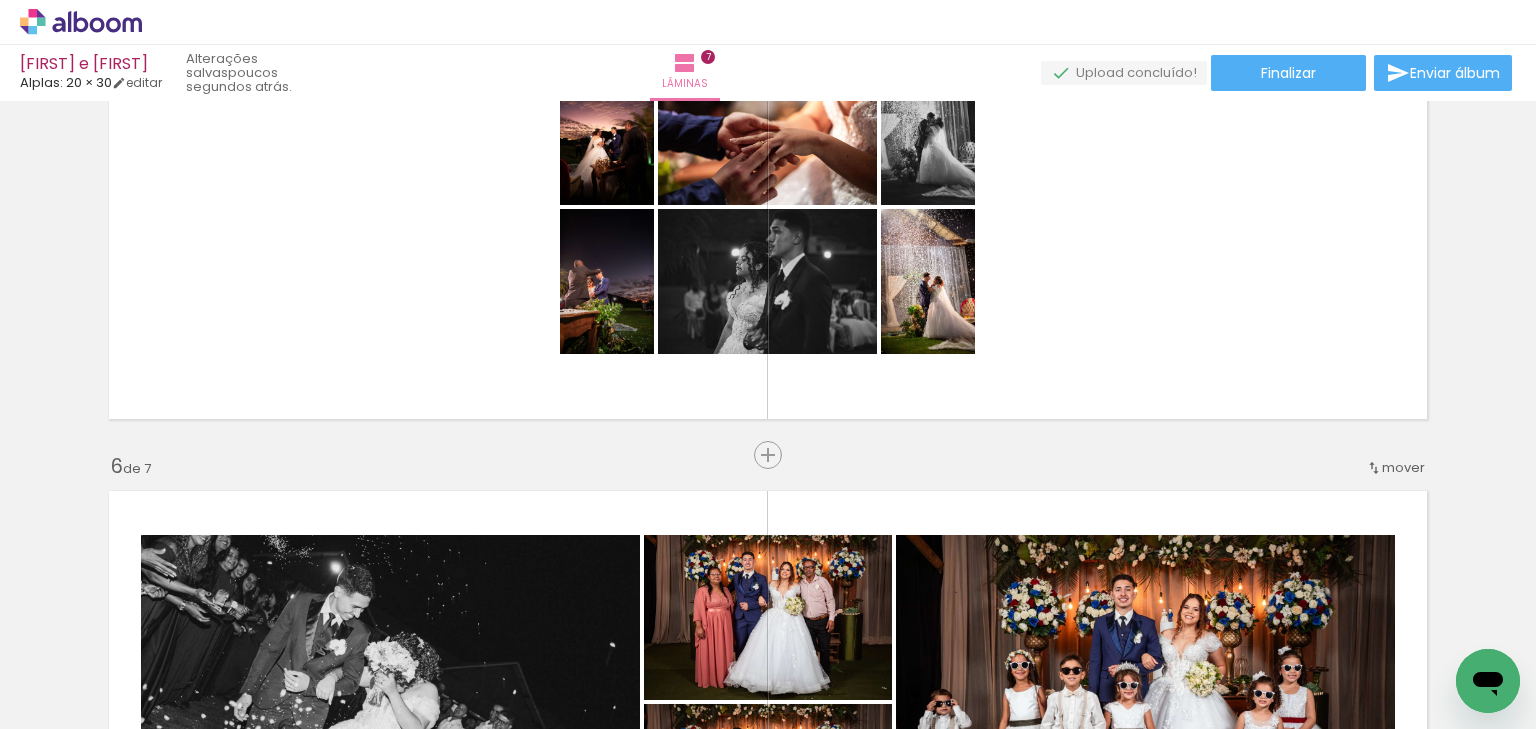 scroll, scrollTop: 2074, scrollLeft: 0, axis: vertical 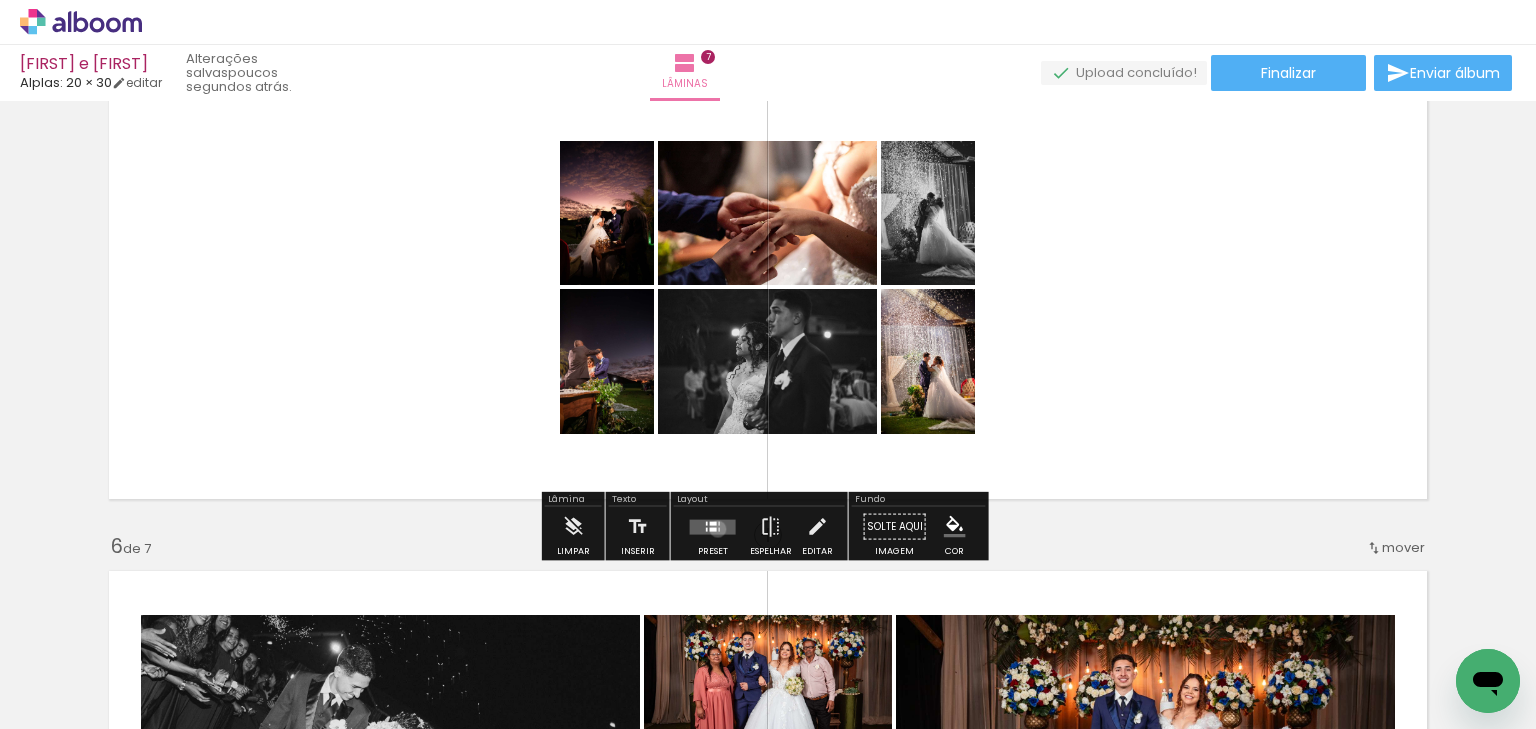 click at bounding box center [719, 529] 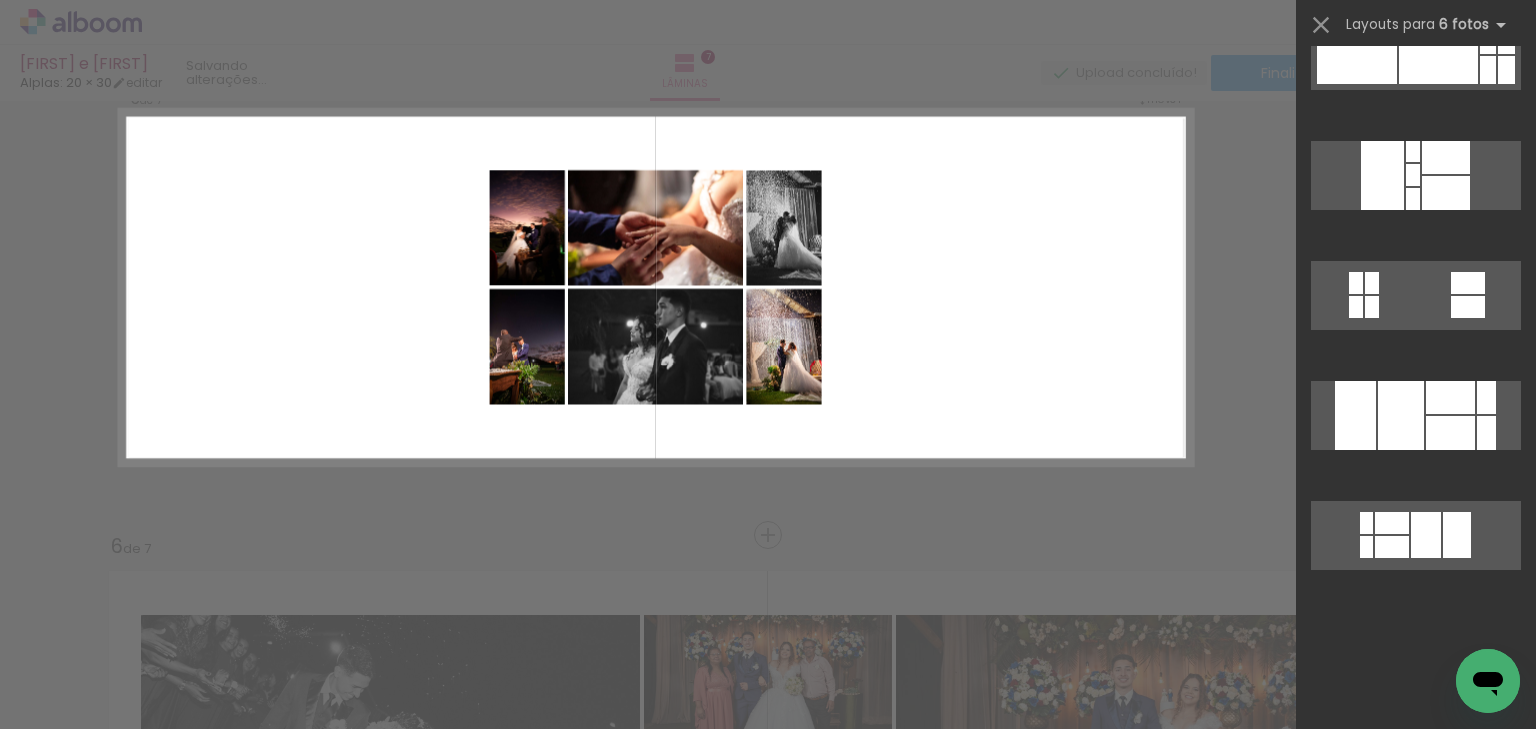 scroll, scrollTop: 0, scrollLeft: 0, axis: both 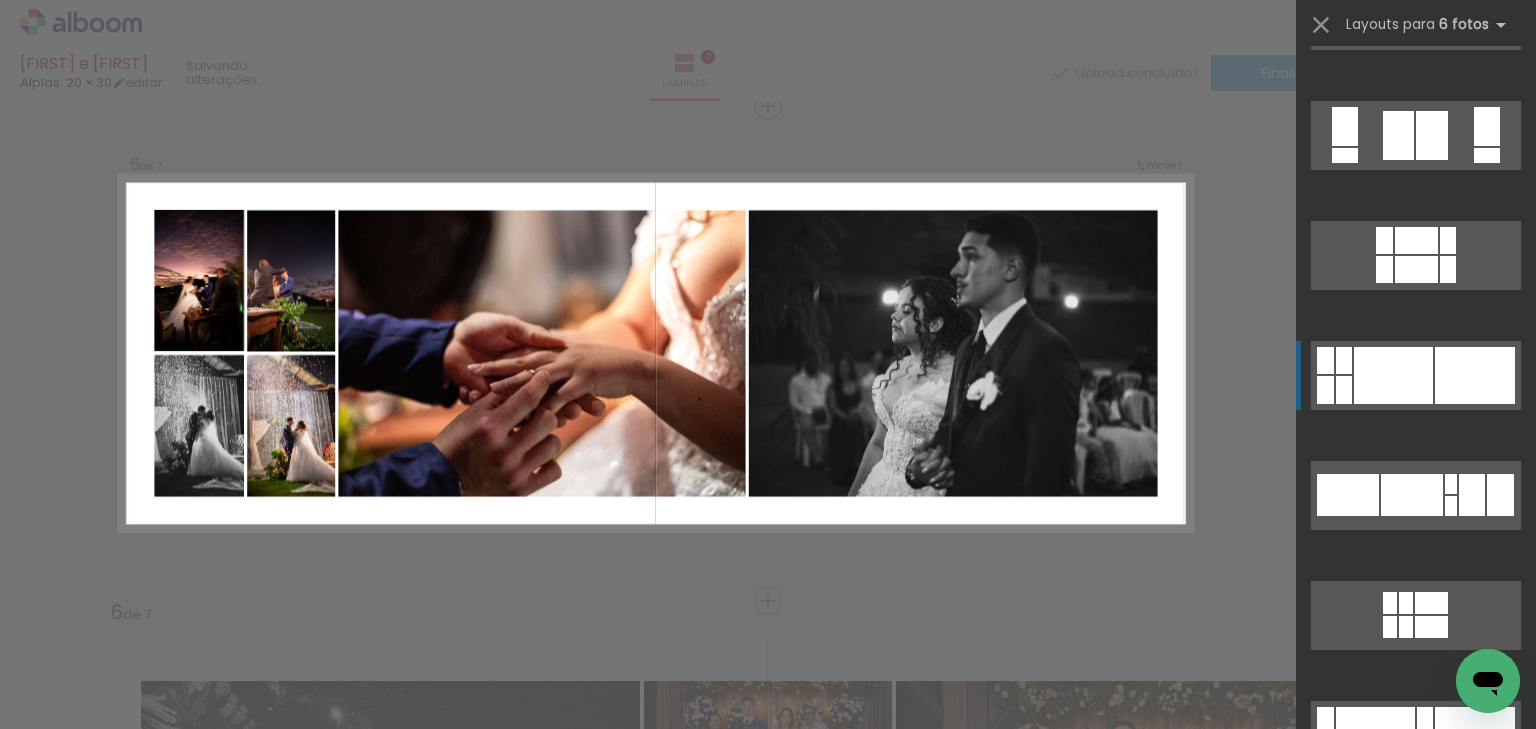 click at bounding box center [1416, -345] 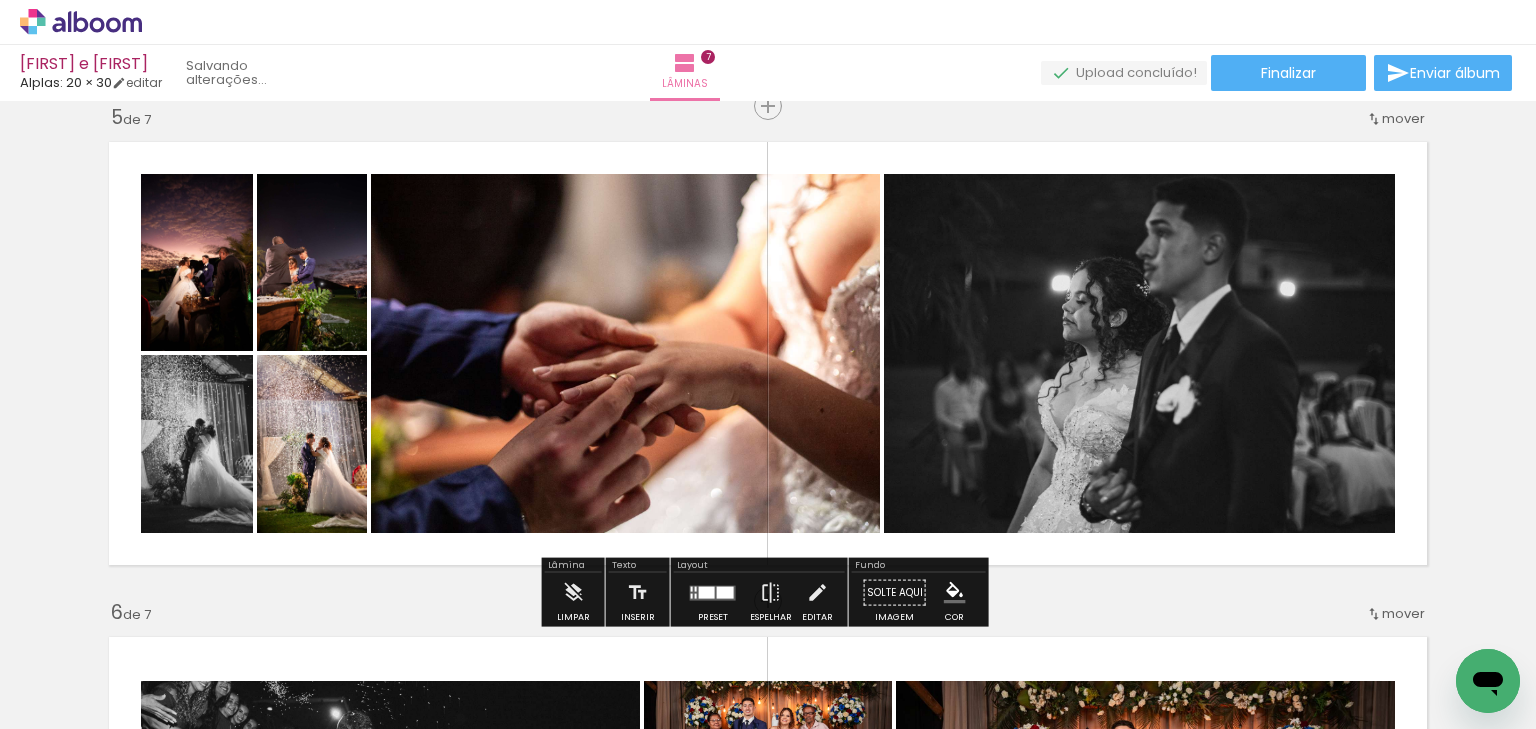 click at bounding box center [696, 595] 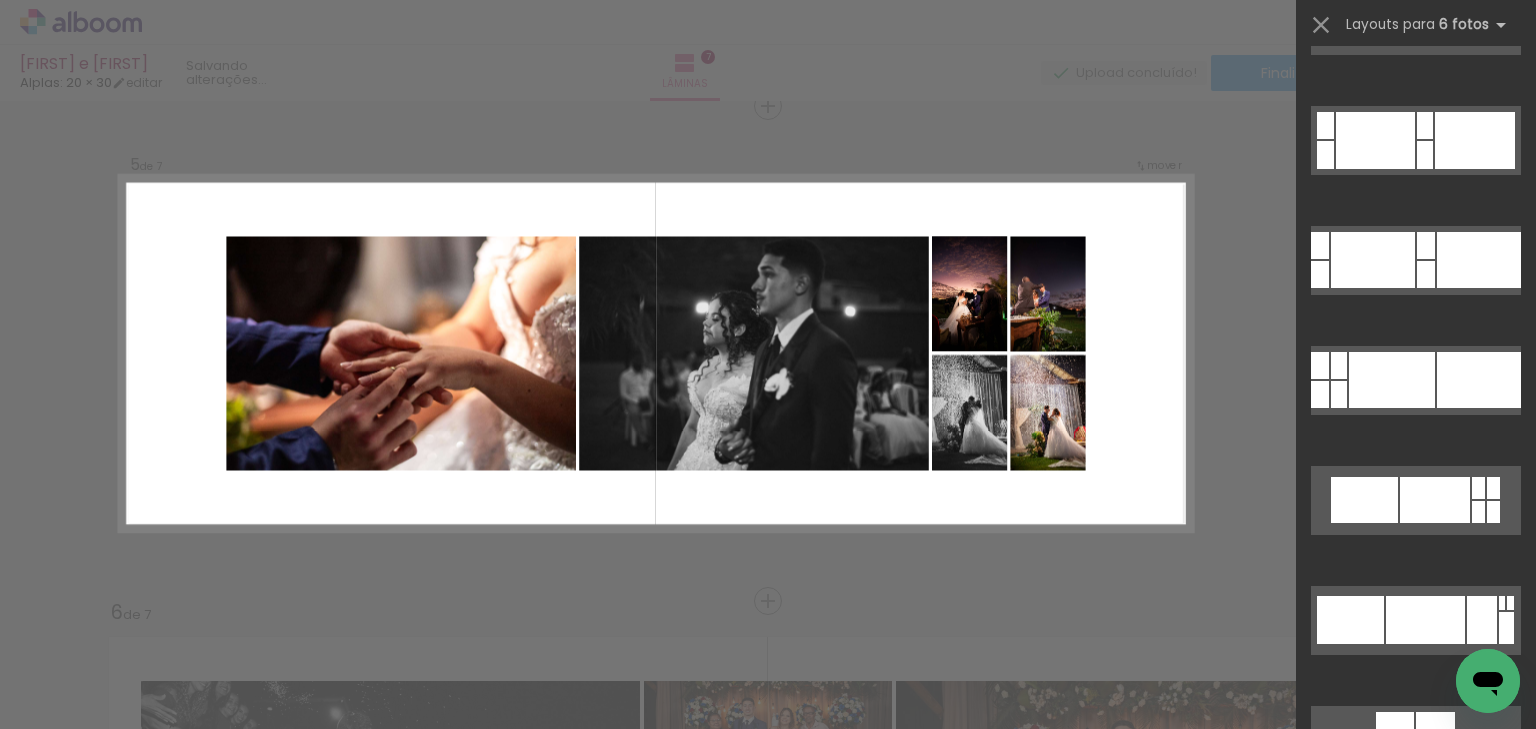 scroll, scrollTop: 2760, scrollLeft: 0, axis: vertical 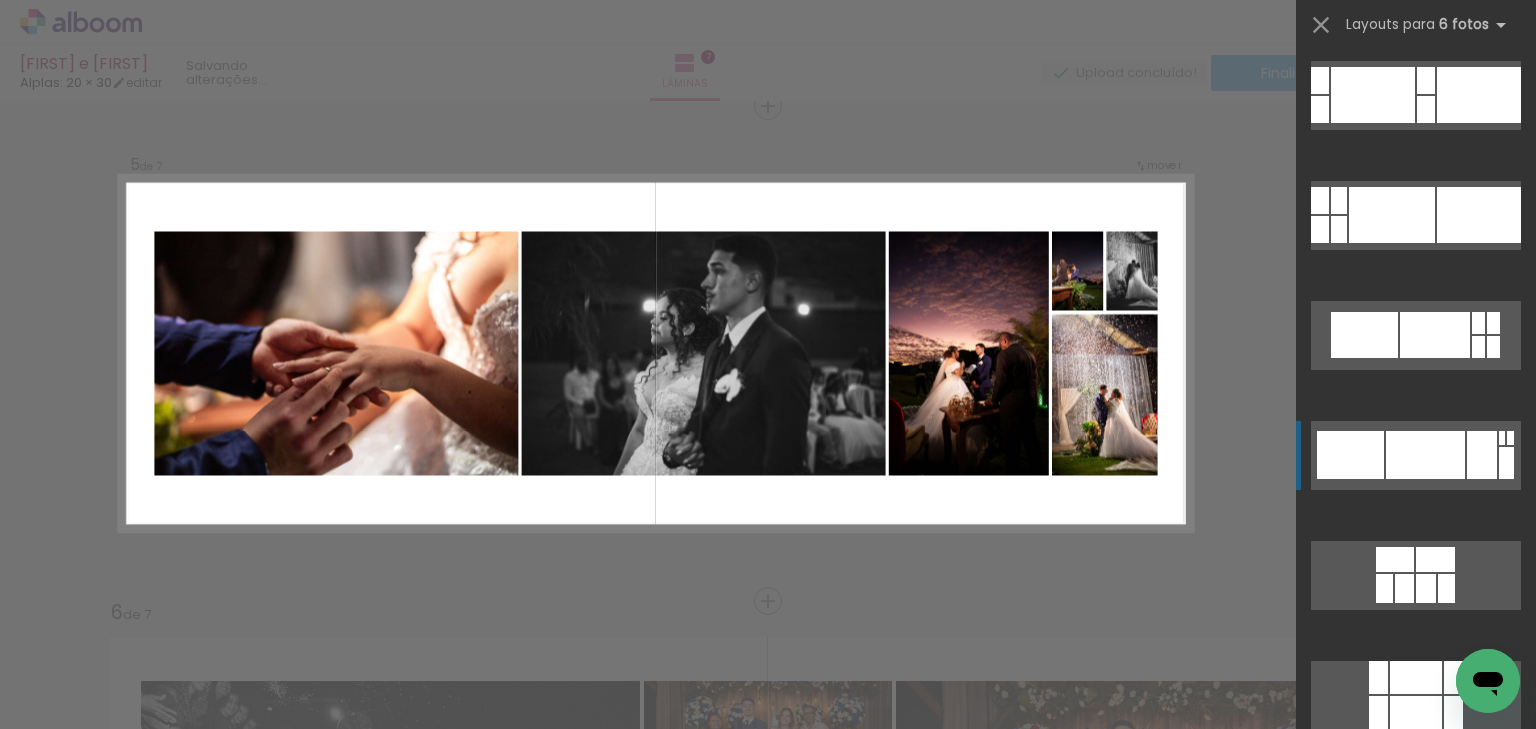 click at bounding box center [1435, 335] 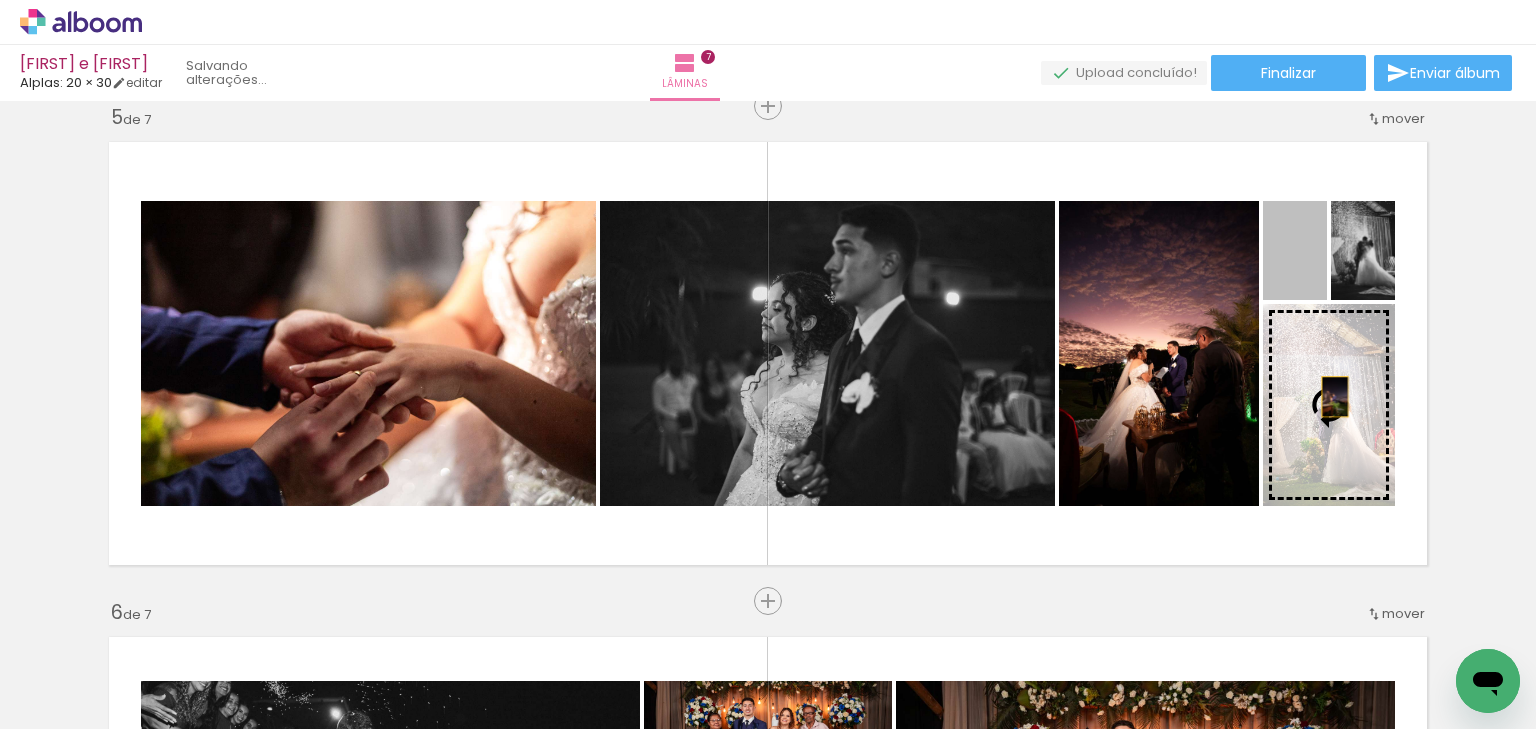 drag, startPoint x: 1312, startPoint y: 278, endPoint x: 1329, endPoint y: 396, distance: 119.218285 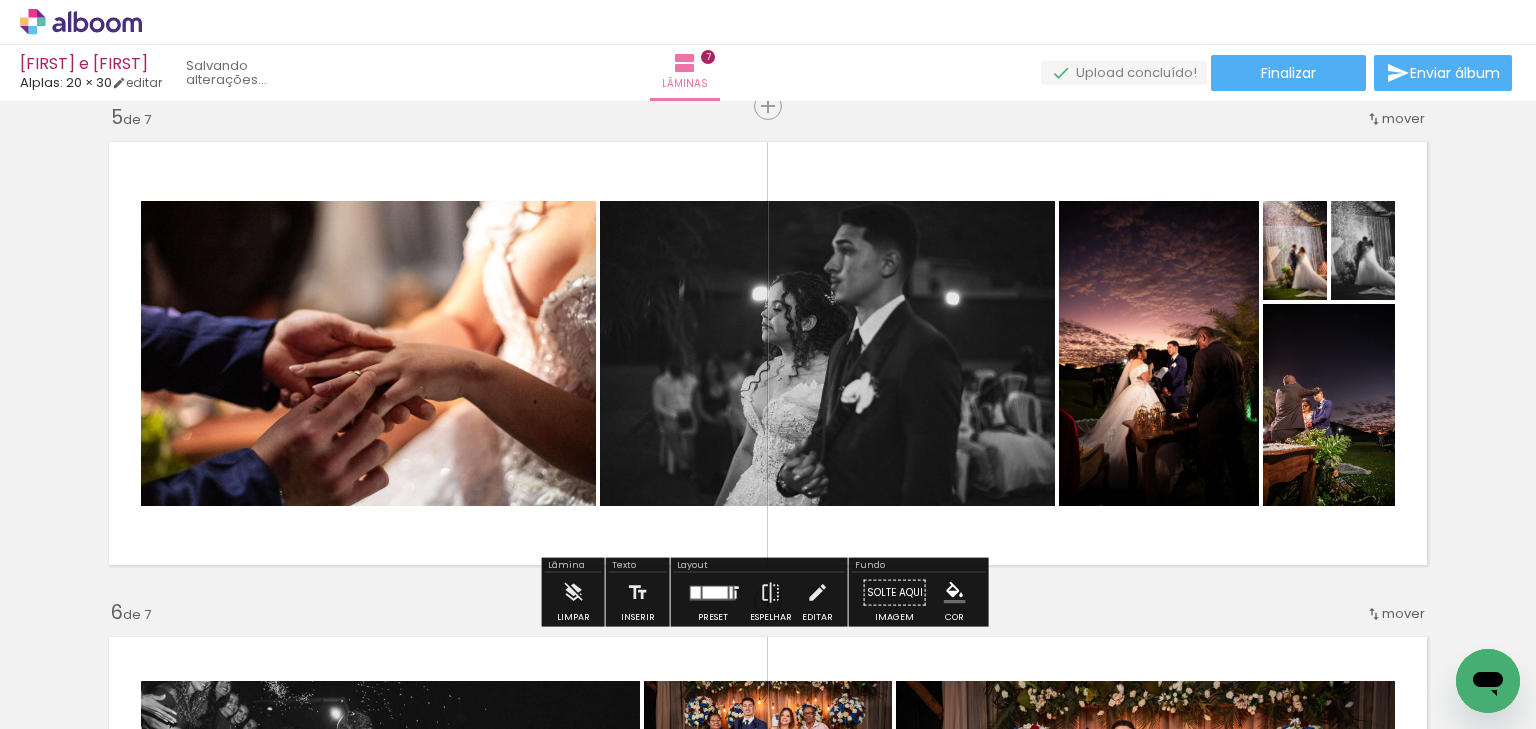 click at bounding box center [768, 364] 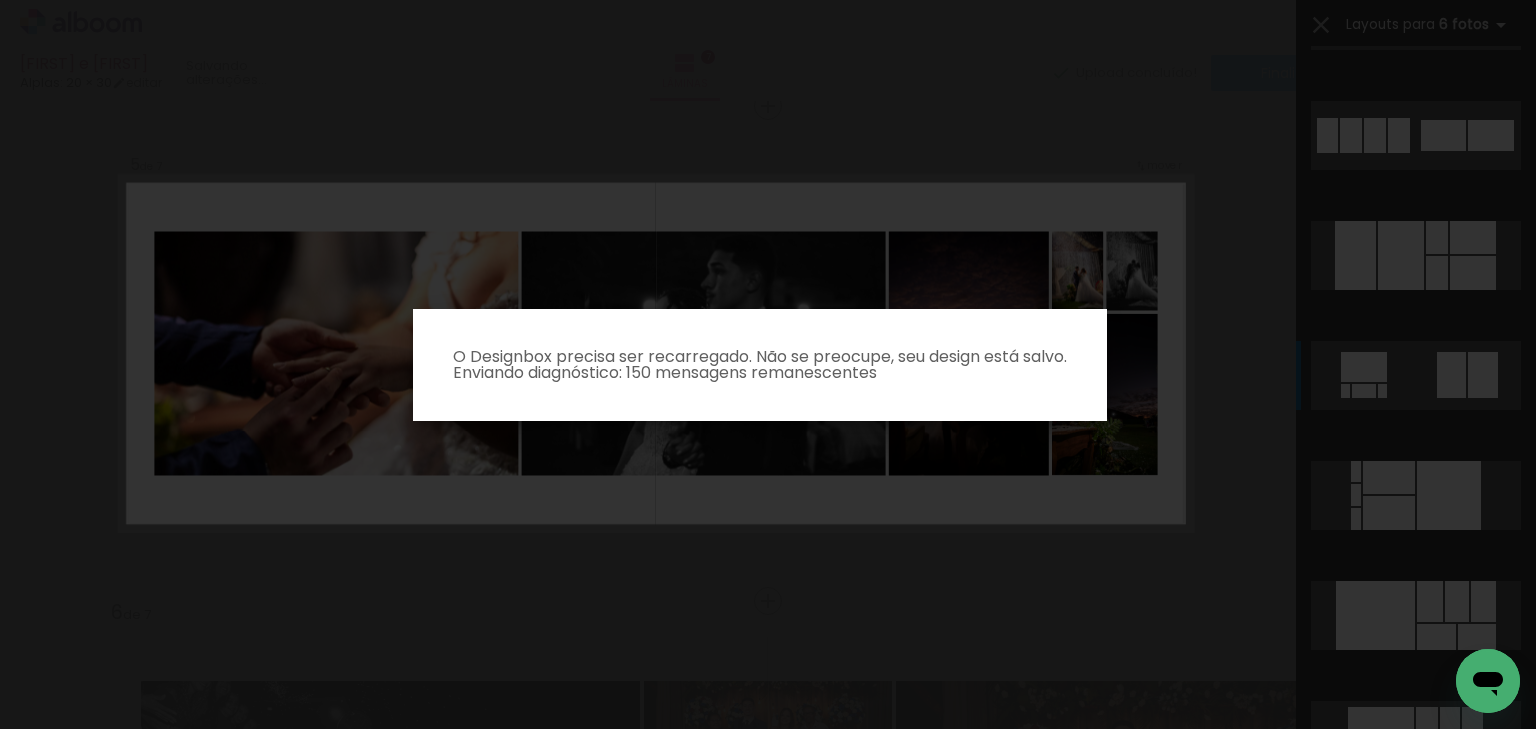 scroll, scrollTop: 3120, scrollLeft: 0, axis: vertical 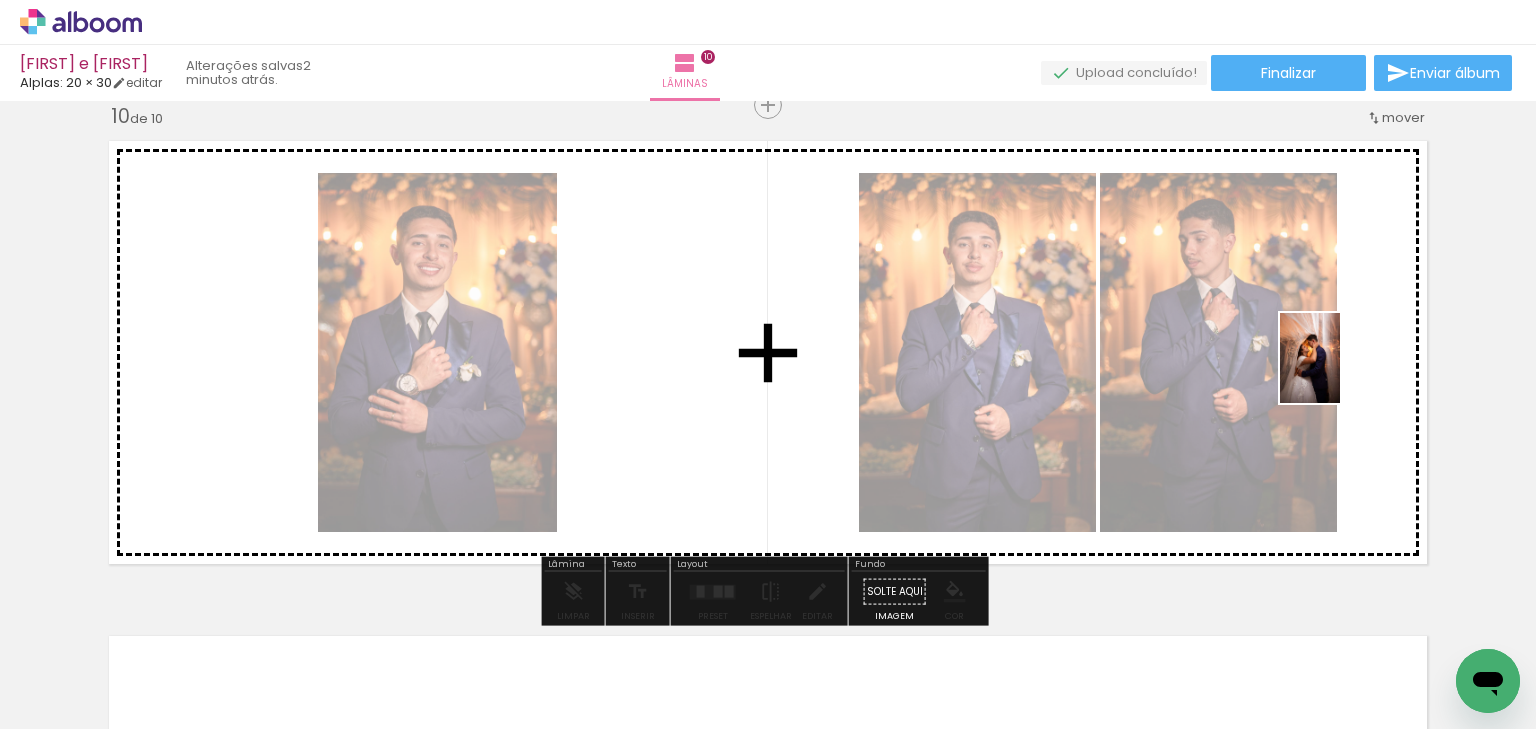 click at bounding box center (768, 364) 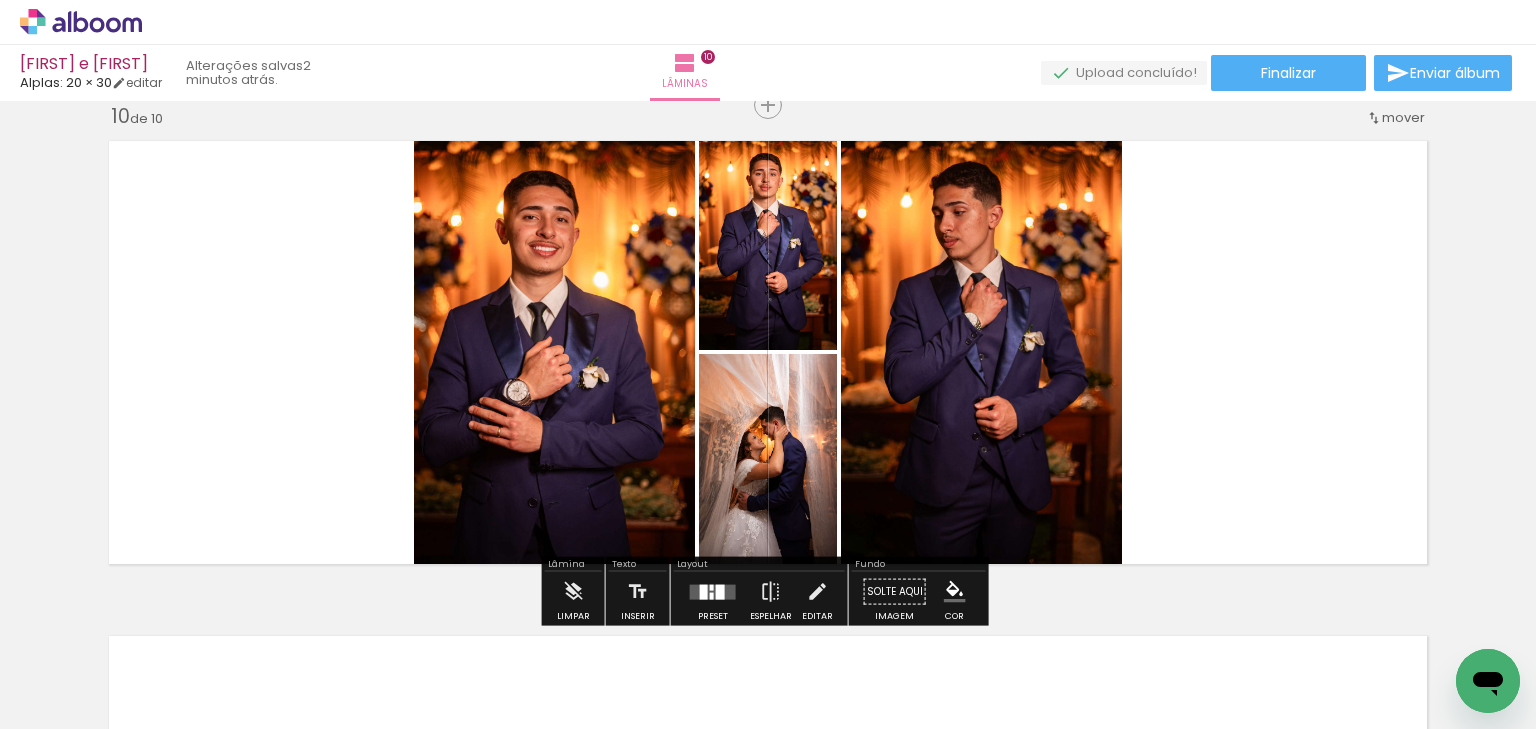 click at bounding box center (713, 591) 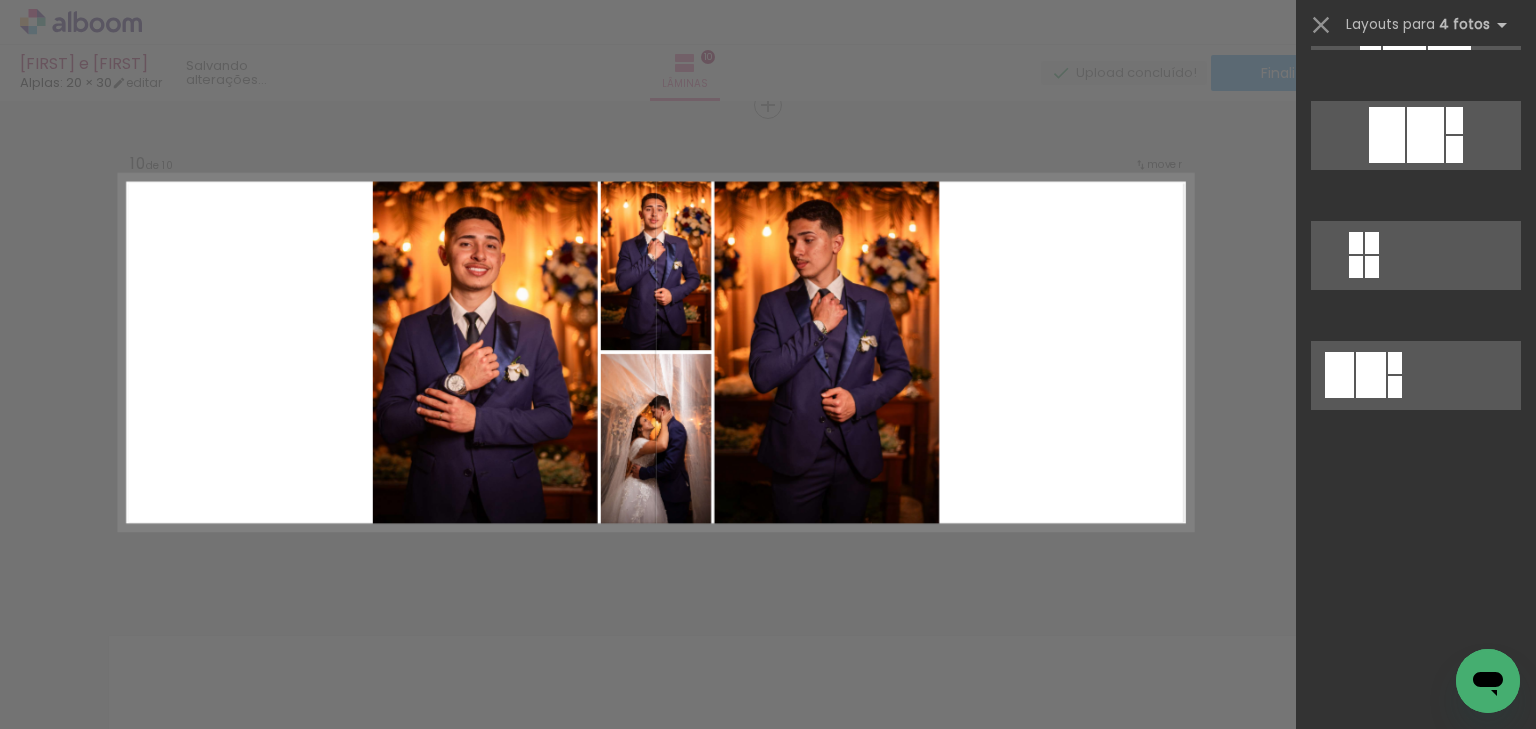 scroll, scrollTop: 0, scrollLeft: 0, axis: both 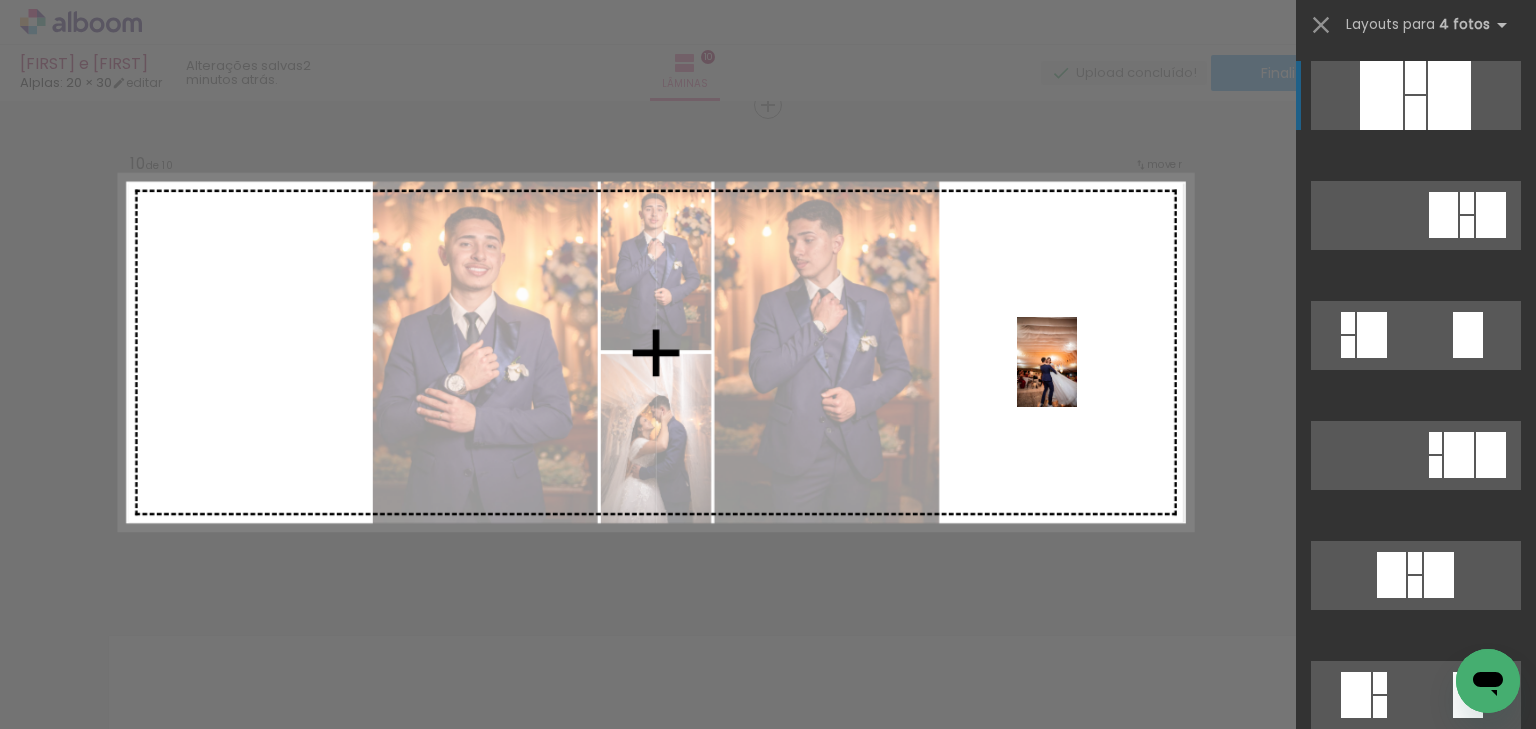 drag, startPoint x: 940, startPoint y: 658, endPoint x: 1077, endPoint y: 377, distance: 312.61798 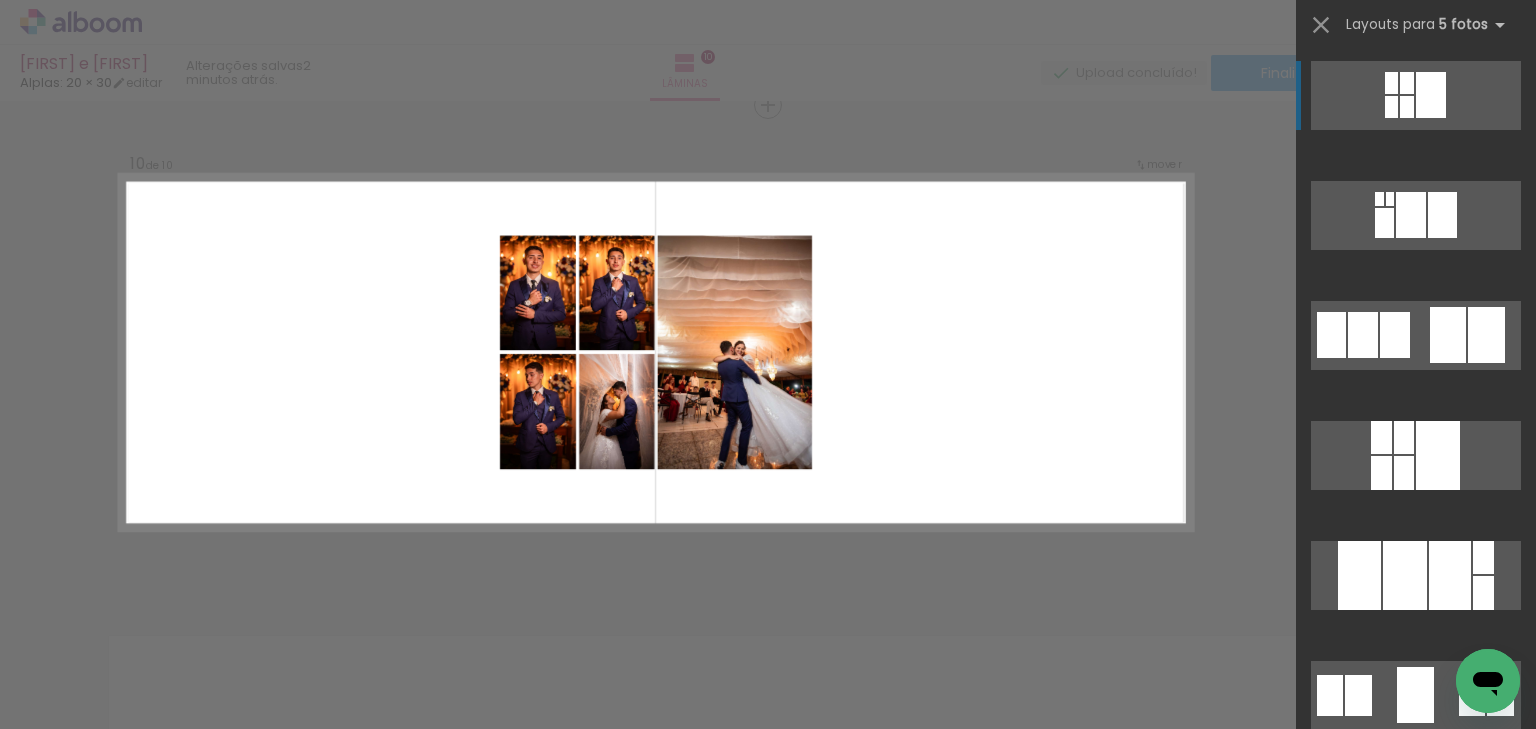 scroll, scrollTop: 0, scrollLeft: 3673, axis: horizontal 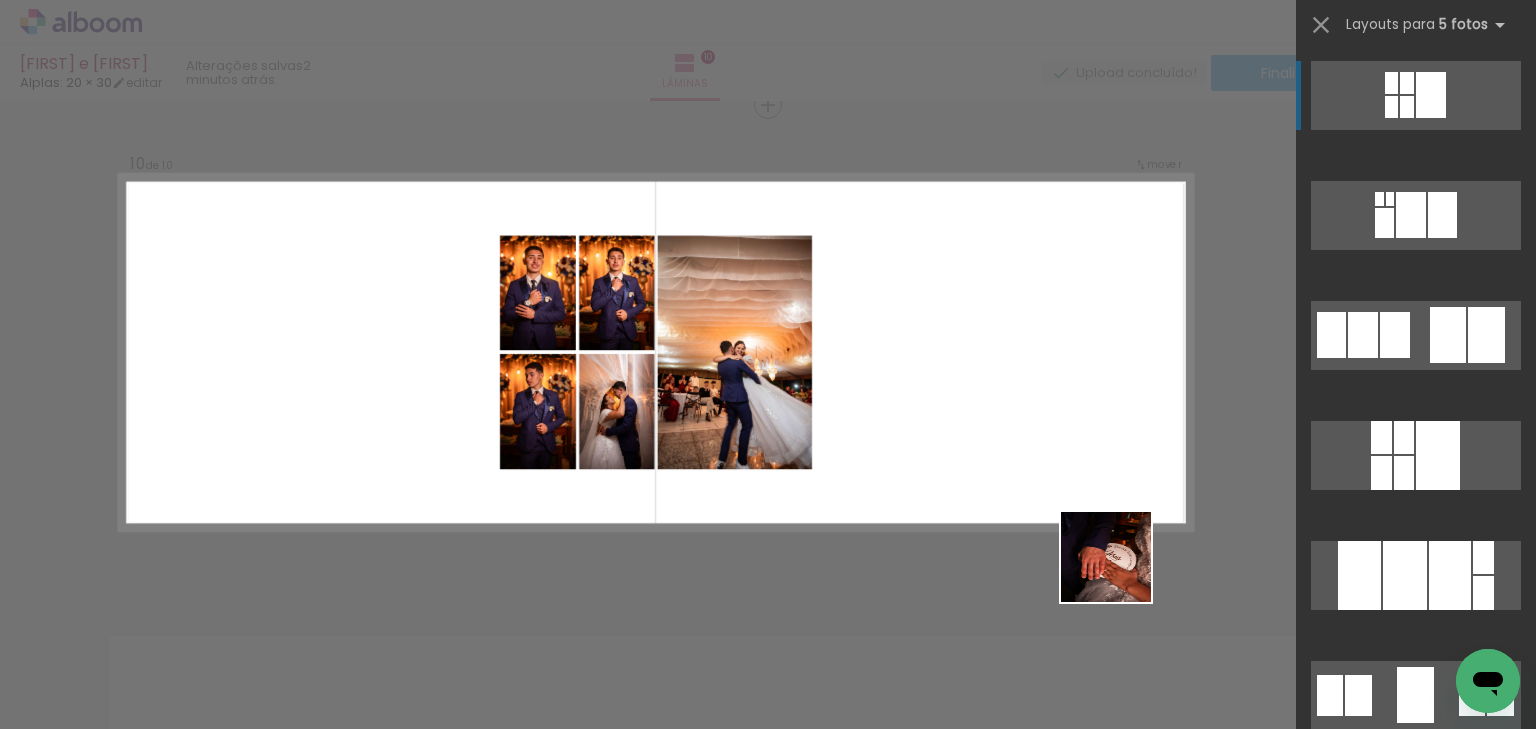 drag, startPoint x: 1121, startPoint y: 572, endPoint x: 1058, endPoint y: 399, distance: 184.11409 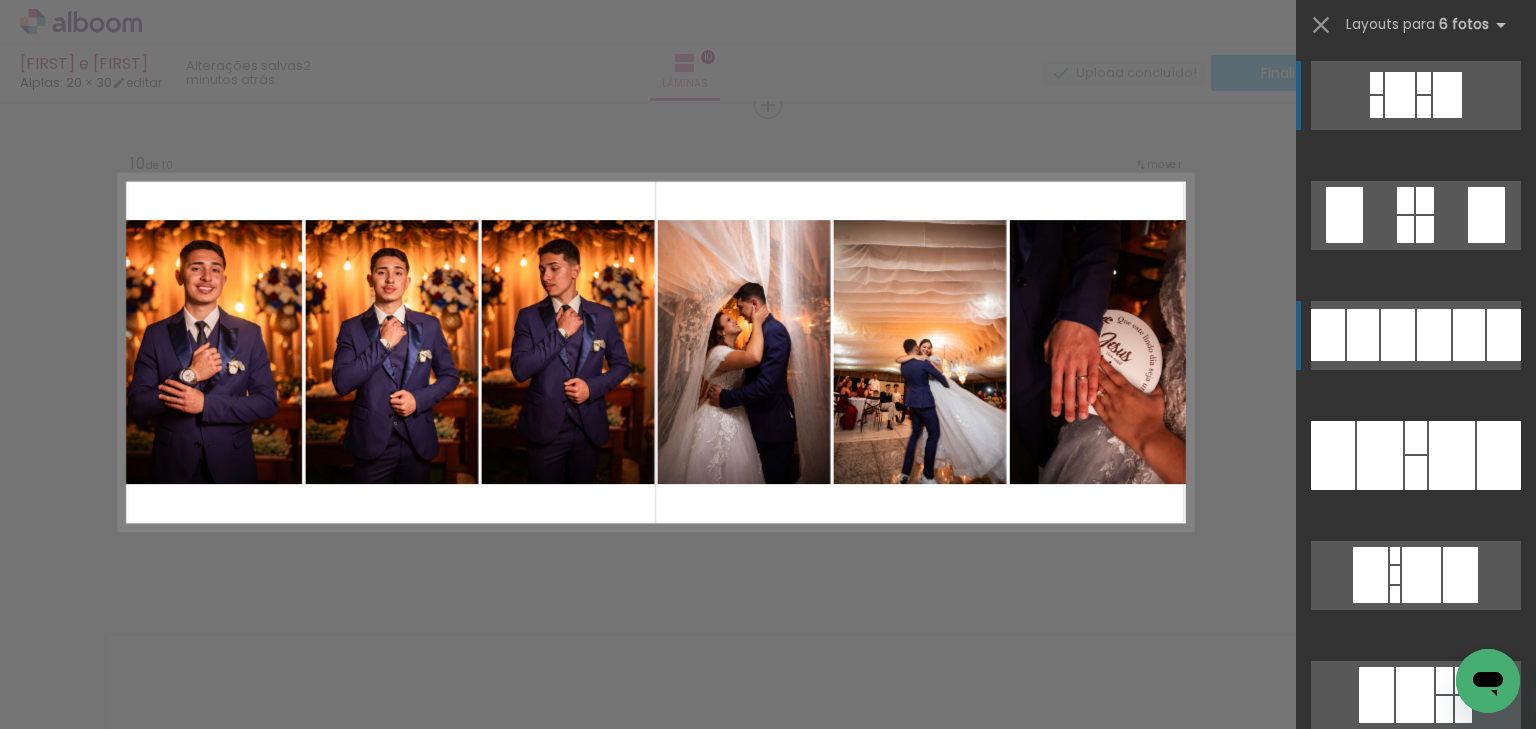 click at bounding box center (1425, 200) 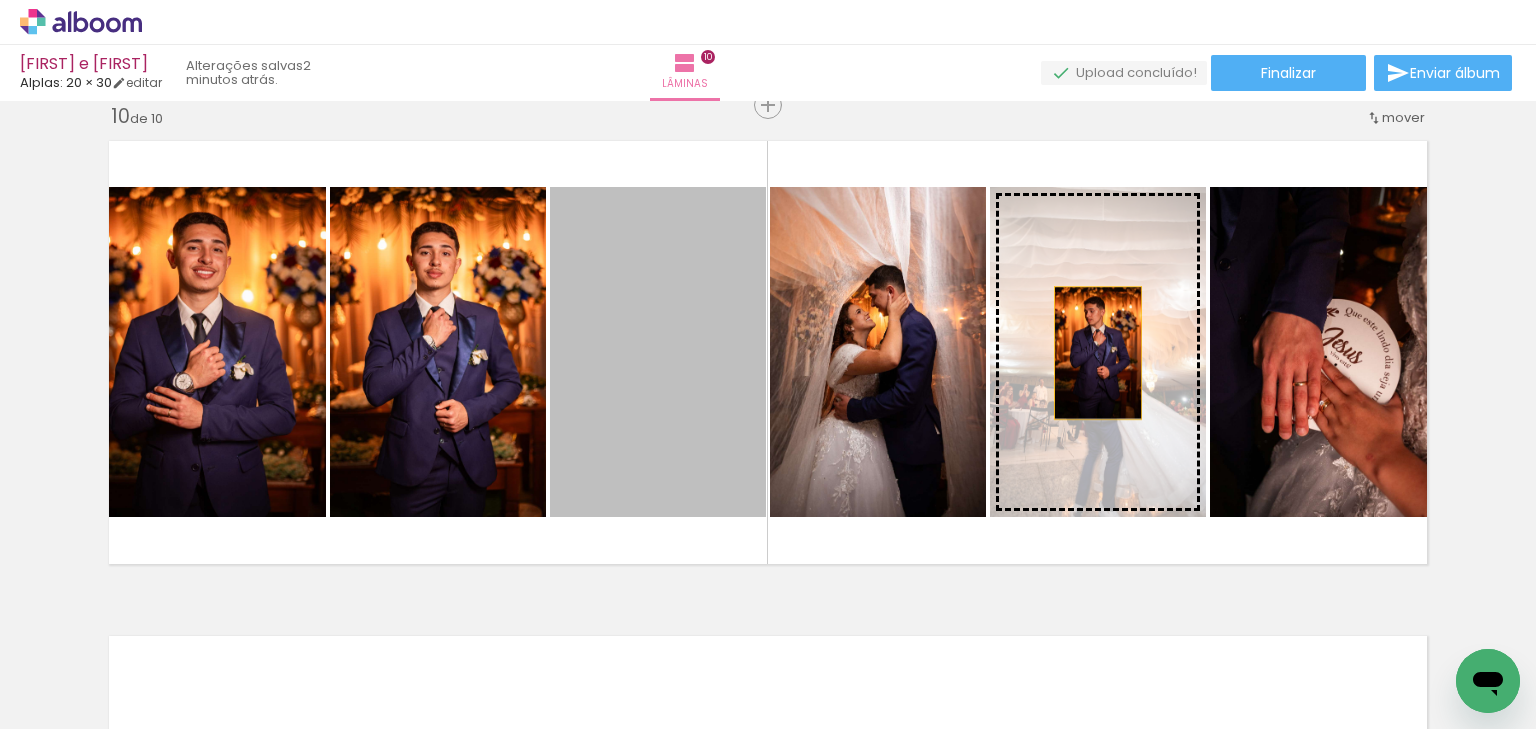drag, startPoint x: 616, startPoint y: 382, endPoint x: 1146, endPoint y: 348, distance: 531.0894 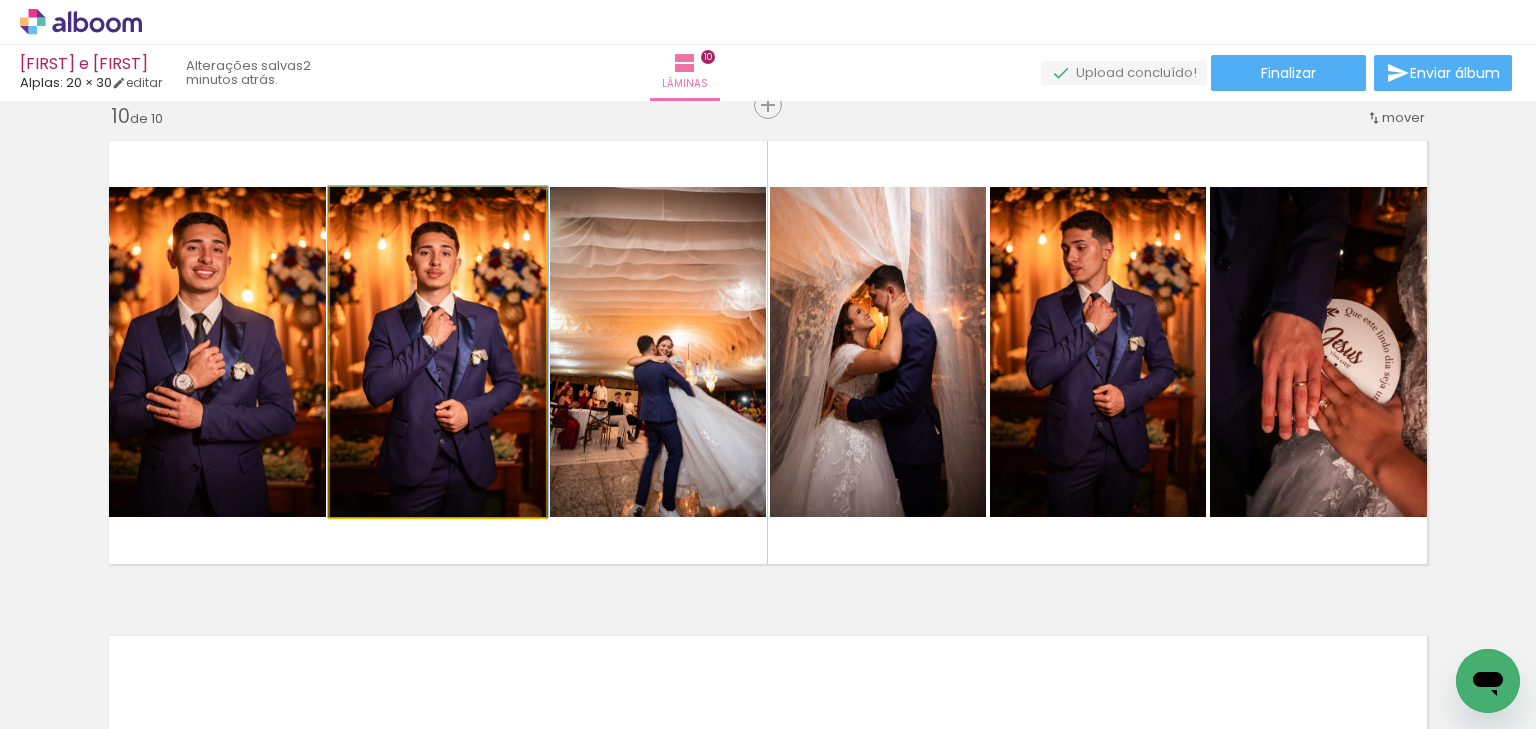 drag, startPoint x: 443, startPoint y: 384, endPoint x: 641, endPoint y: 354, distance: 200.25983 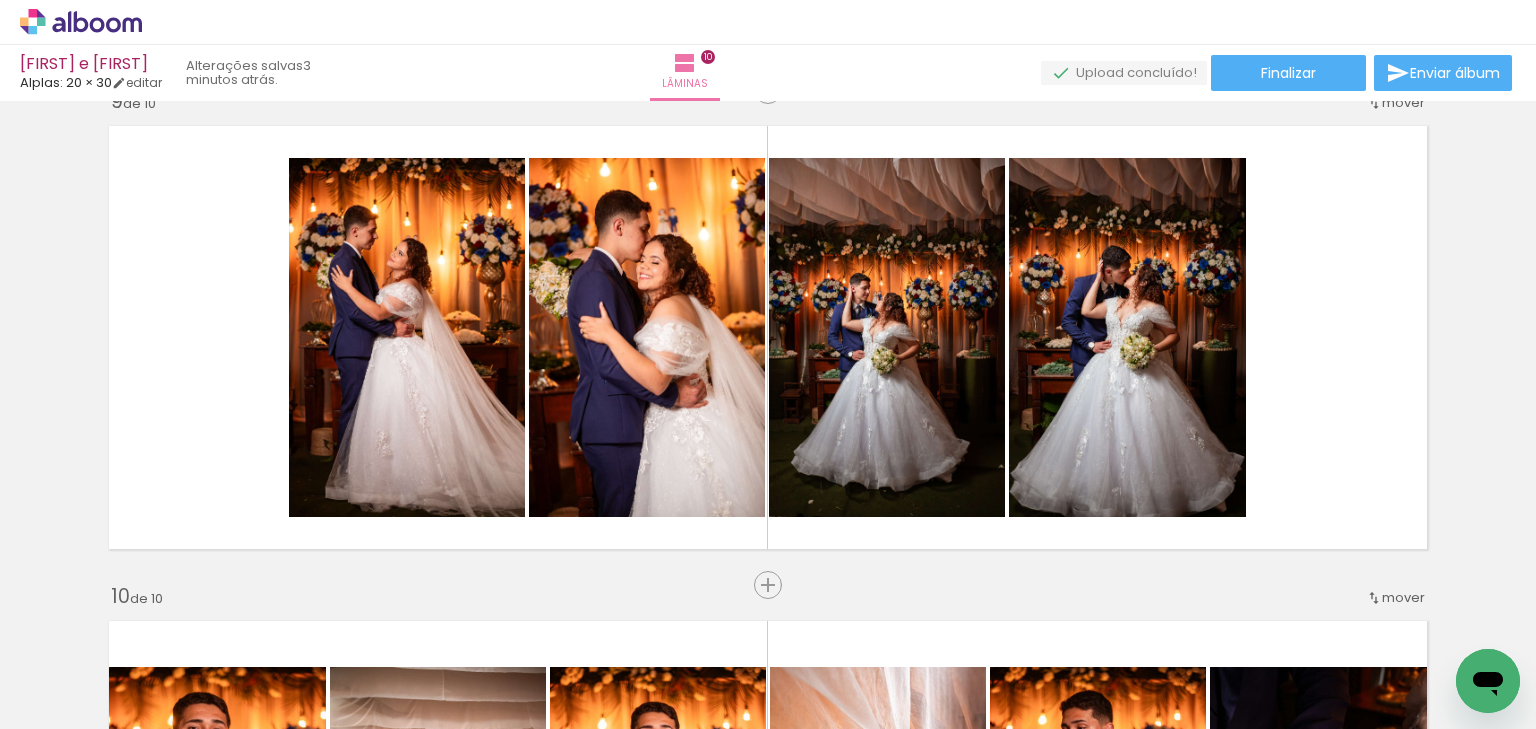 scroll, scrollTop: 4004, scrollLeft: 0, axis: vertical 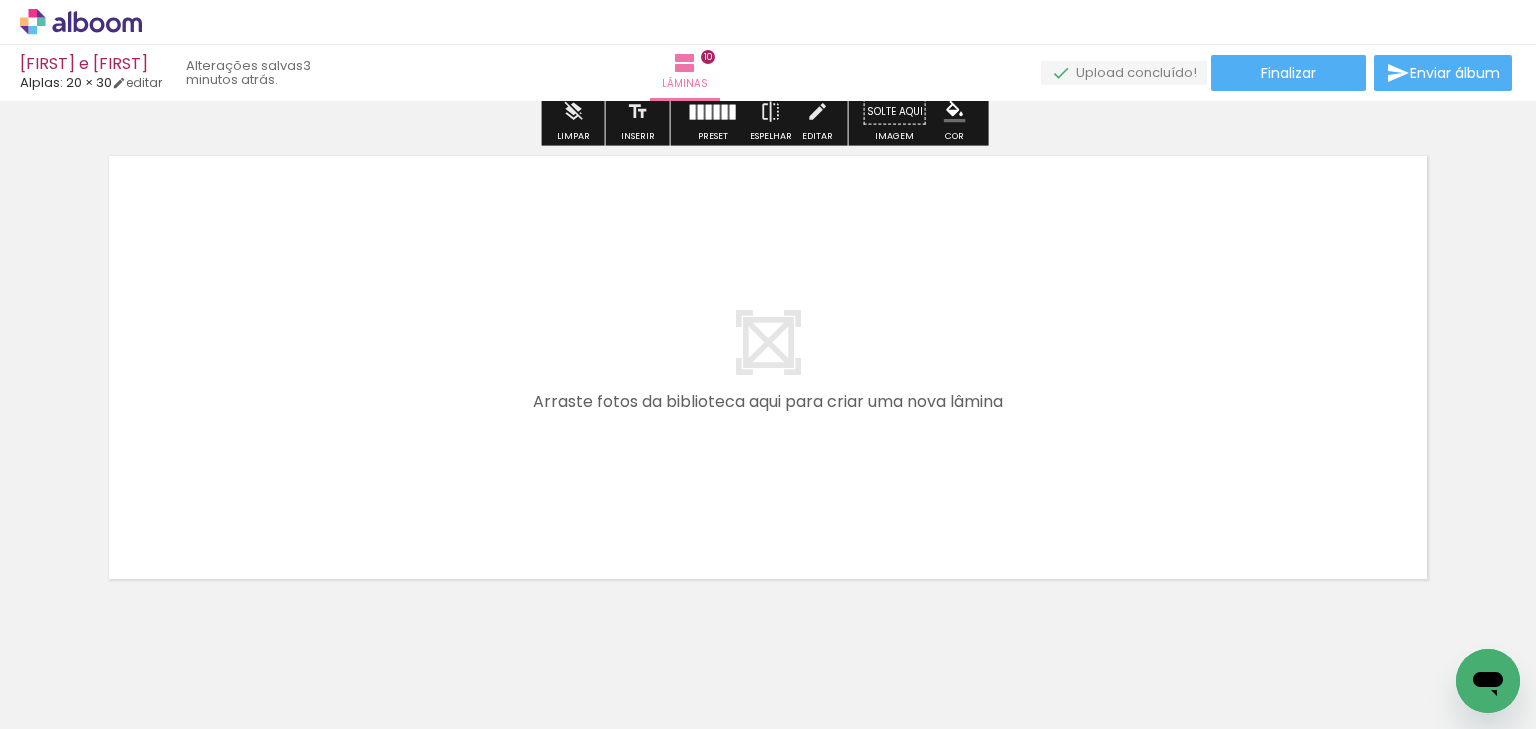 drag, startPoint x: 440, startPoint y: 367, endPoint x: 916, endPoint y: 699, distance: 580.3447 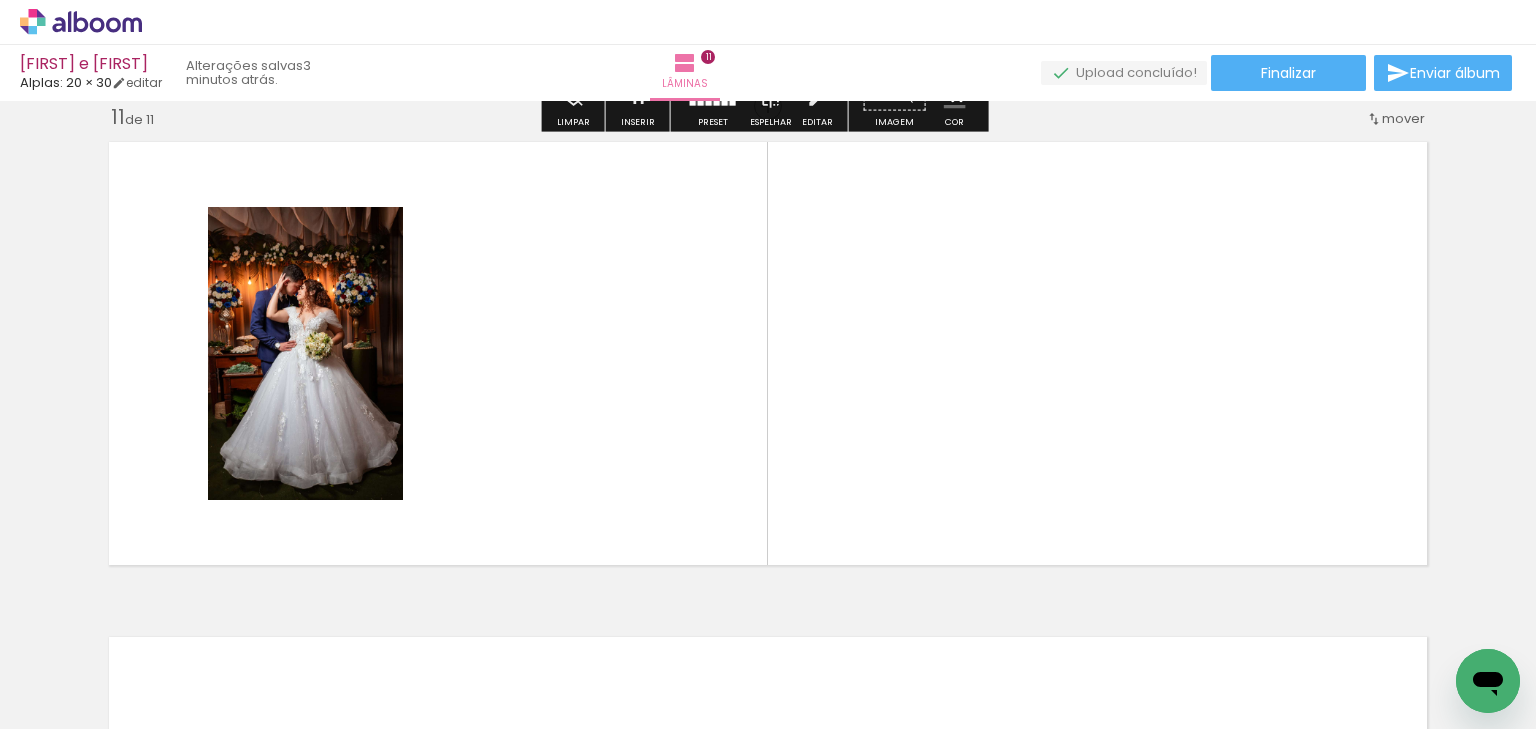 scroll, scrollTop: 4979, scrollLeft: 0, axis: vertical 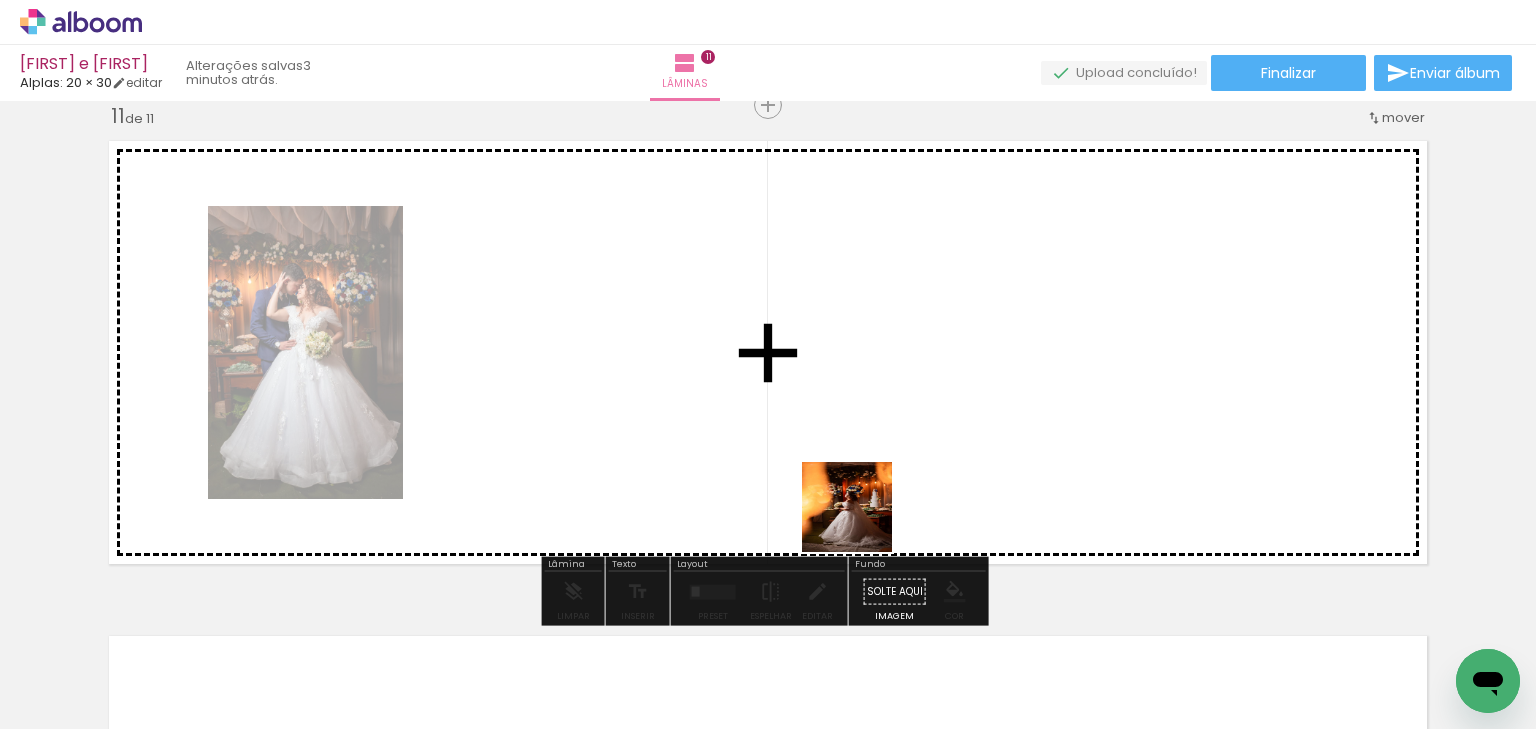 drag, startPoint x: 937, startPoint y: 636, endPoint x: 709, endPoint y: 373, distance: 348.0704 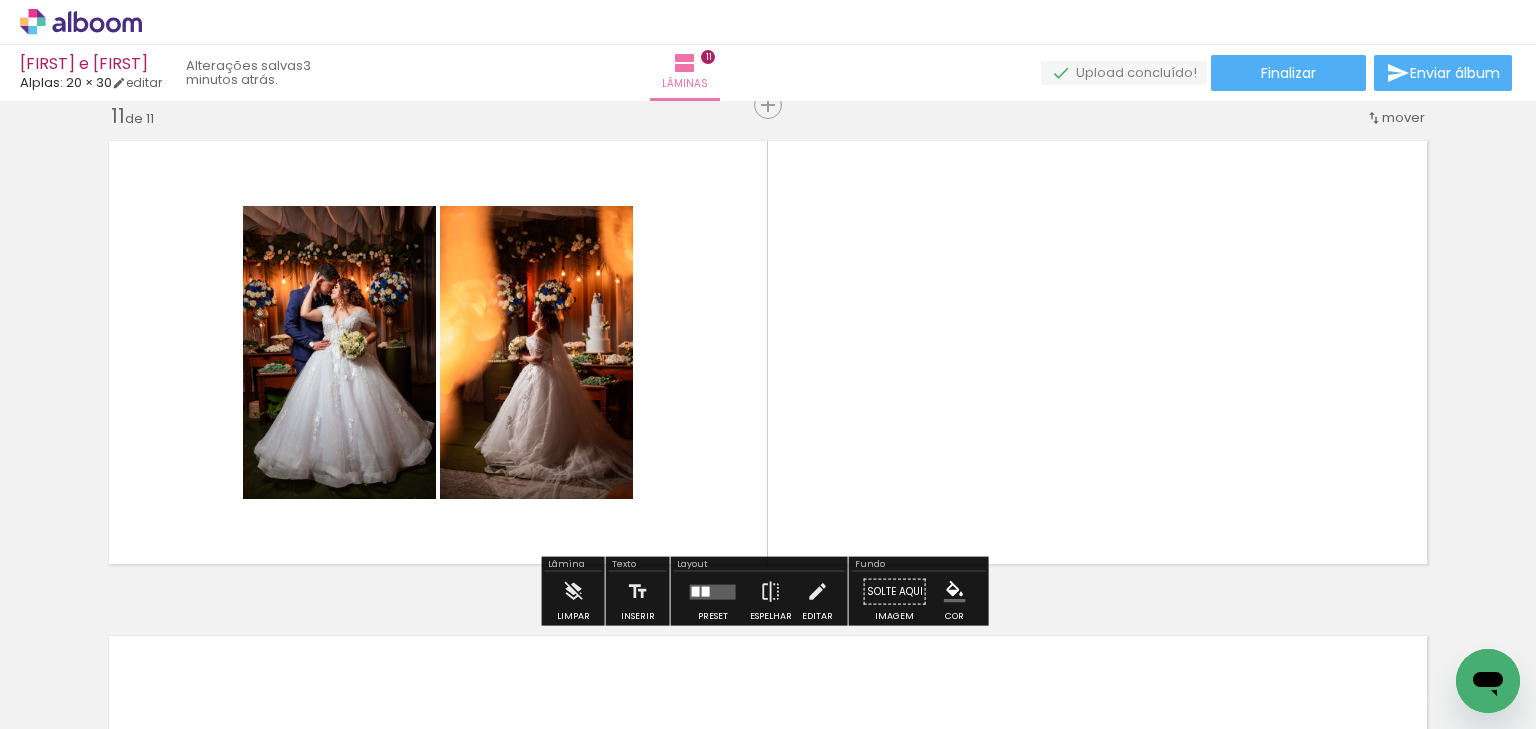scroll, scrollTop: 0, scrollLeft: 3608, axis: horizontal 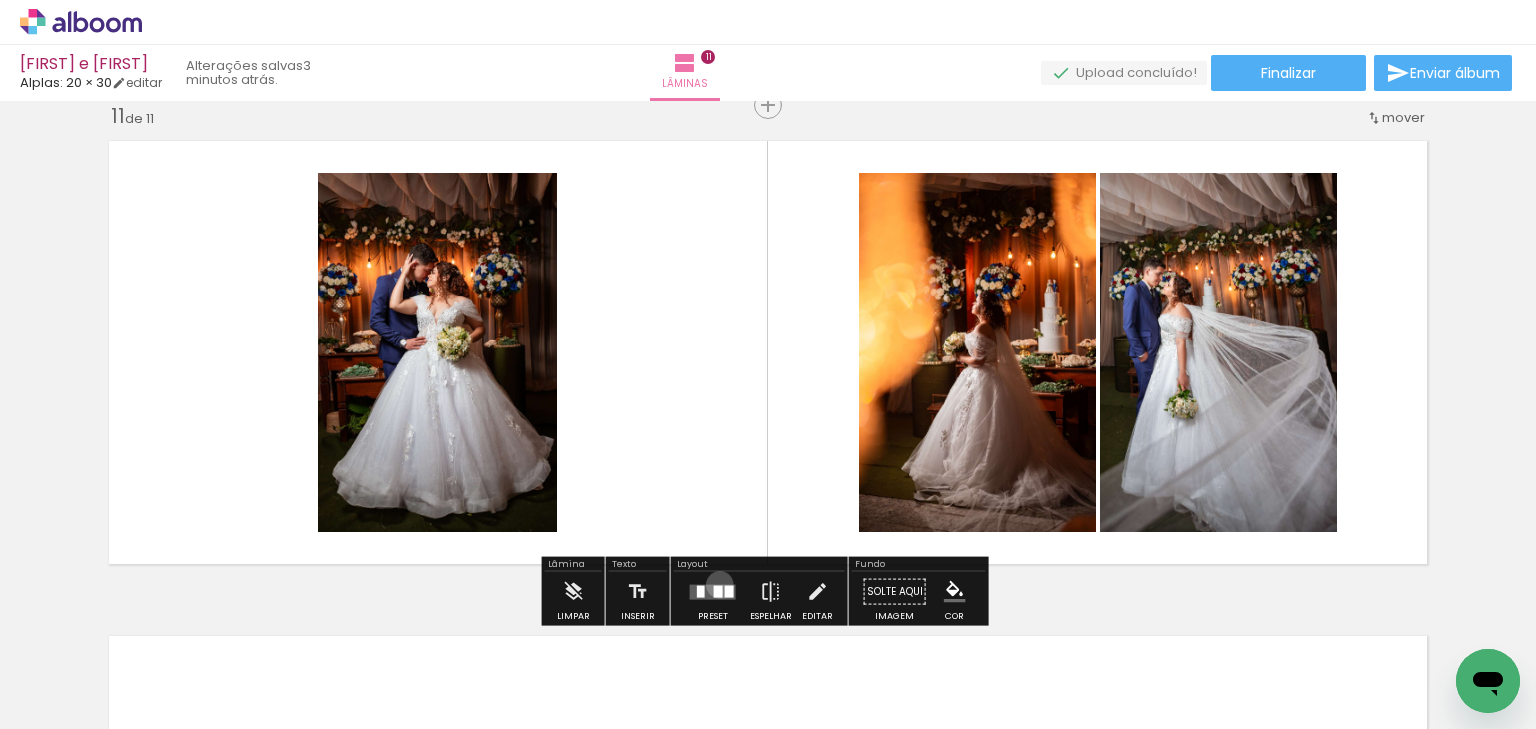 click at bounding box center (718, 591) 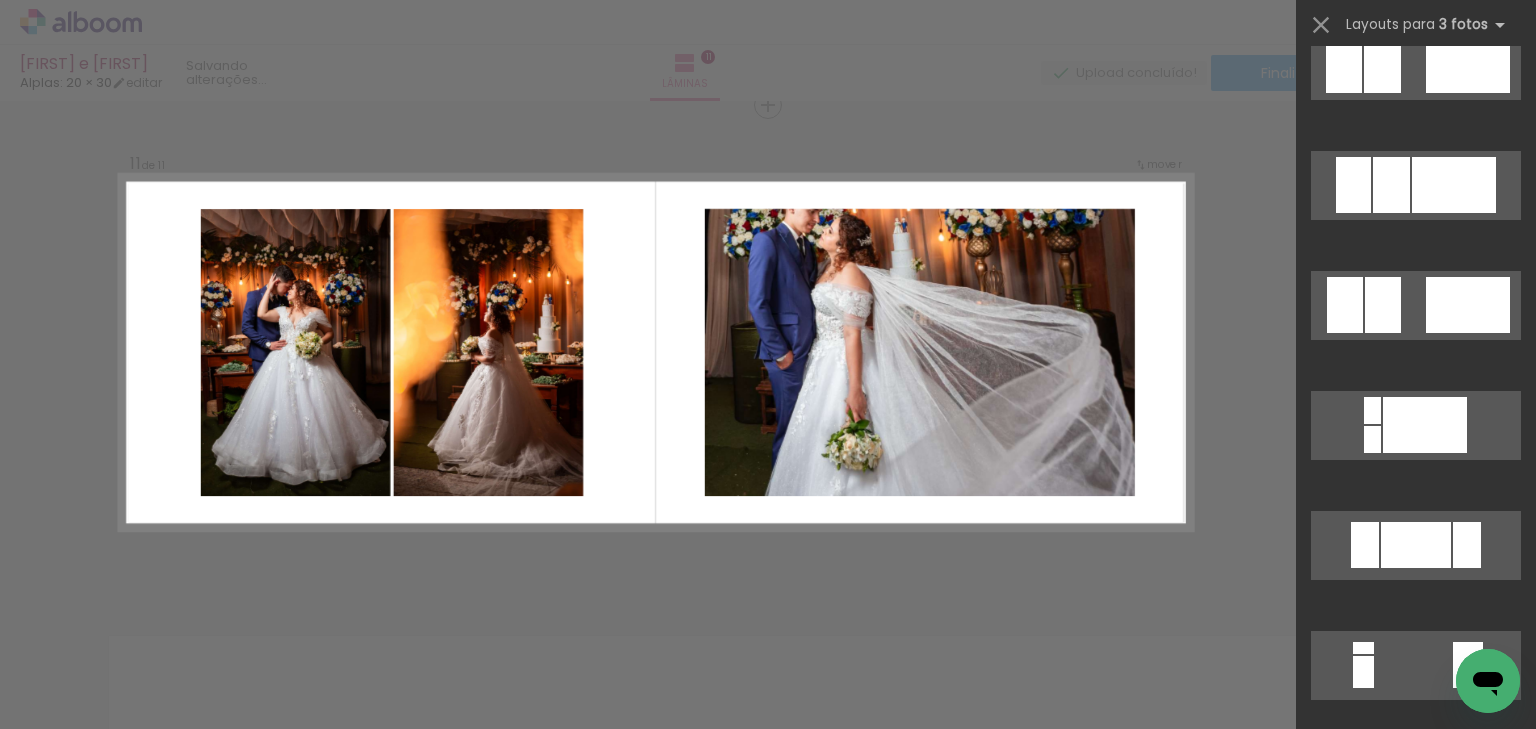 scroll, scrollTop: 4880, scrollLeft: 0, axis: vertical 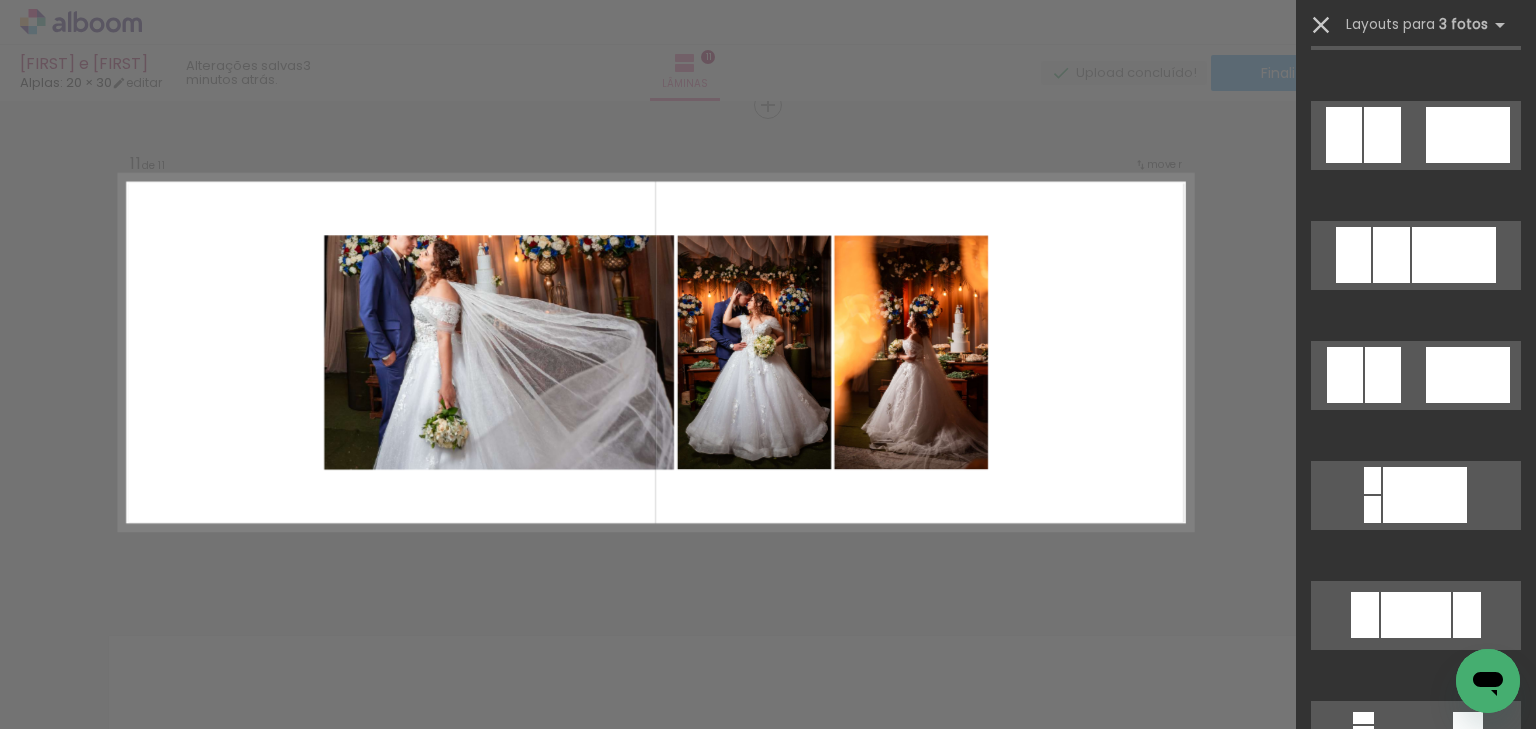 click at bounding box center (1321, 25) 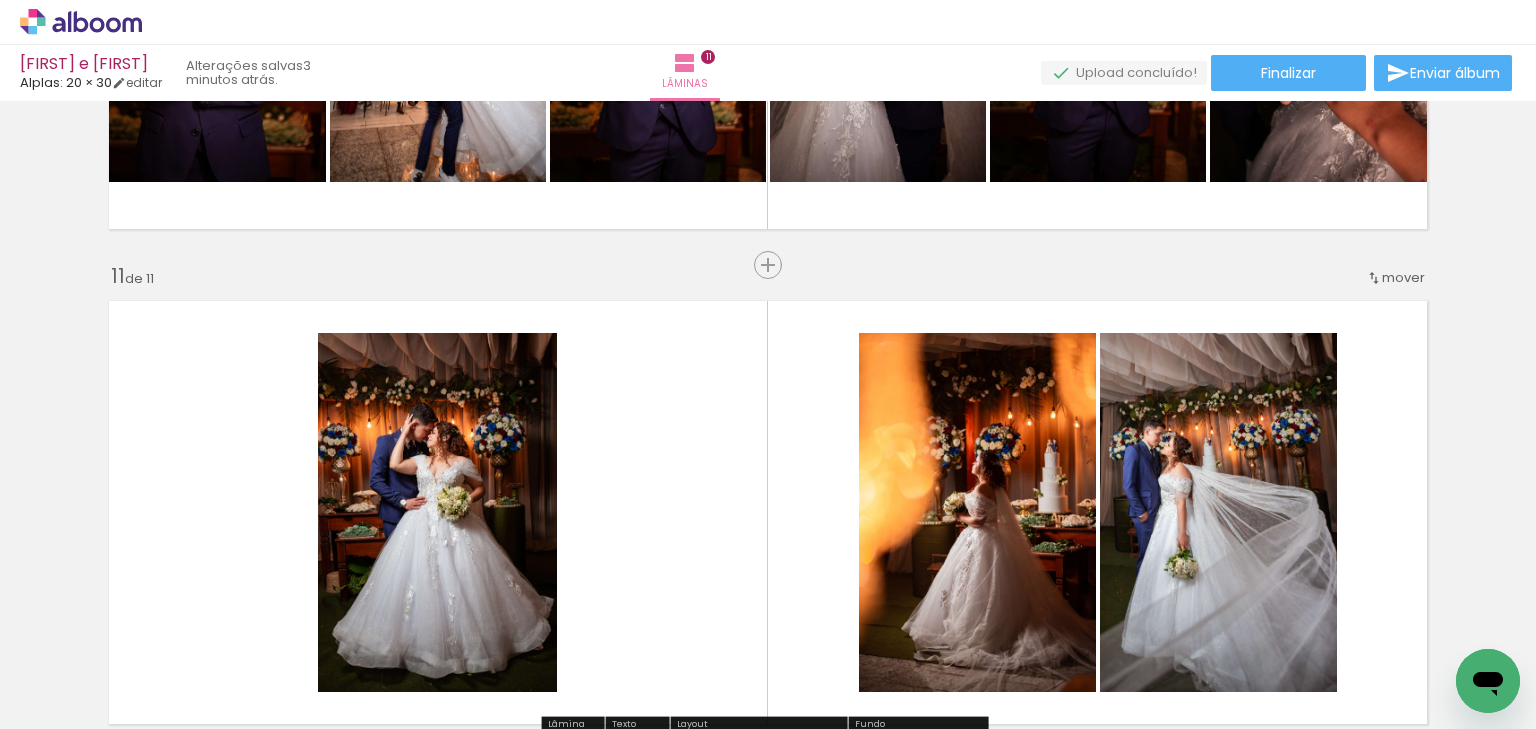 scroll, scrollTop: 4979, scrollLeft: 0, axis: vertical 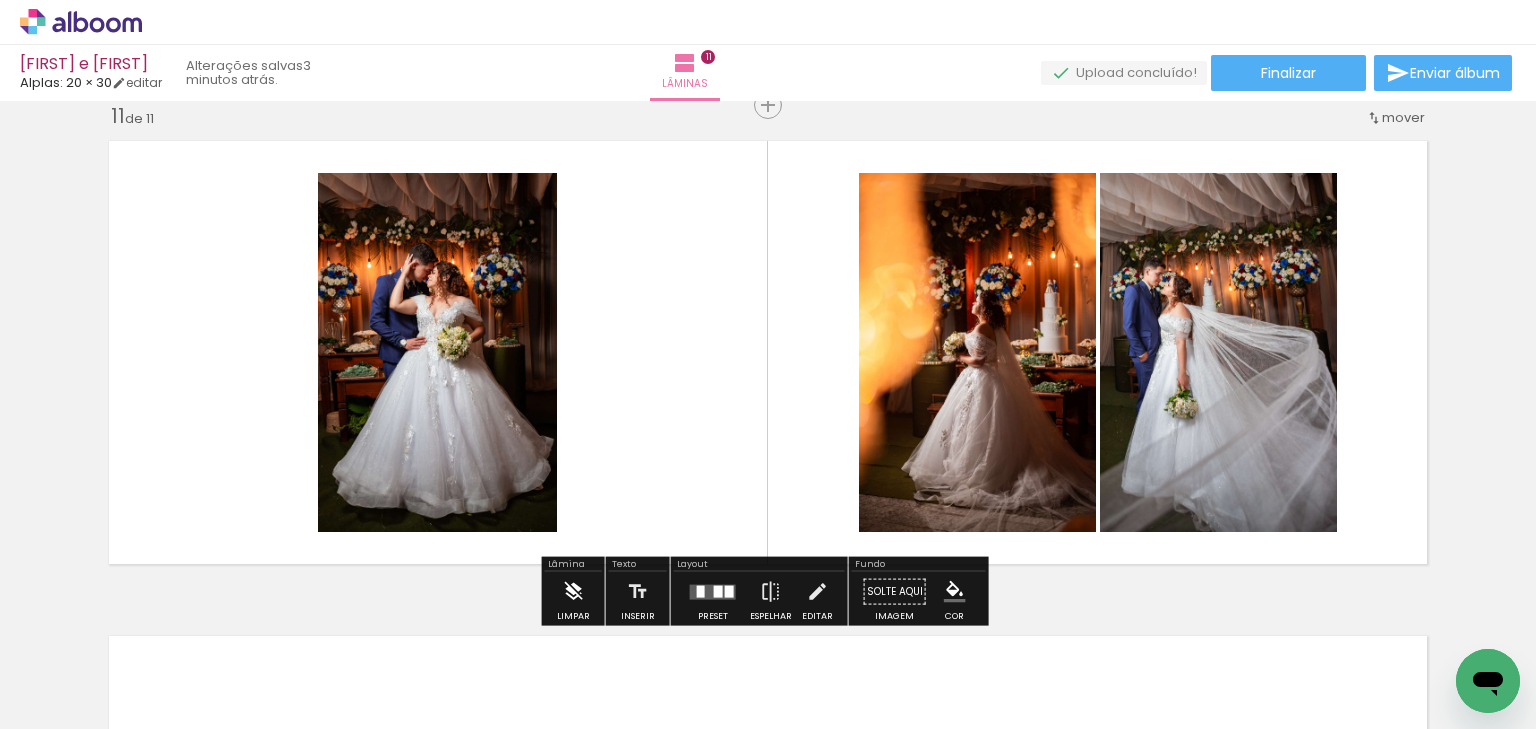 click at bounding box center (573, 592) 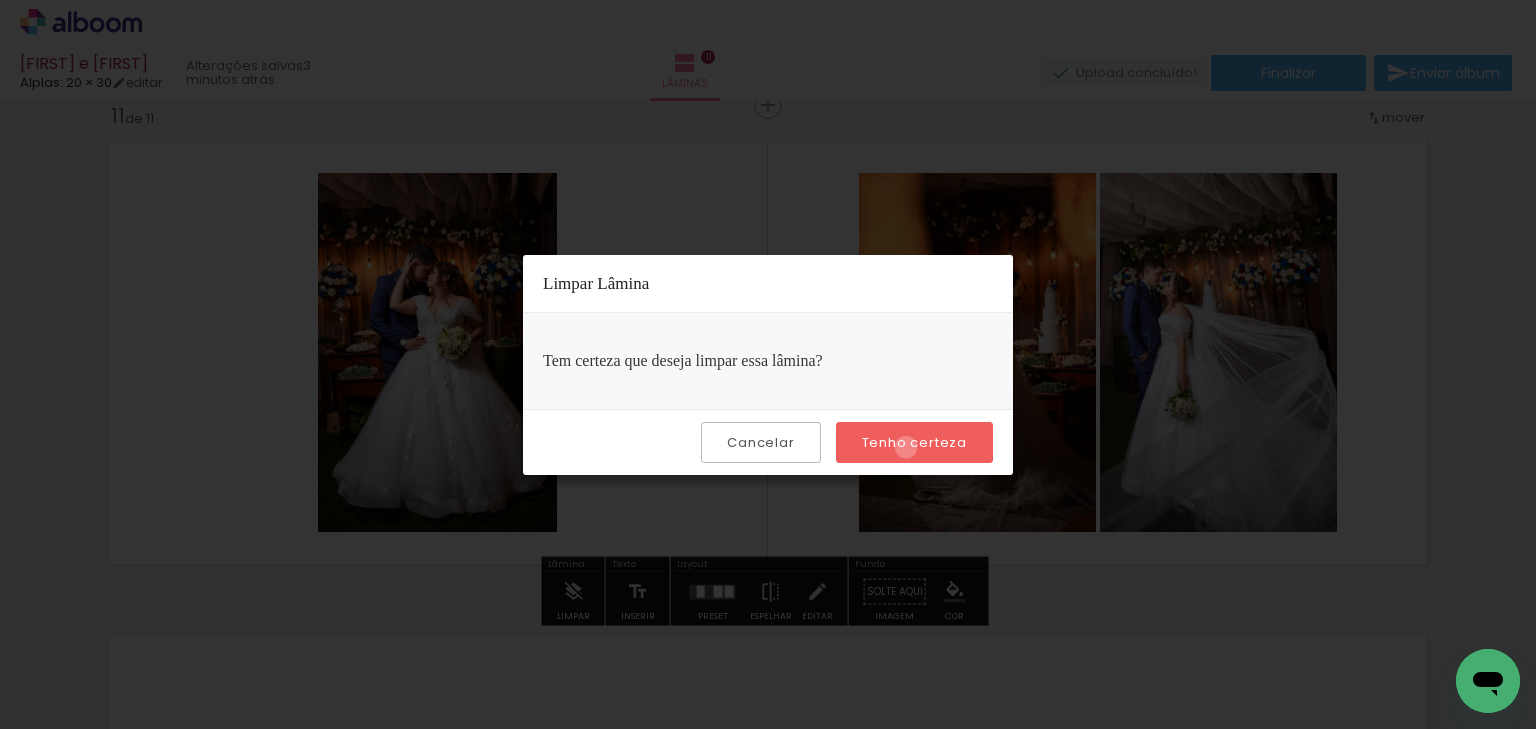 click on "Tenho certeza" at bounding box center [0, 0] 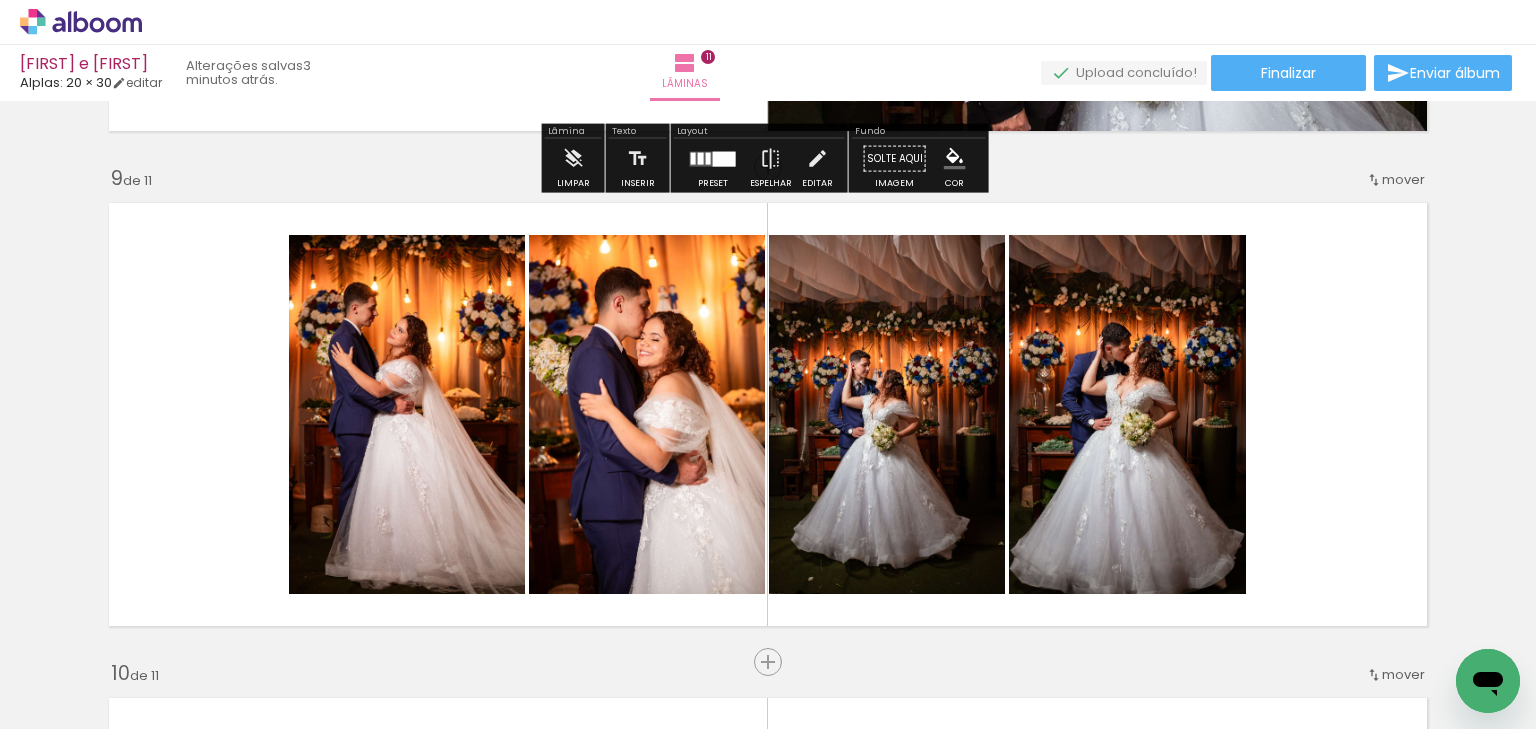 scroll, scrollTop: 4019, scrollLeft: 0, axis: vertical 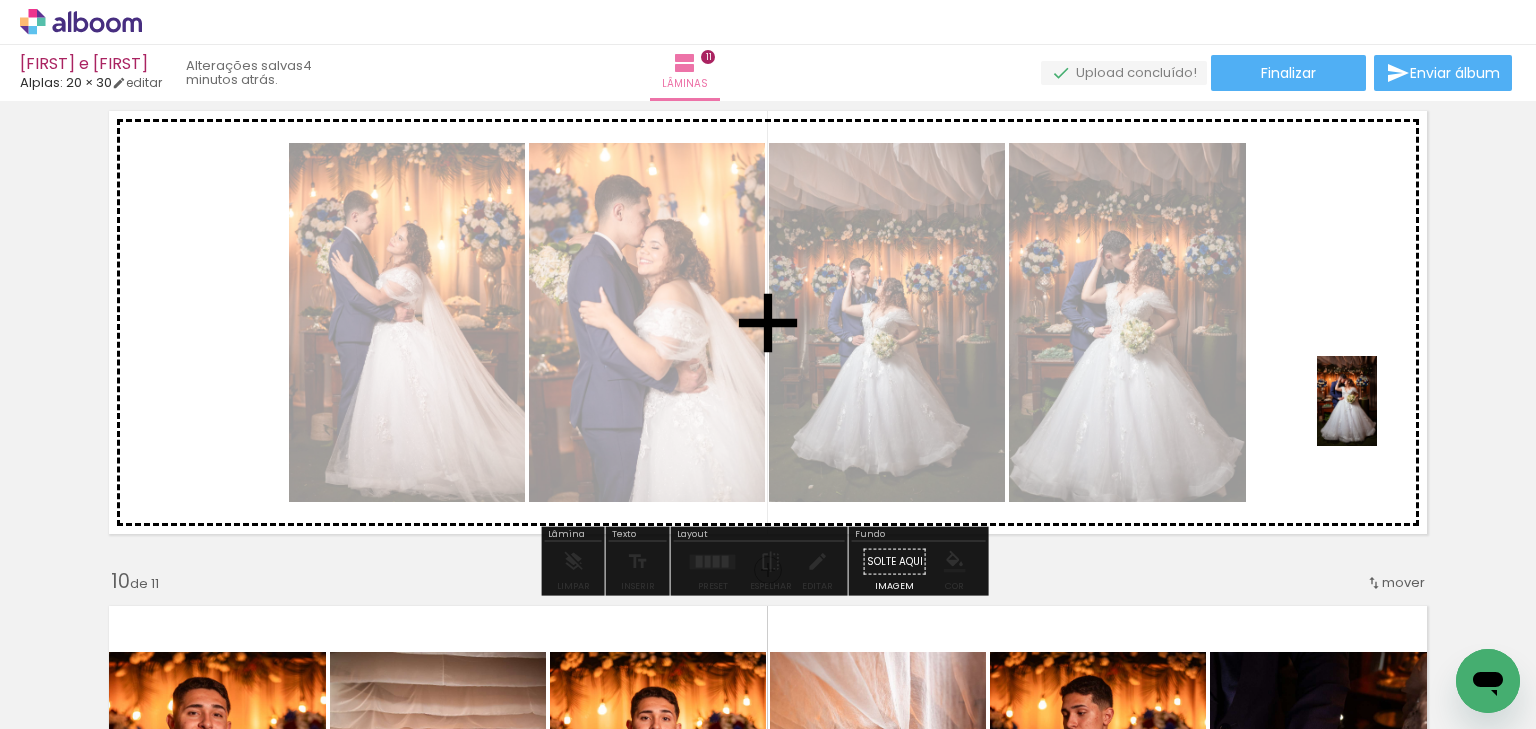 drag, startPoint x: 624, startPoint y: 680, endPoint x: 1377, endPoint y: 416, distance: 797.938 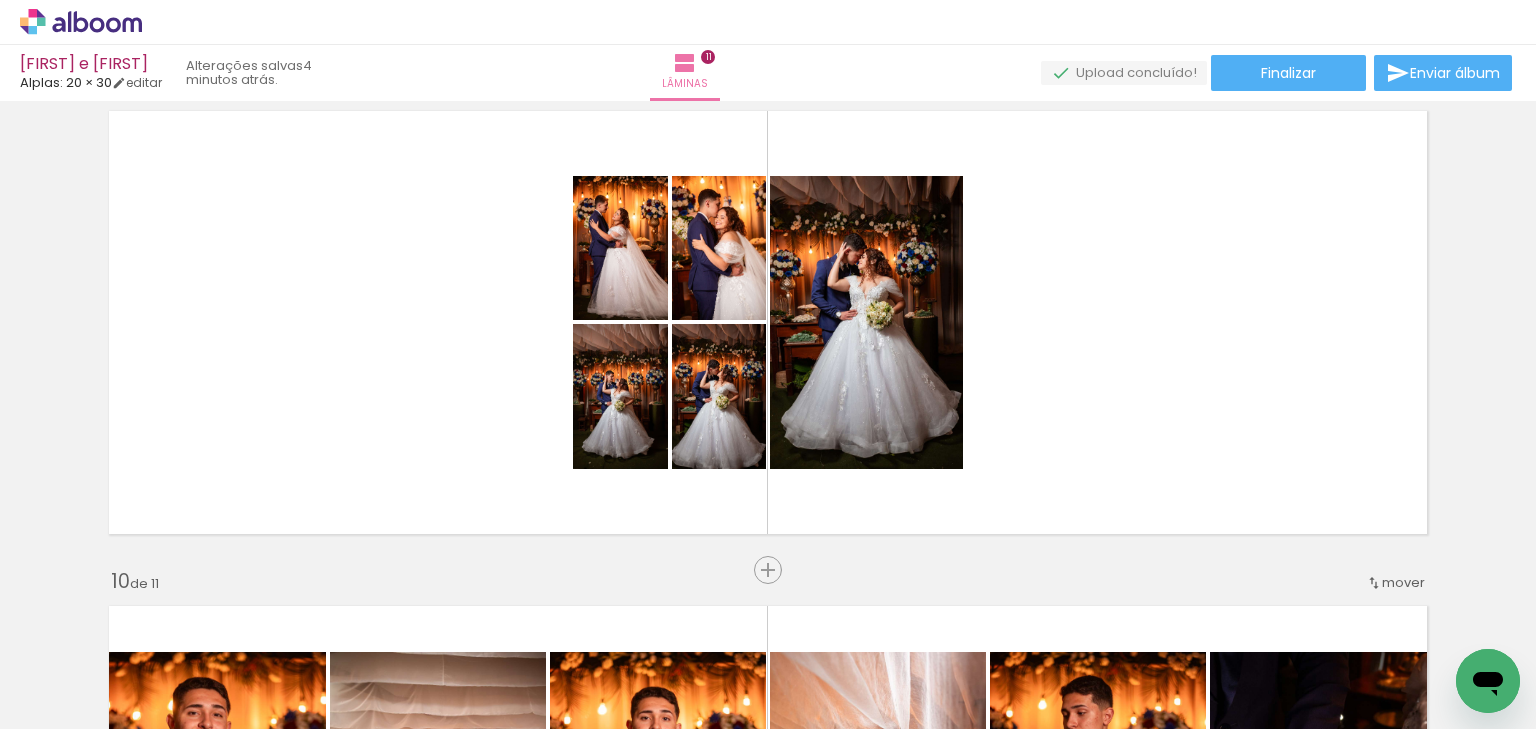 scroll, scrollTop: 0, scrollLeft: 3024, axis: horizontal 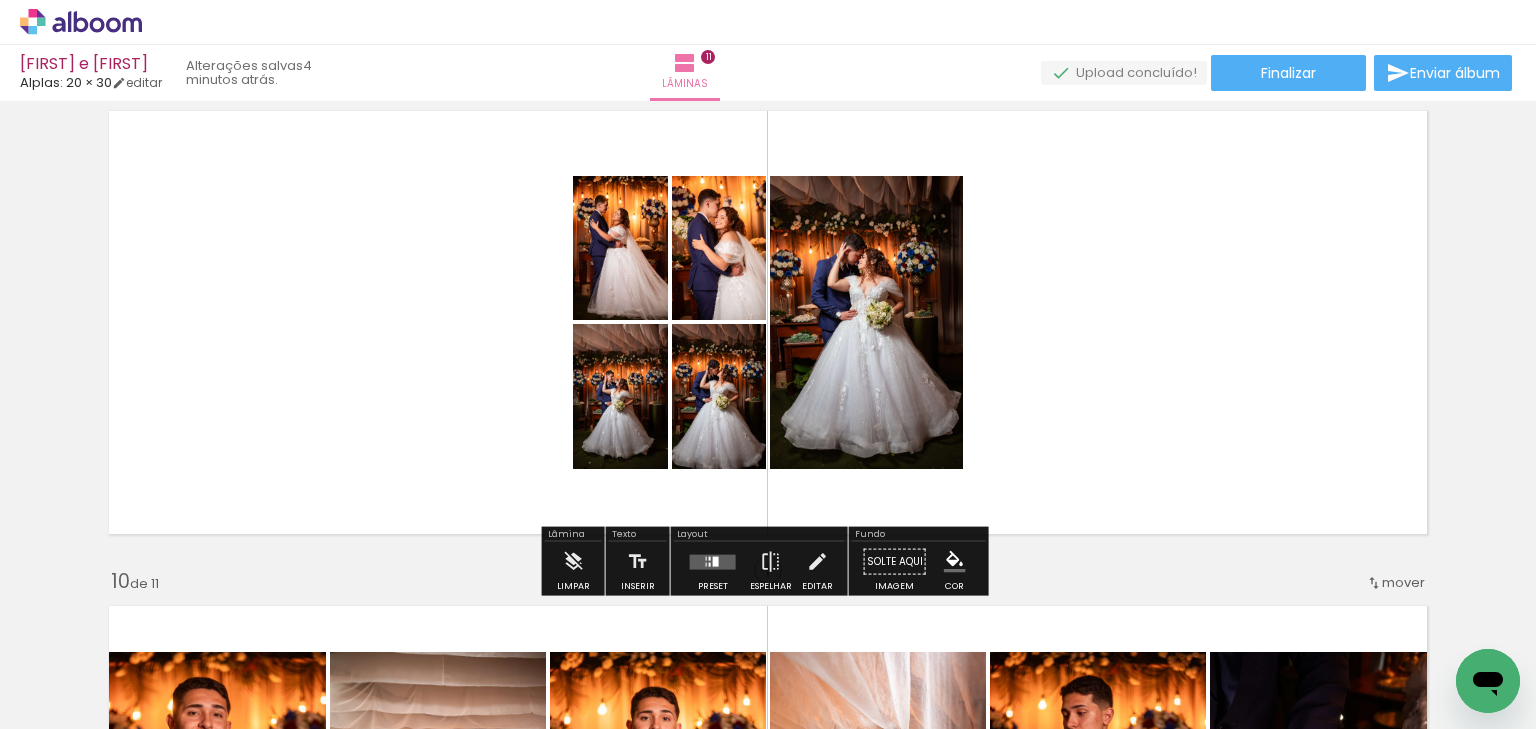 click at bounding box center (713, 561) 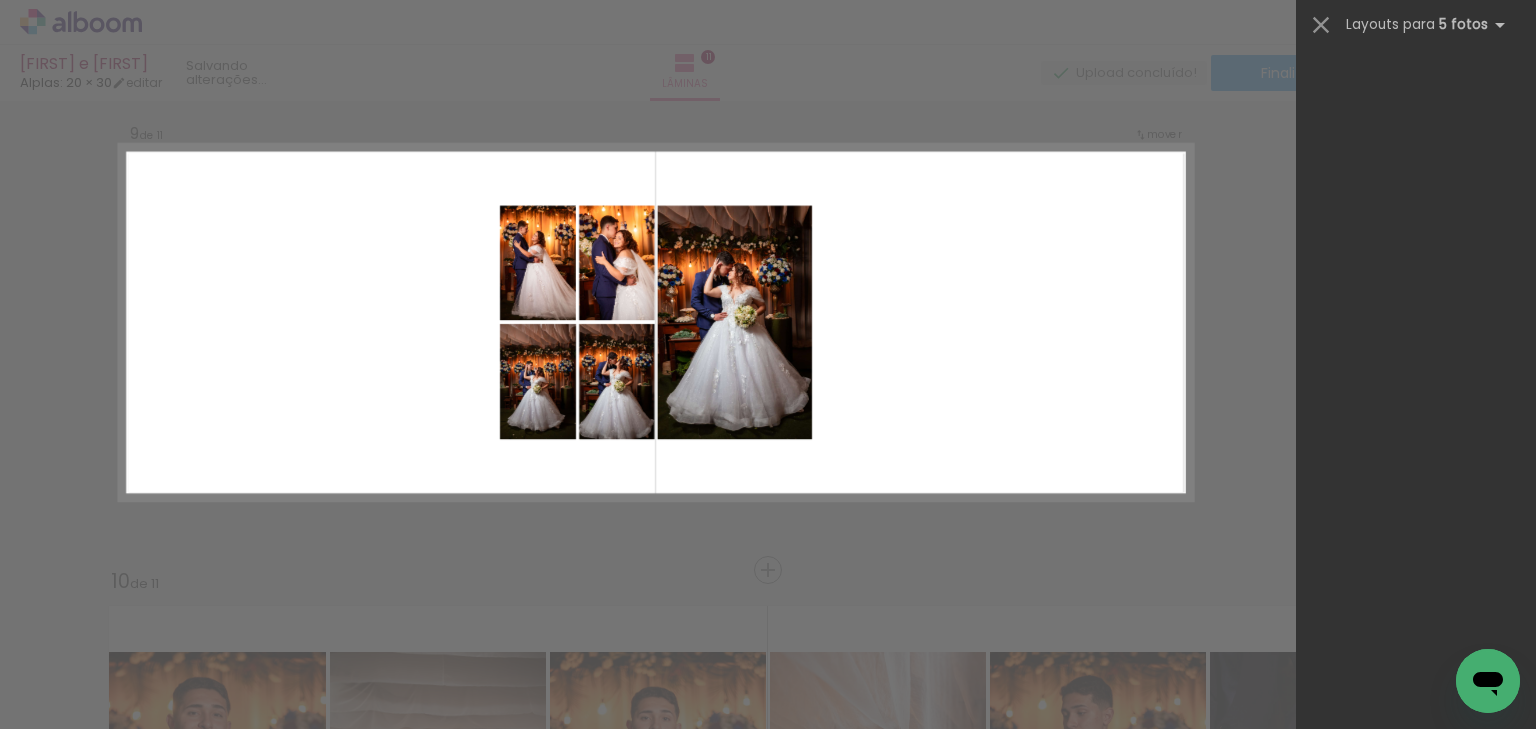 scroll, scrollTop: 0, scrollLeft: 0, axis: both 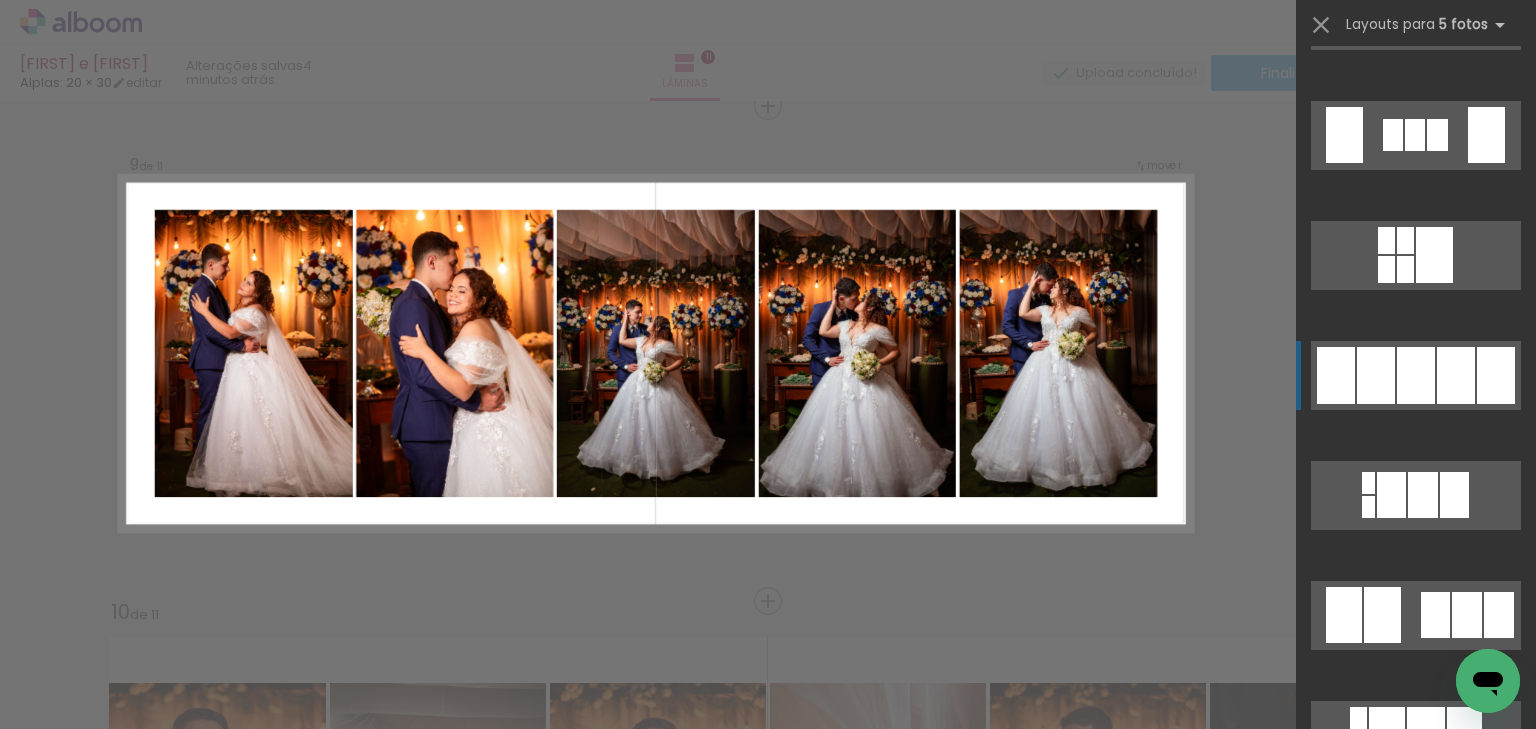 click at bounding box center (1416, 375) 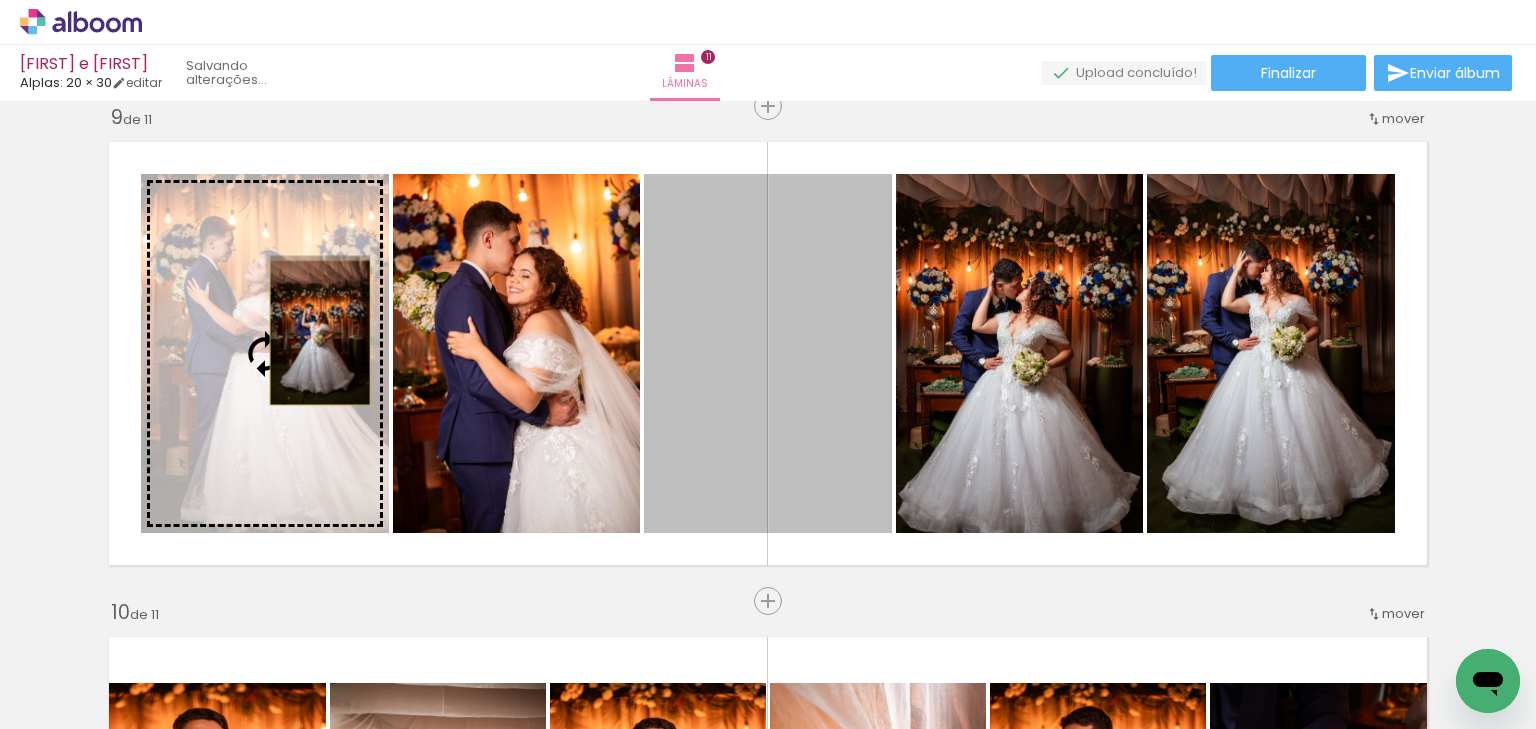 drag, startPoint x: 472, startPoint y: 352, endPoint x: 314, endPoint y: 332, distance: 159.26079 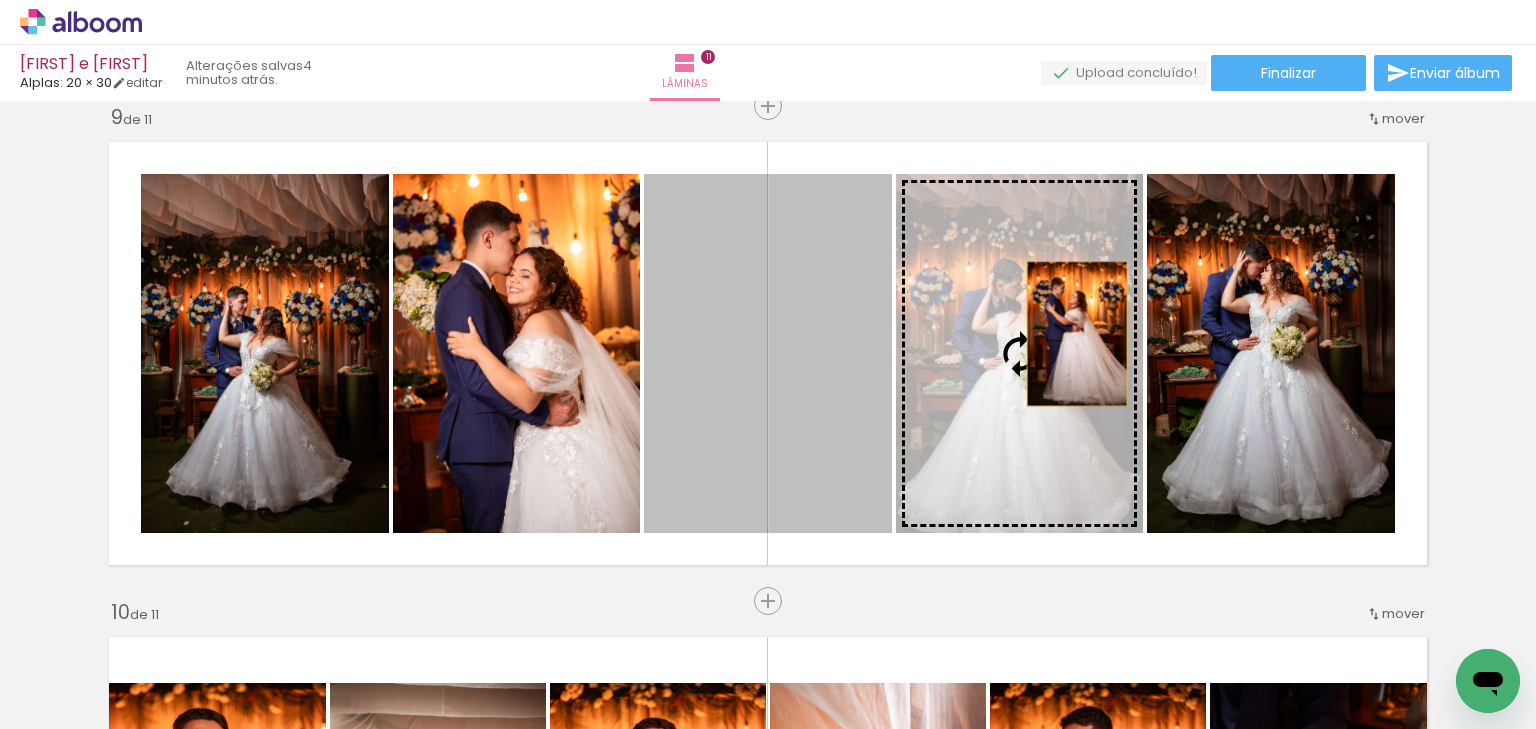 drag, startPoint x: 989, startPoint y: 332, endPoint x: 1089, endPoint y: 334, distance: 100.02 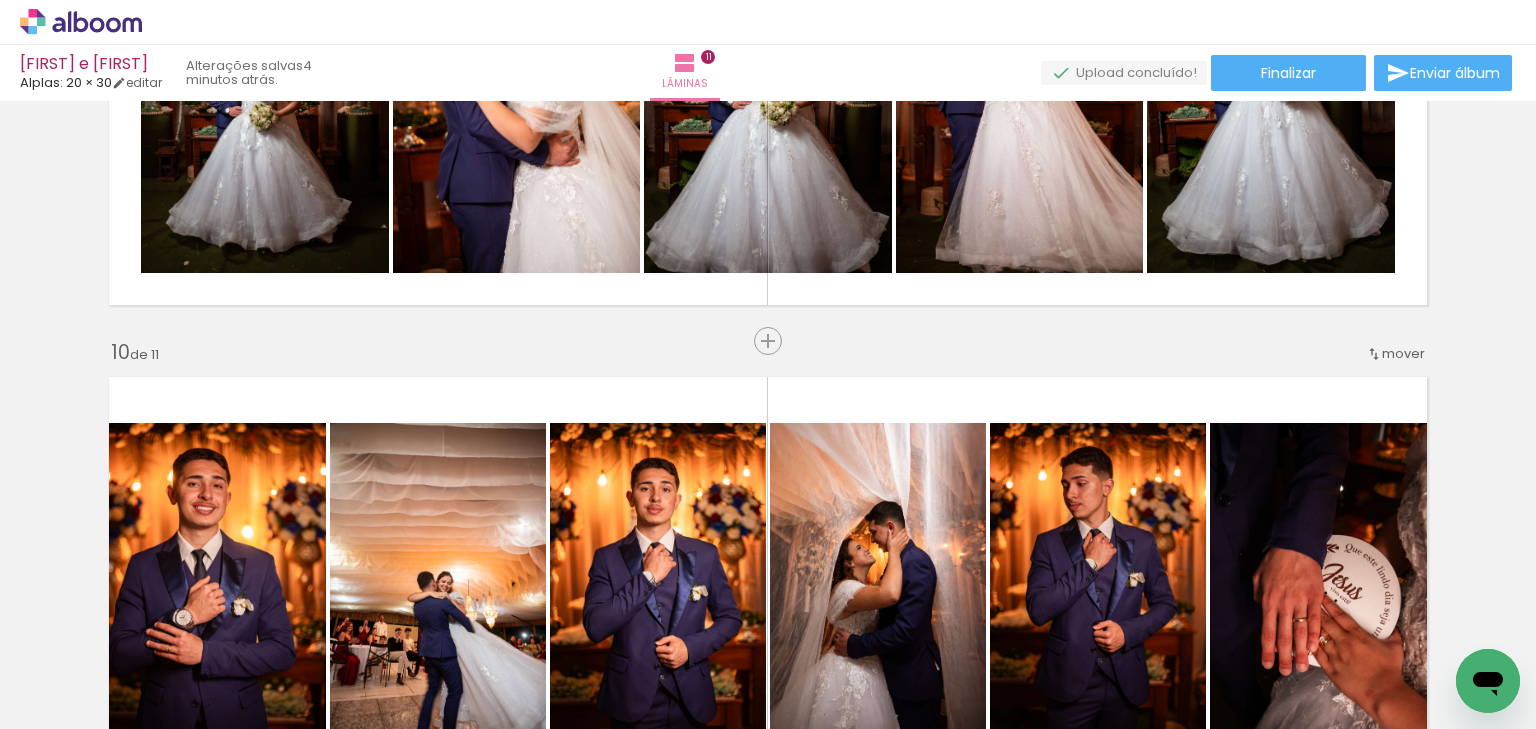 scroll, scrollTop: 4388, scrollLeft: 0, axis: vertical 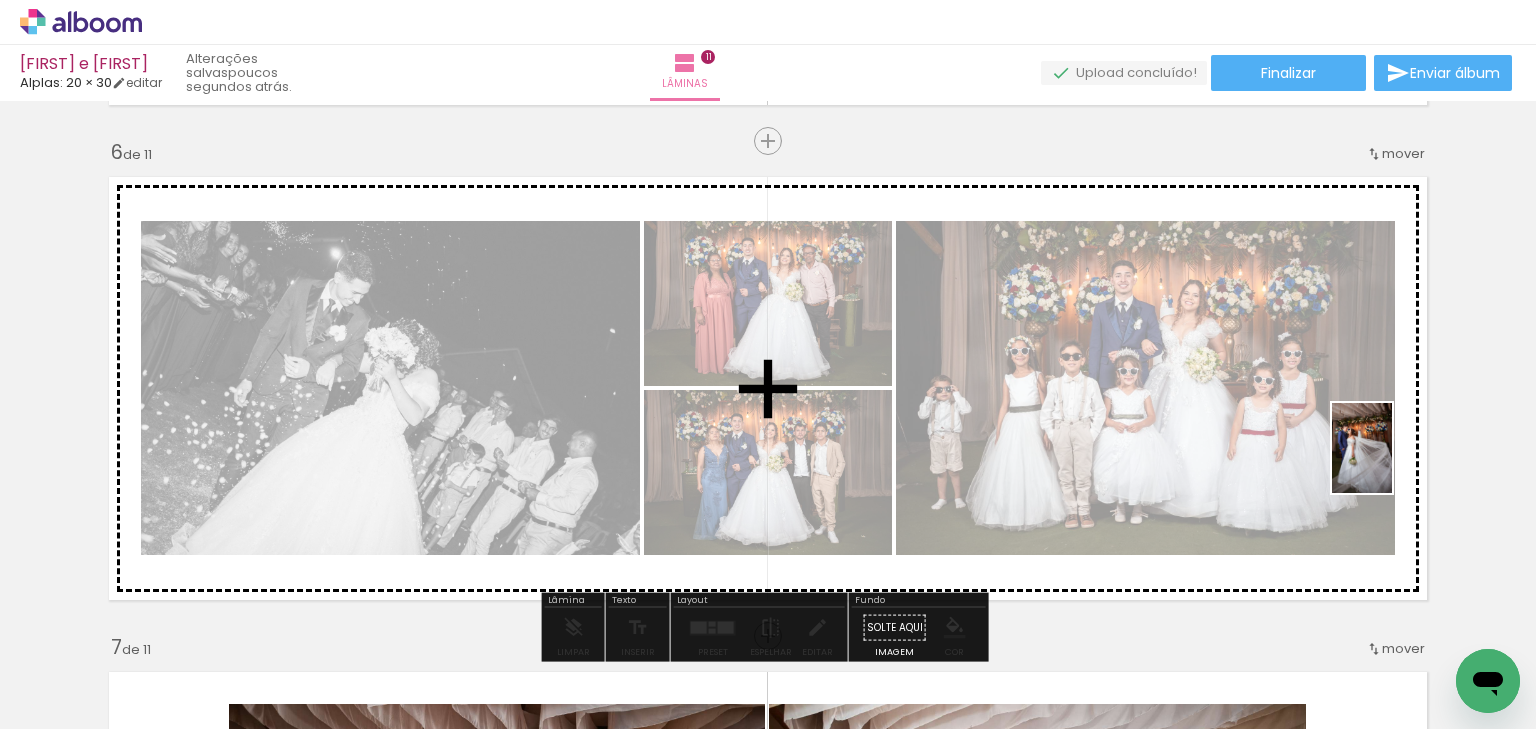 drag, startPoint x: 1186, startPoint y: 650, endPoint x: 1404, endPoint y: 454, distance: 293.15524 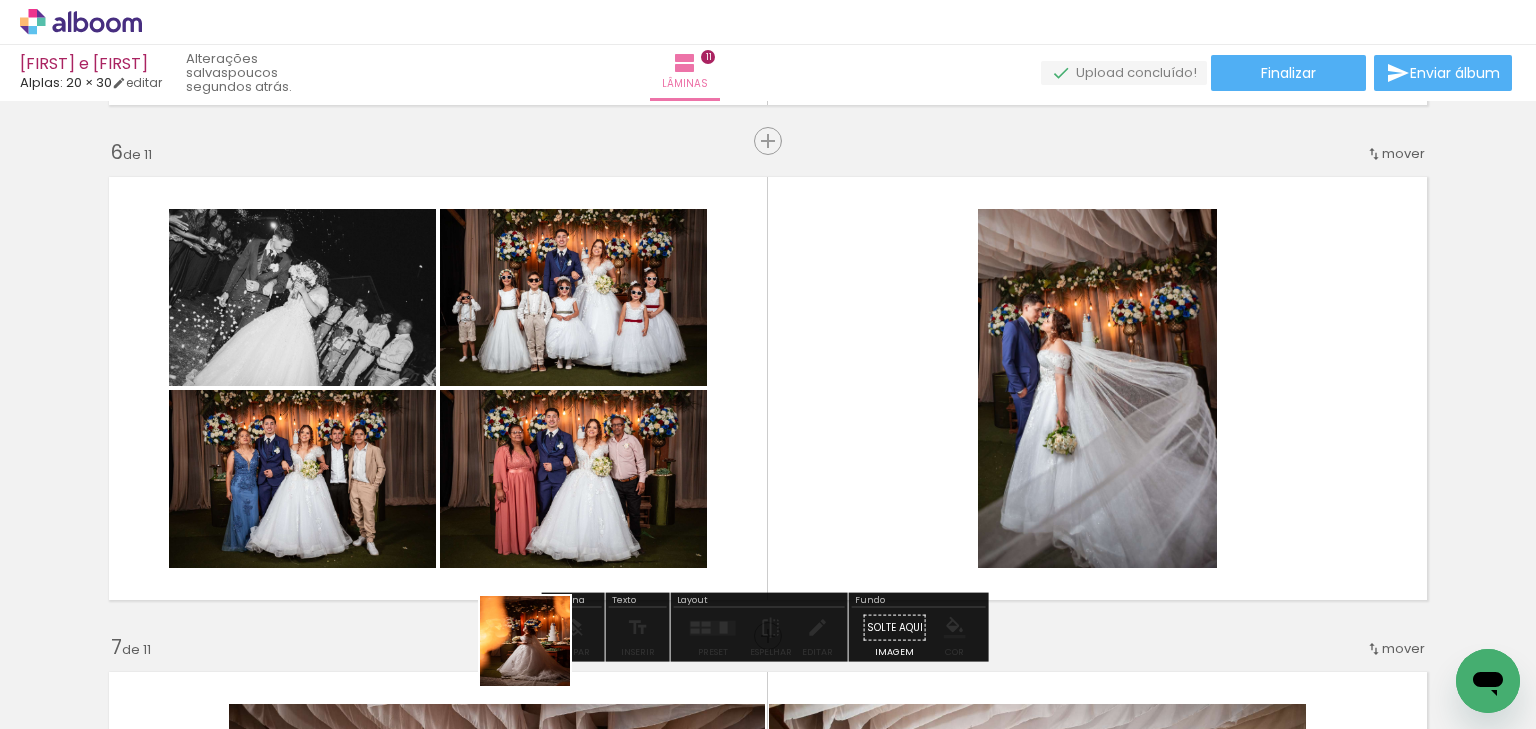 drag, startPoint x: 532, startPoint y: 668, endPoint x: 848, endPoint y: 431, distance: 395 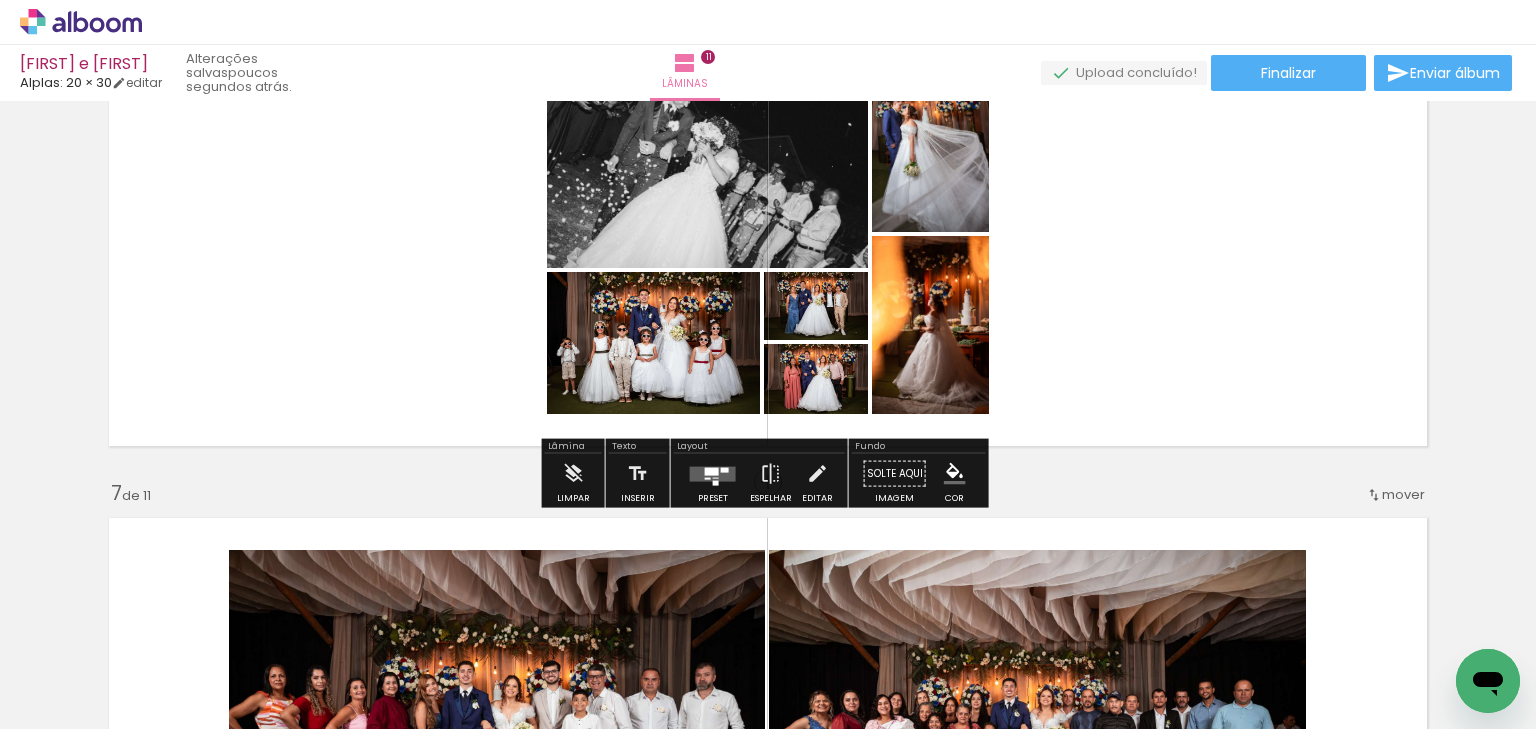 scroll, scrollTop: 2628, scrollLeft: 0, axis: vertical 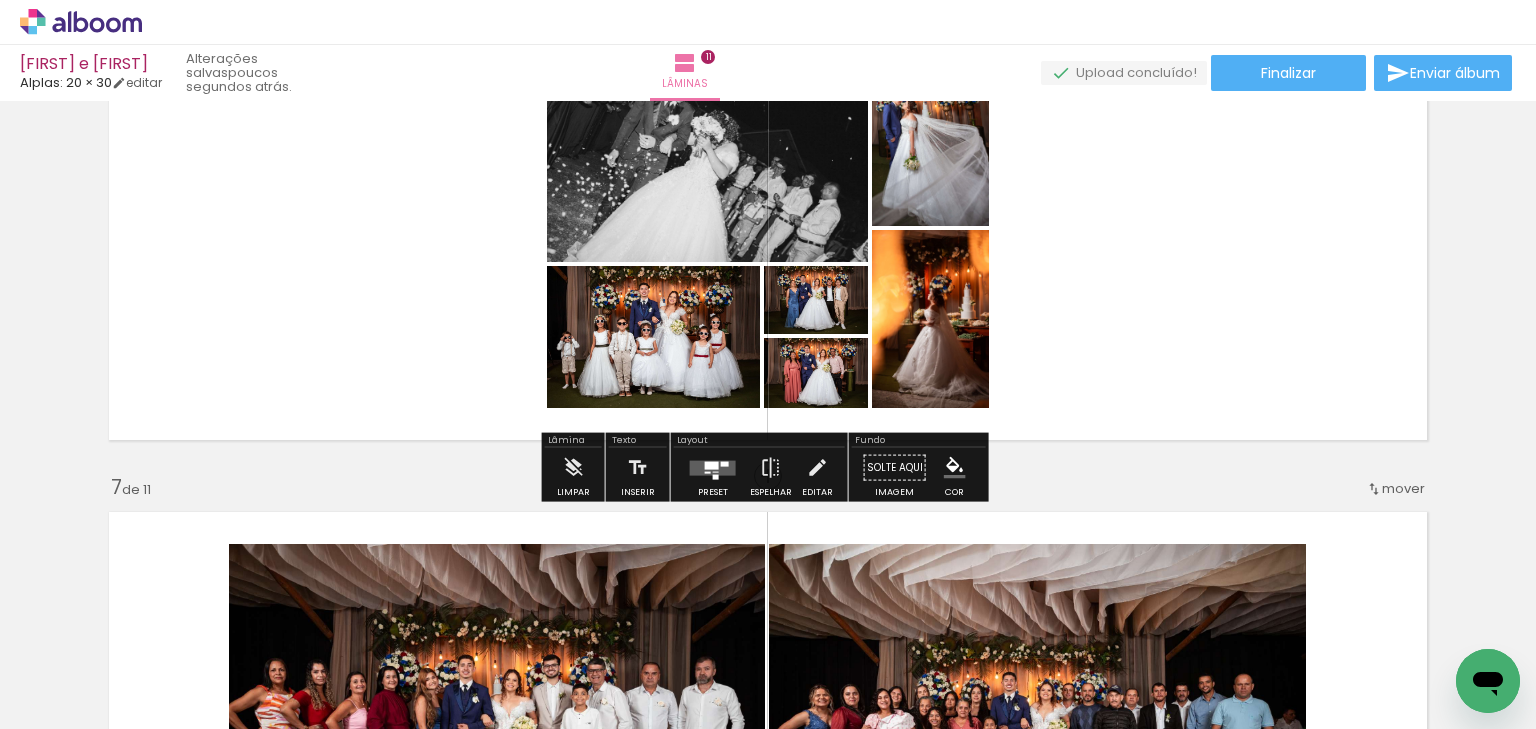 click at bounding box center (716, 471) 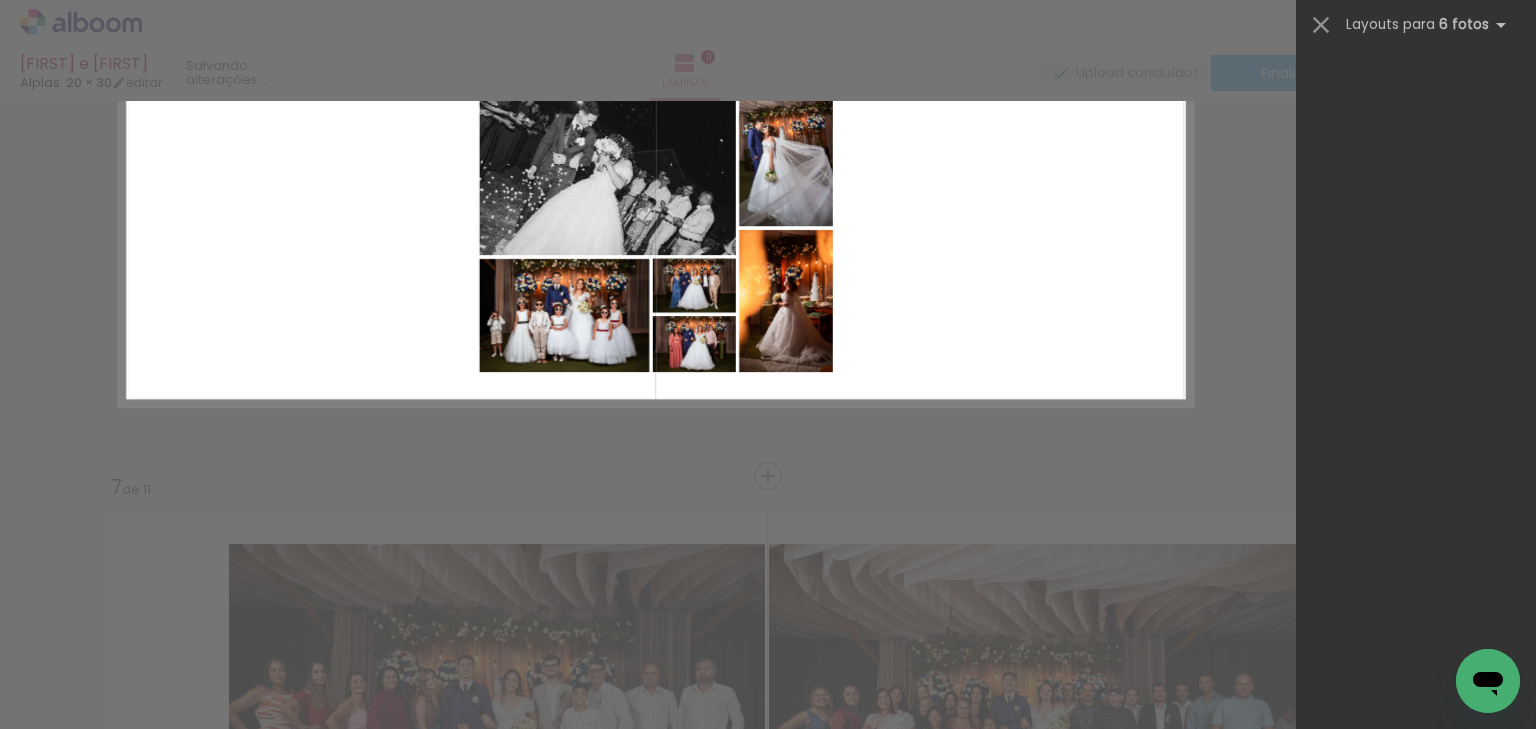 scroll, scrollTop: 0, scrollLeft: 0, axis: both 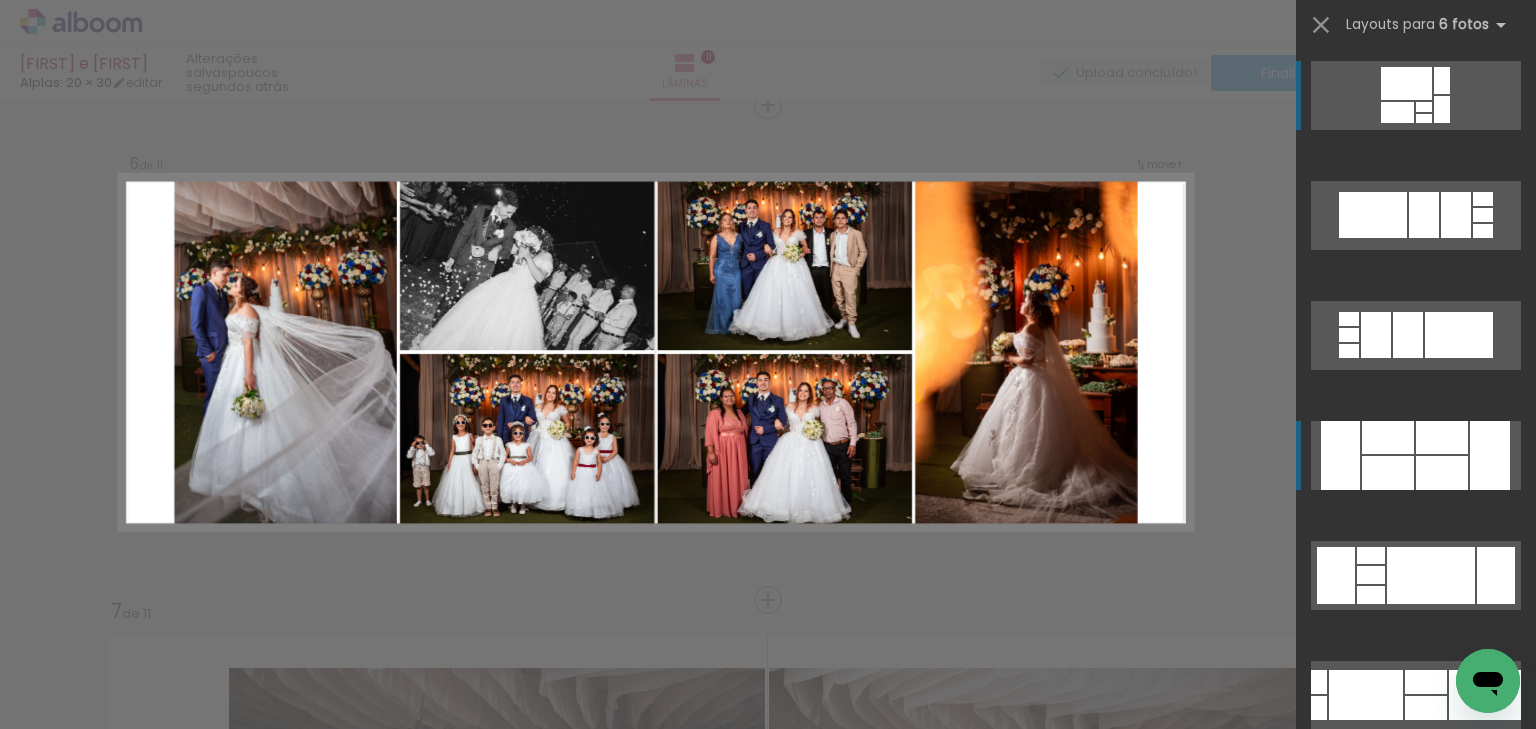 click at bounding box center (1388, 473) 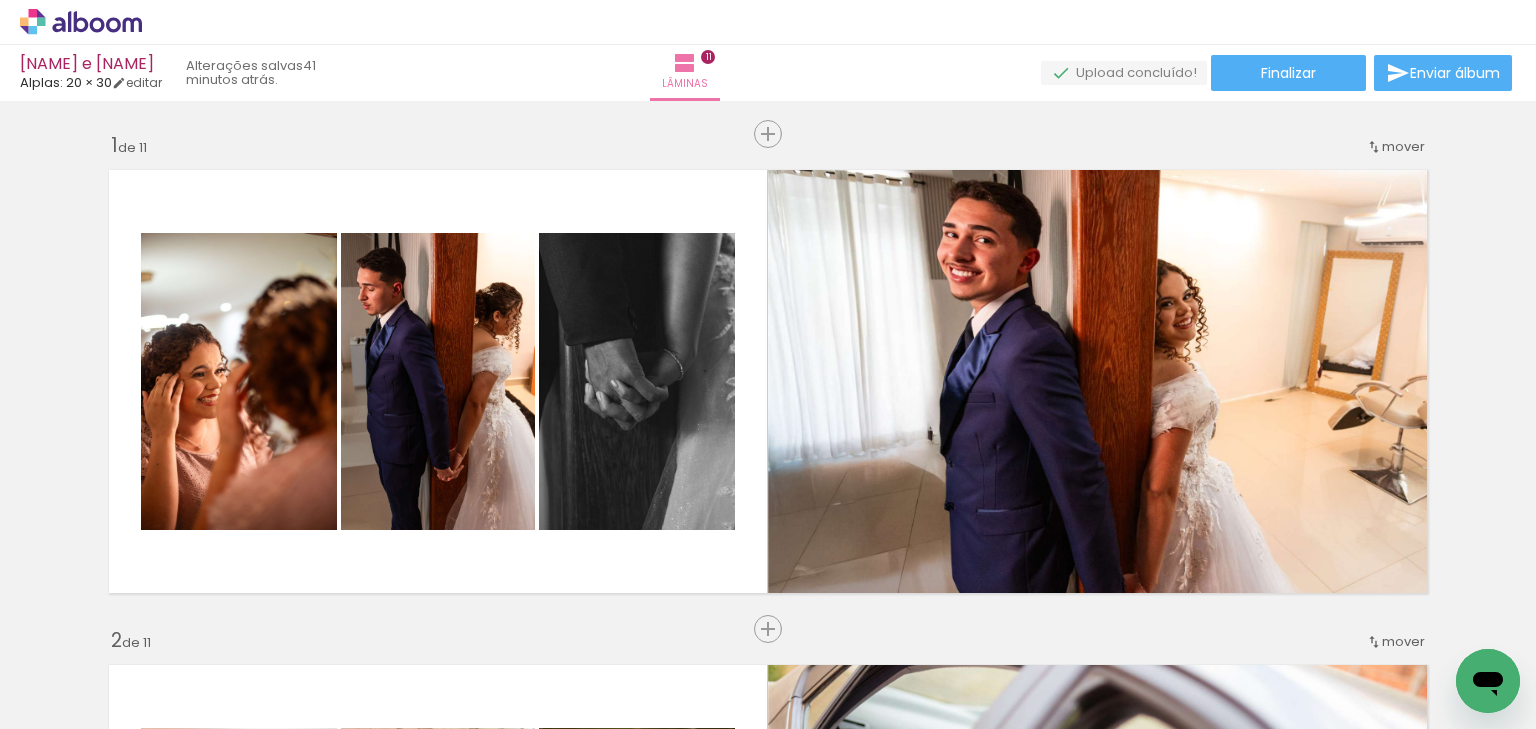 scroll, scrollTop: 0, scrollLeft: 0, axis: both 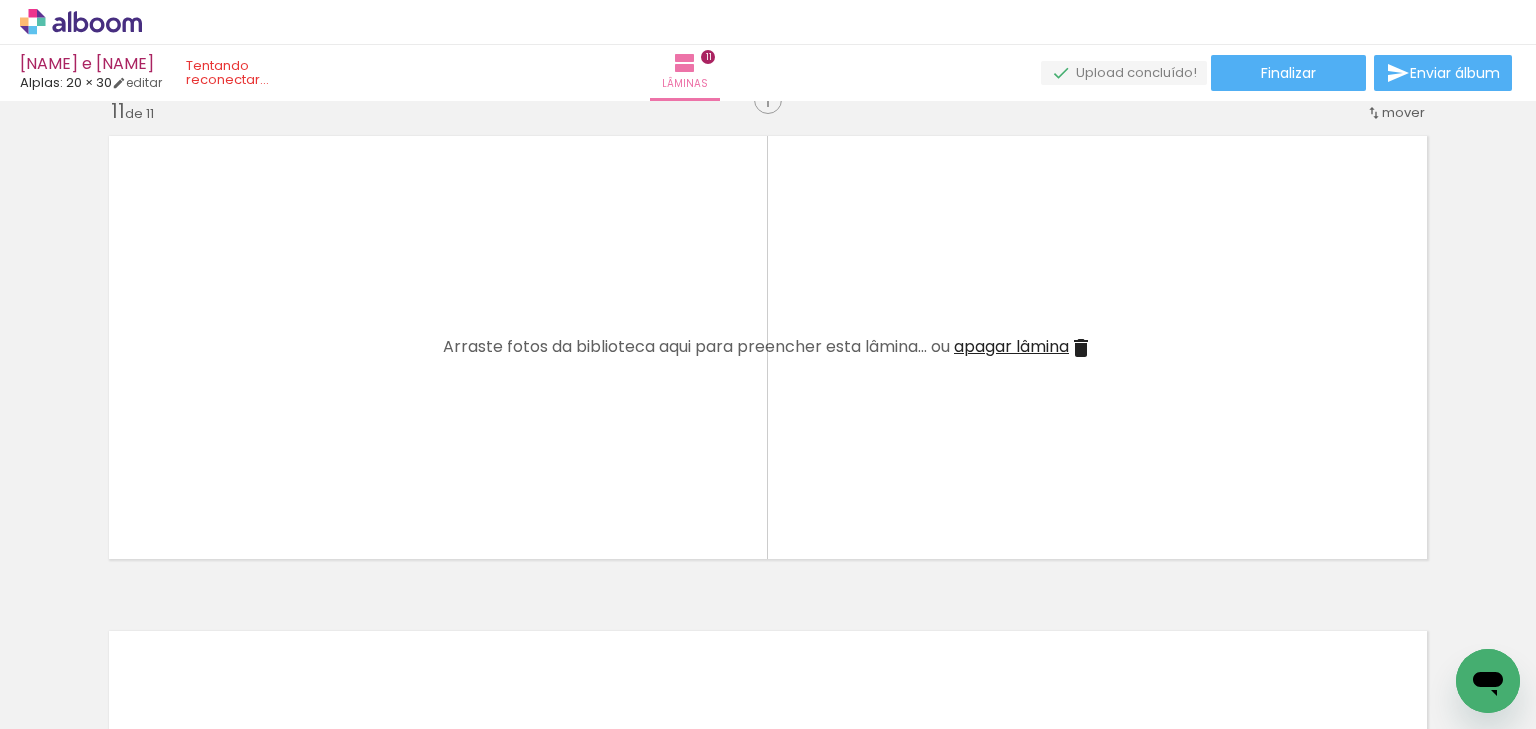click at bounding box center [1081, 348] 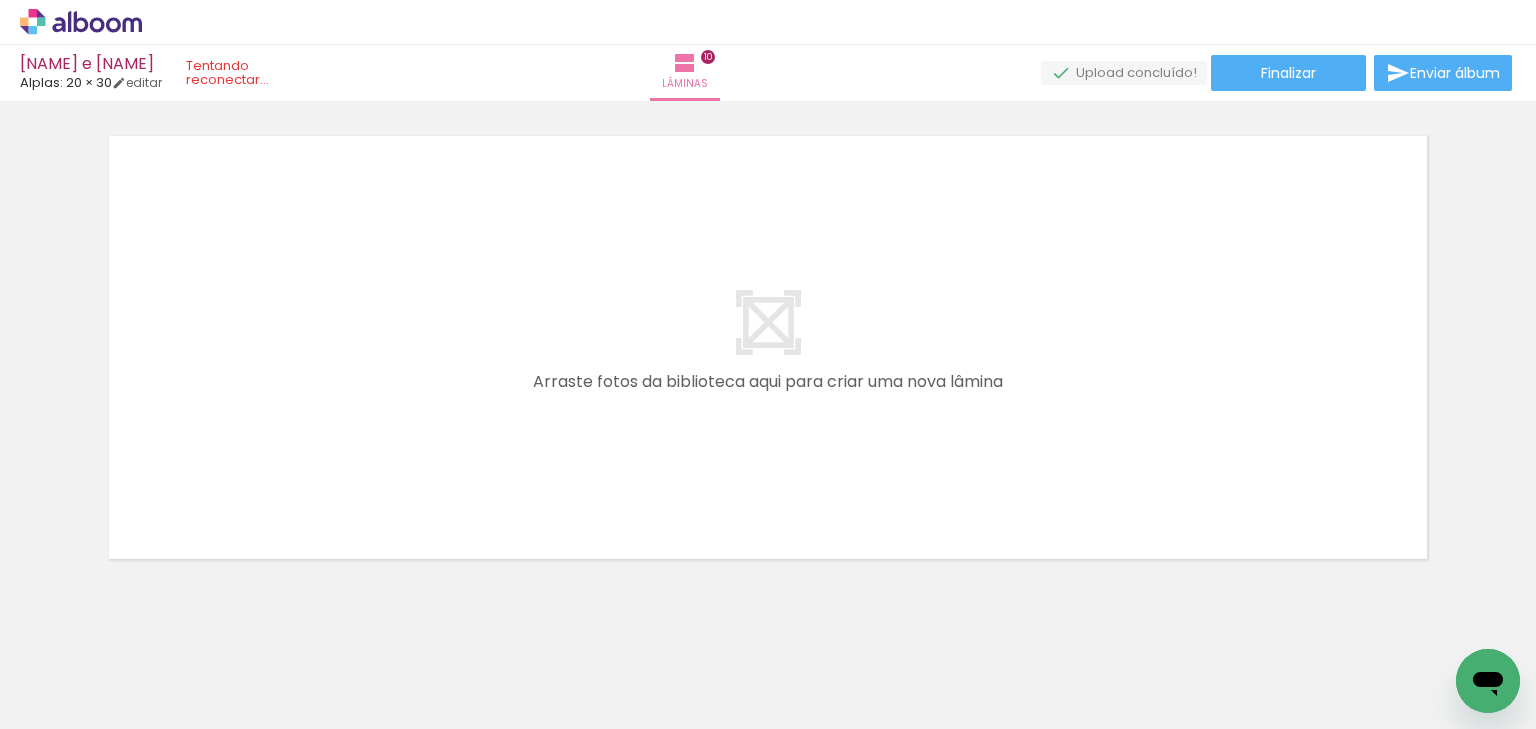 scroll, scrollTop: 4488, scrollLeft: 0, axis: vertical 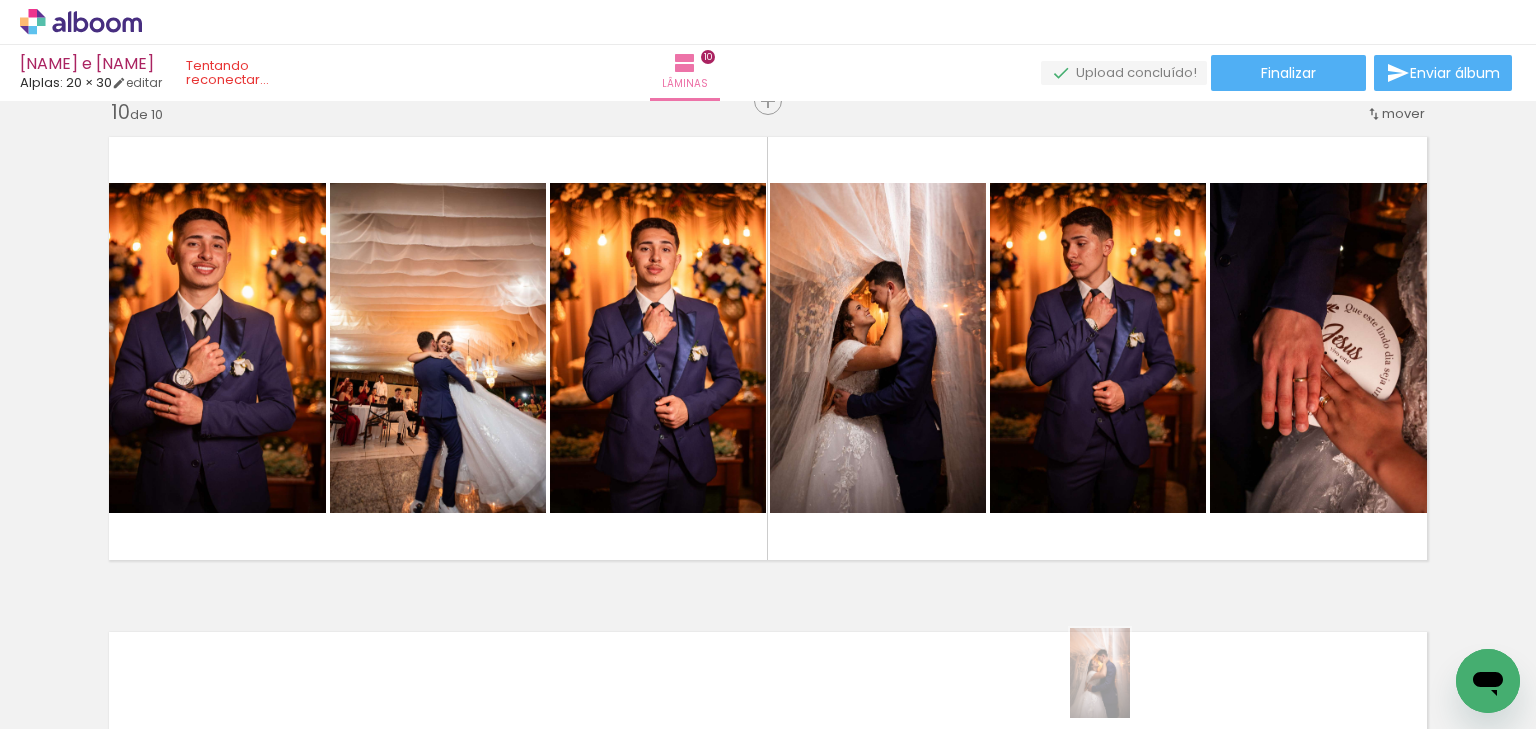 drag, startPoint x: 1111, startPoint y: 715, endPoint x: 1128, endPoint y: 686, distance: 33.61547 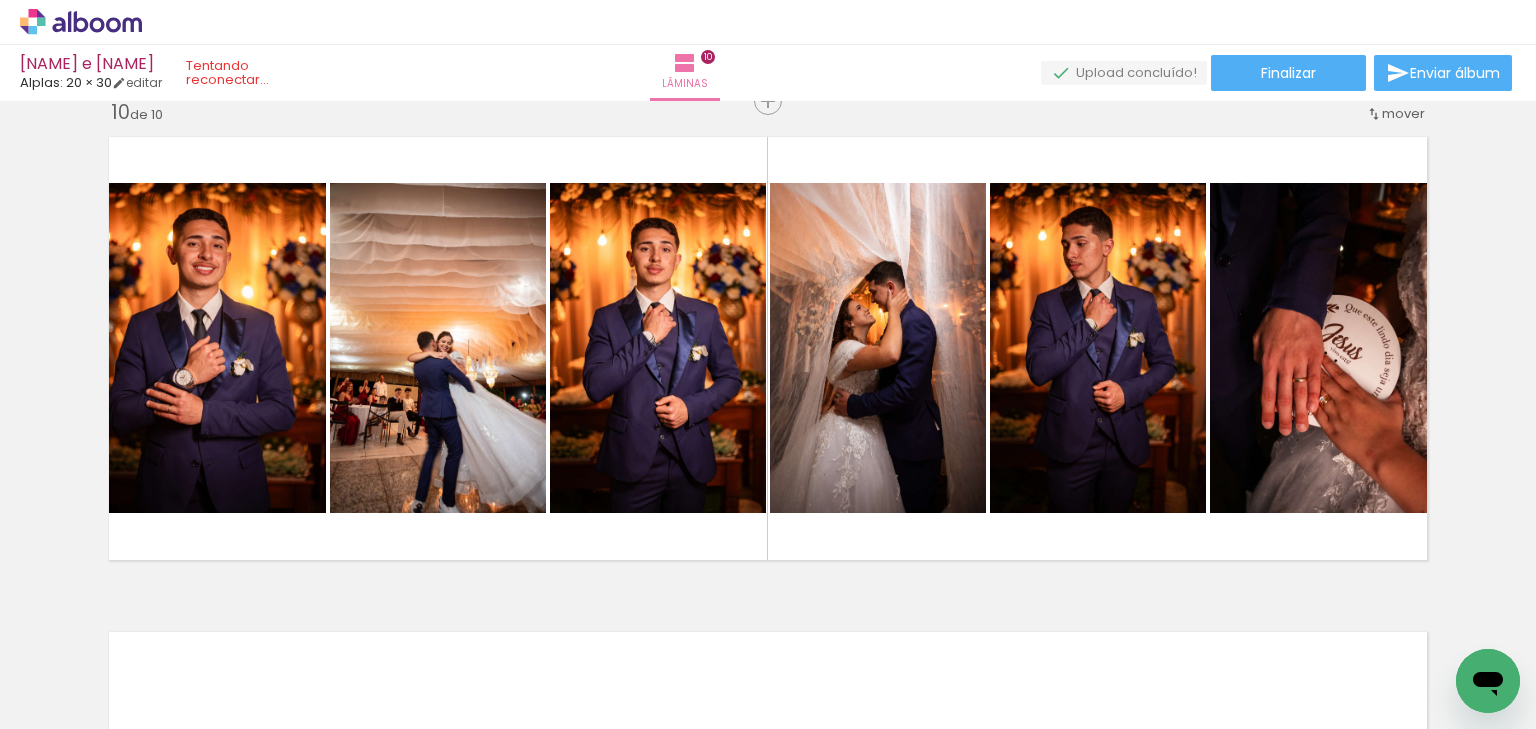 scroll, scrollTop: 0, scrollLeft: 3584, axis: horizontal 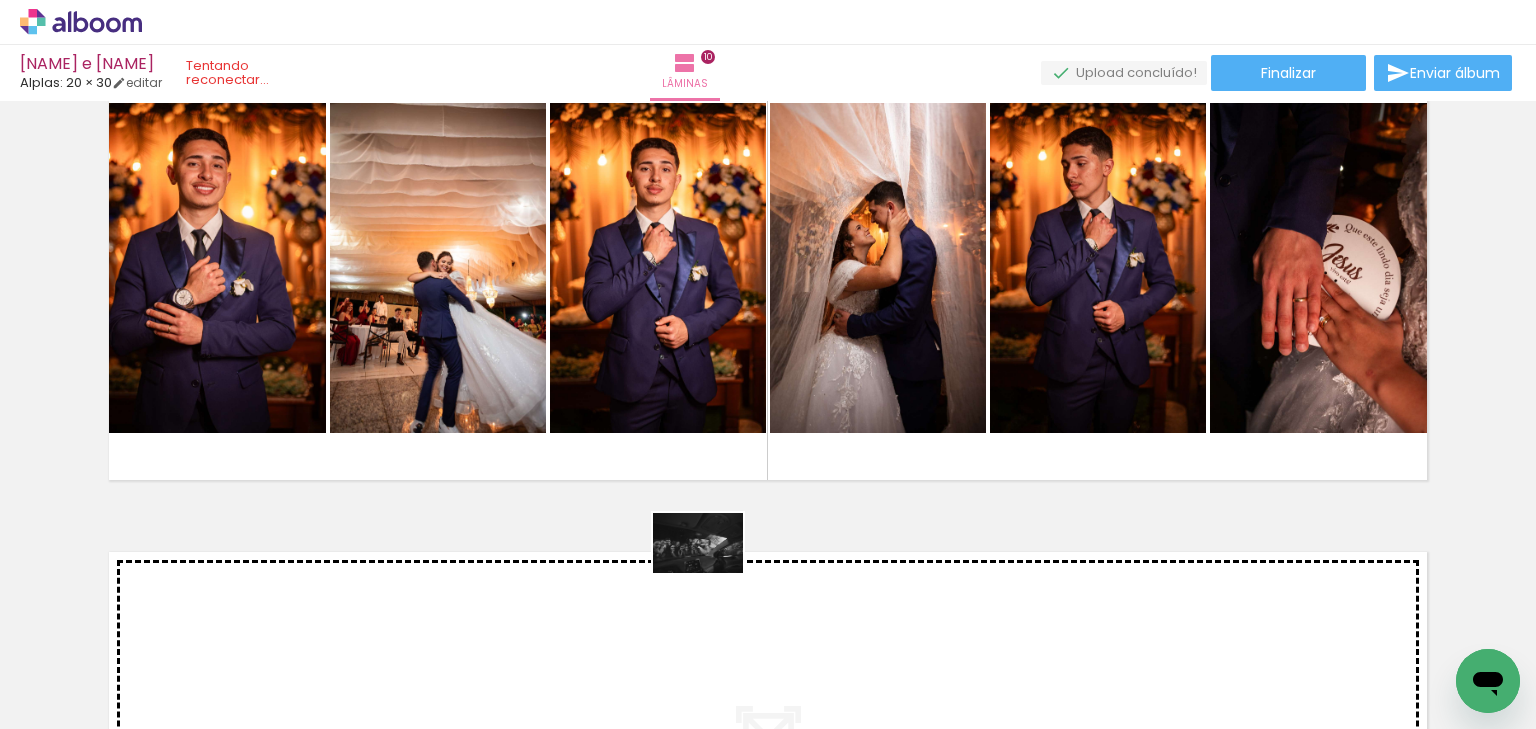 drag, startPoint x: 645, startPoint y: 666, endPoint x: 713, endPoint y: 573, distance: 115.2085 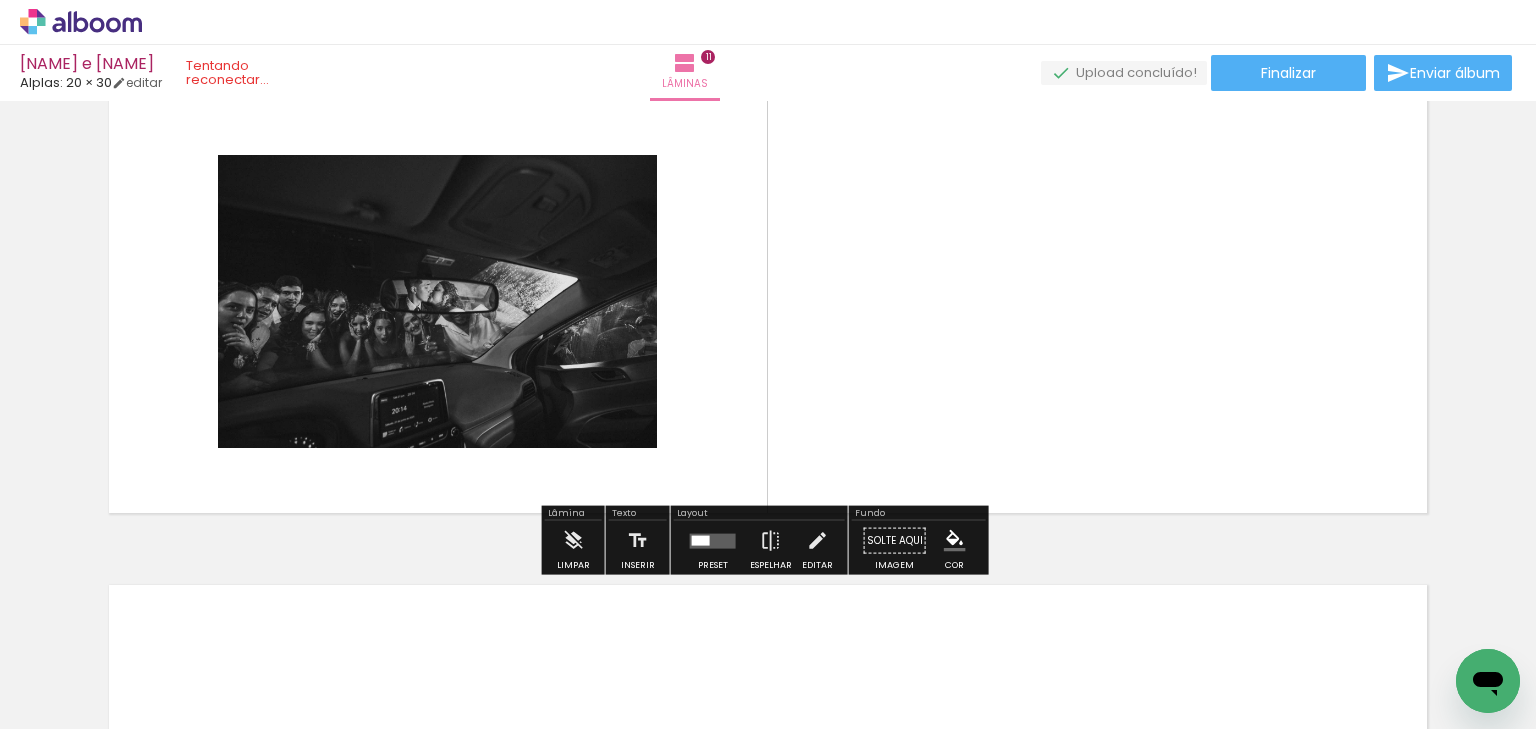 scroll, scrollTop: 5059, scrollLeft: 0, axis: vertical 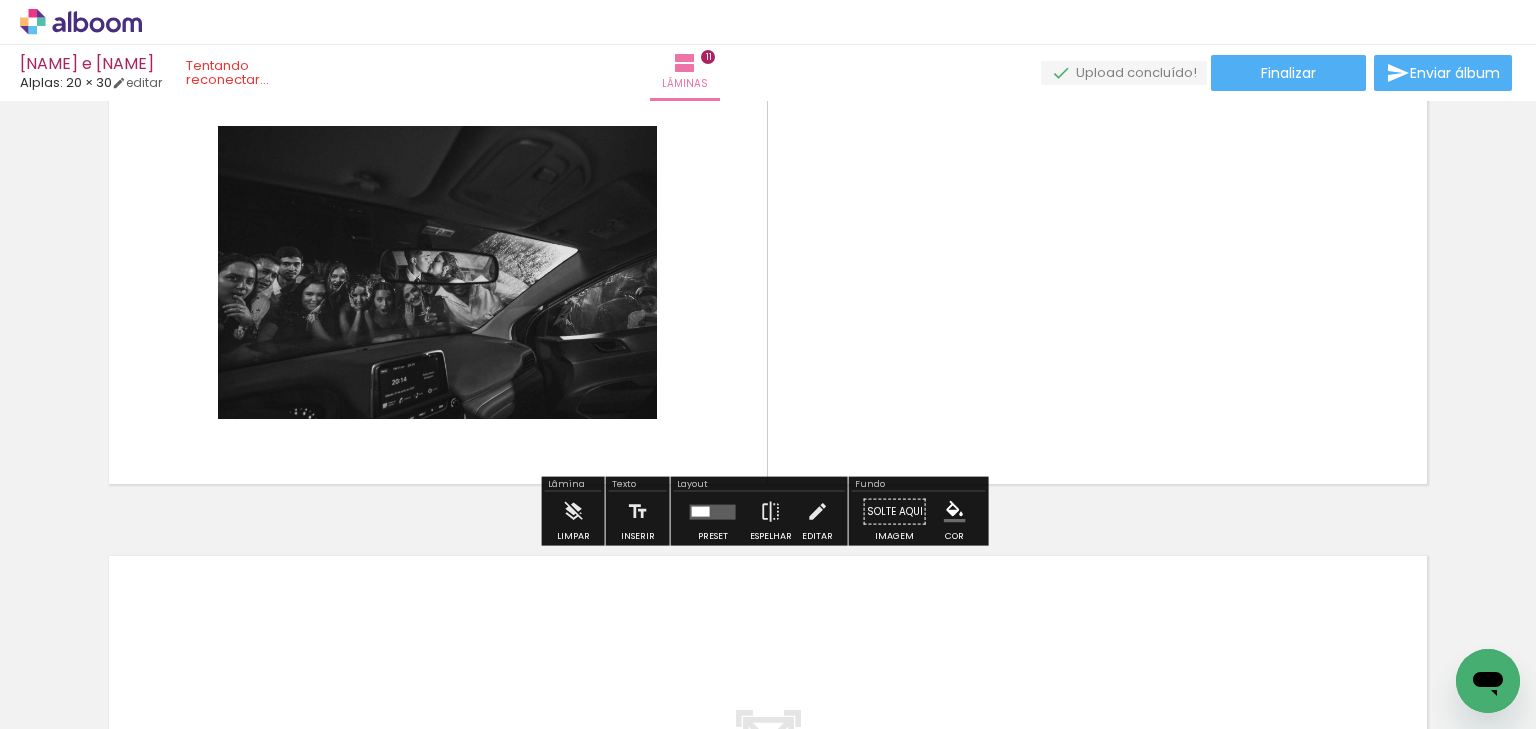 click at bounding box center (713, 512) 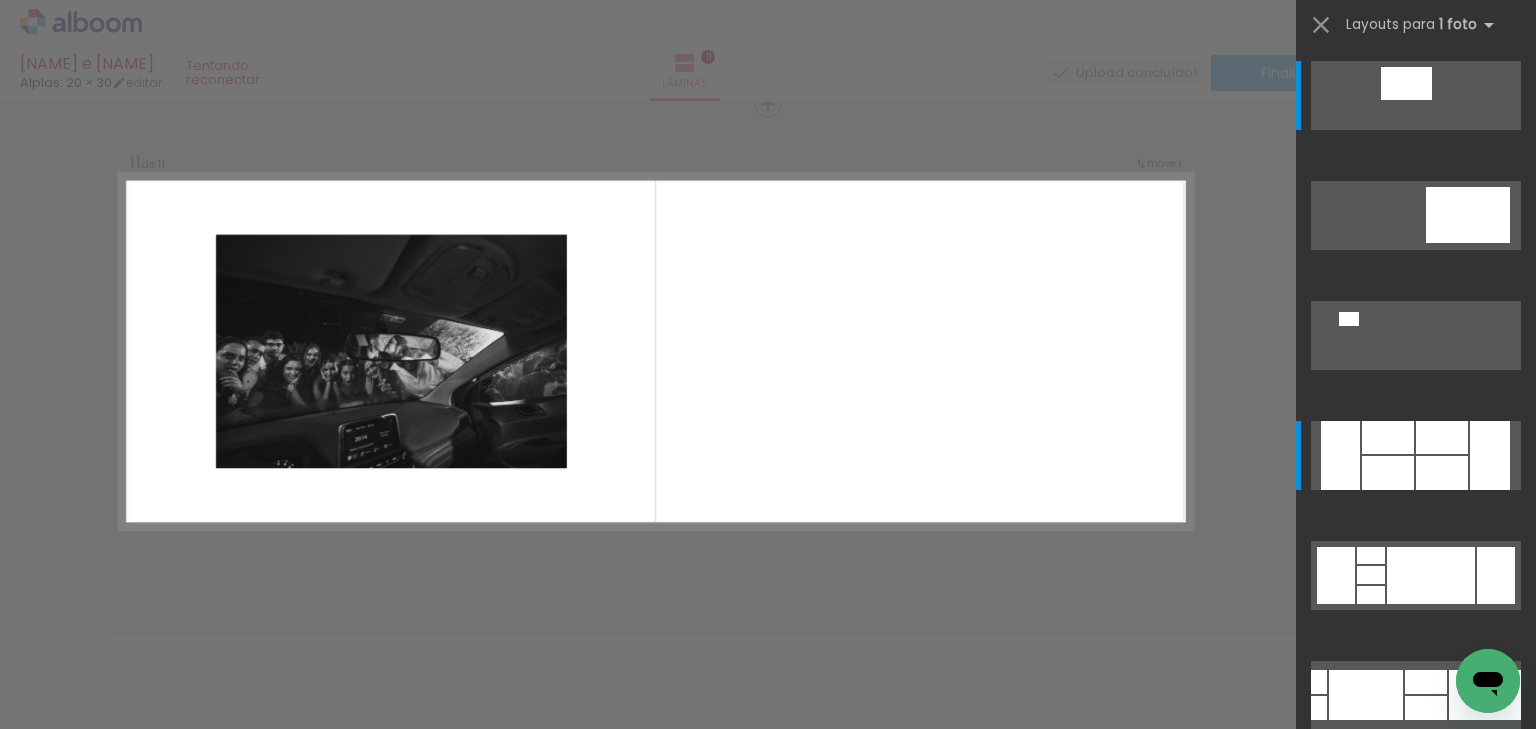 scroll, scrollTop: 4979, scrollLeft: 0, axis: vertical 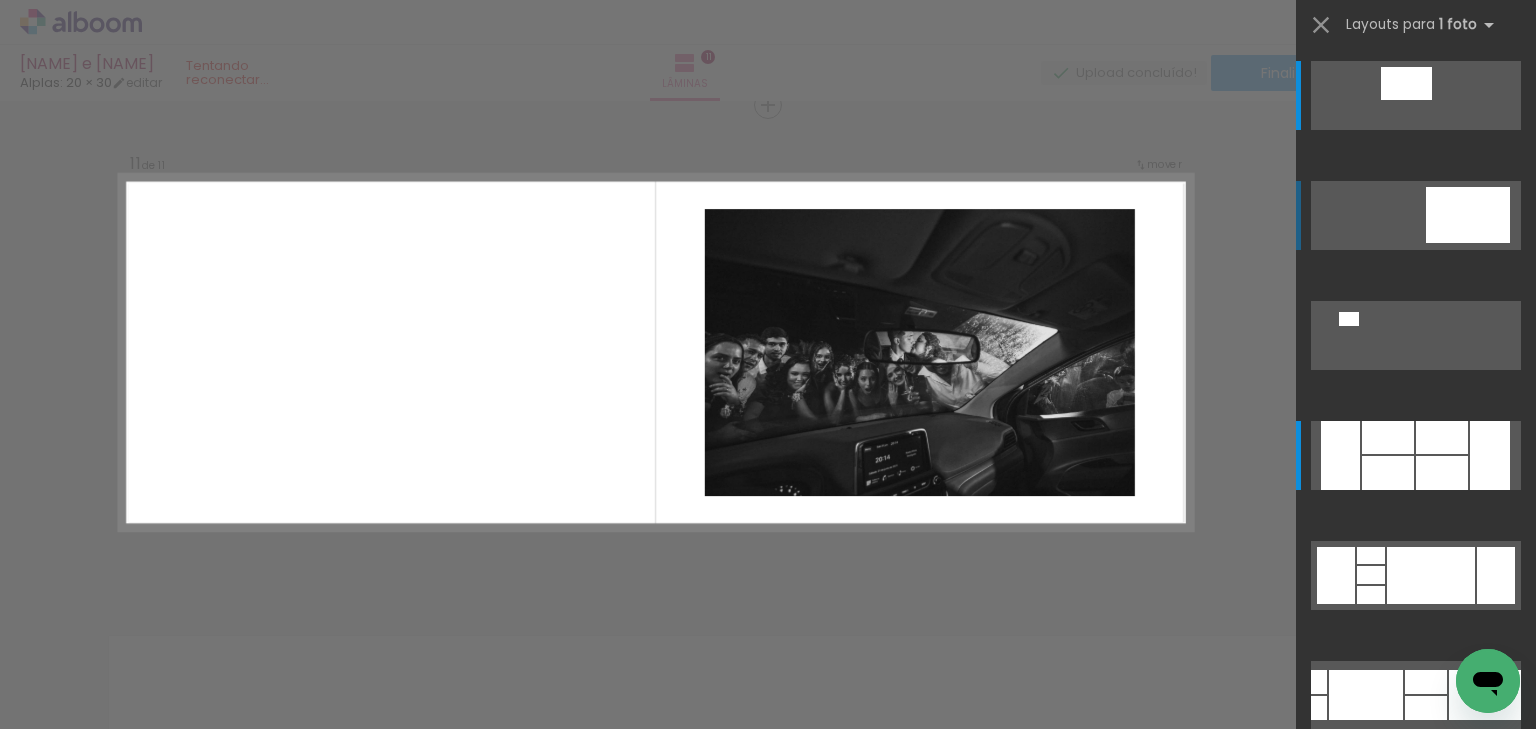 click at bounding box center [1416, 215] 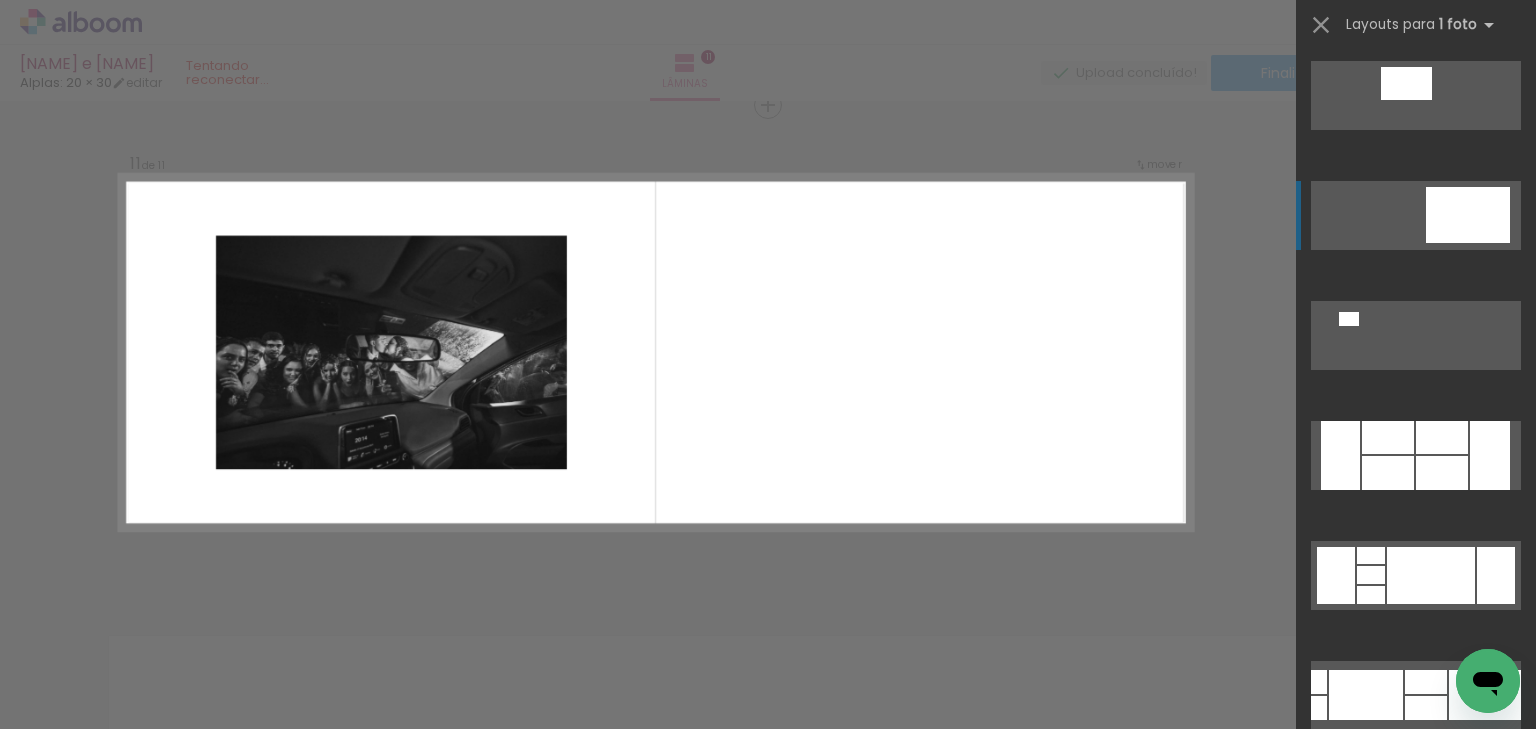 click at bounding box center [656, 353] 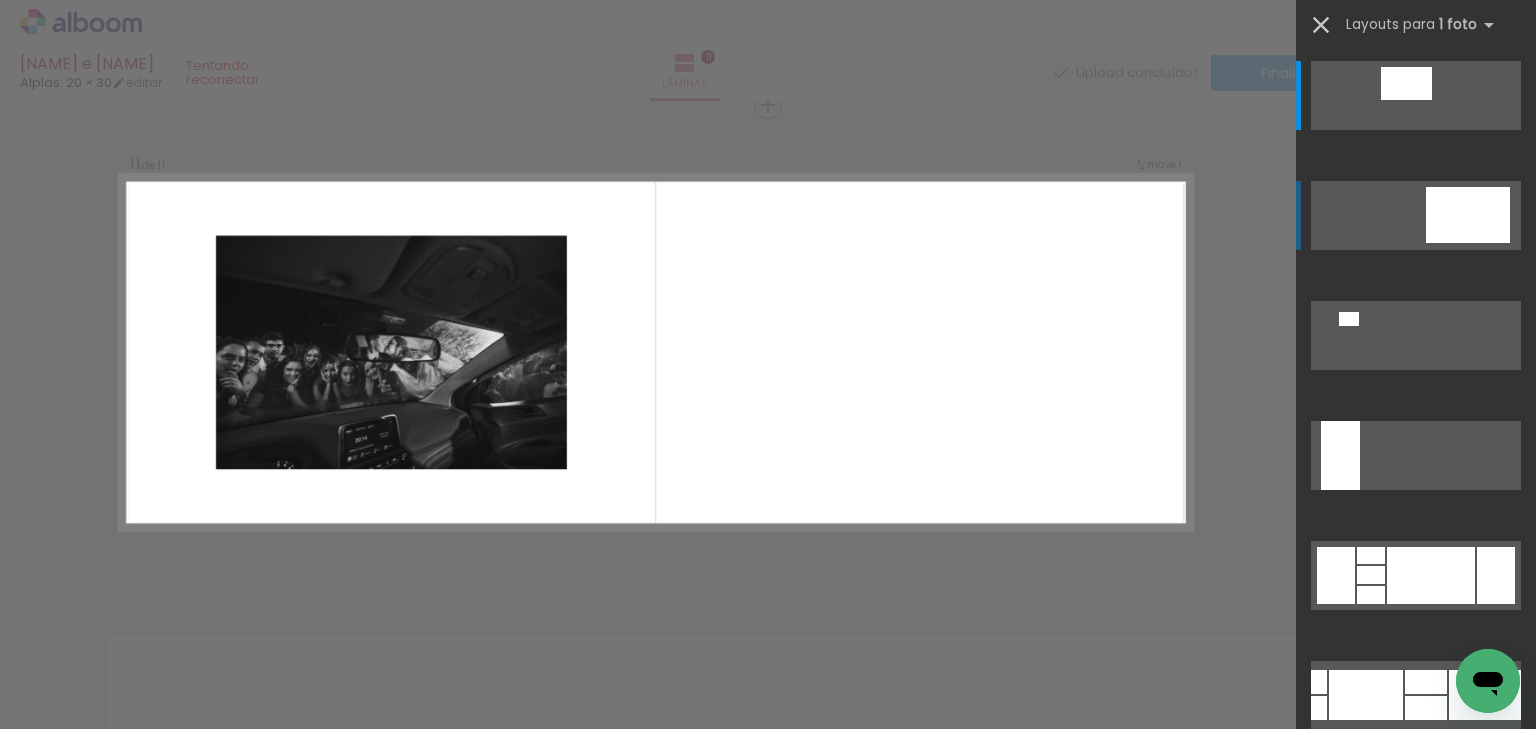 click at bounding box center [1321, 25] 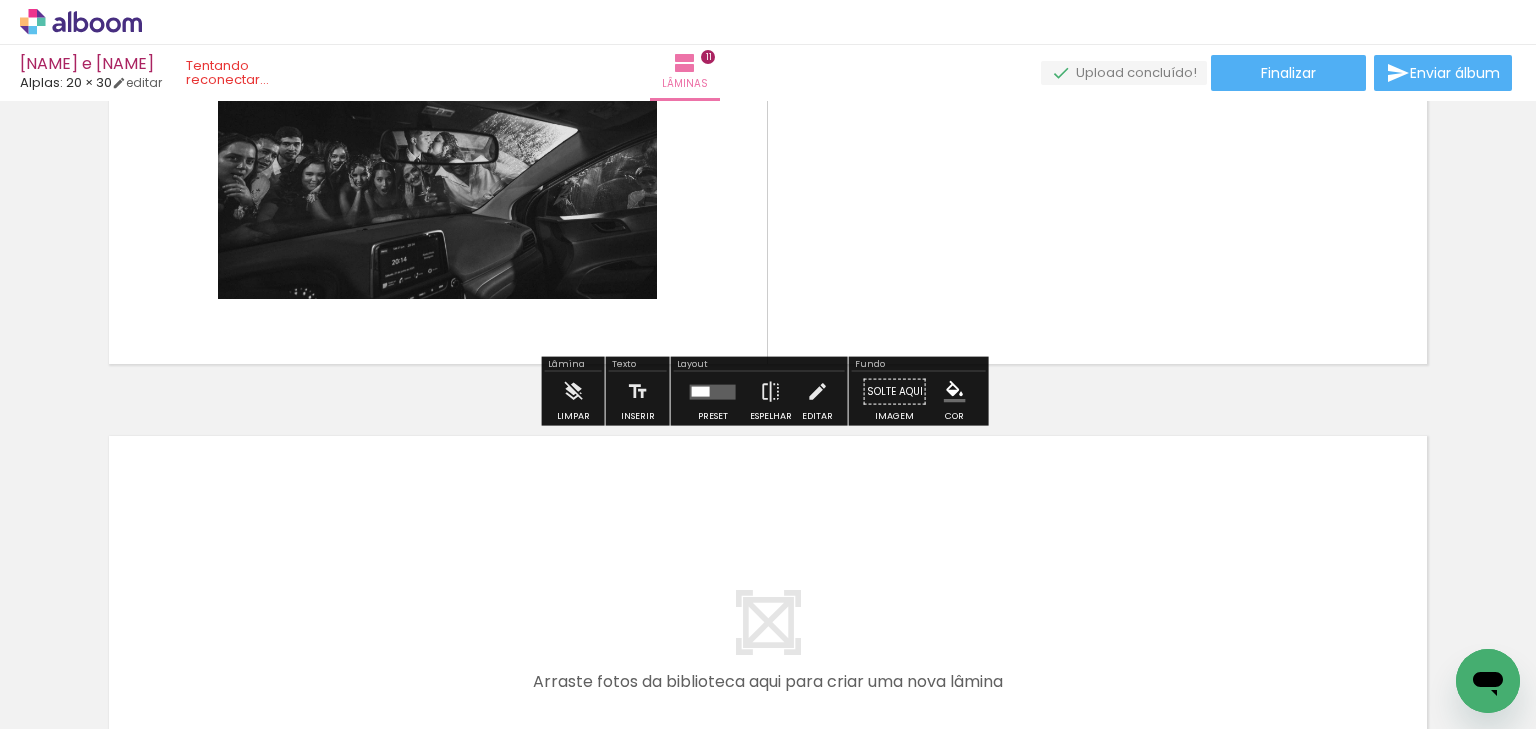 scroll, scrollTop: 5139, scrollLeft: 0, axis: vertical 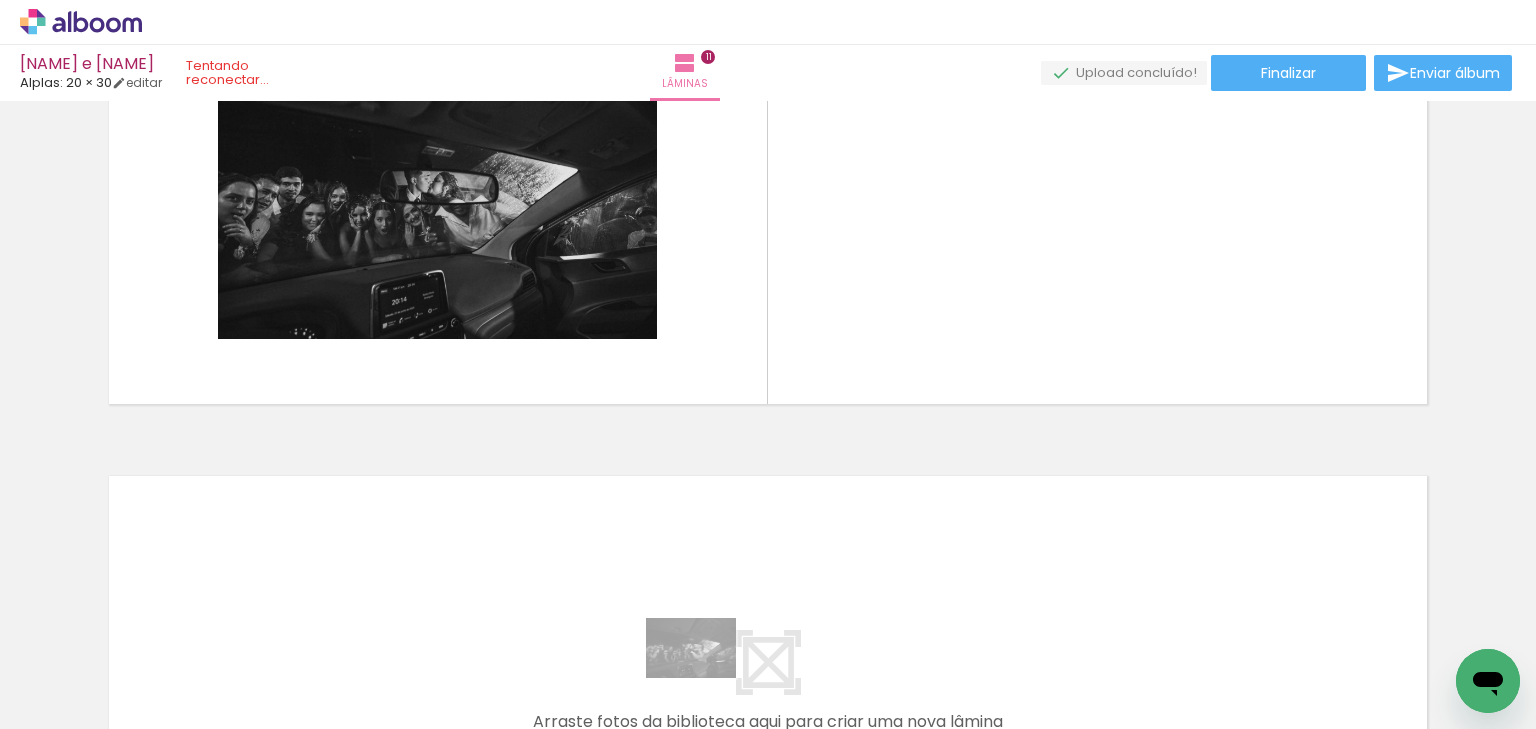 drag, startPoint x: 658, startPoint y: 665, endPoint x: 707, endPoint y: 558, distance: 117.68602 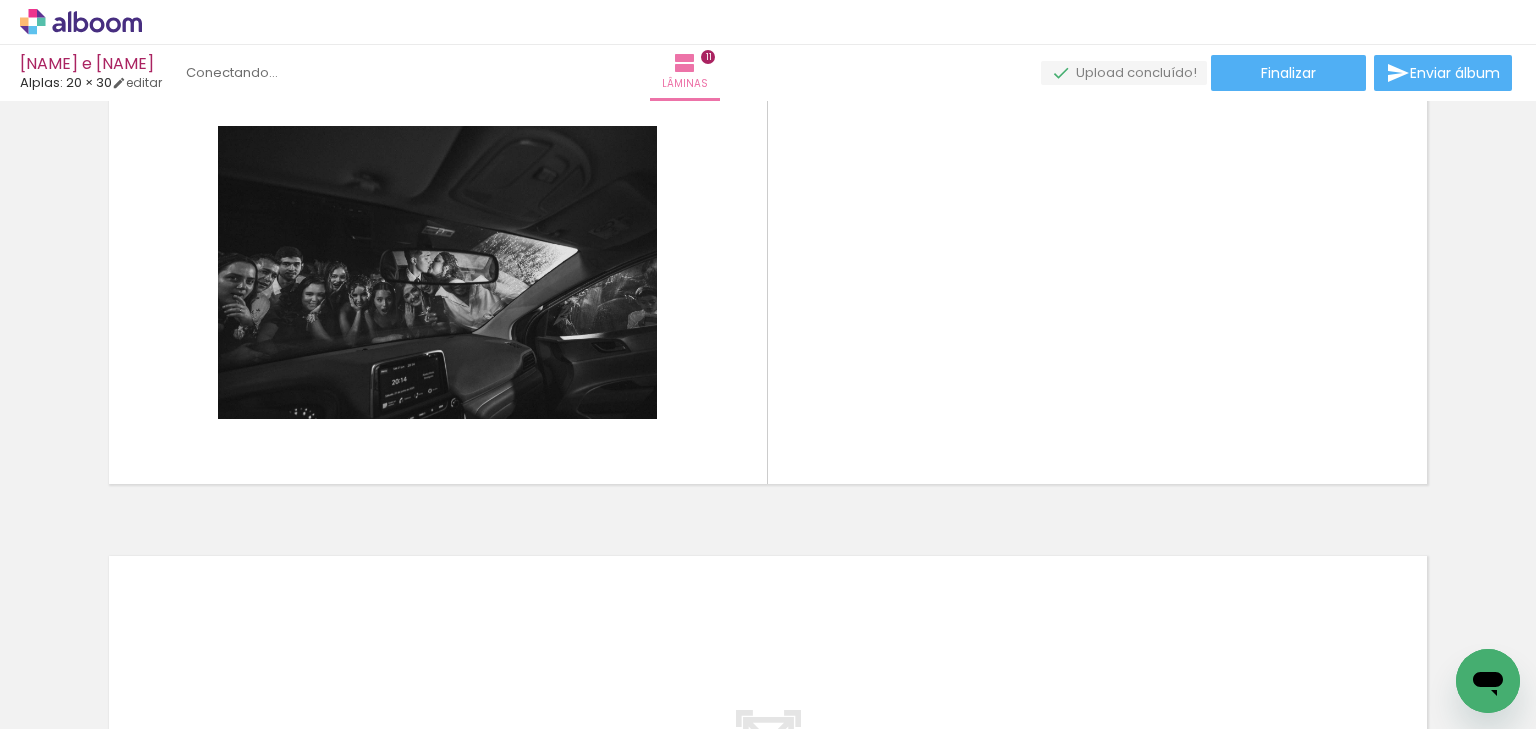 scroll, scrollTop: 4979, scrollLeft: 0, axis: vertical 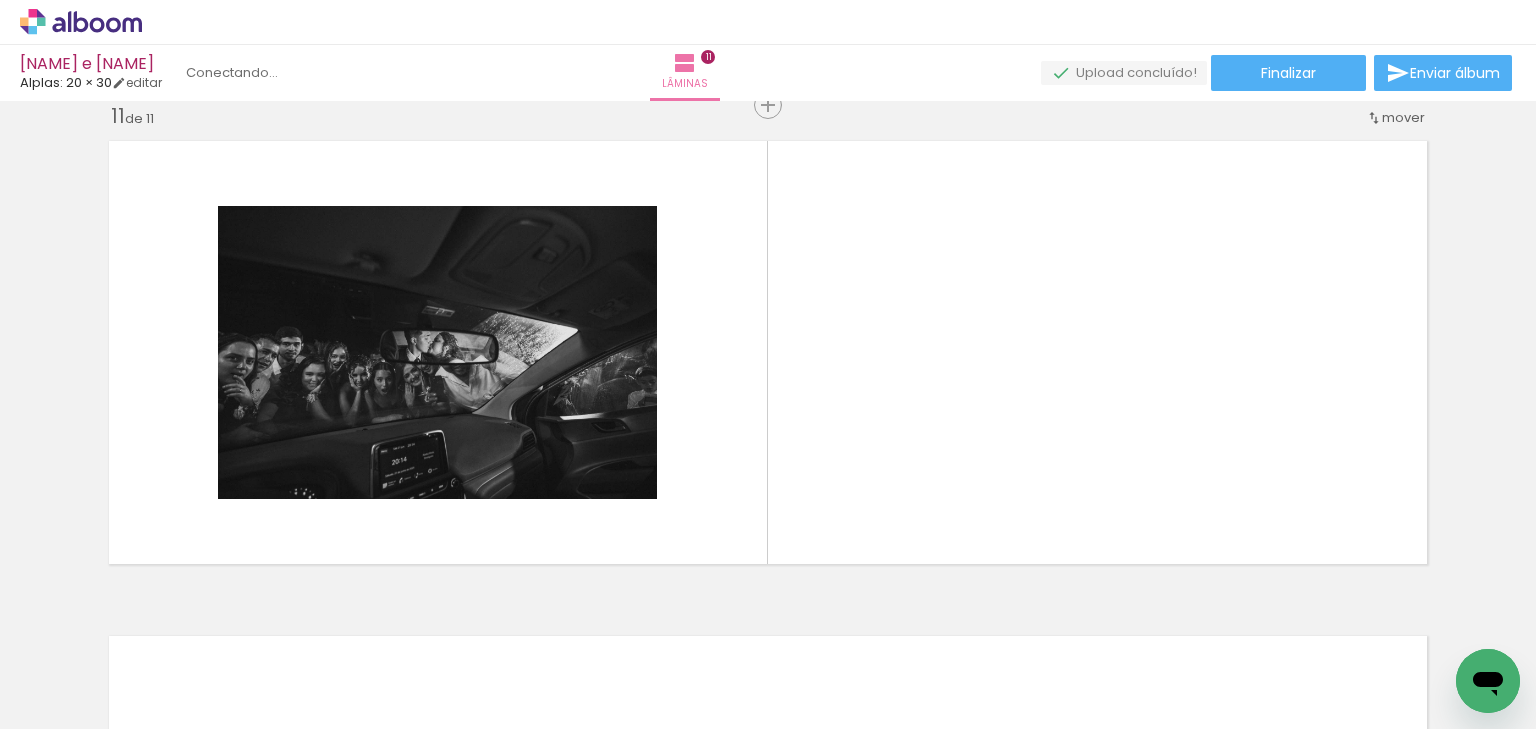 click at bounding box center [768, 352] 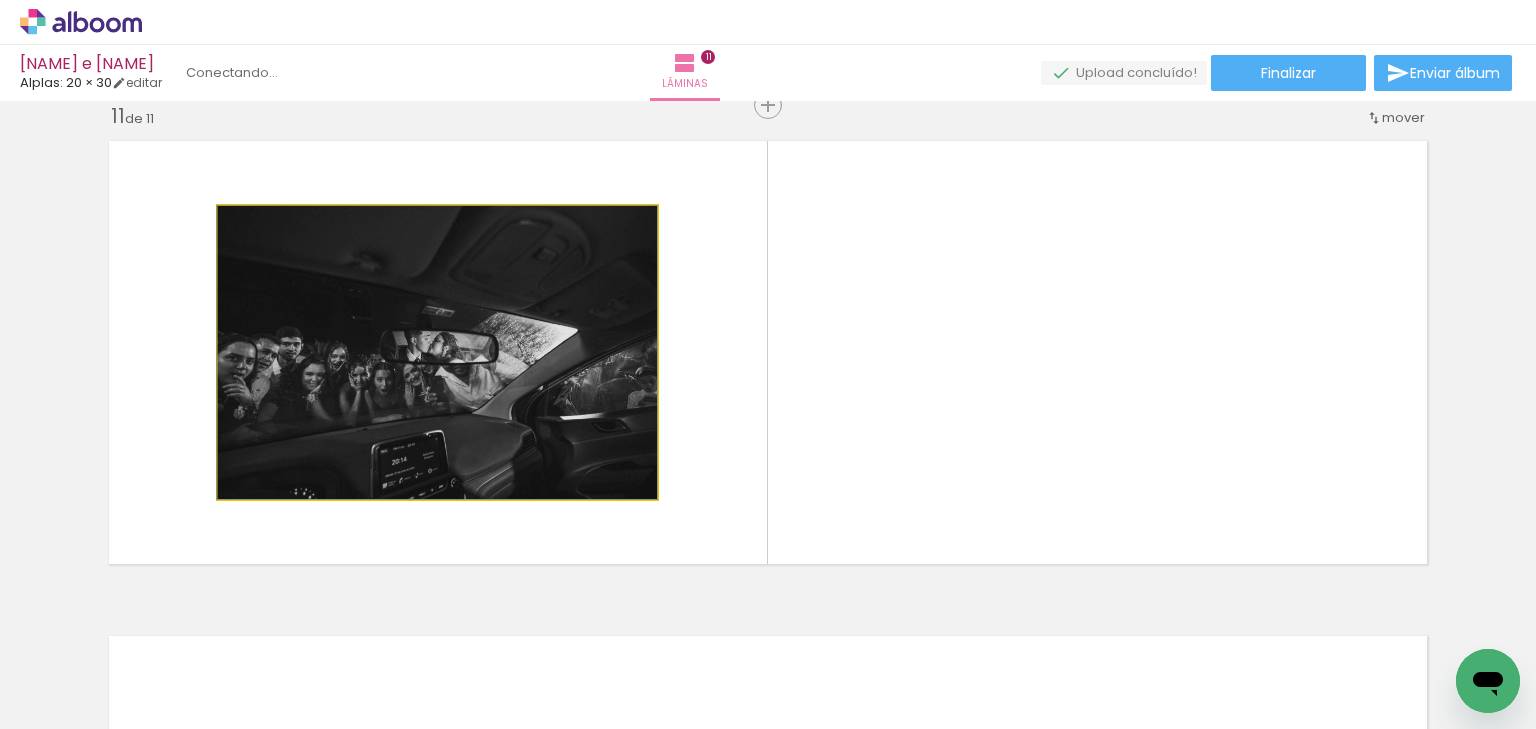 click 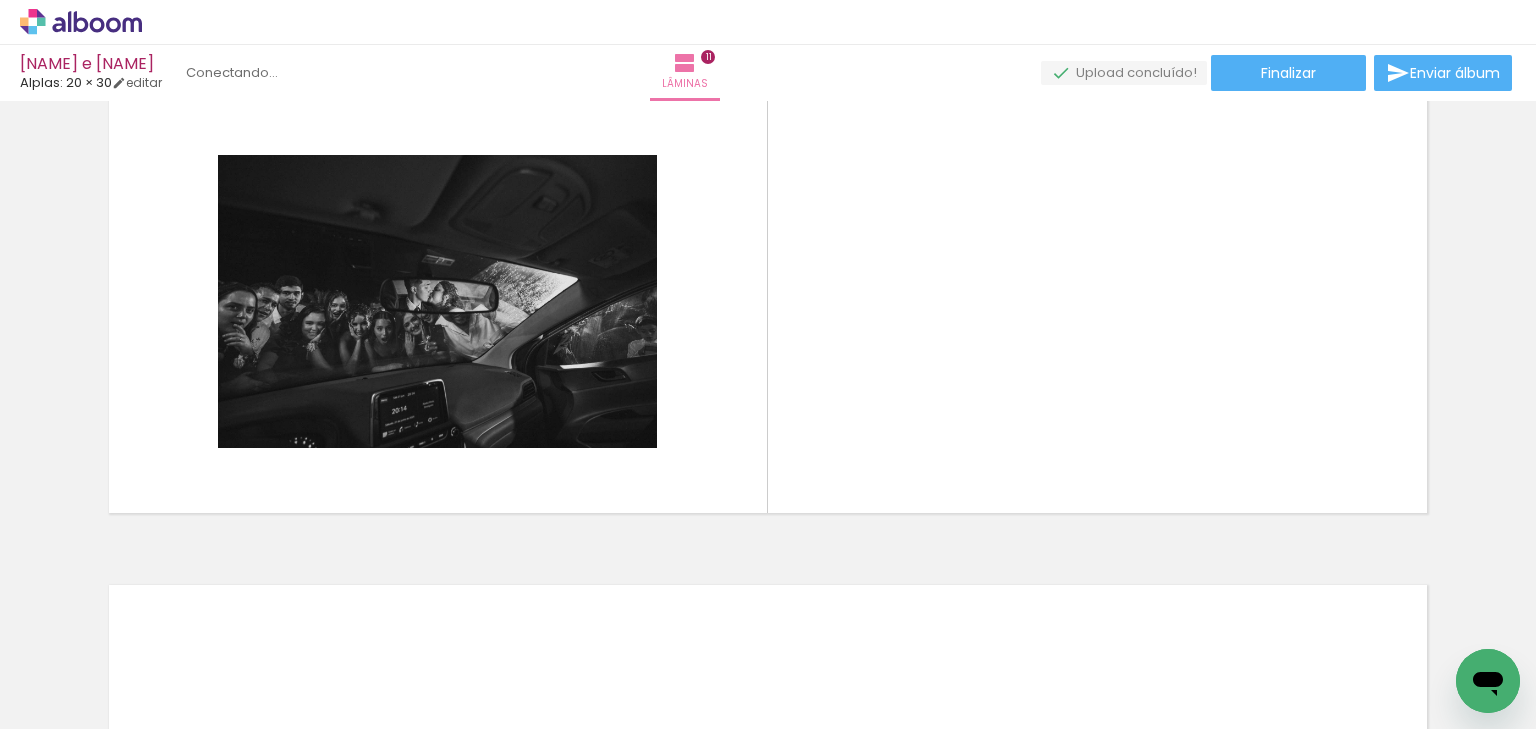 scroll, scrollTop: 5059, scrollLeft: 0, axis: vertical 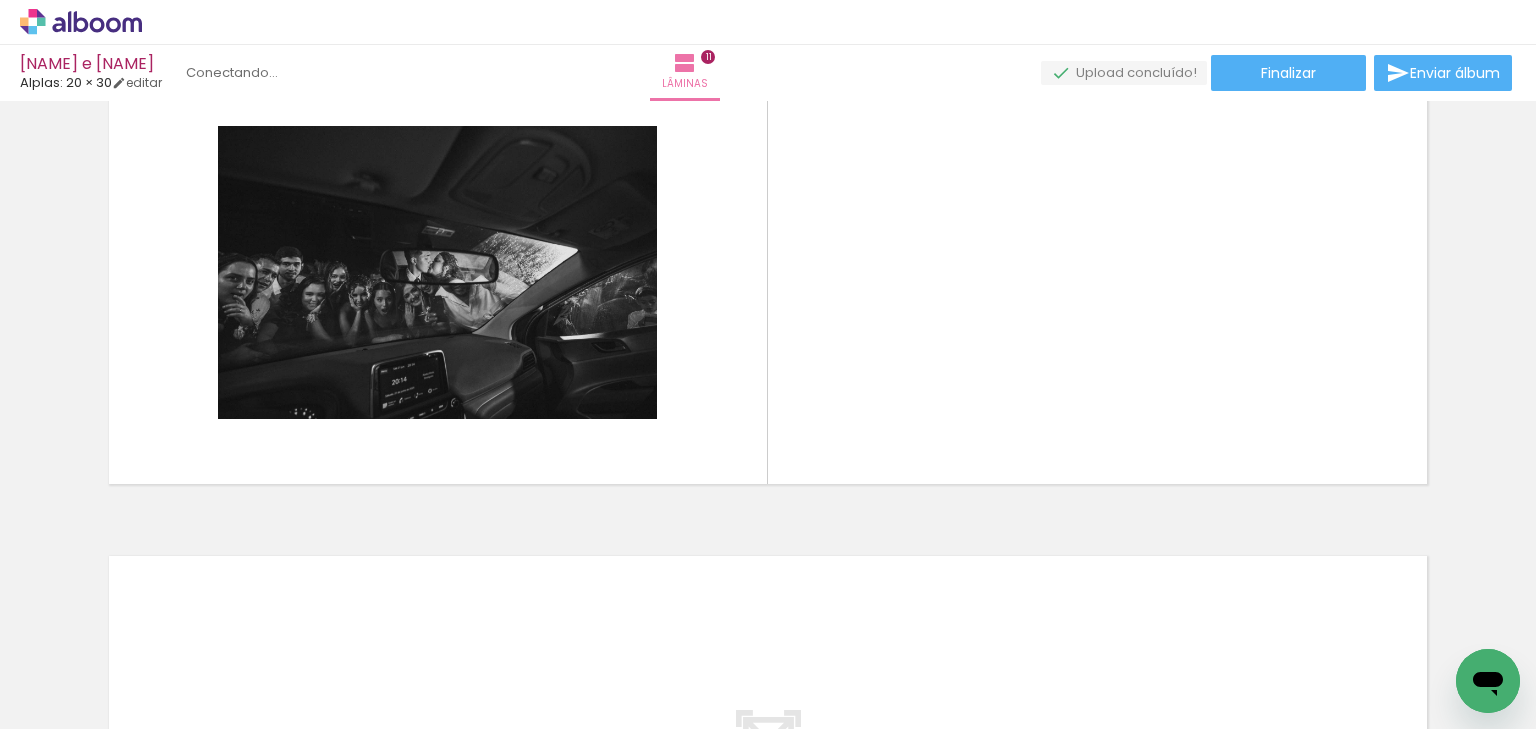 click at bounding box center [-248, 662] 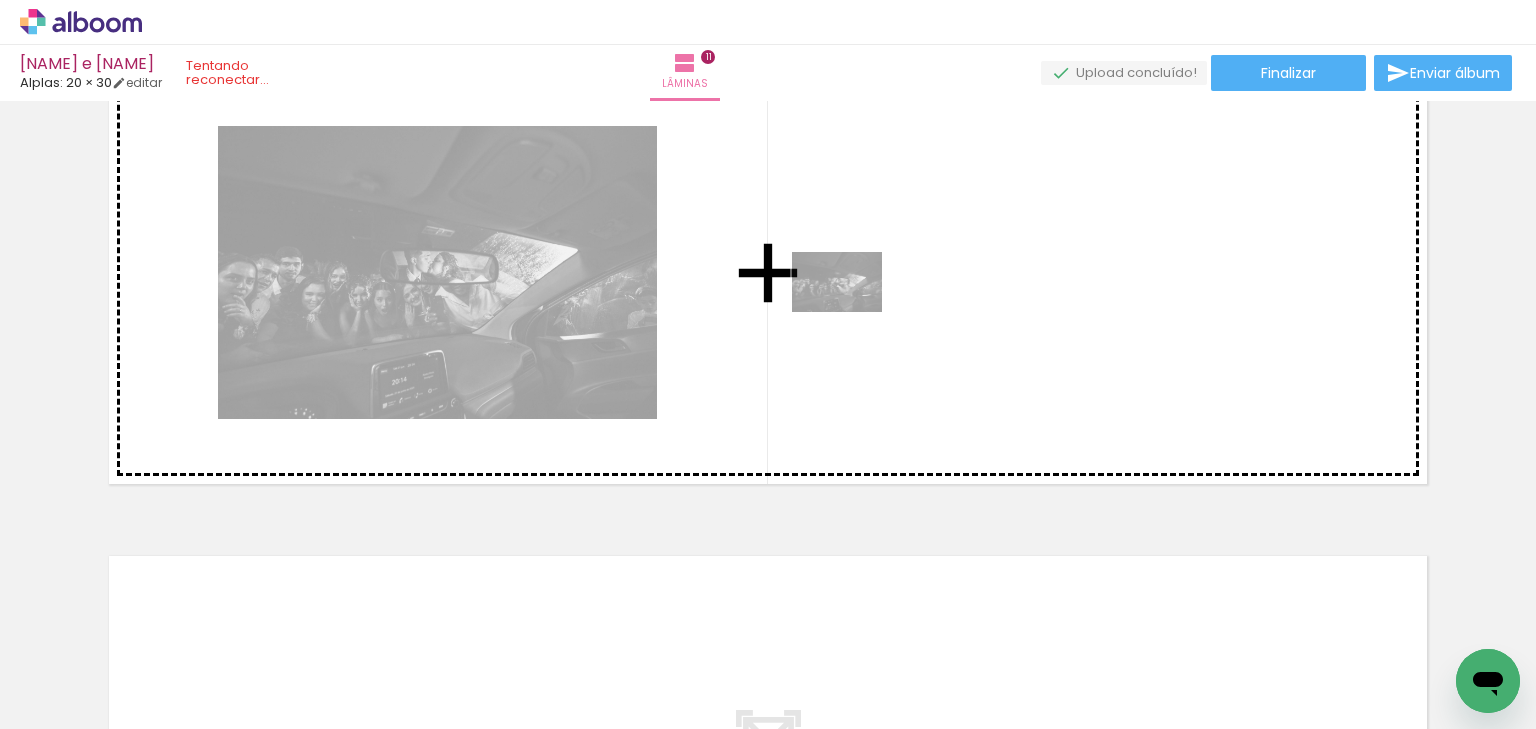 drag, startPoint x: 646, startPoint y: 676, endPoint x: 852, endPoint y: 312, distance: 418.24872 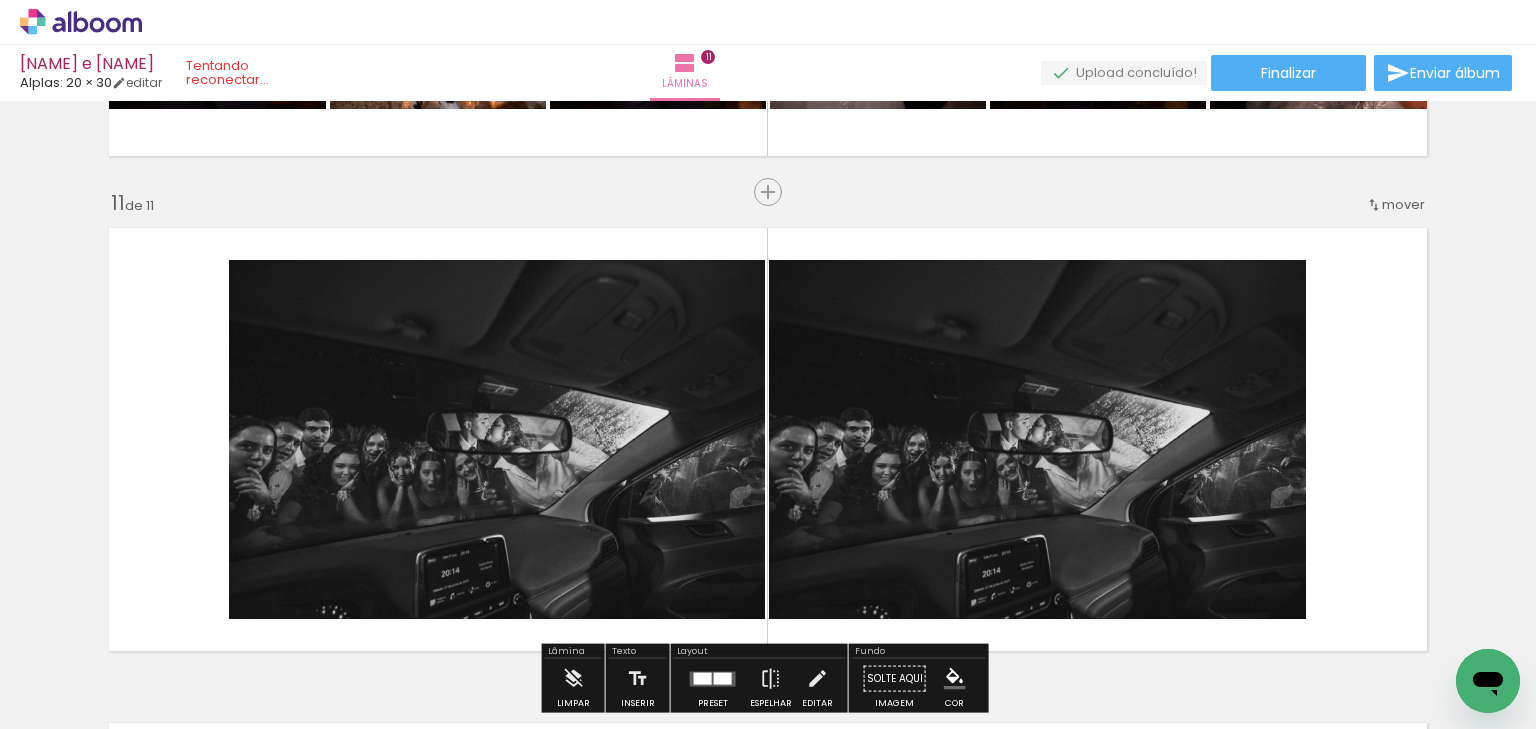 scroll, scrollTop: 5059, scrollLeft: 0, axis: vertical 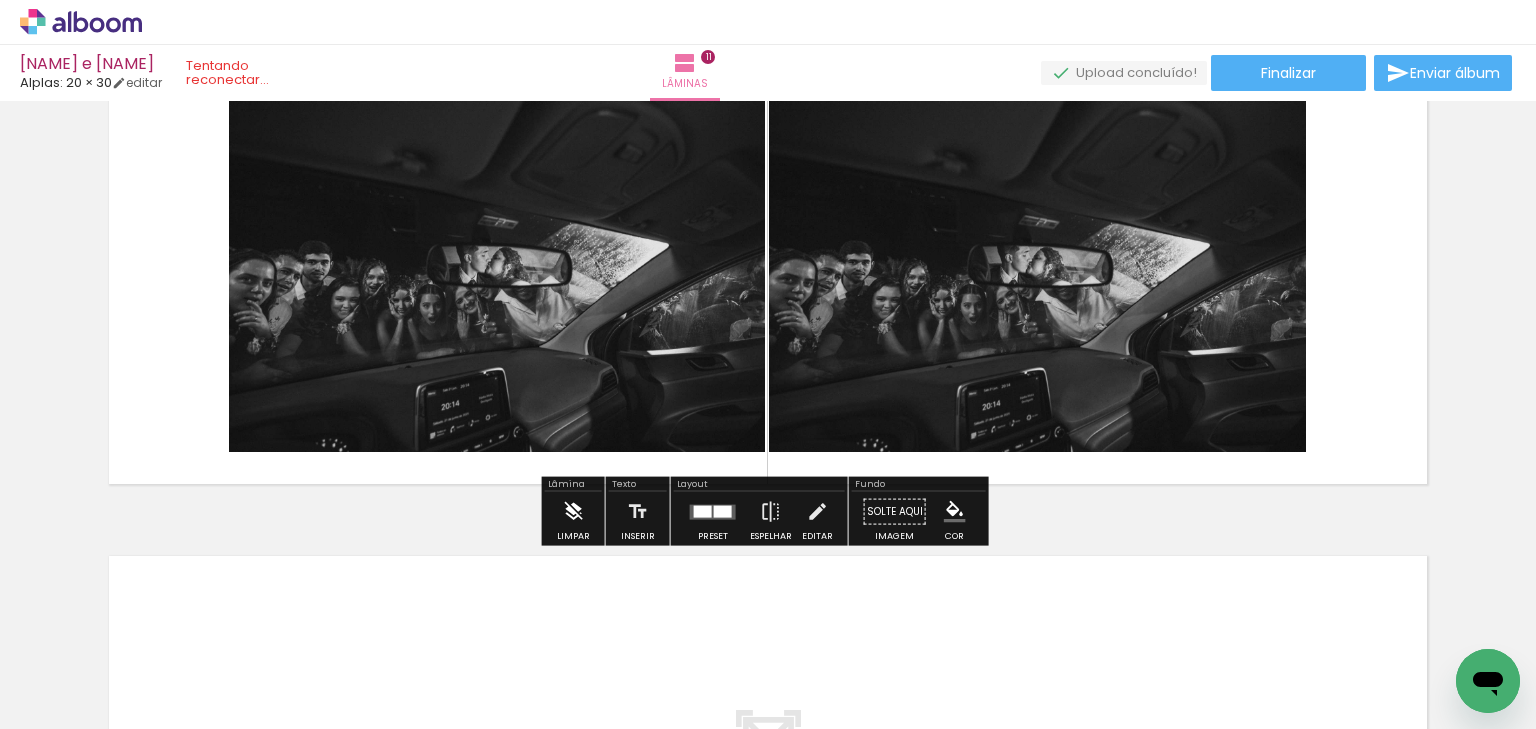 click at bounding box center (573, 512) 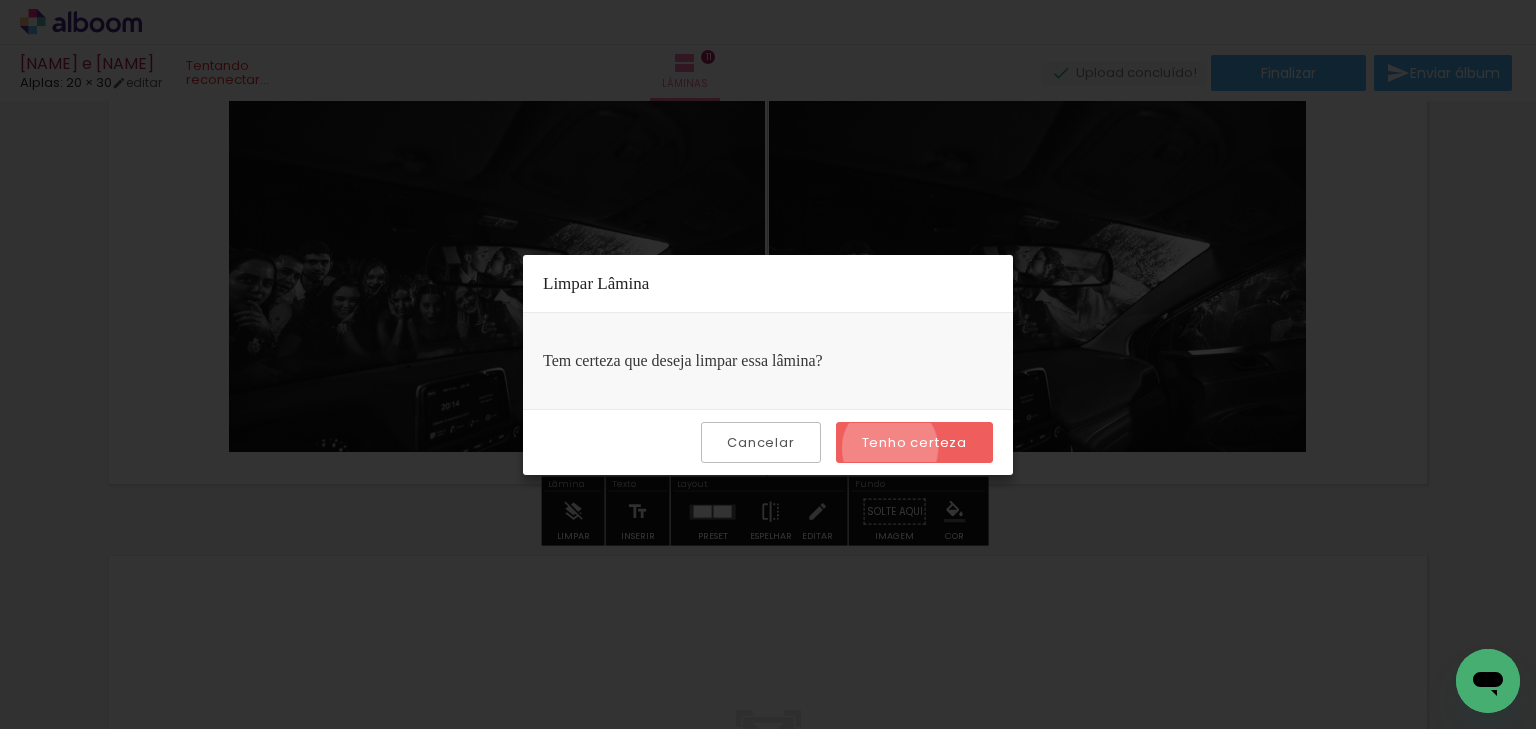 click on "Tenho certeza" at bounding box center [0, 0] 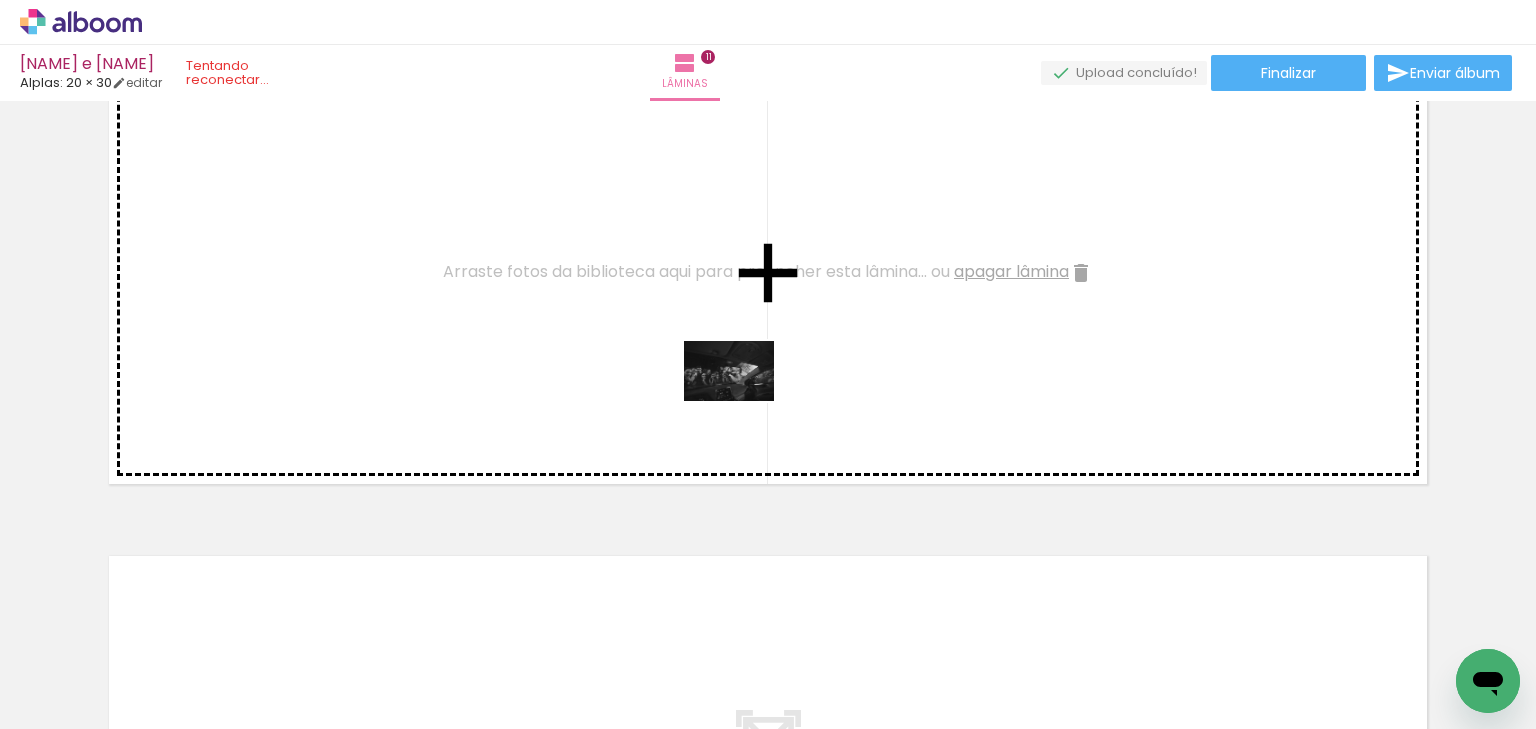 drag, startPoint x: 680, startPoint y: 671, endPoint x: 740, endPoint y: 401, distance: 276.58633 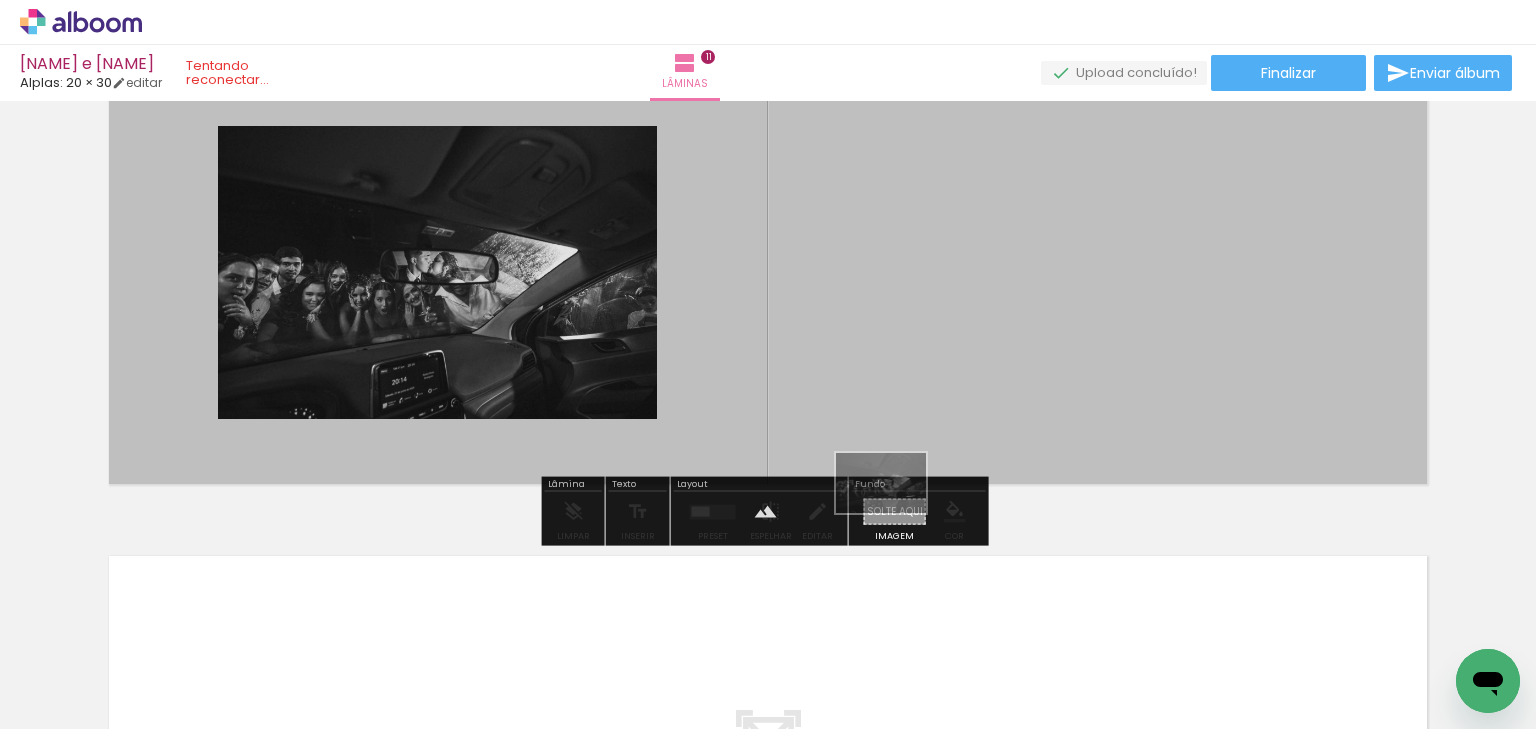drag, startPoint x: 652, startPoint y: 672, endPoint x: 896, endPoint y: 513, distance: 291.23358 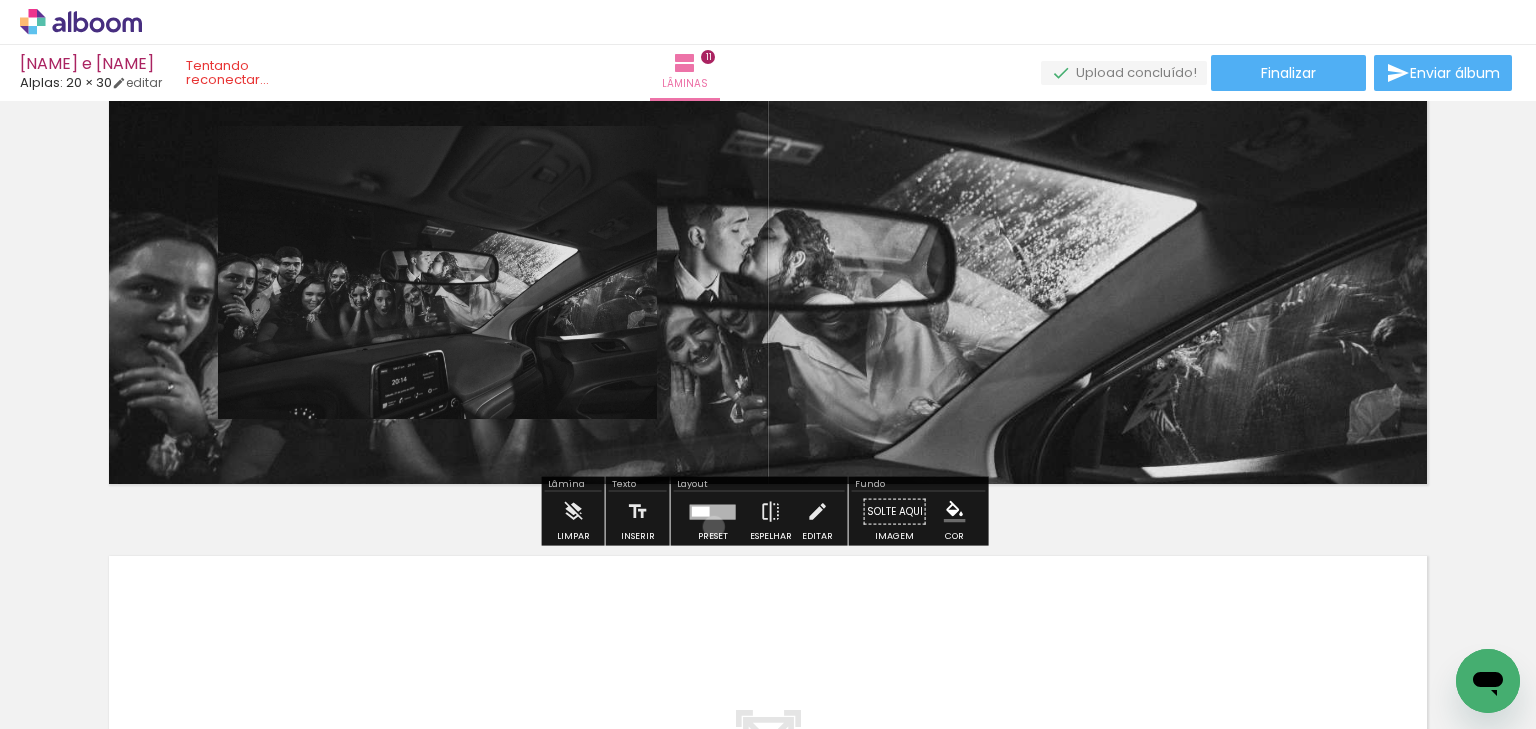 click at bounding box center [713, 512] 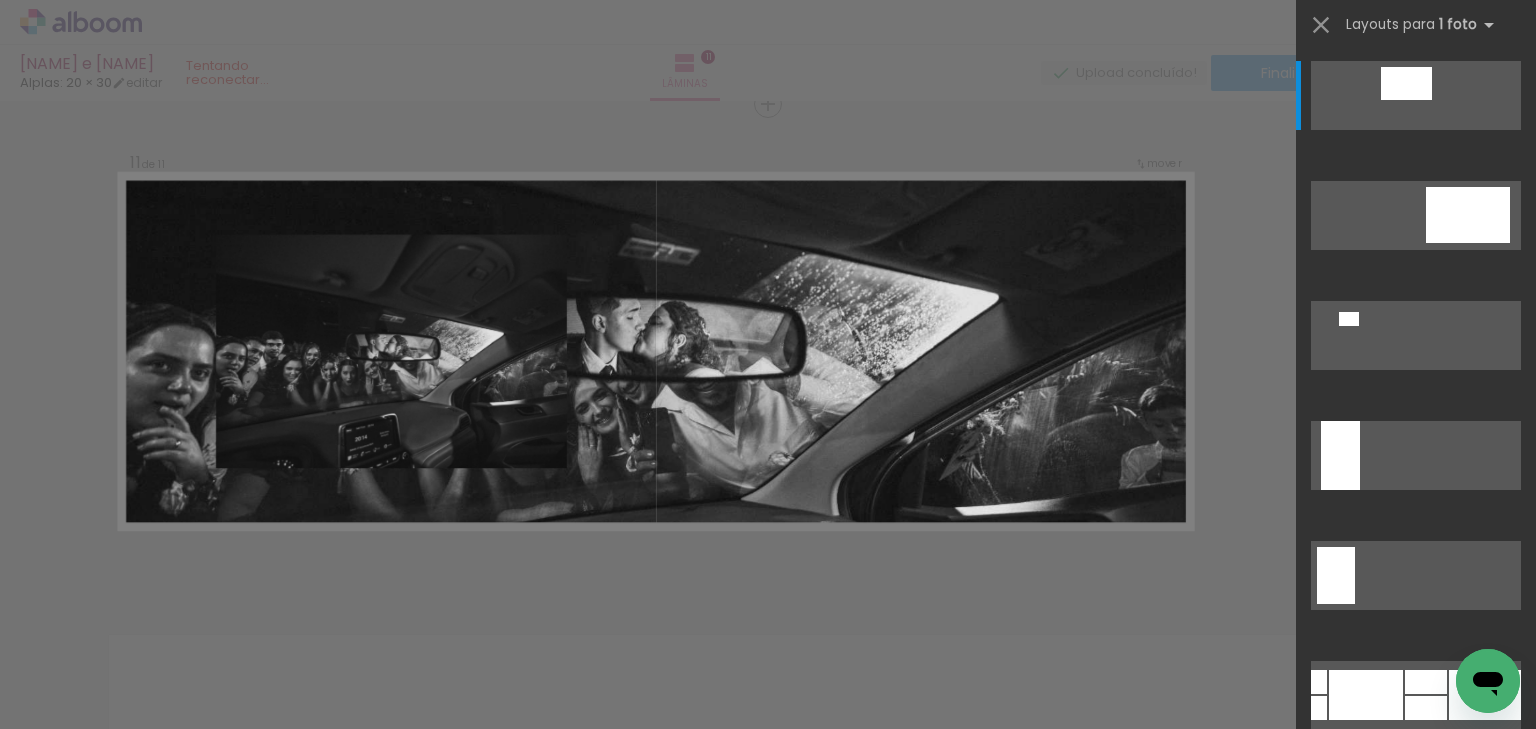 scroll, scrollTop: 4979, scrollLeft: 0, axis: vertical 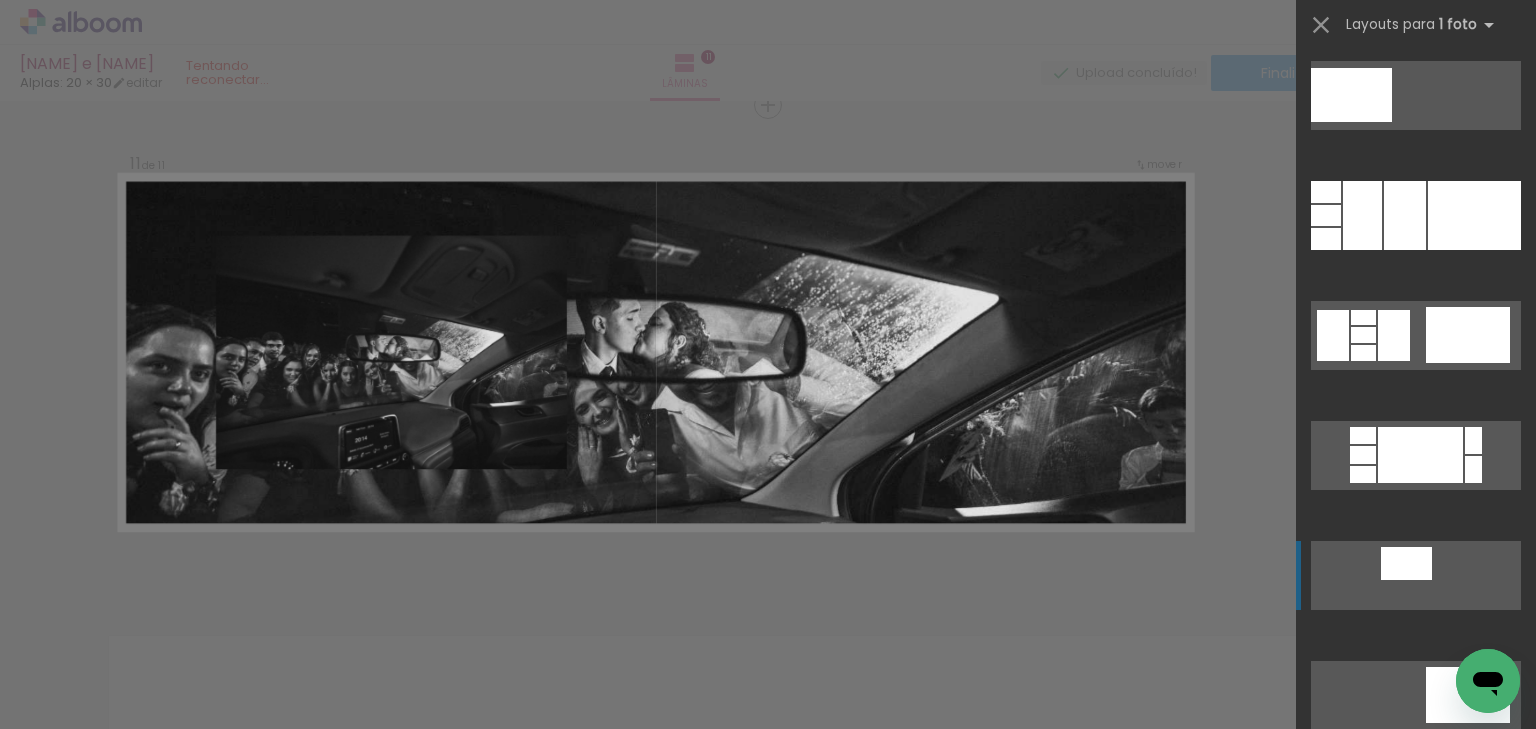 click at bounding box center [1406, 563] 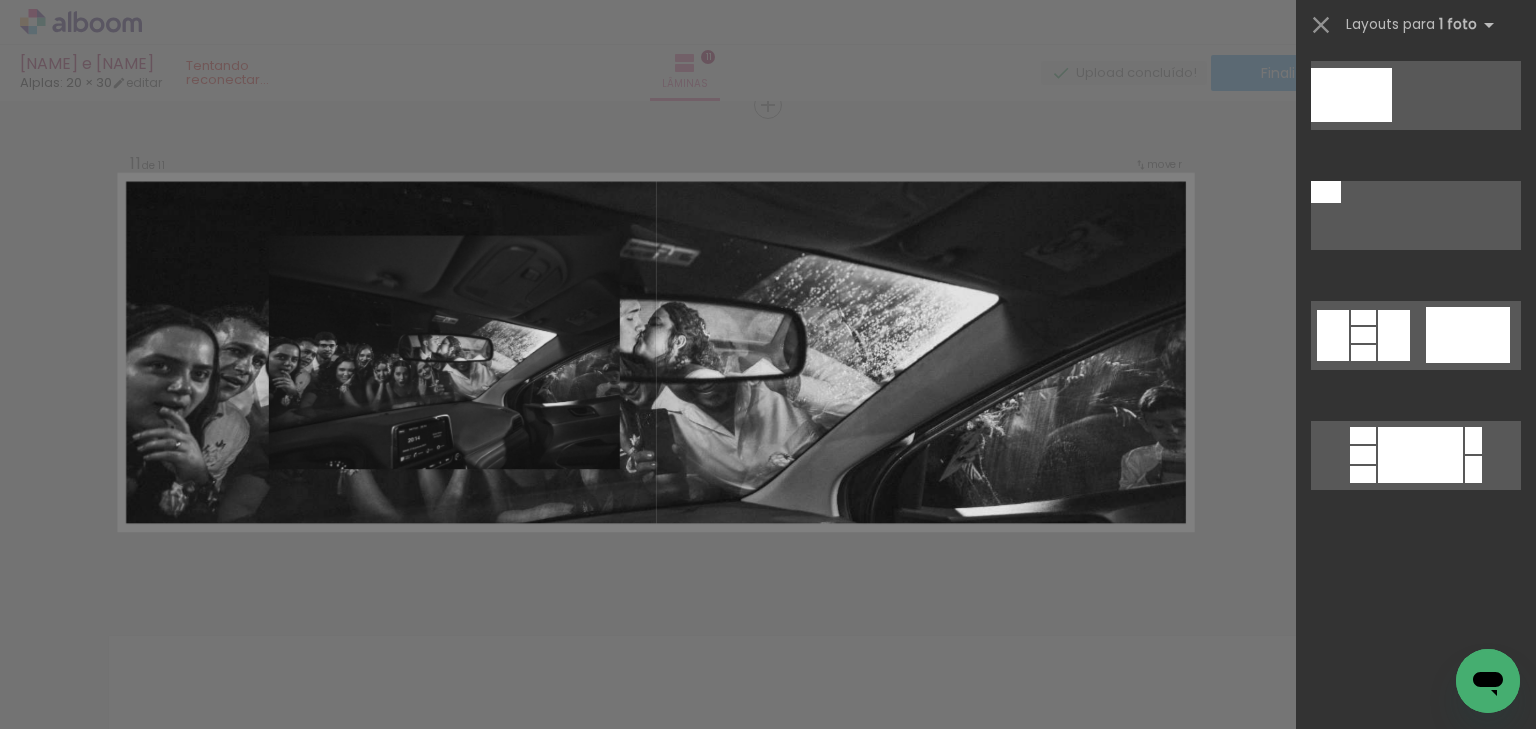 scroll, scrollTop: 0, scrollLeft: 0, axis: both 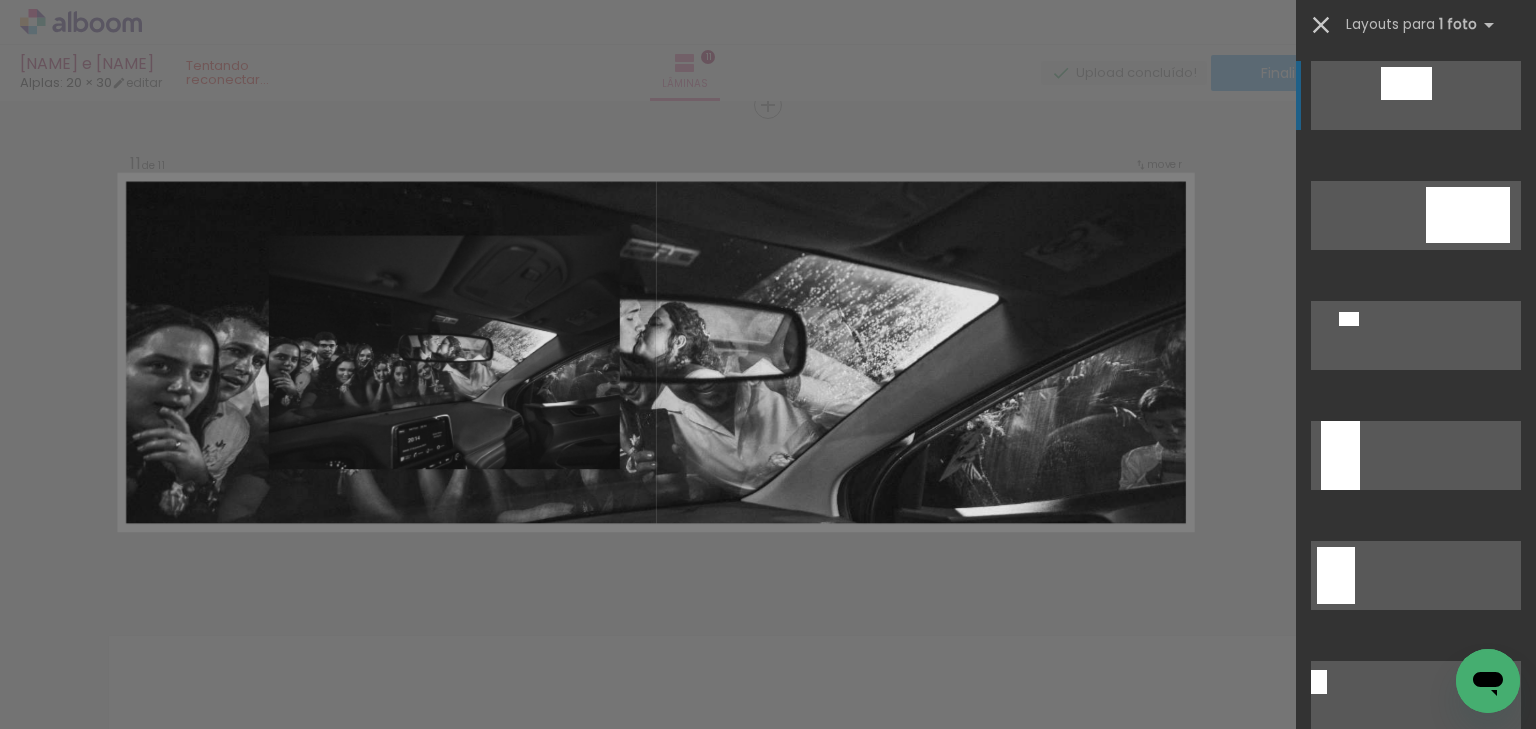 click at bounding box center (1321, 25) 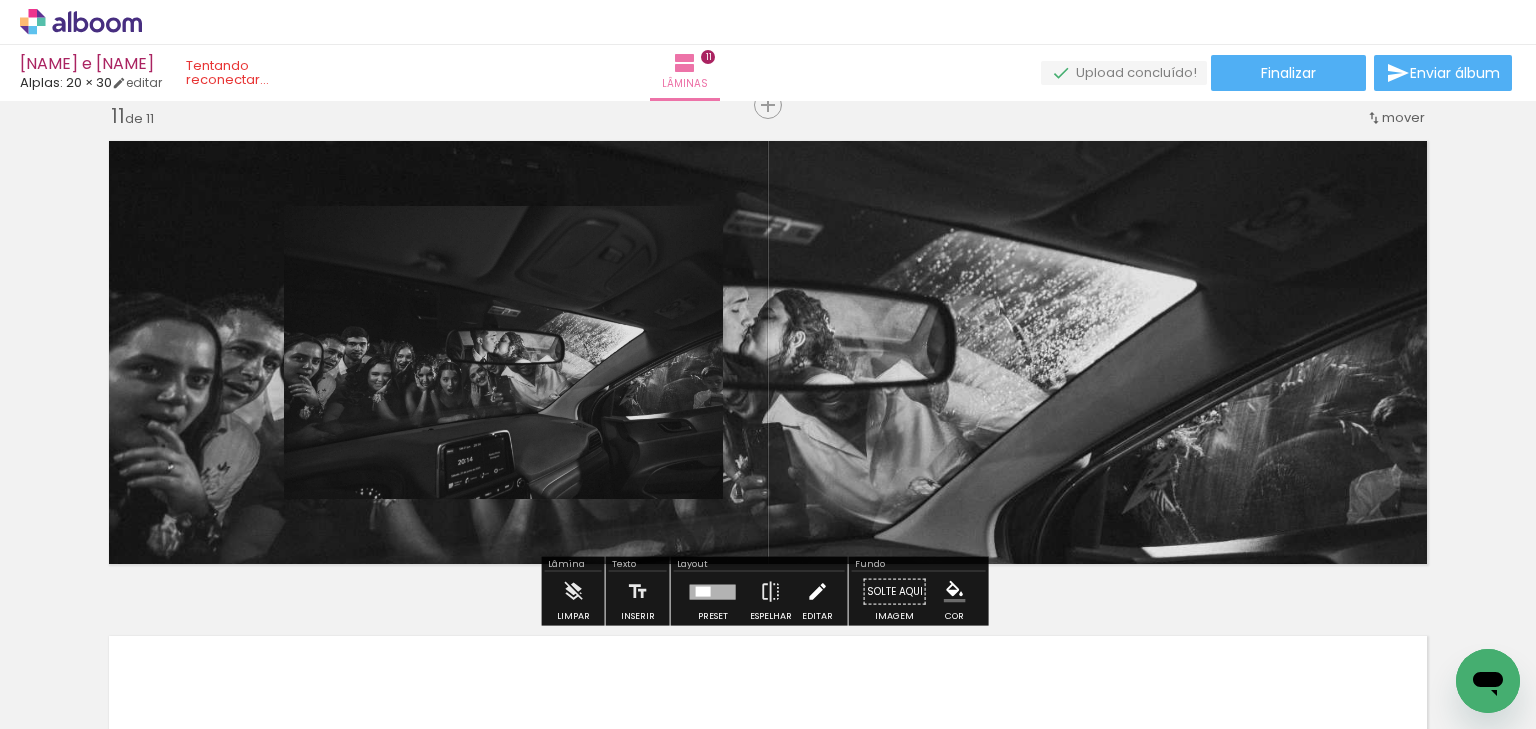 click at bounding box center (817, 592) 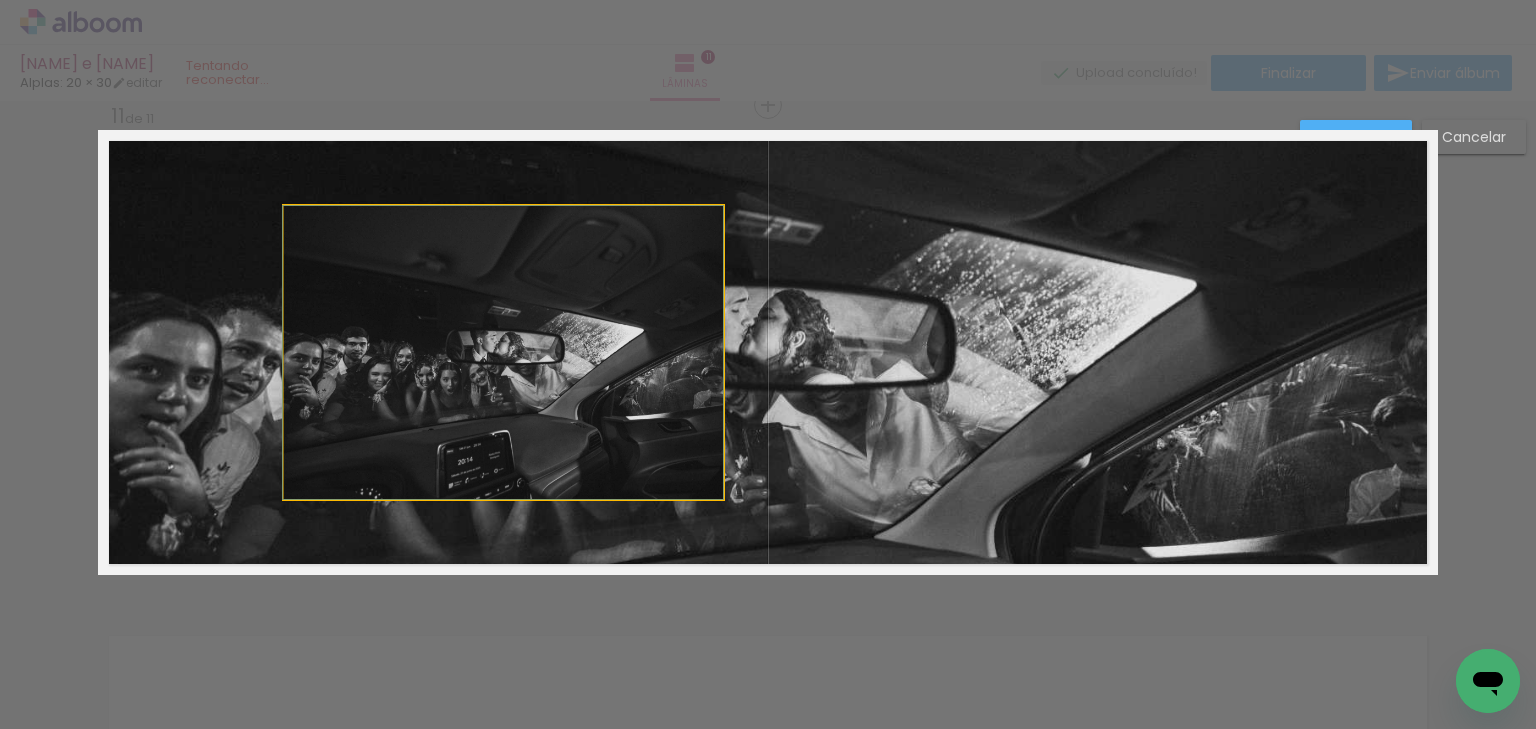 click 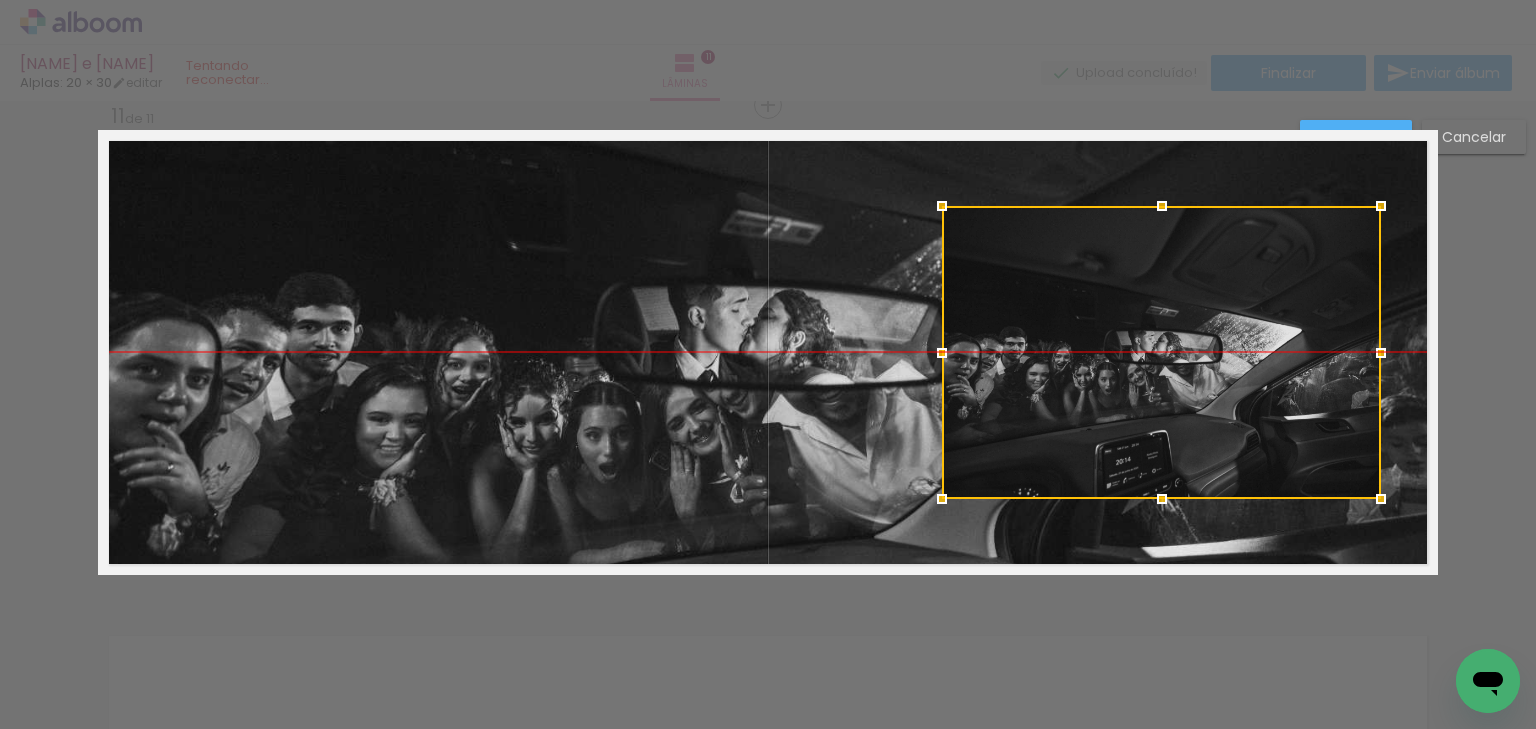 drag, startPoint x: 523, startPoint y: 319, endPoint x: 1171, endPoint y: 313, distance: 648.0278 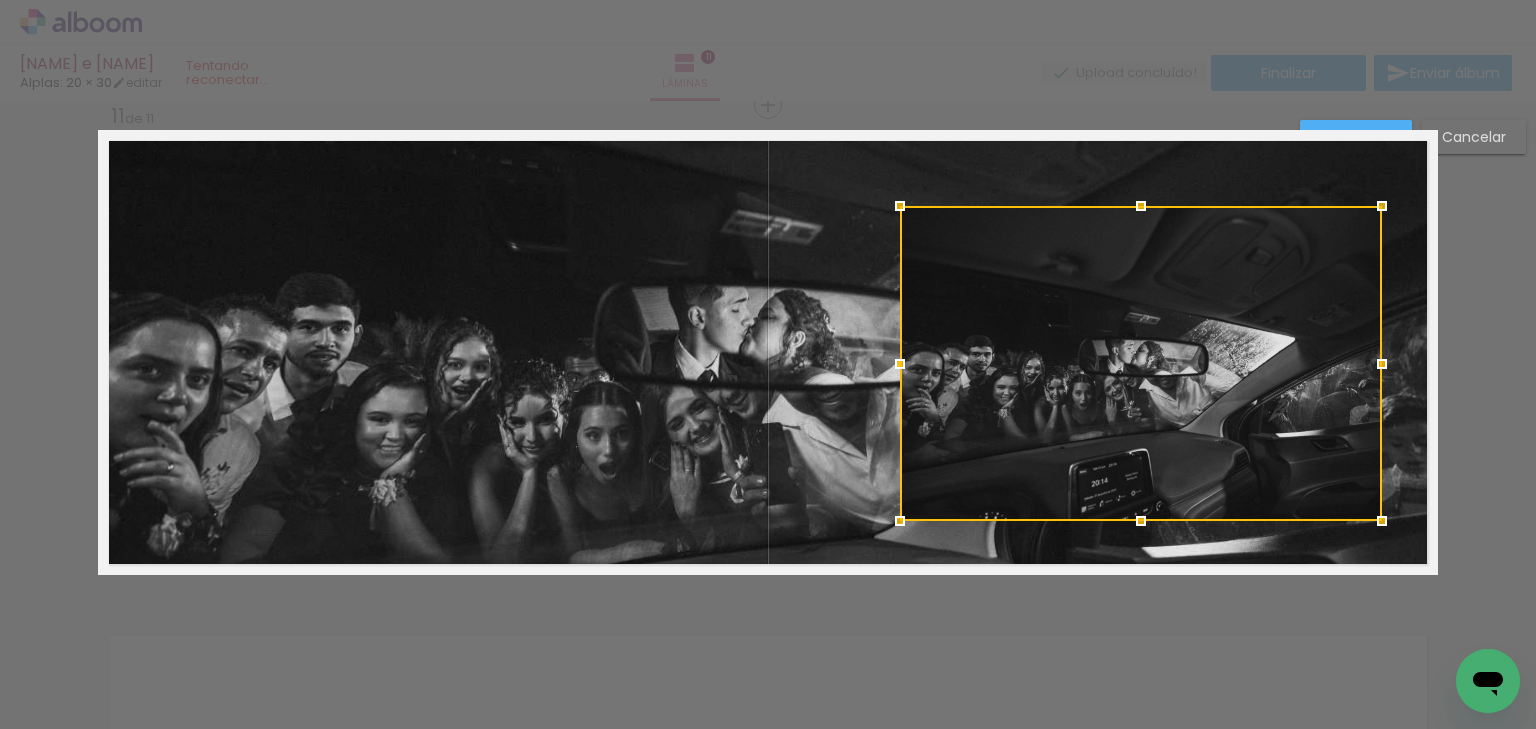 drag, startPoint x: 934, startPoint y: 500, endPoint x: 891, endPoint y: 525, distance: 49.73932 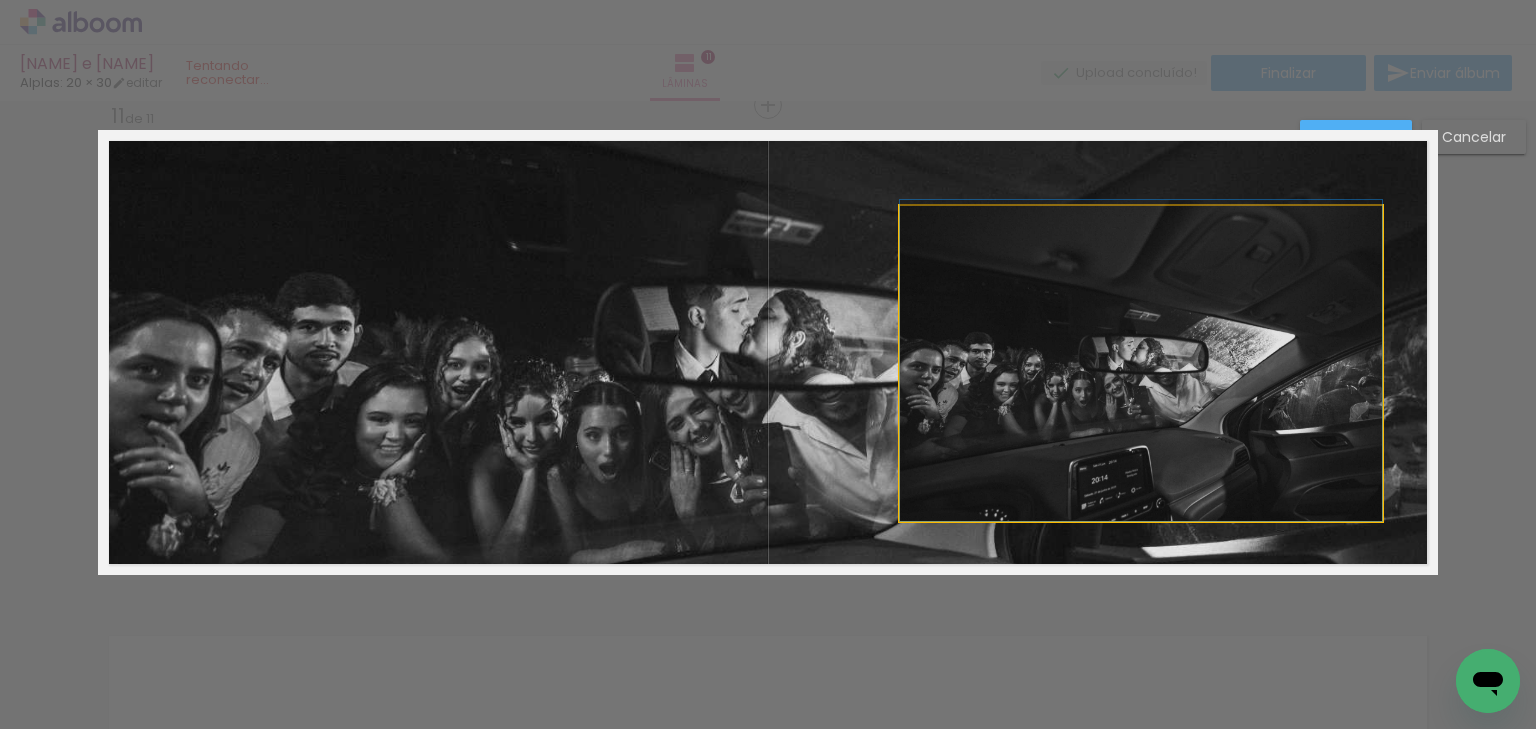drag, startPoint x: 1136, startPoint y: 355, endPoint x: 1129, endPoint y: 330, distance: 25.96151 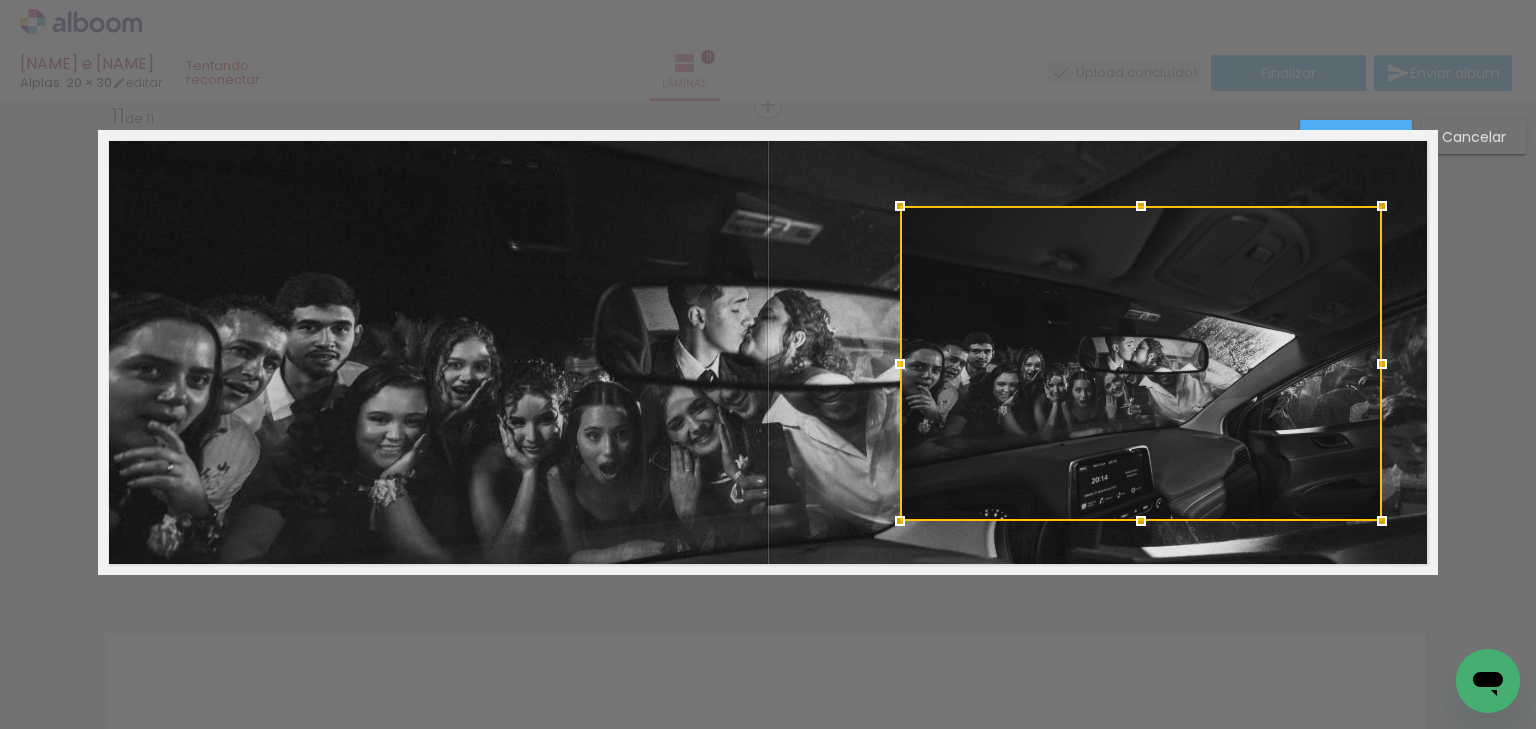 click on "Confirmar Cancelar" at bounding box center [768, -1884] 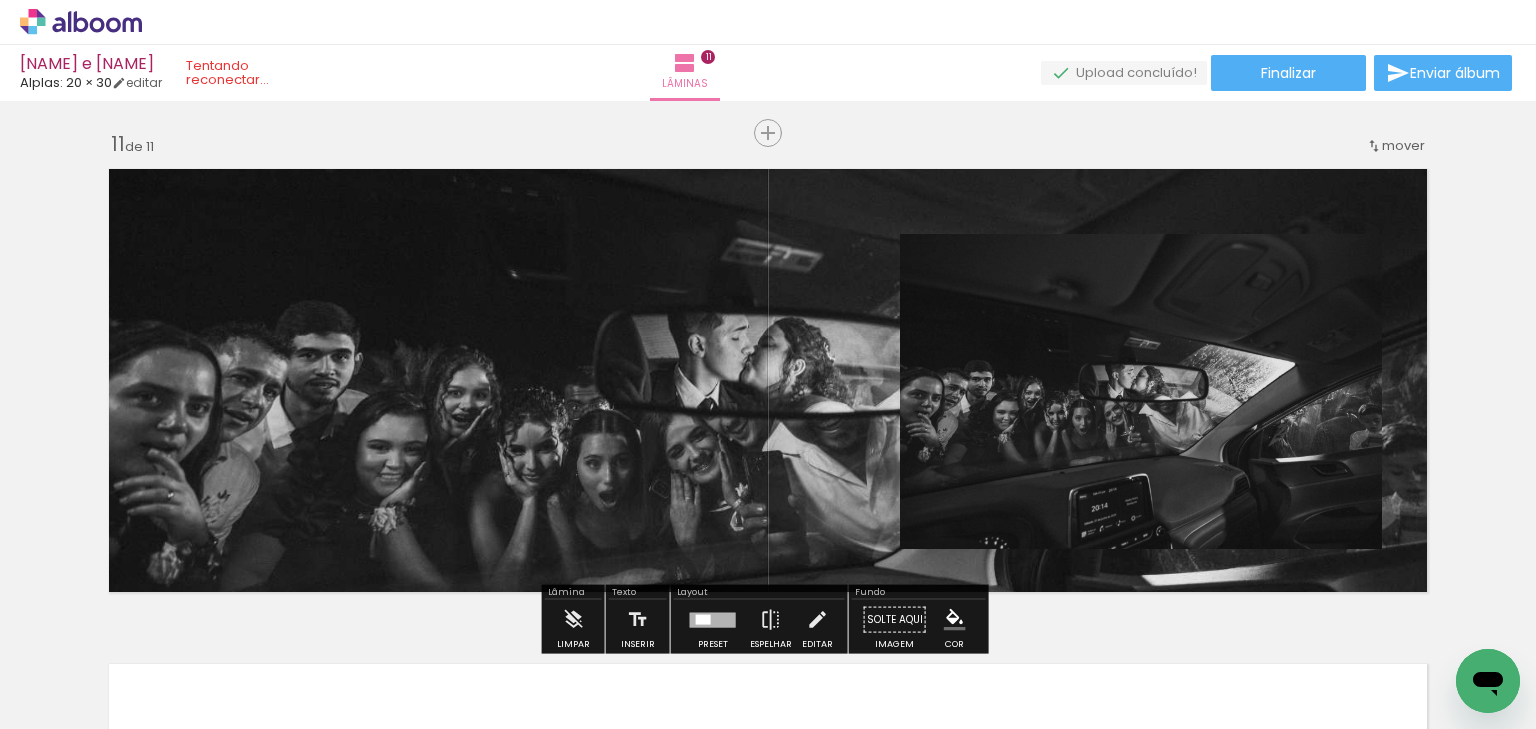 scroll, scrollTop: 4979, scrollLeft: 0, axis: vertical 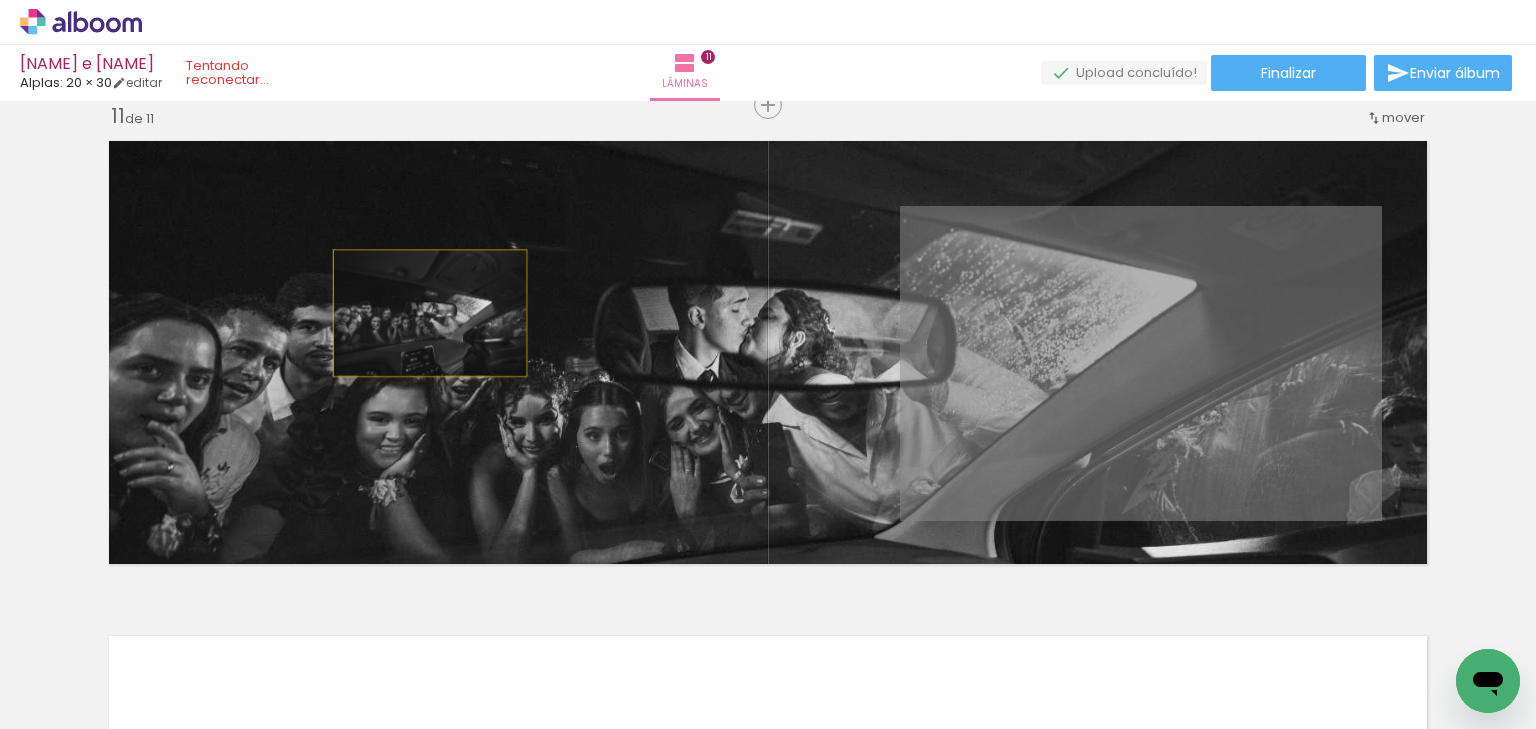 drag, startPoint x: 1021, startPoint y: 383, endPoint x: 423, endPoint y: 313, distance: 602.08307 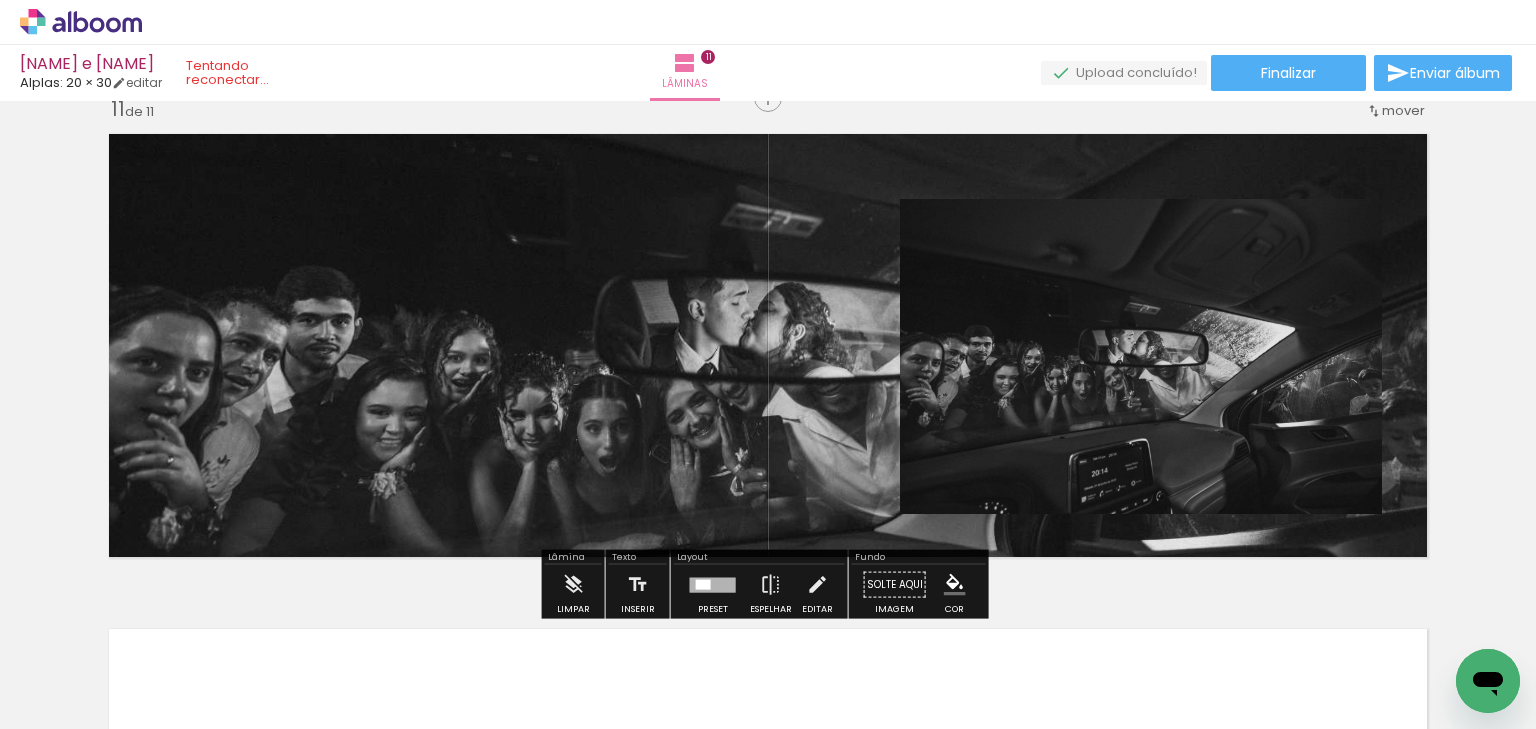scroll, scrollTop: 4979, scrollLeft: 0, axis: vertical 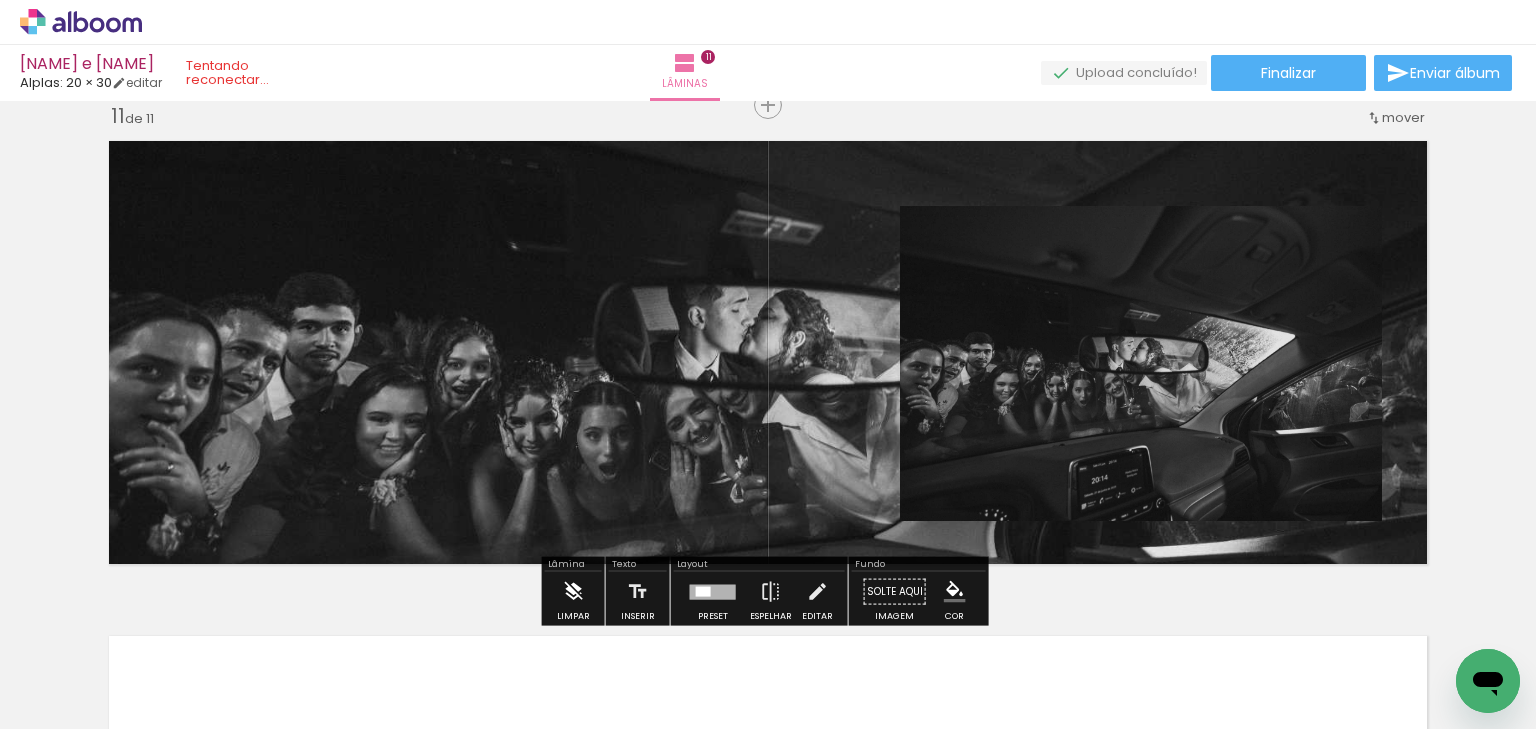 click at bounding box center (573, 592) 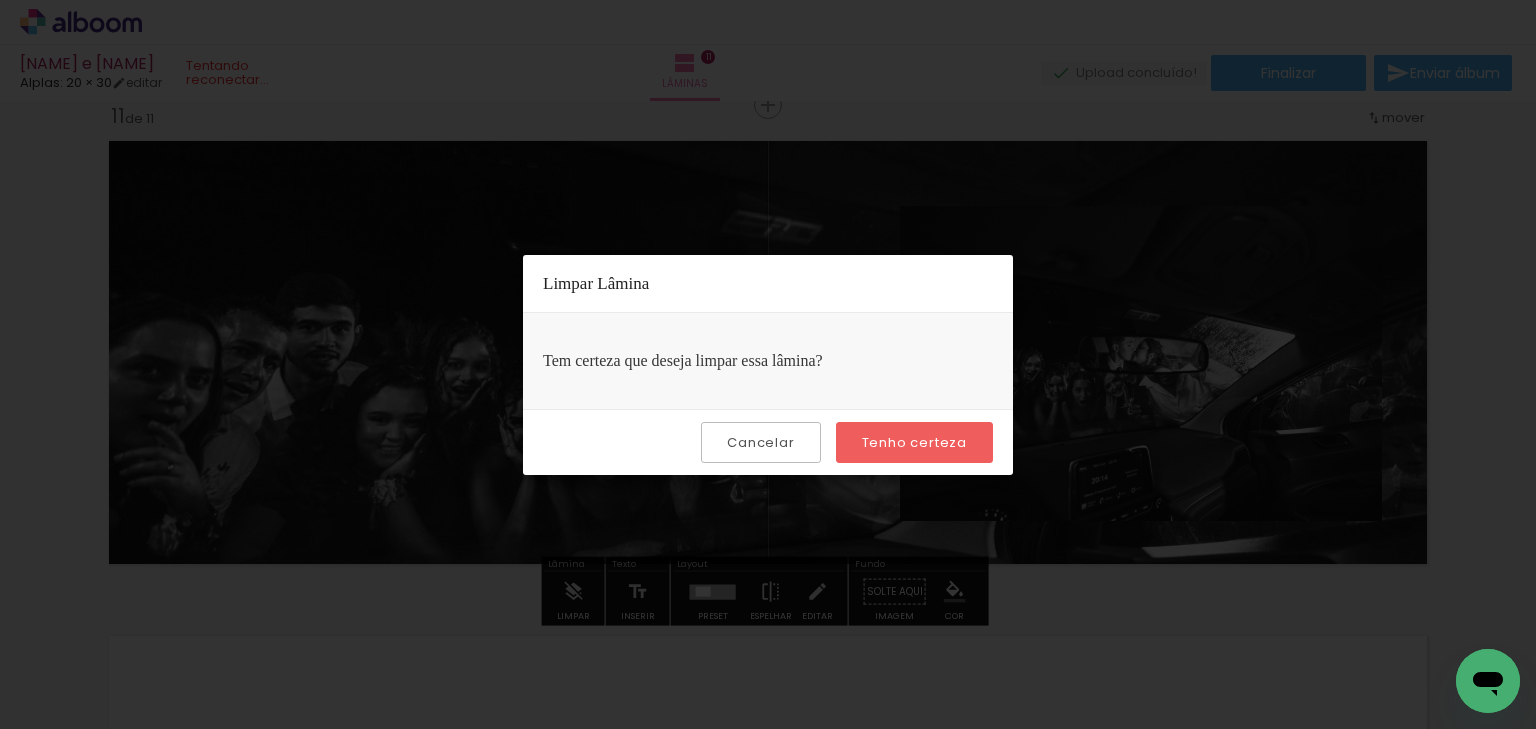 click on "Tenho certeza" at bounding box center (0, 0) 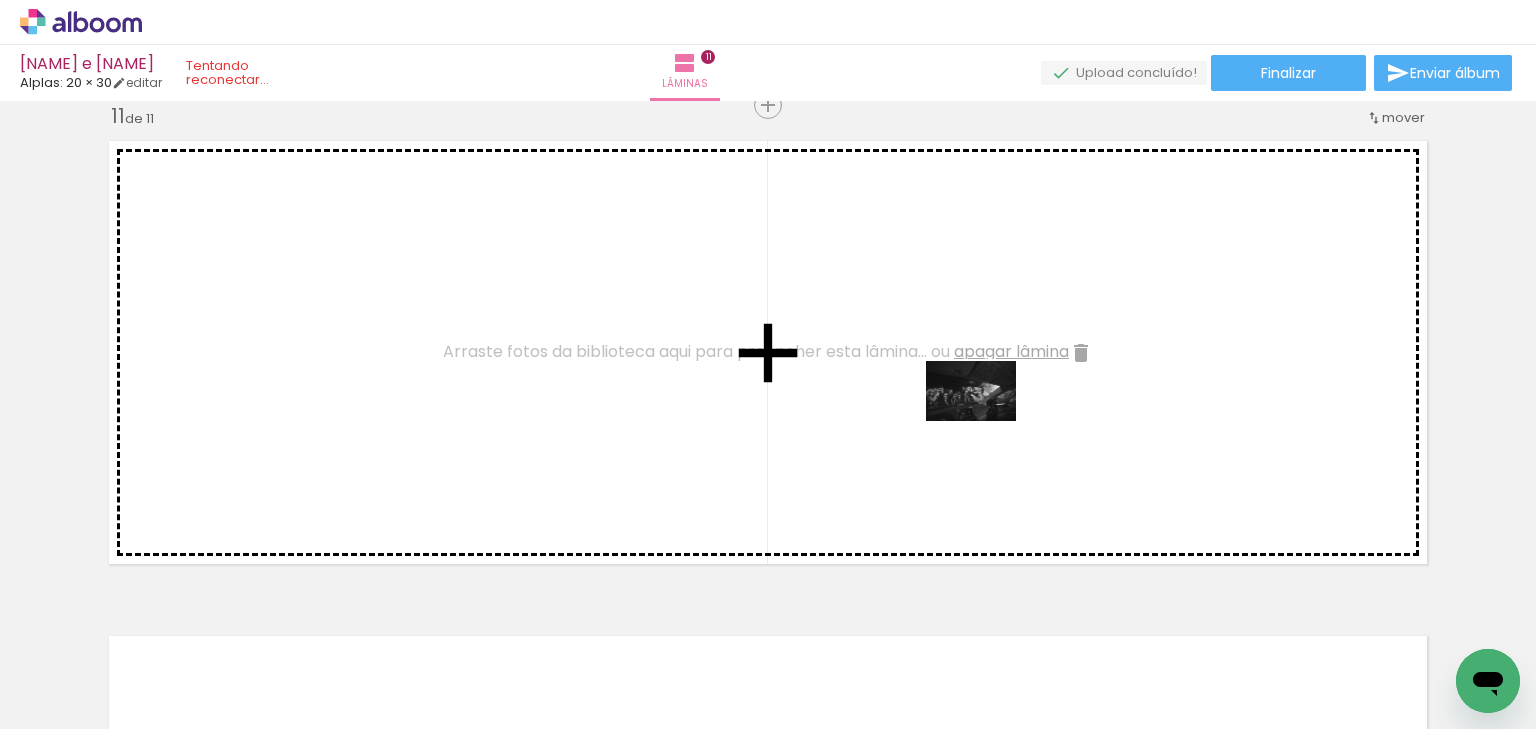 drag, startPoint x: 663, startPoint y: 677, endPoint x: 986, endPoint y: 421, distance: 412.14682 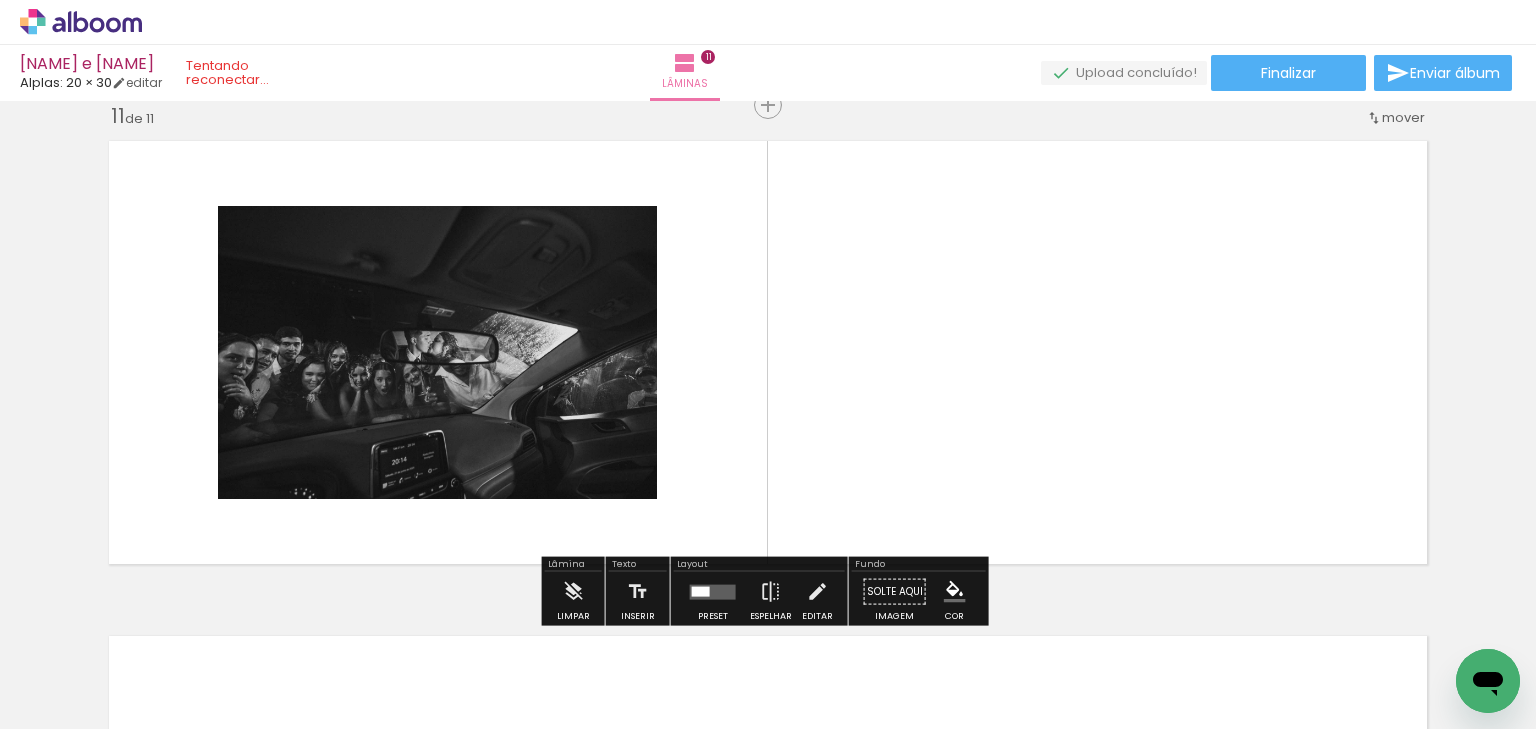 click at bounding box center [713, 591] 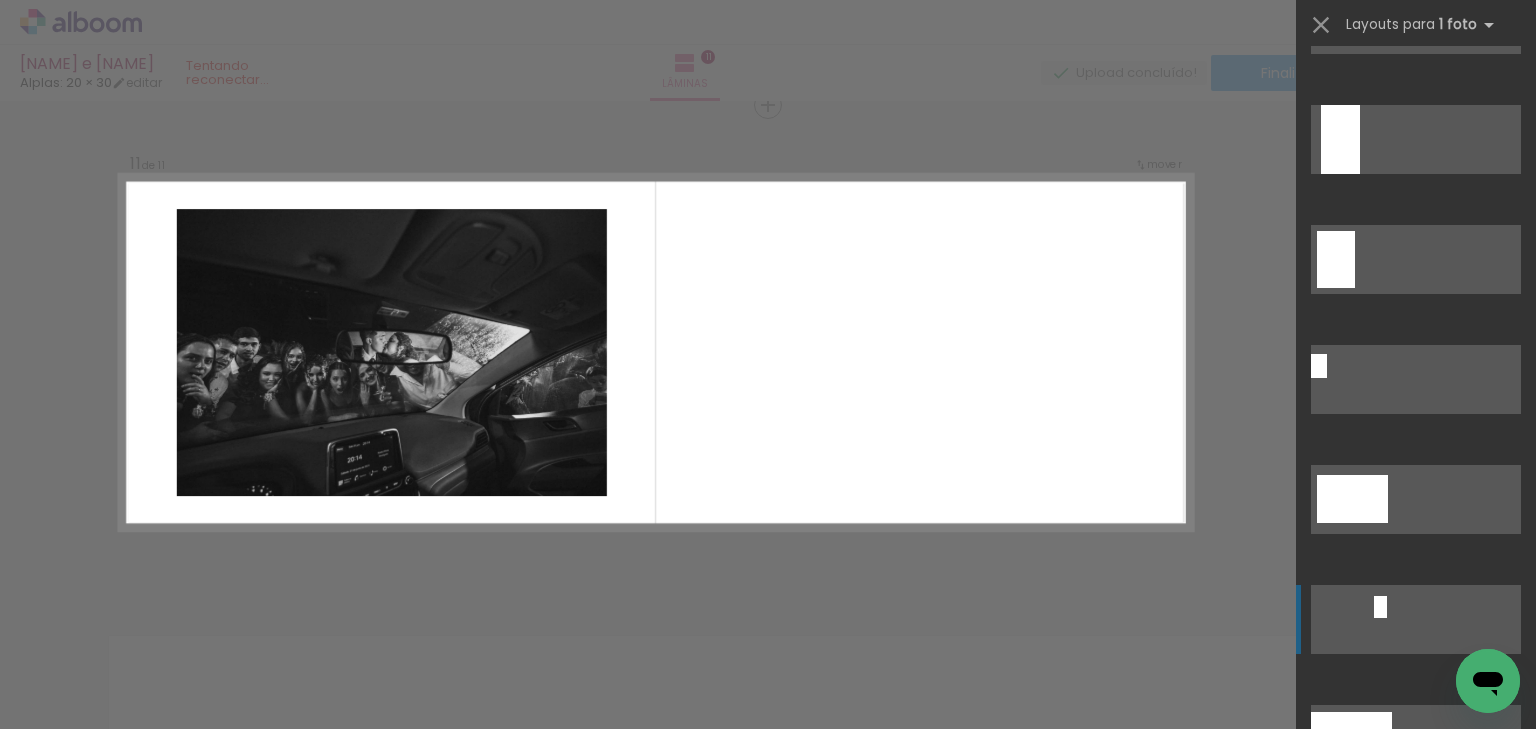 scroll, scrollTop: 320, scrollLeft: 0, axis: vertical 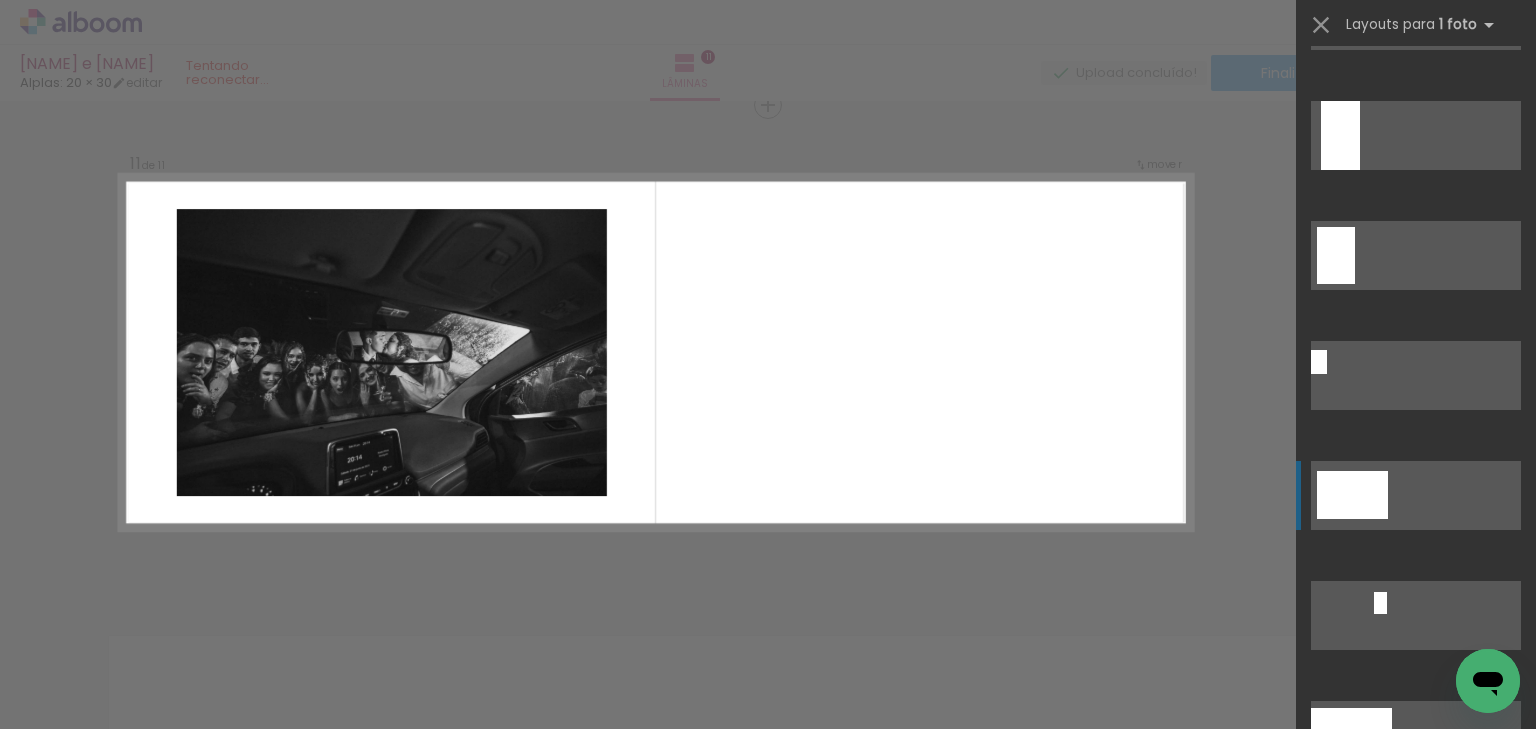 click at bounding box center [1416, -10225] 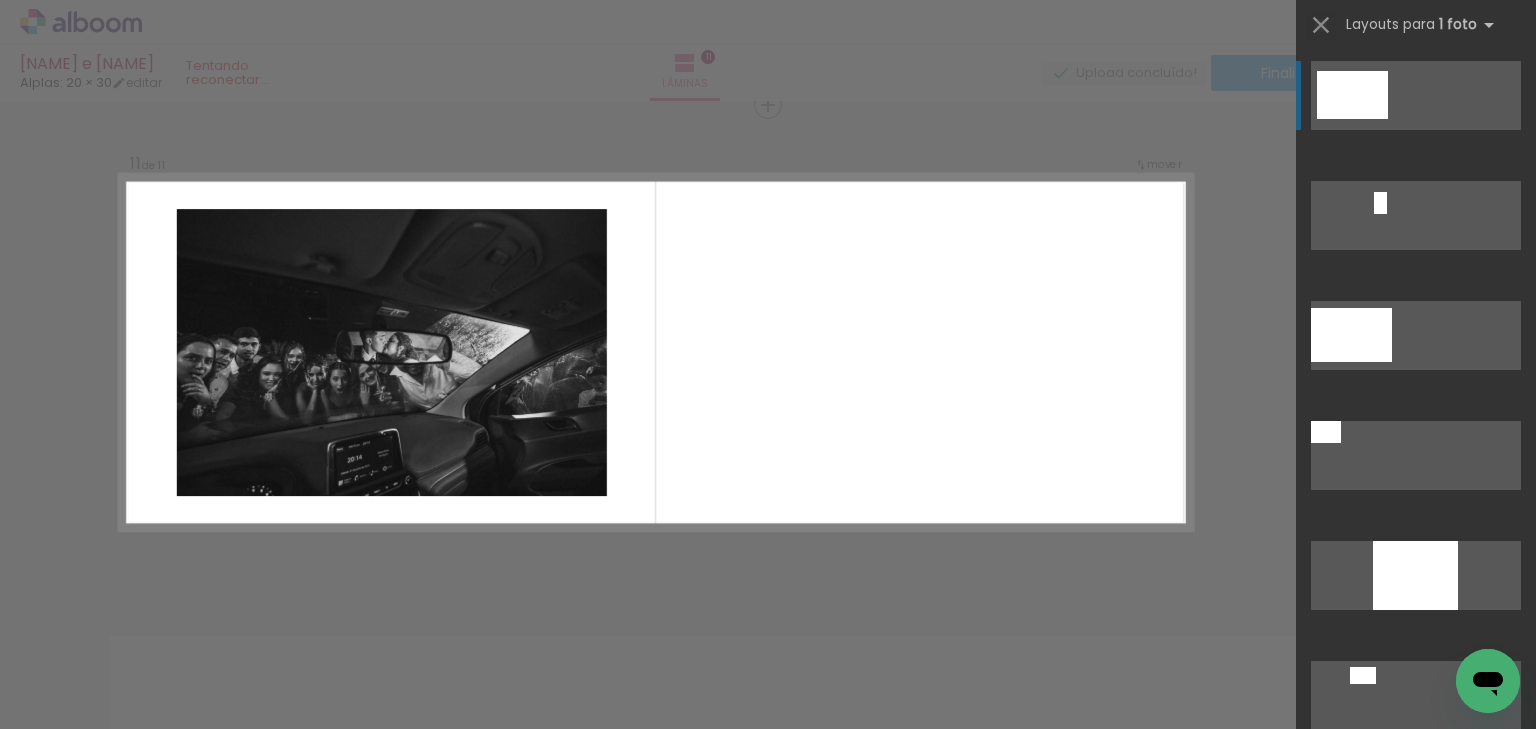 click at bounding box center [1321, 25] 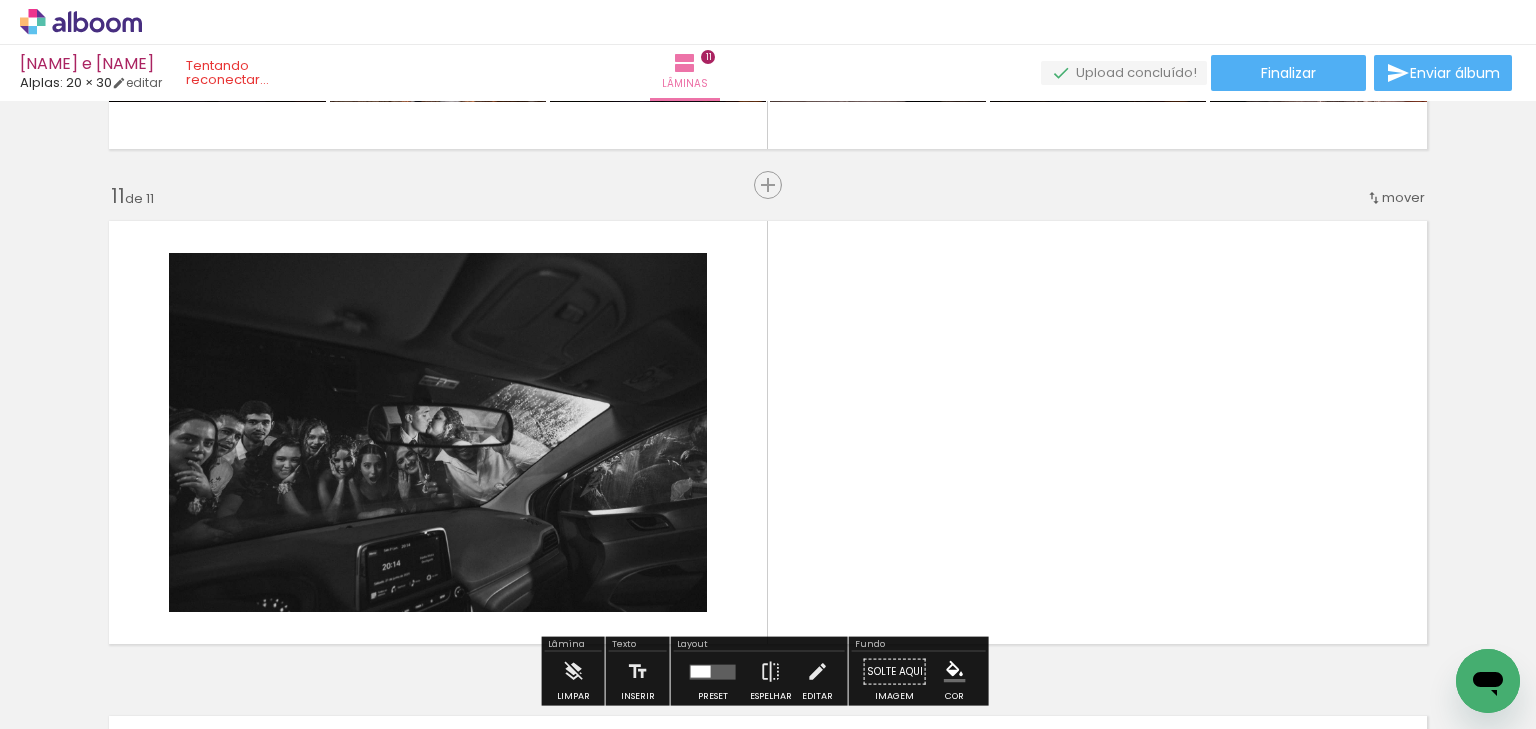 scroll, scrollTop: 5059, scrollLeft: 0, axis: vertical 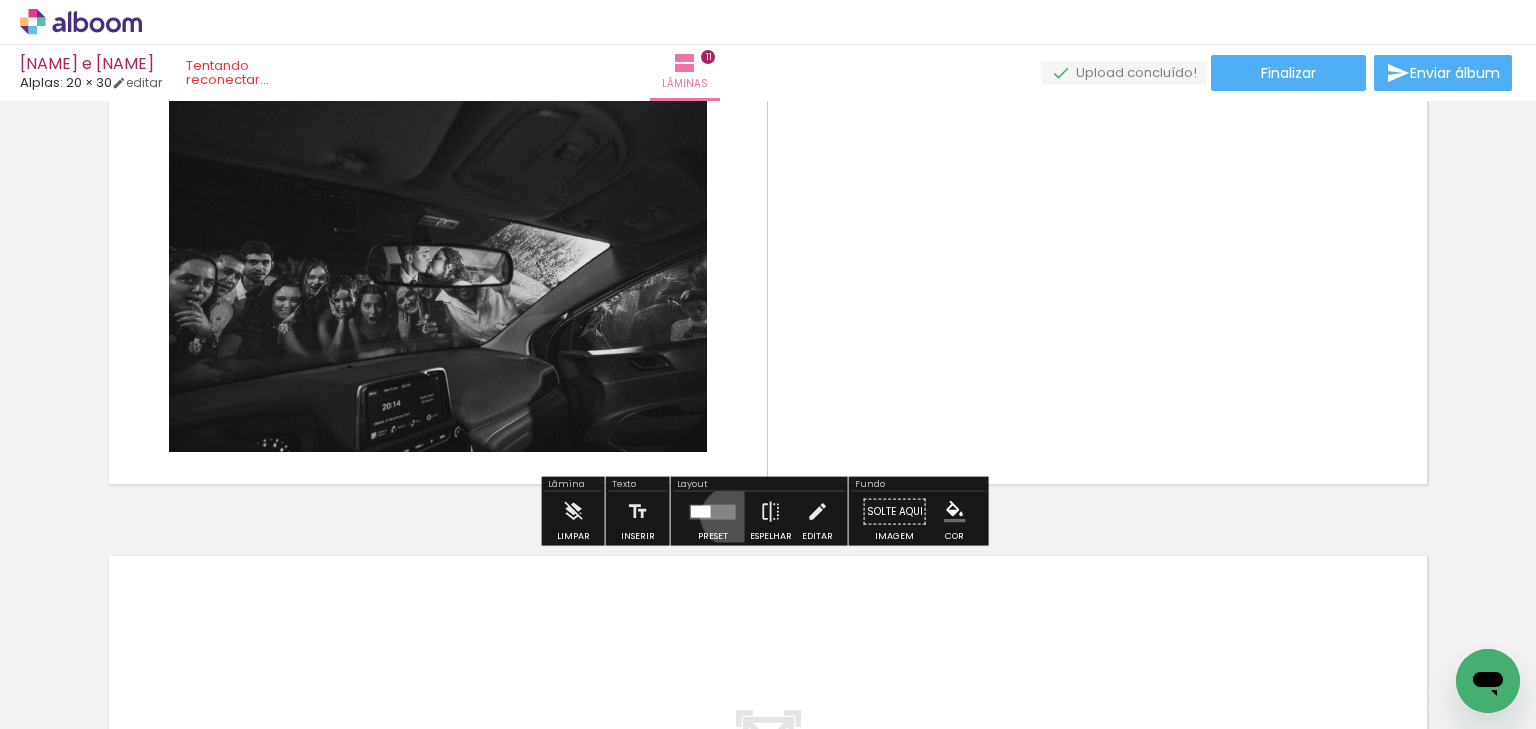 click at bounding box center (713, 511) 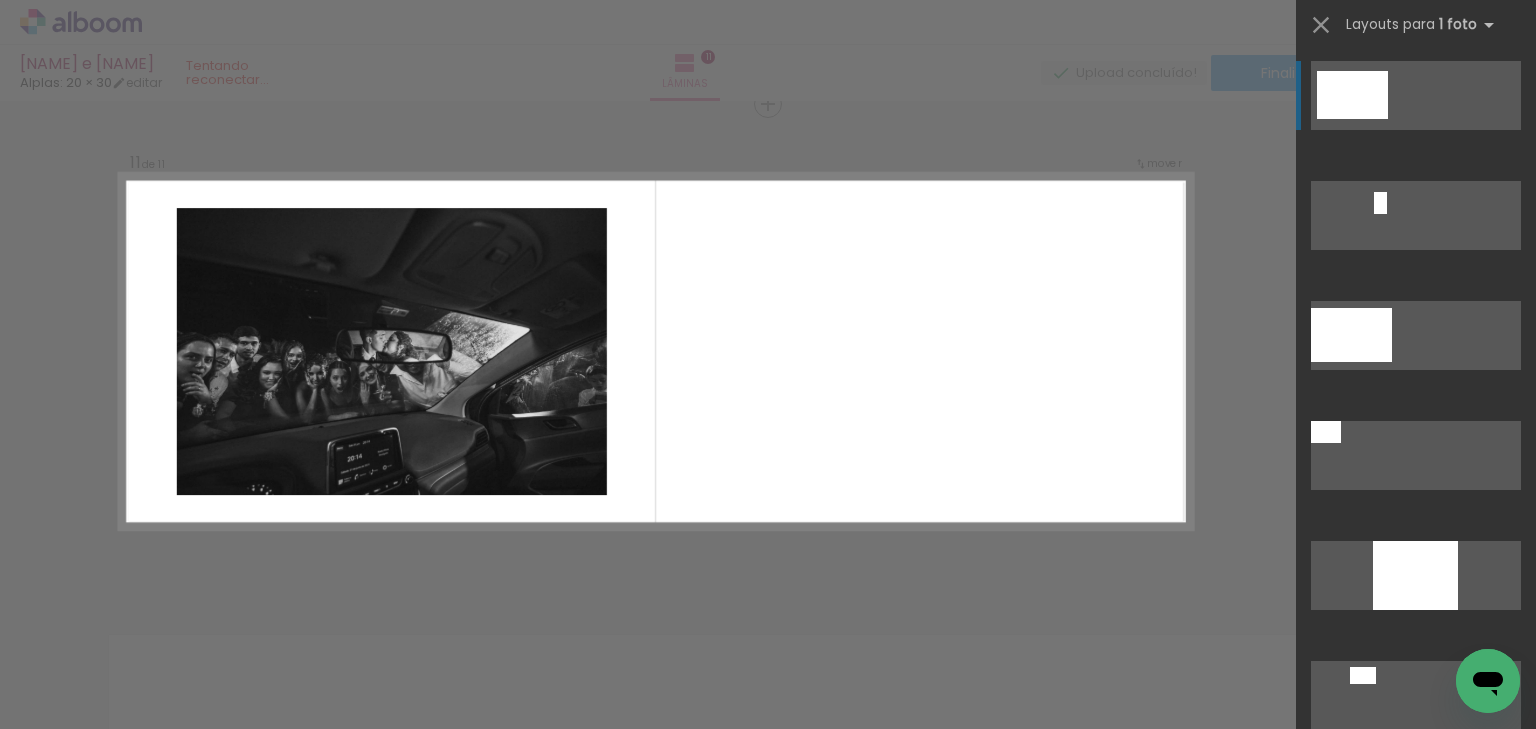 scroll, scrollTop: 4979, scrollLeft: 0, axis: vertical 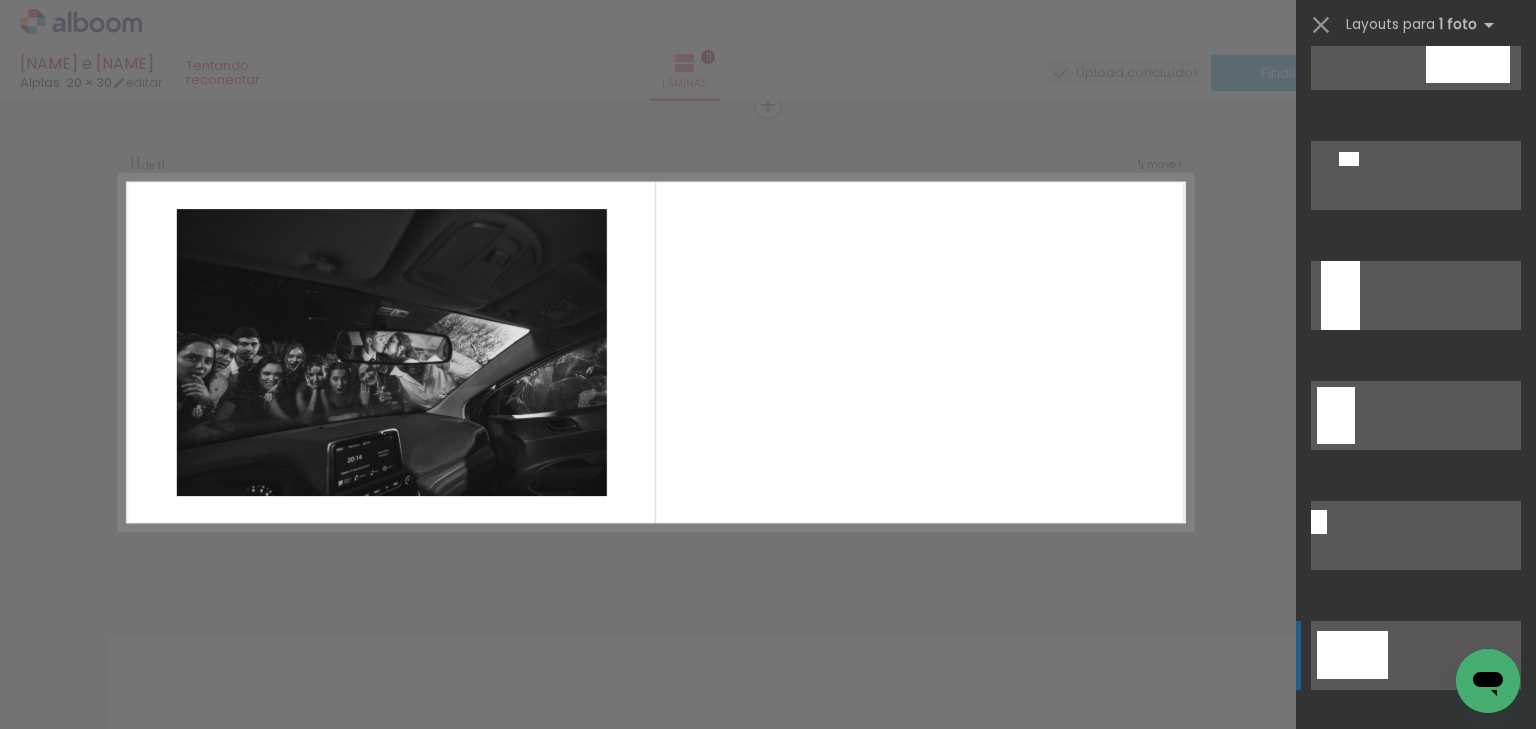 click at bounding box center (1468, 55) 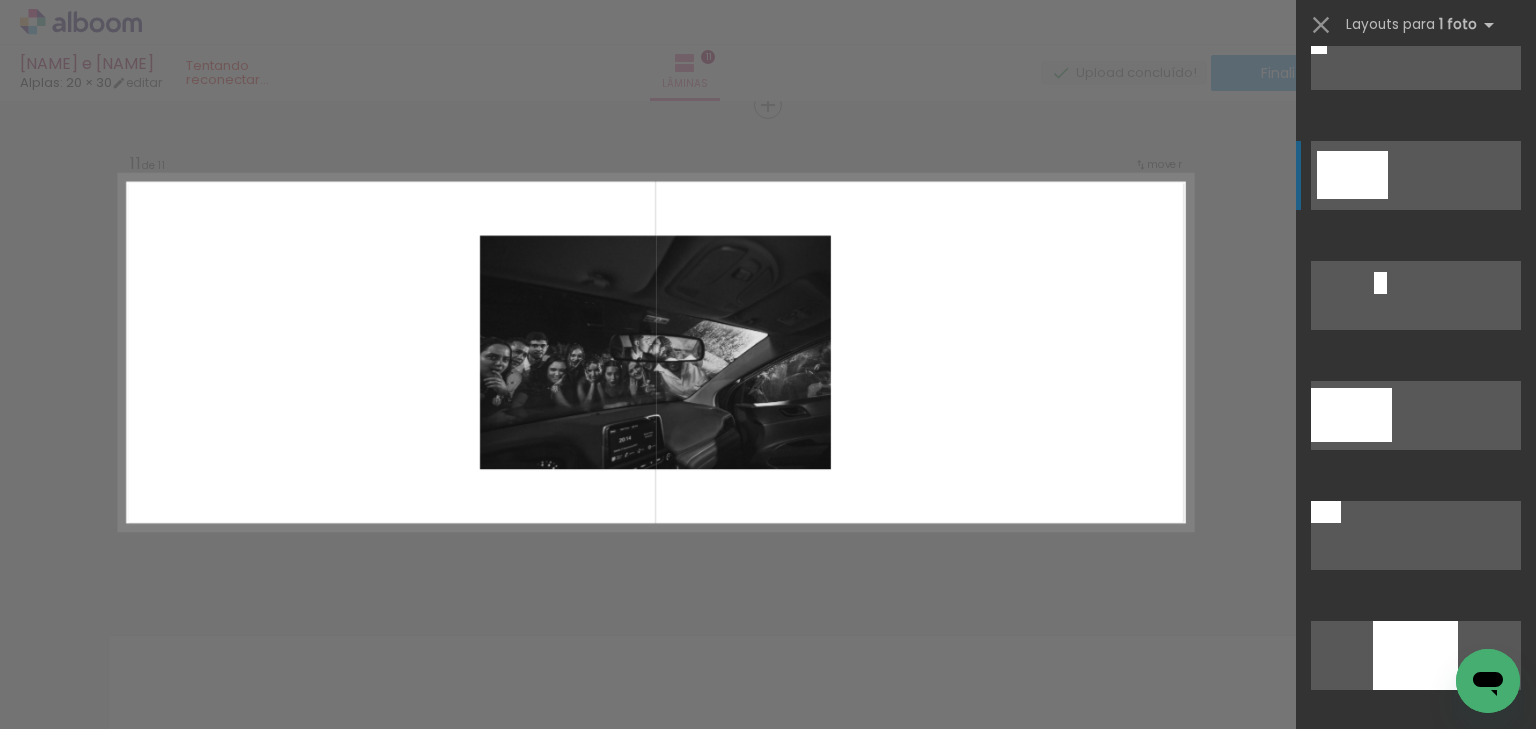 scroll, scrollTop: 40, scrollLeft: 0, axis: vertical 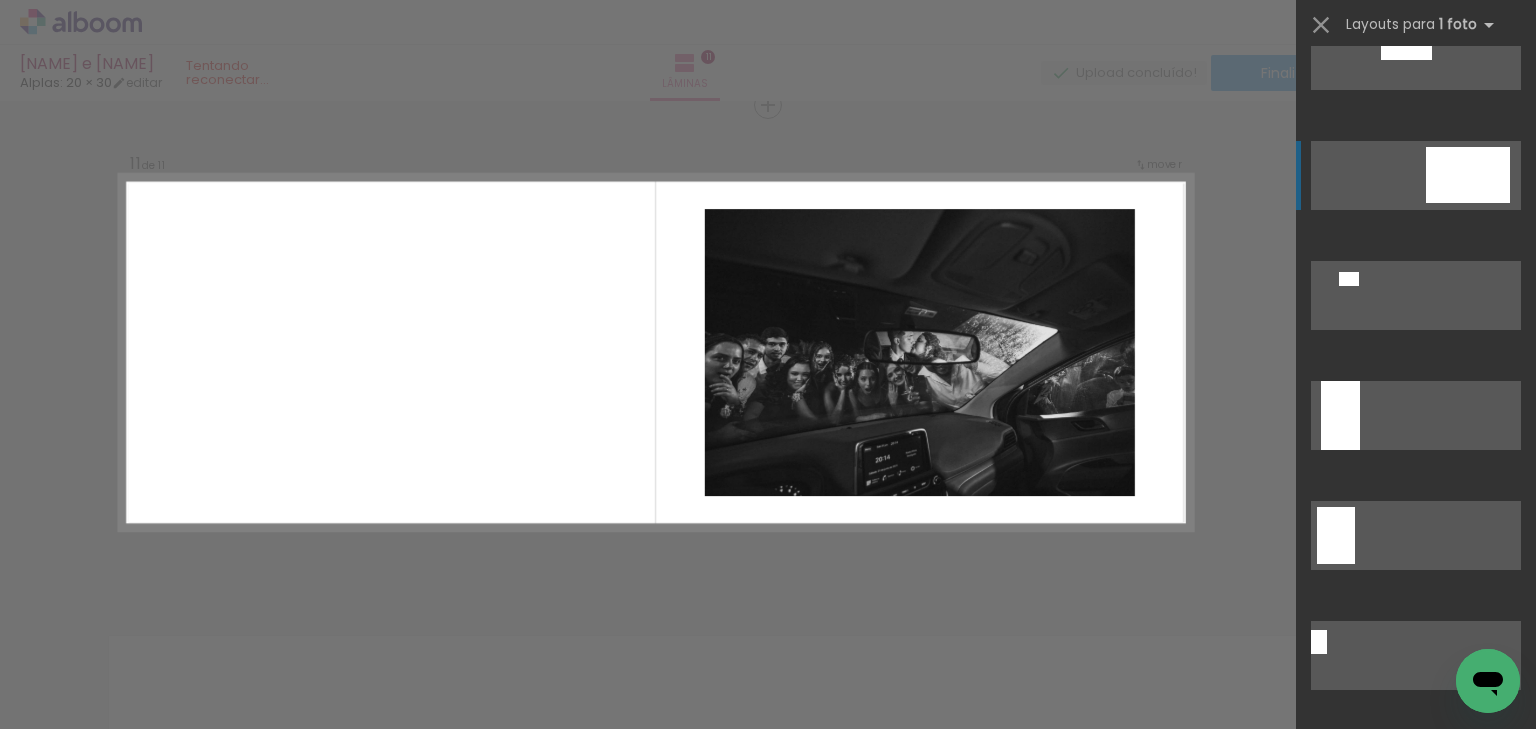 click at bounding box center (1468, 175) 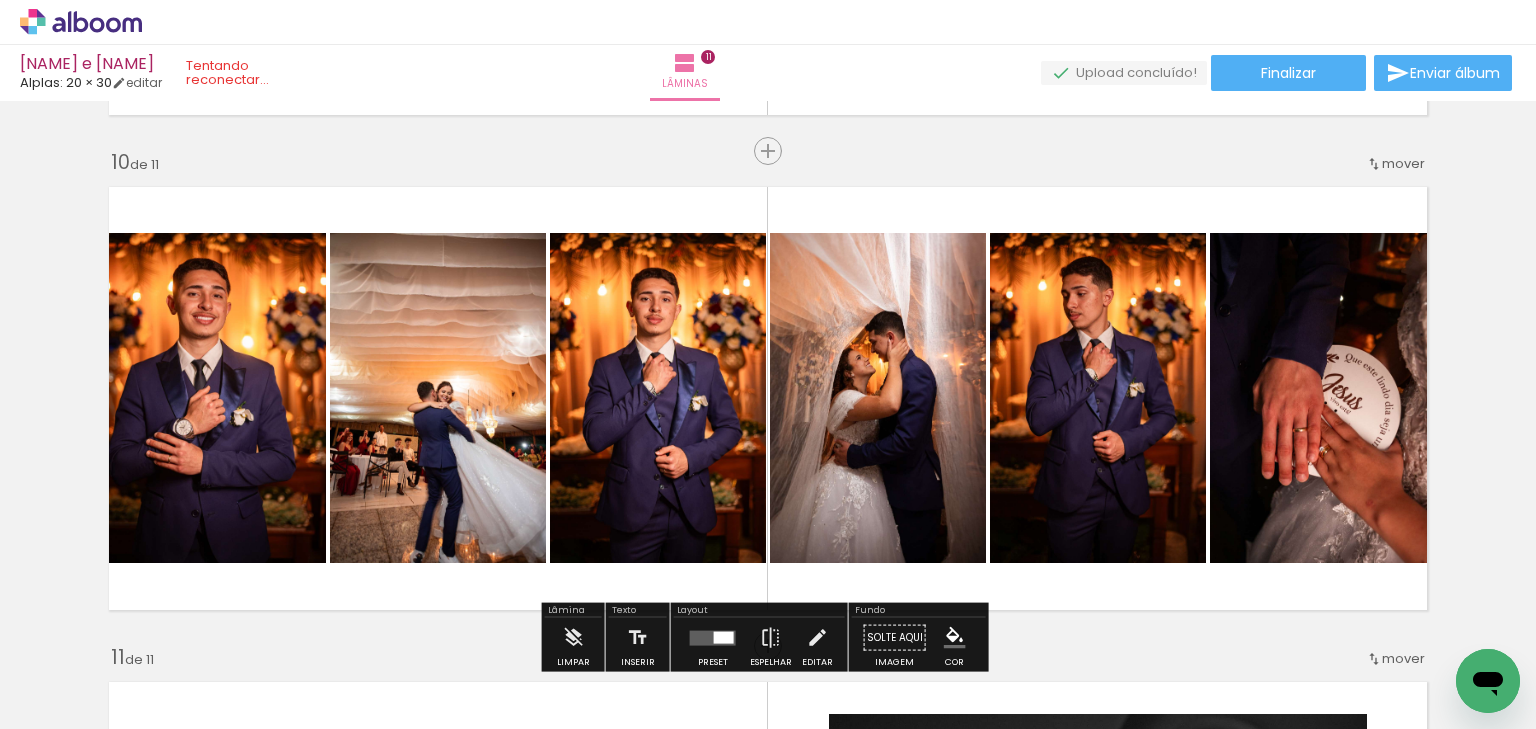 scroll, scrollTop: 4419, scrollLeft: 0, axis: vertical 